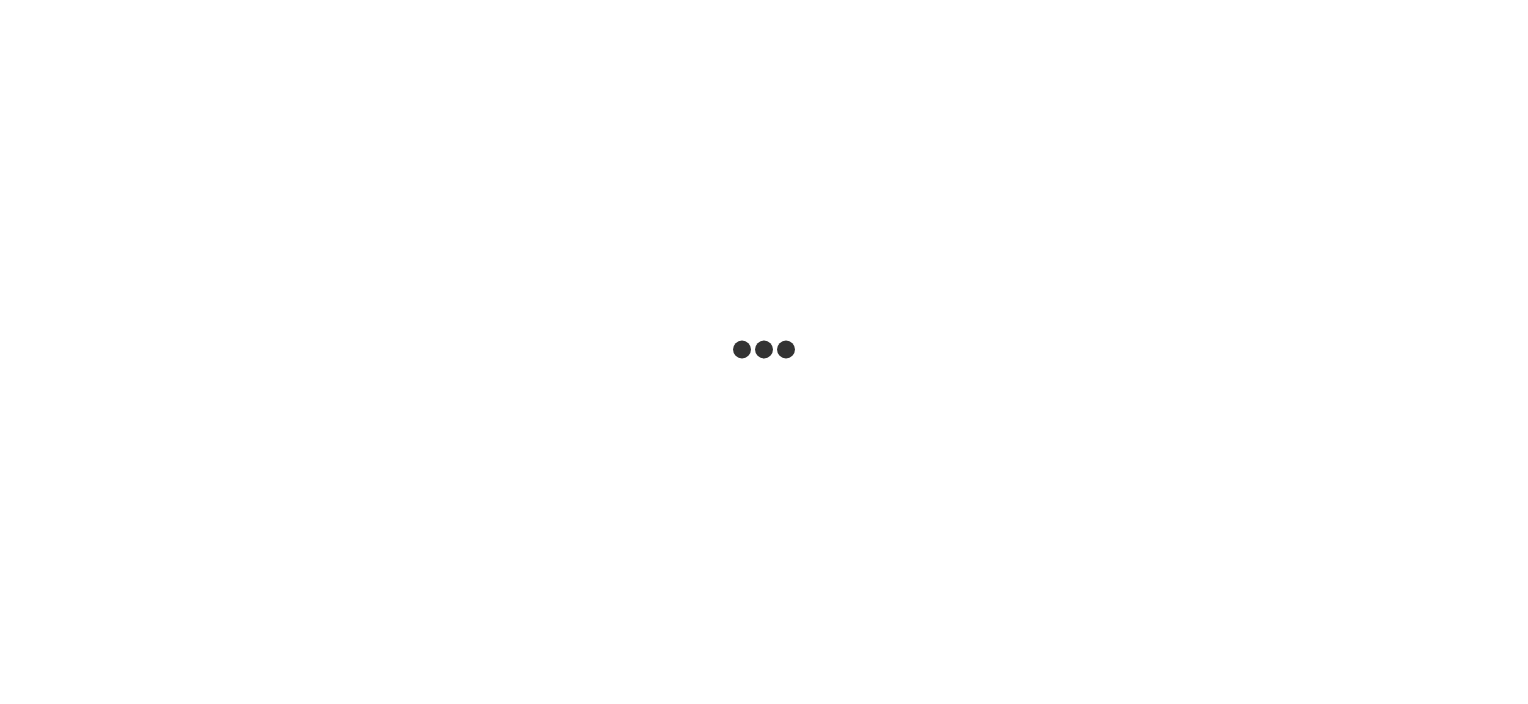 scroll, scrollTop: 0, scrollLeft: 0, axis: both 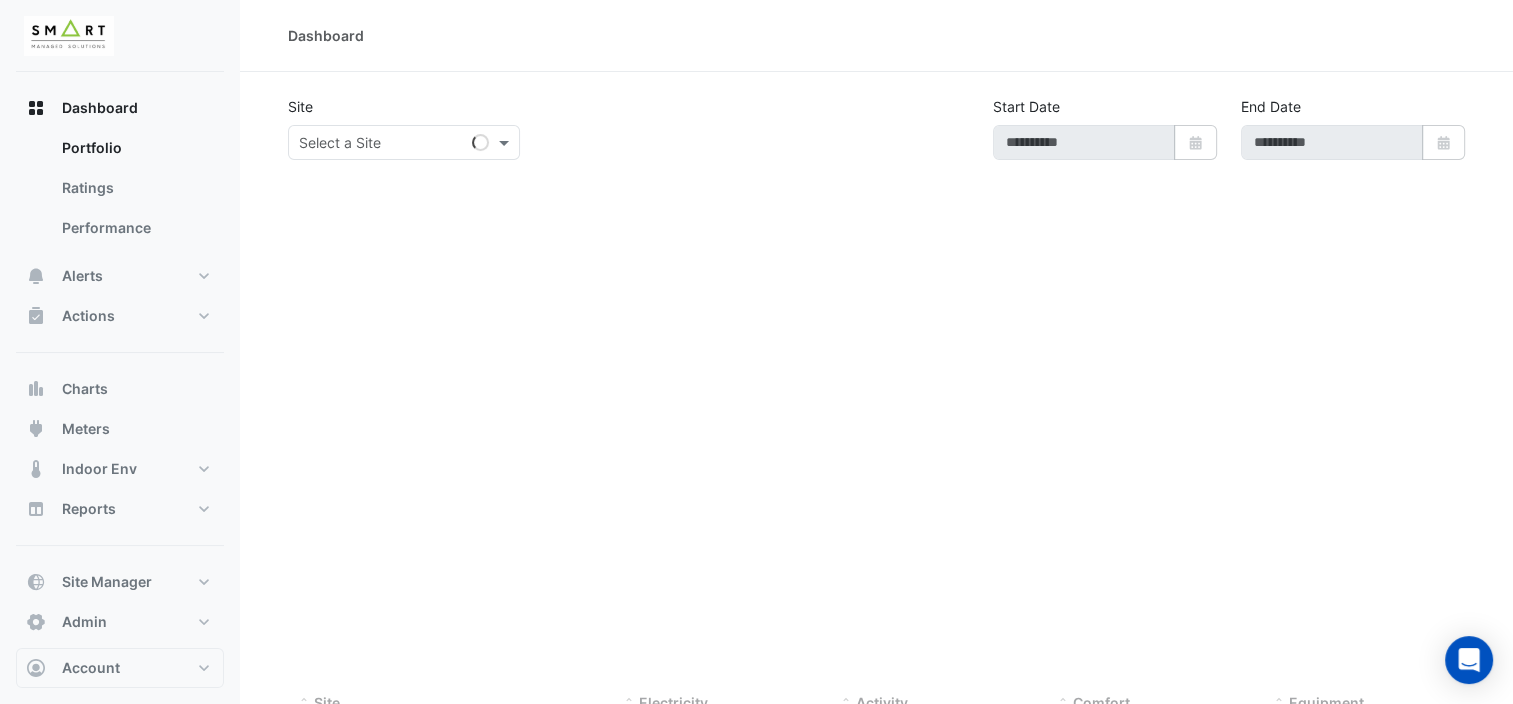 type on "**********" 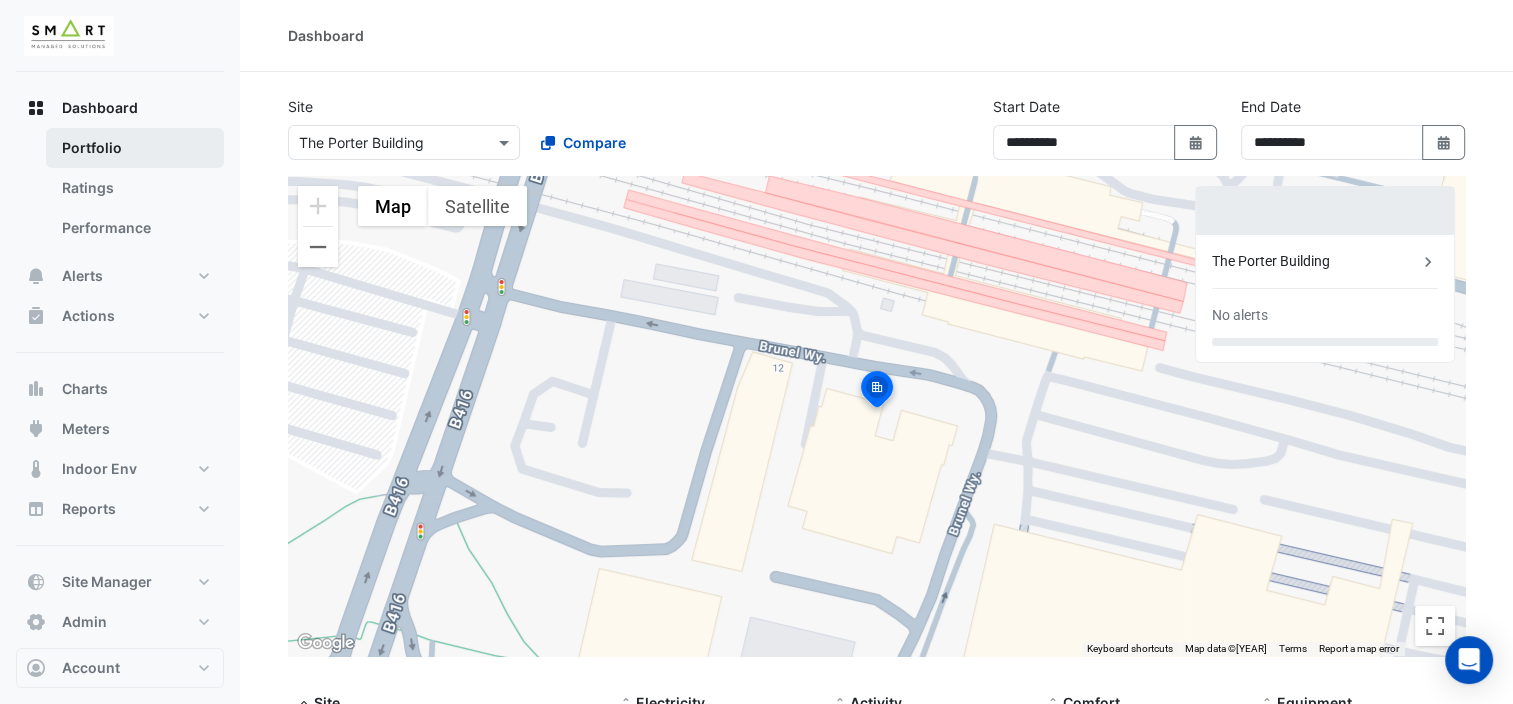 click on "Portfolio" at bounding box center [135, 148] 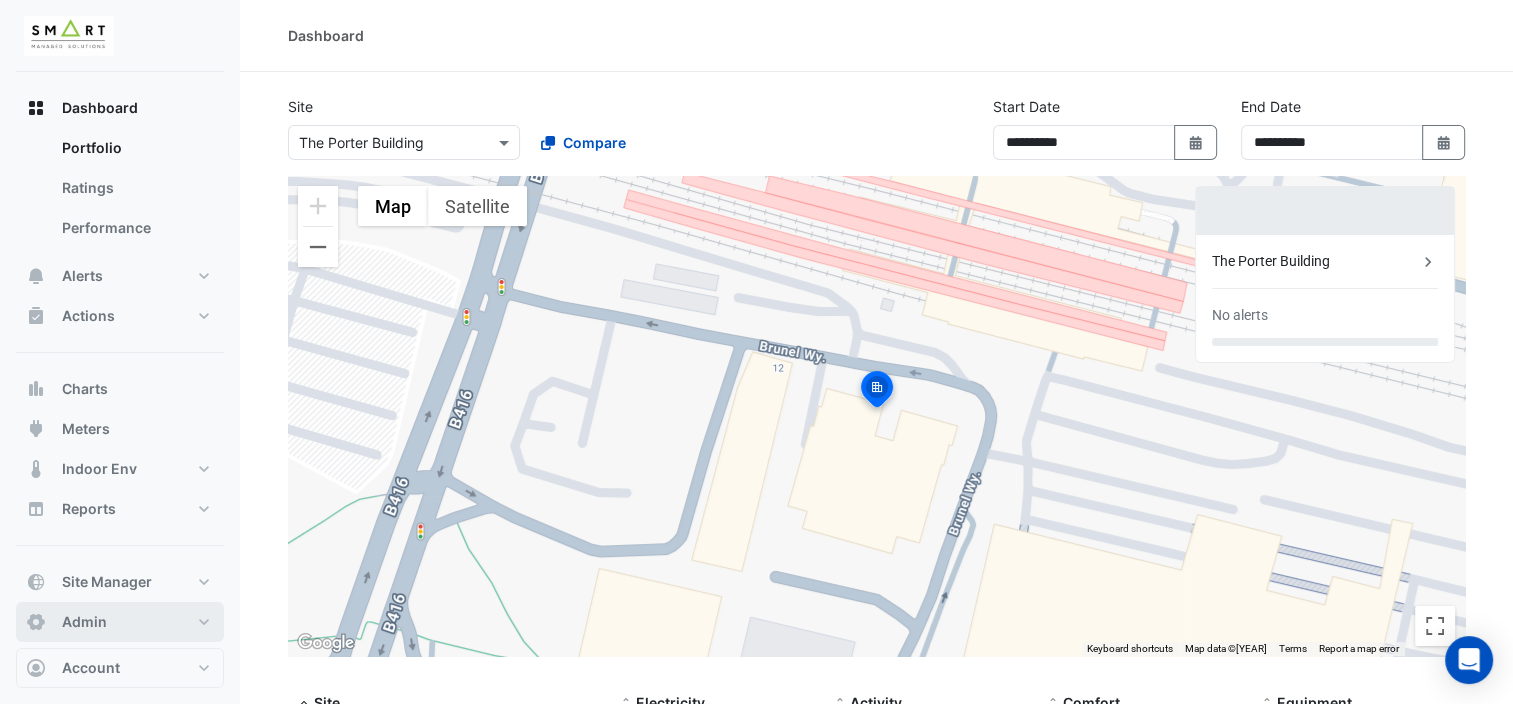 click on "Admin" at bounding box center [120, 622] 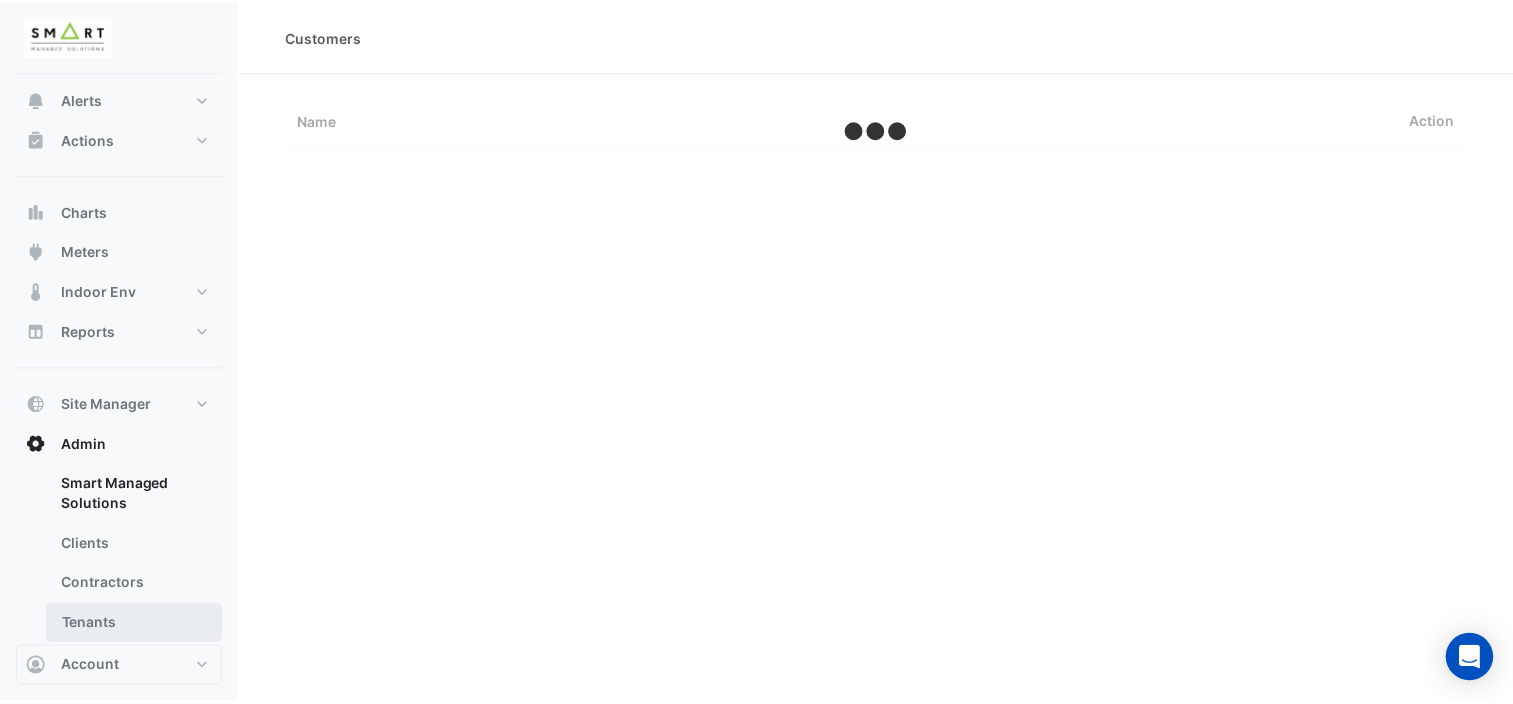 scroll, scrollTop: 76, scrollLeft: 0, axis: vertical 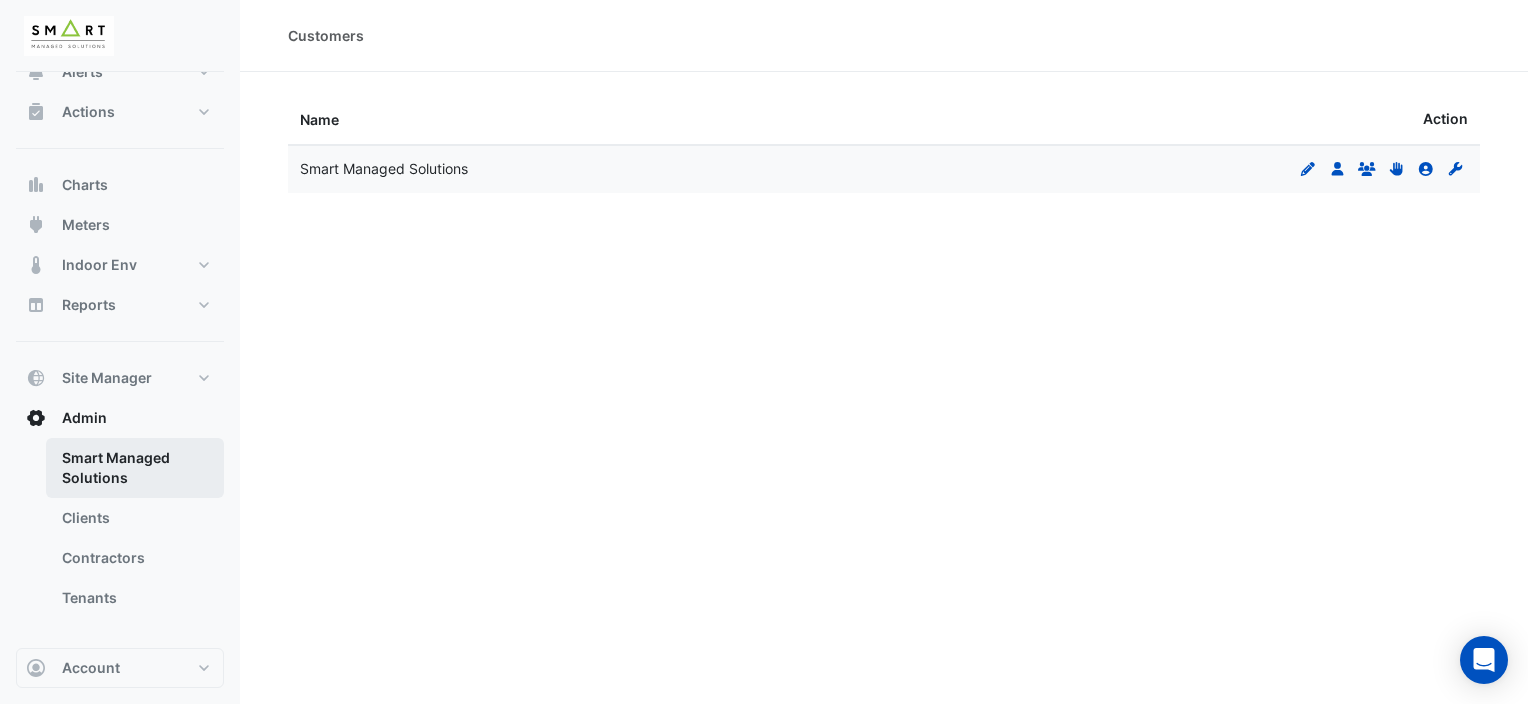 click on "Smart Managed Solutions" at bounding box center [135, 468] 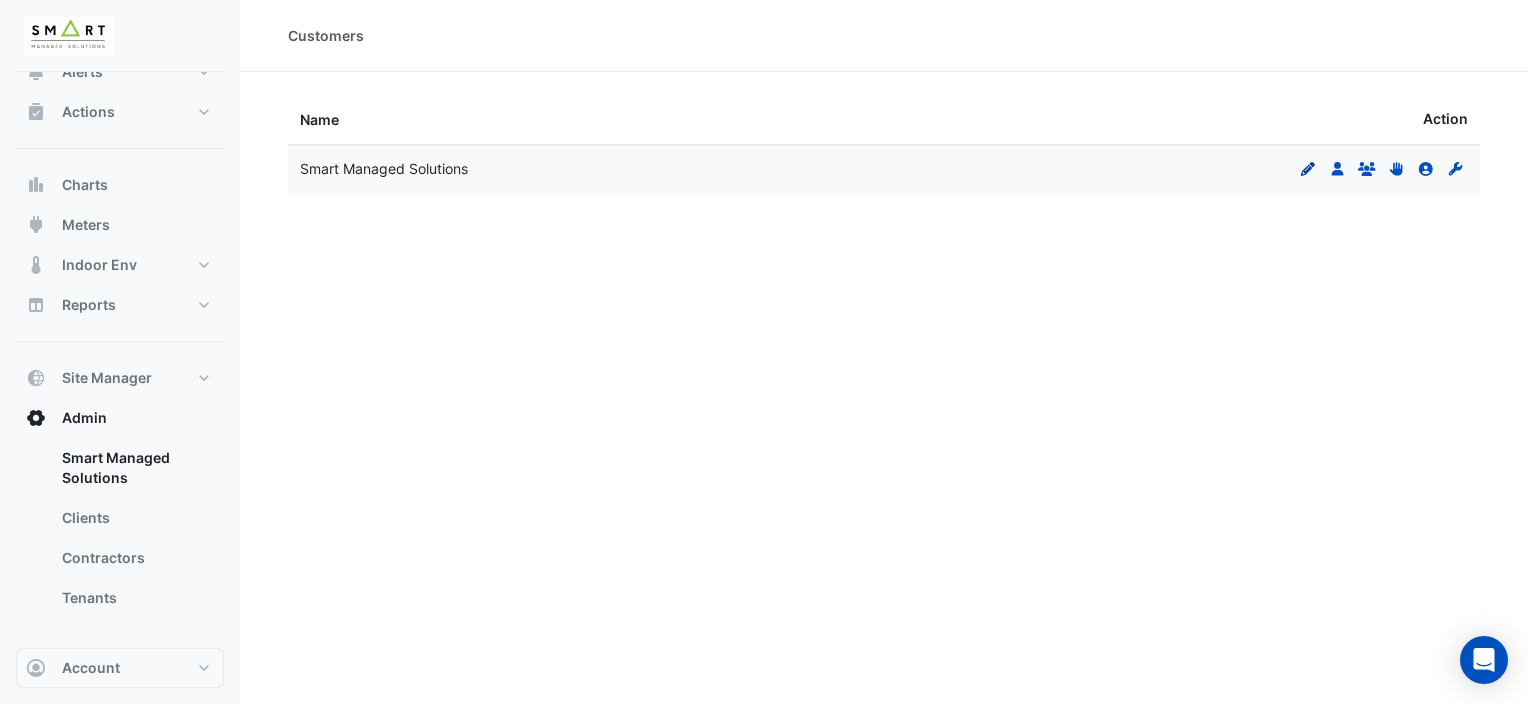 click 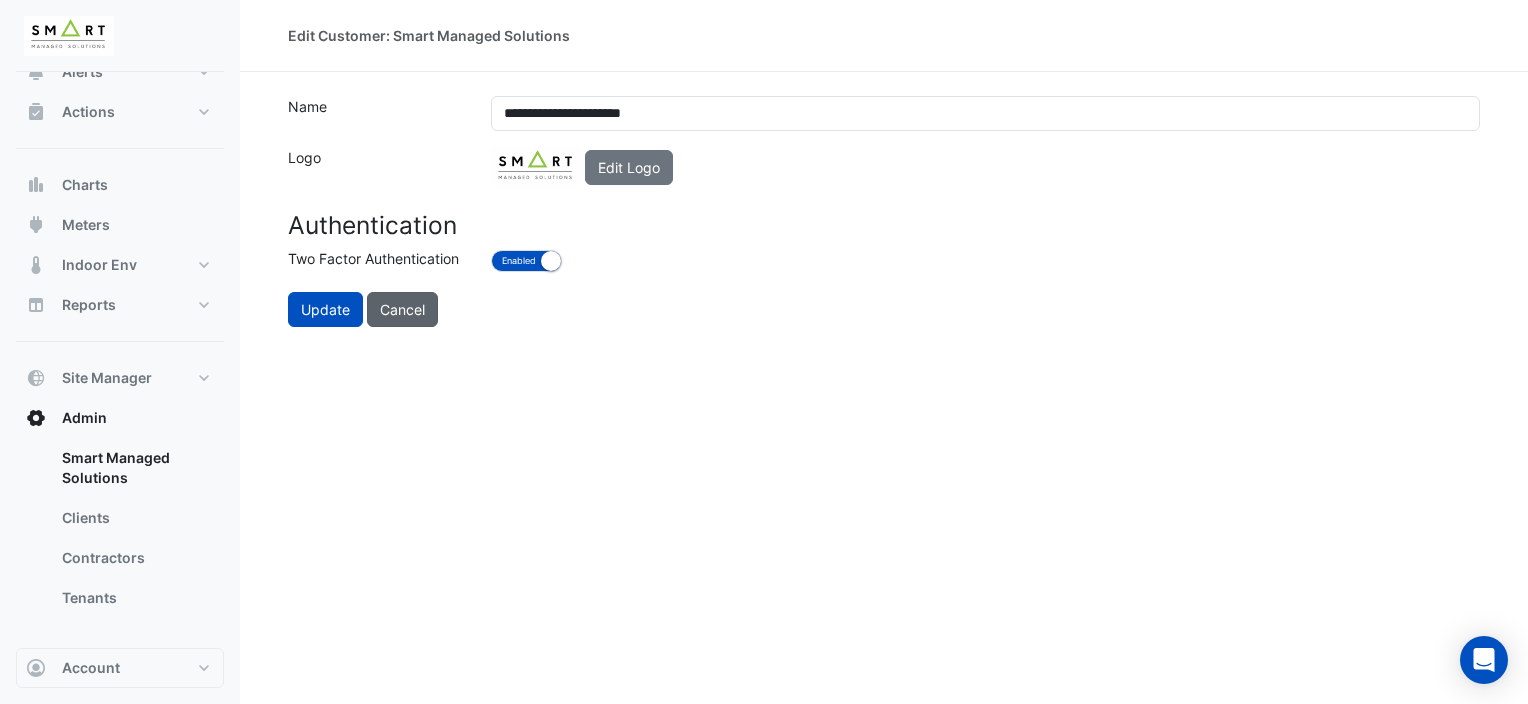 click on "Cancel" 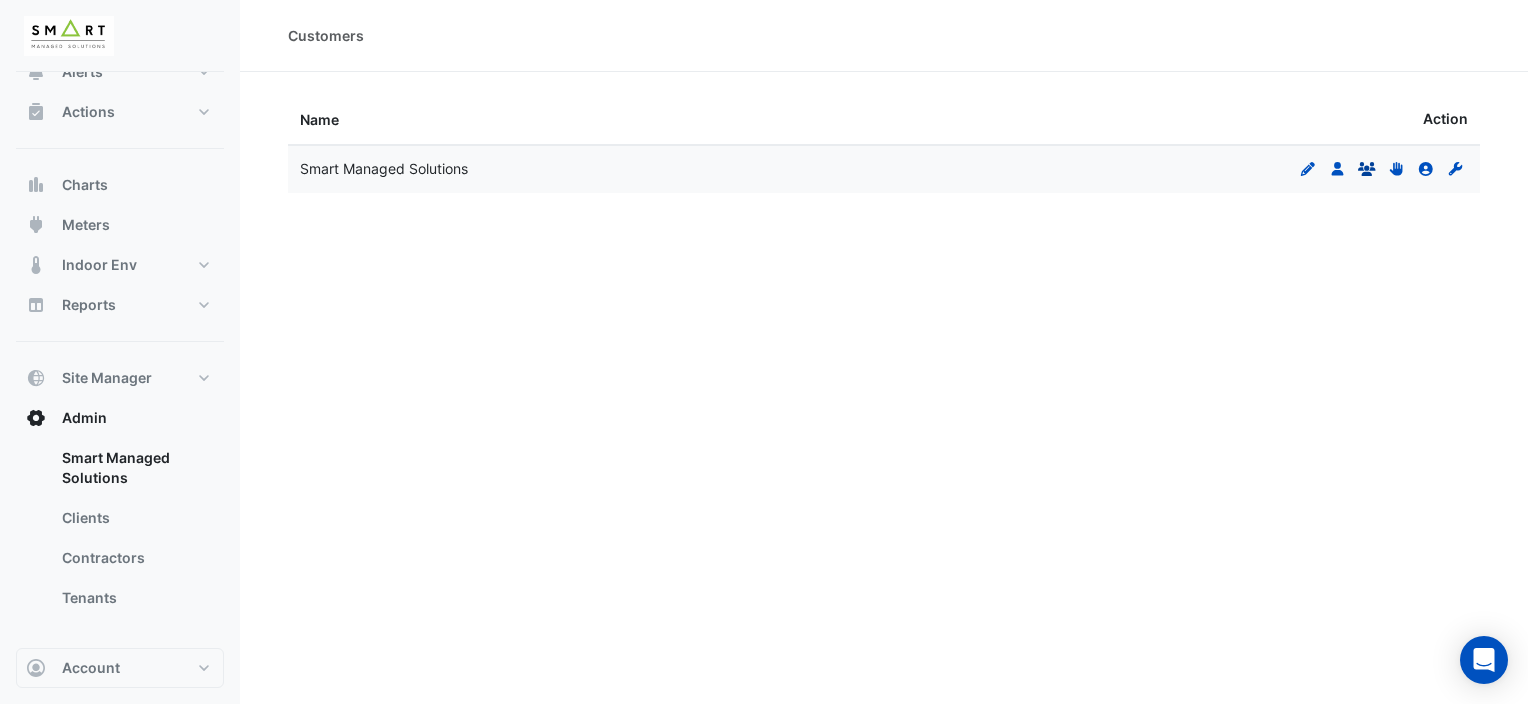 click 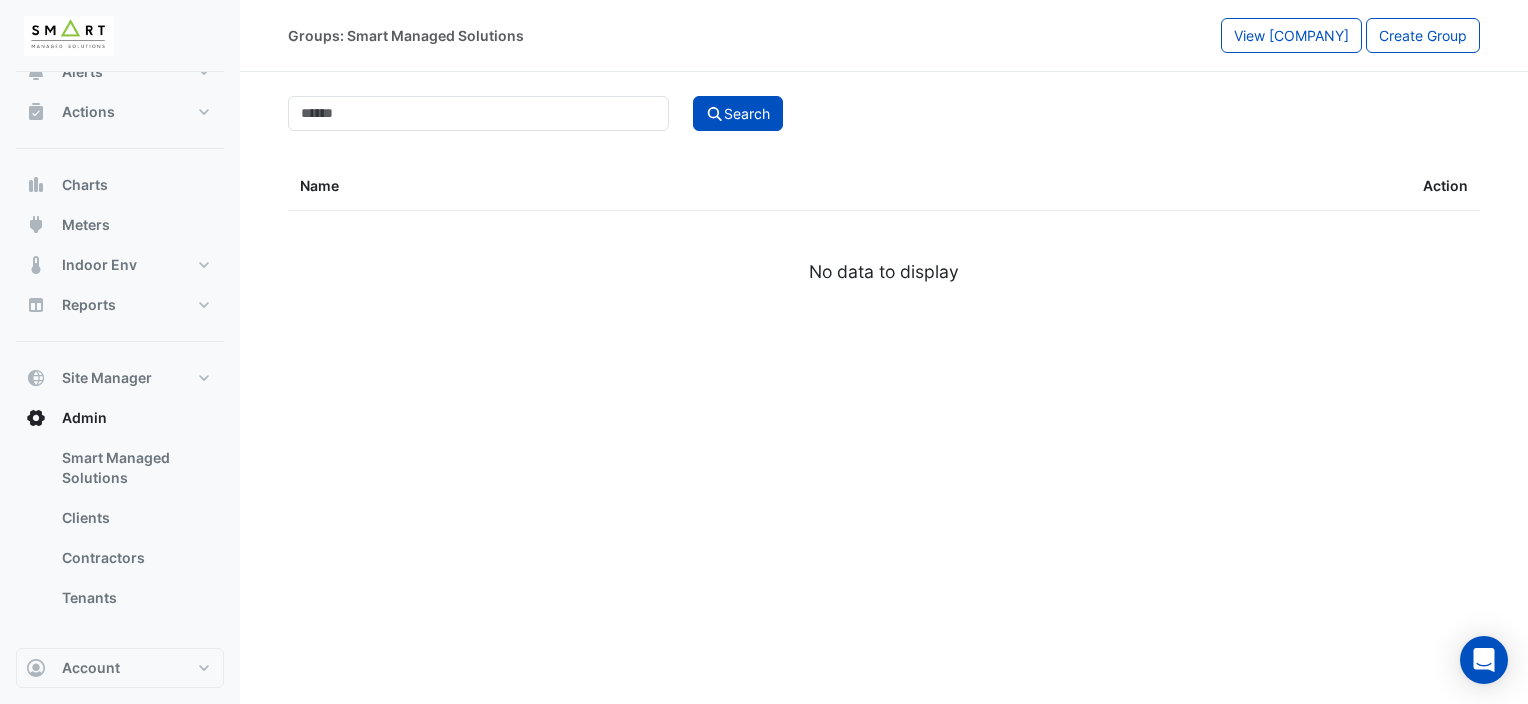 drag, startPoint x: 658, startPoint y: 32, endPoint x: 617, endPoint y: 13, distance: 45.188496 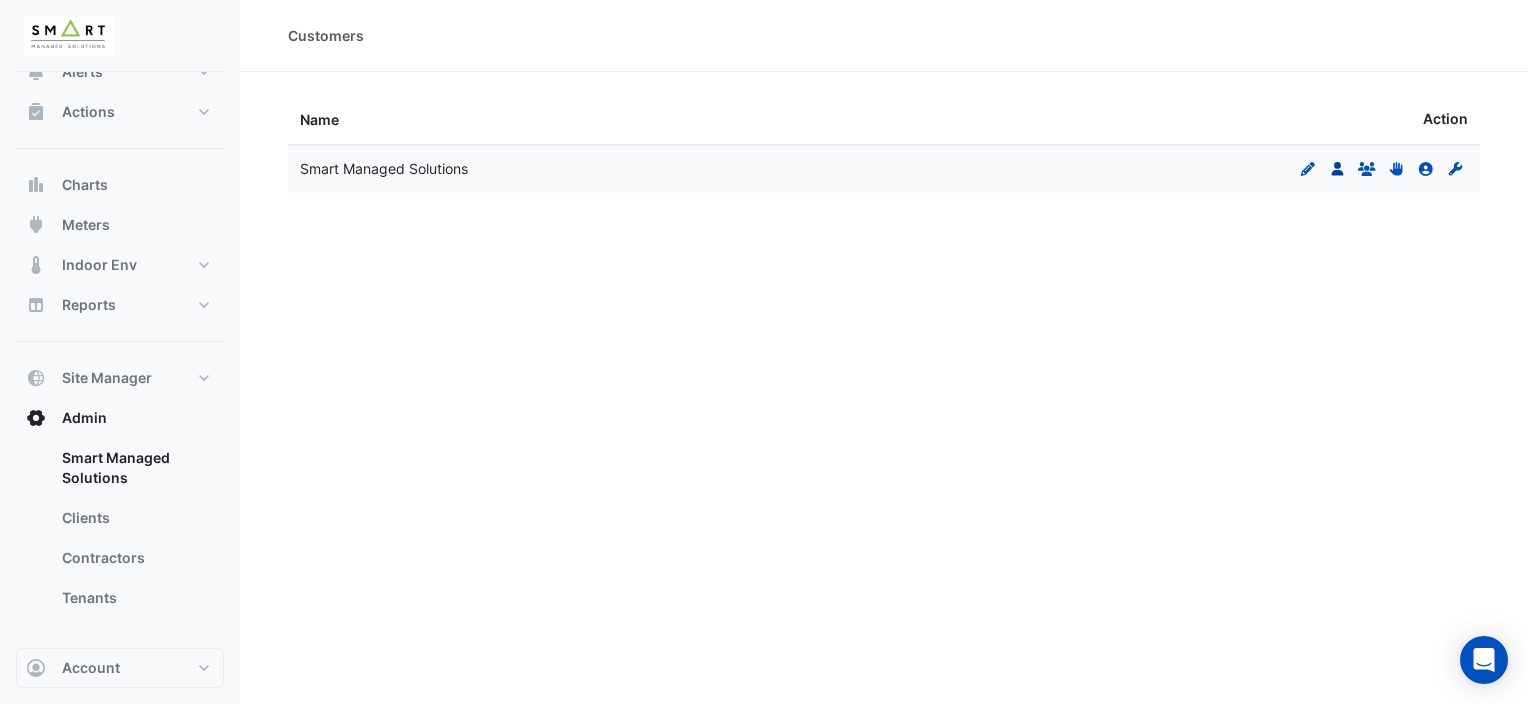 click 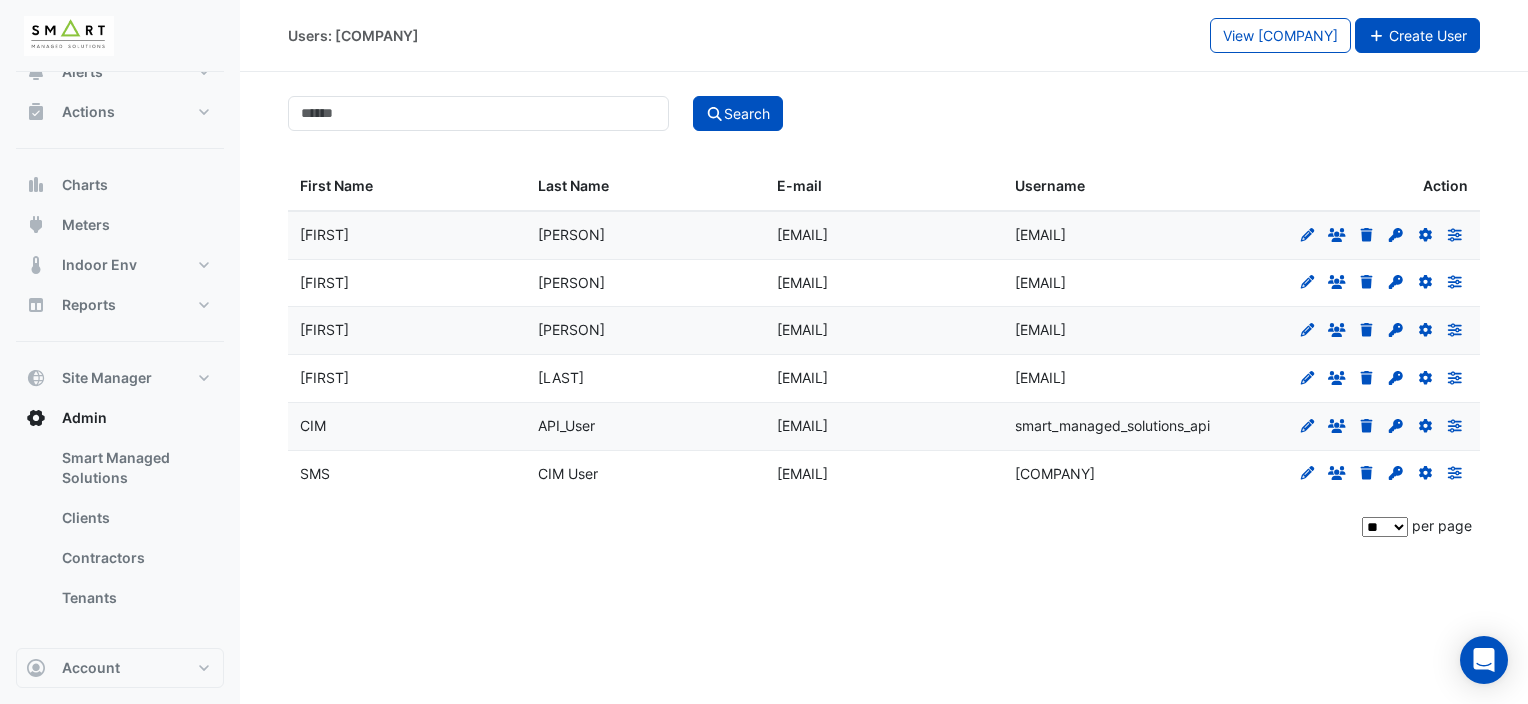 click on "Create User" 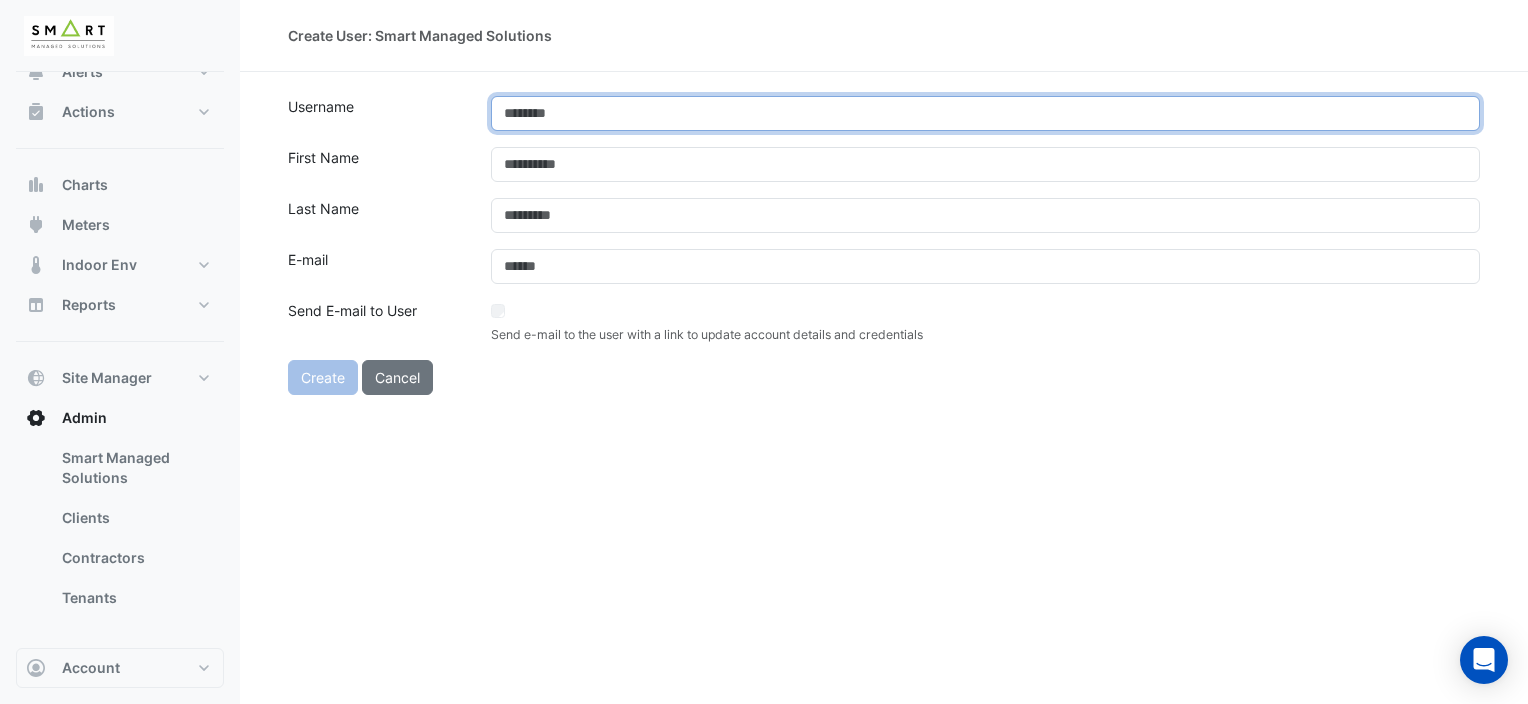 click at bounding box center [985, 113] 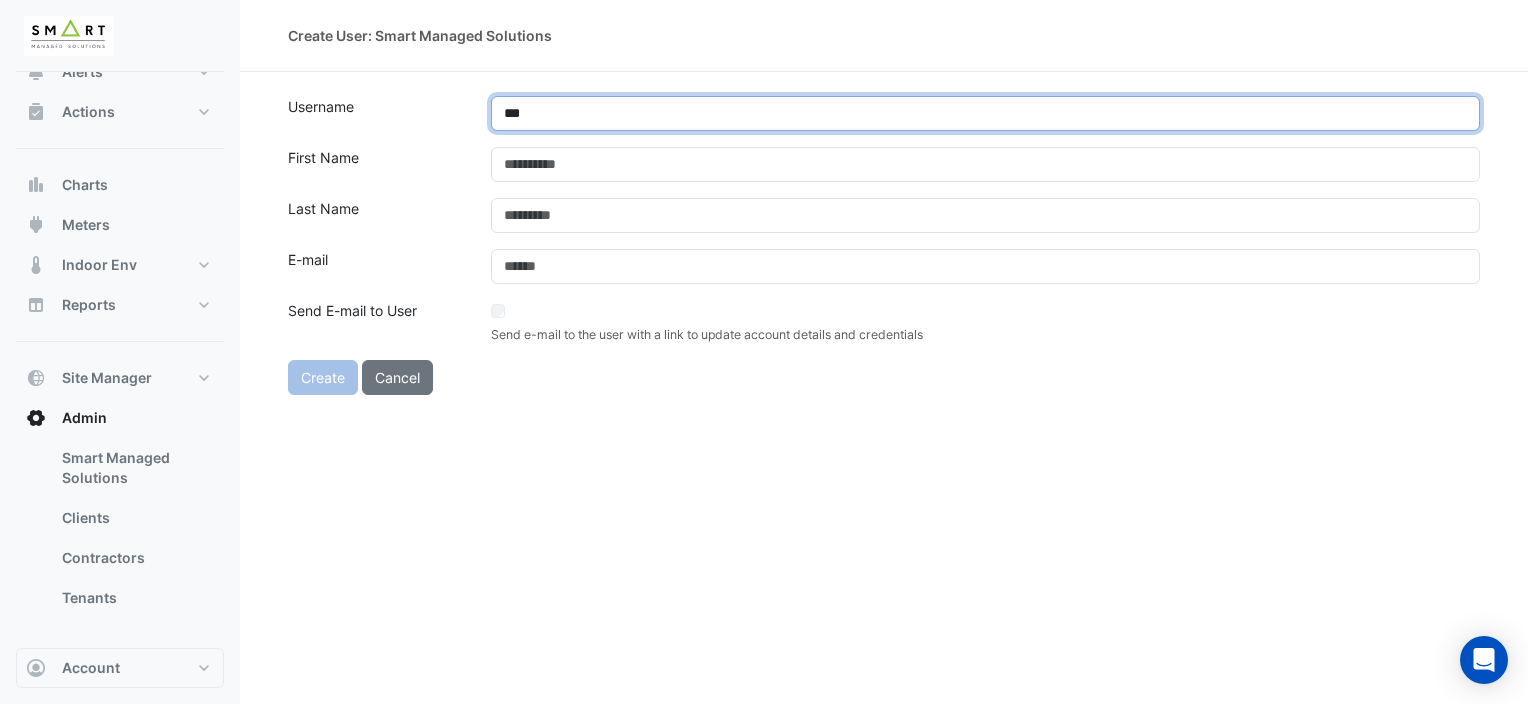 type on "***" 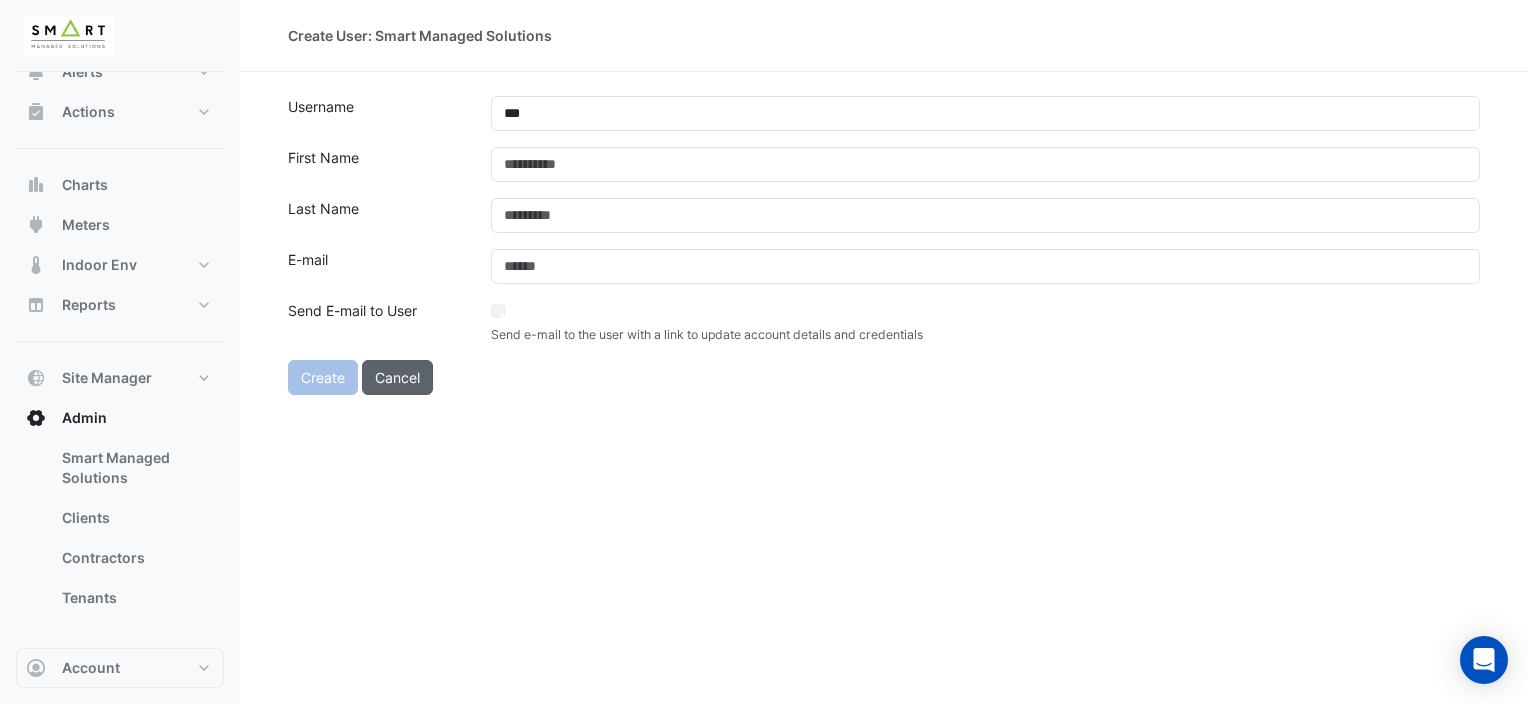 click on "Cancel" 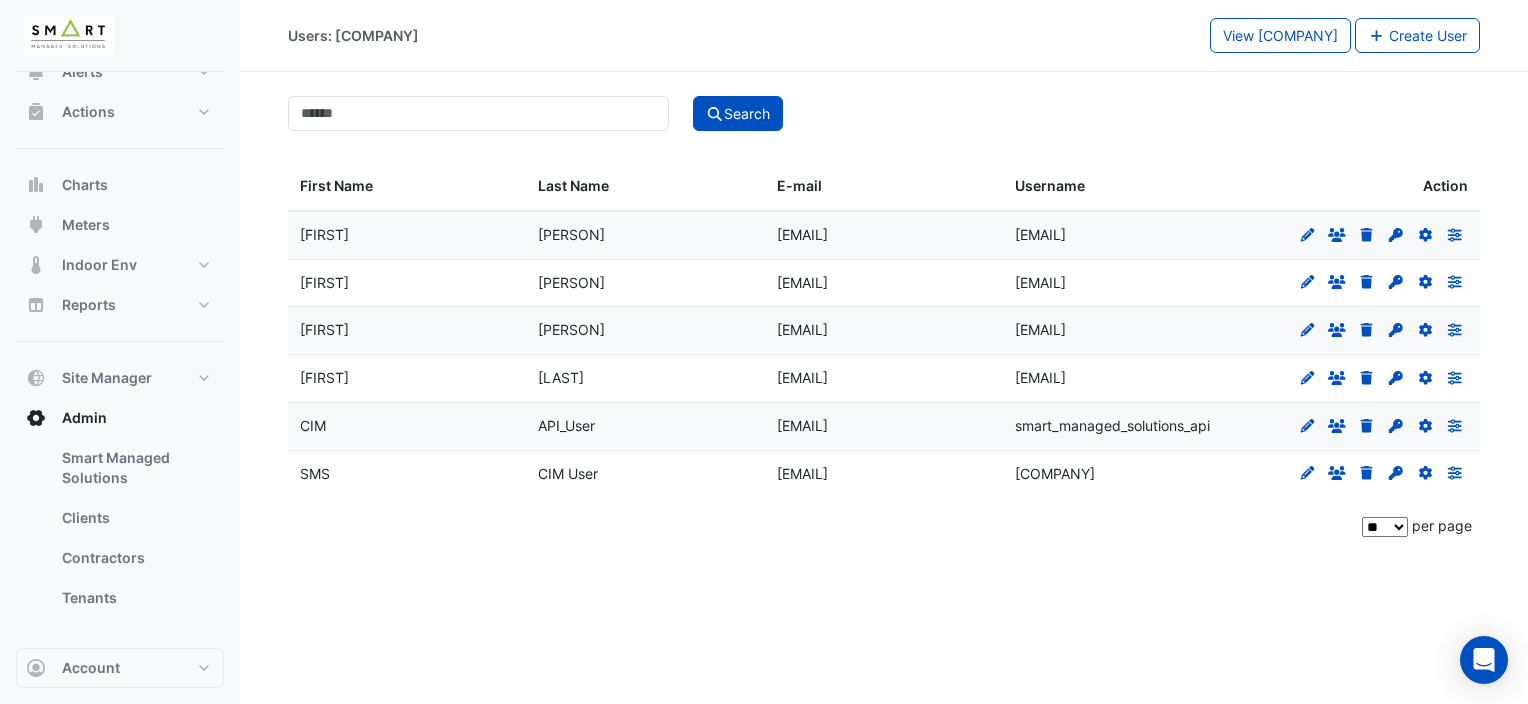 click on "jwinston@smartmanagedsolutions.com" 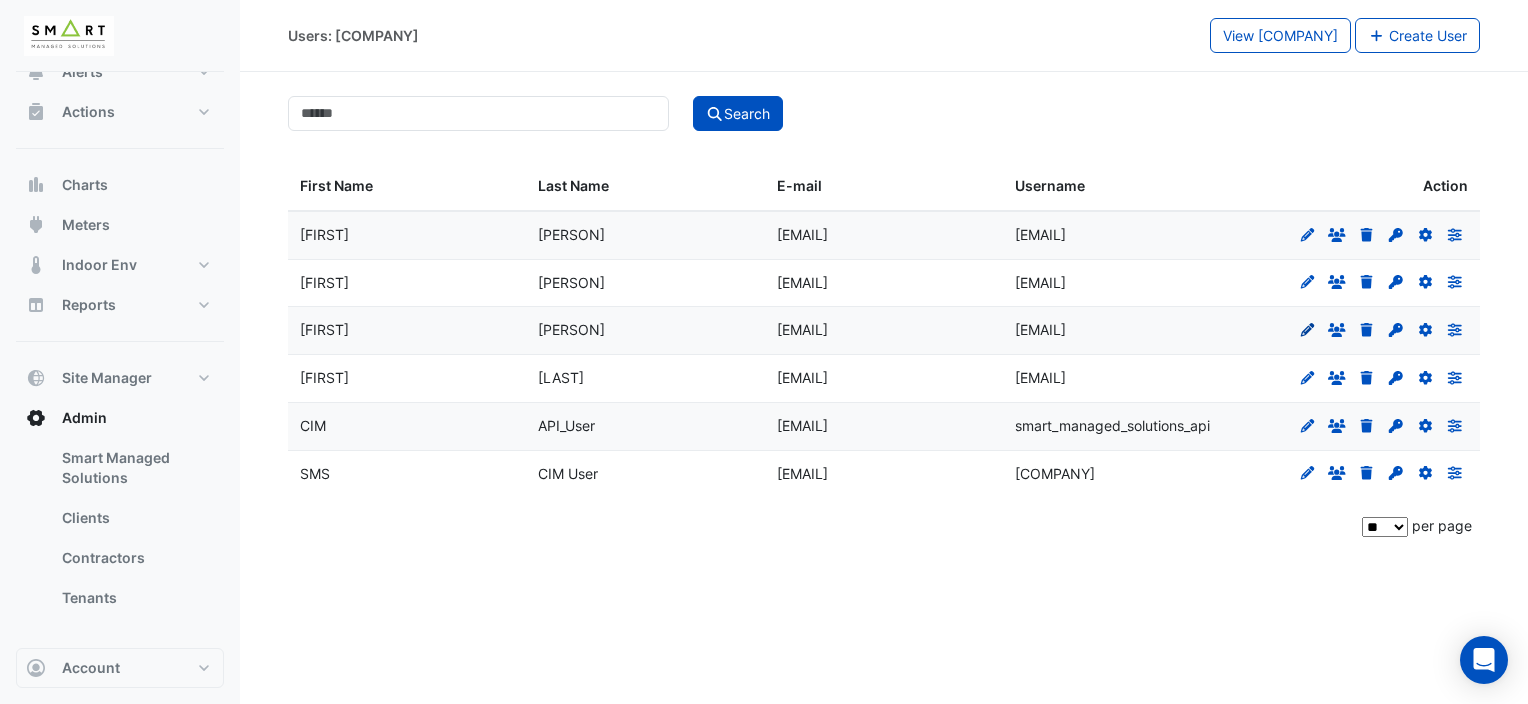 click 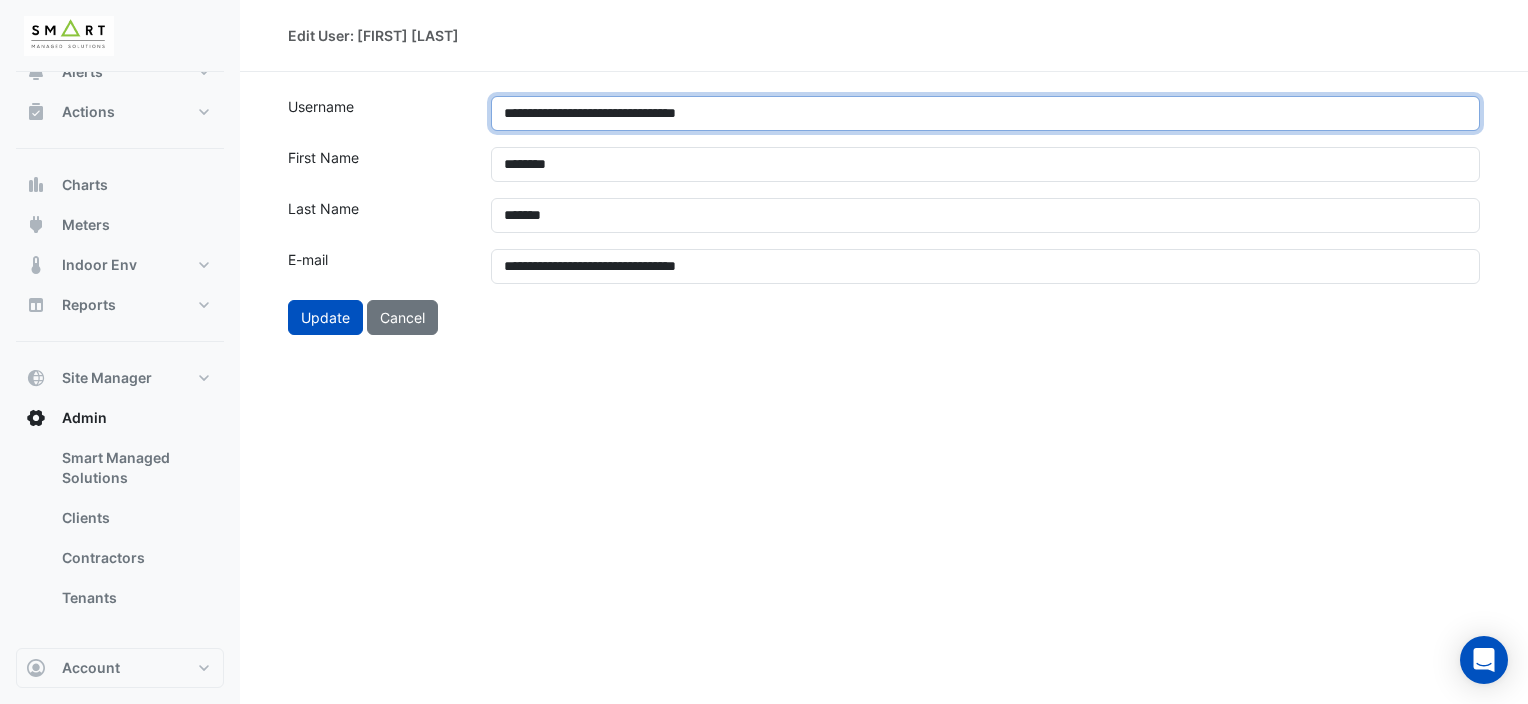 drag, startPoint x: 768, startPoint y: 112, endPoint x: 559, endPoint y: 125, distance: 209.40392 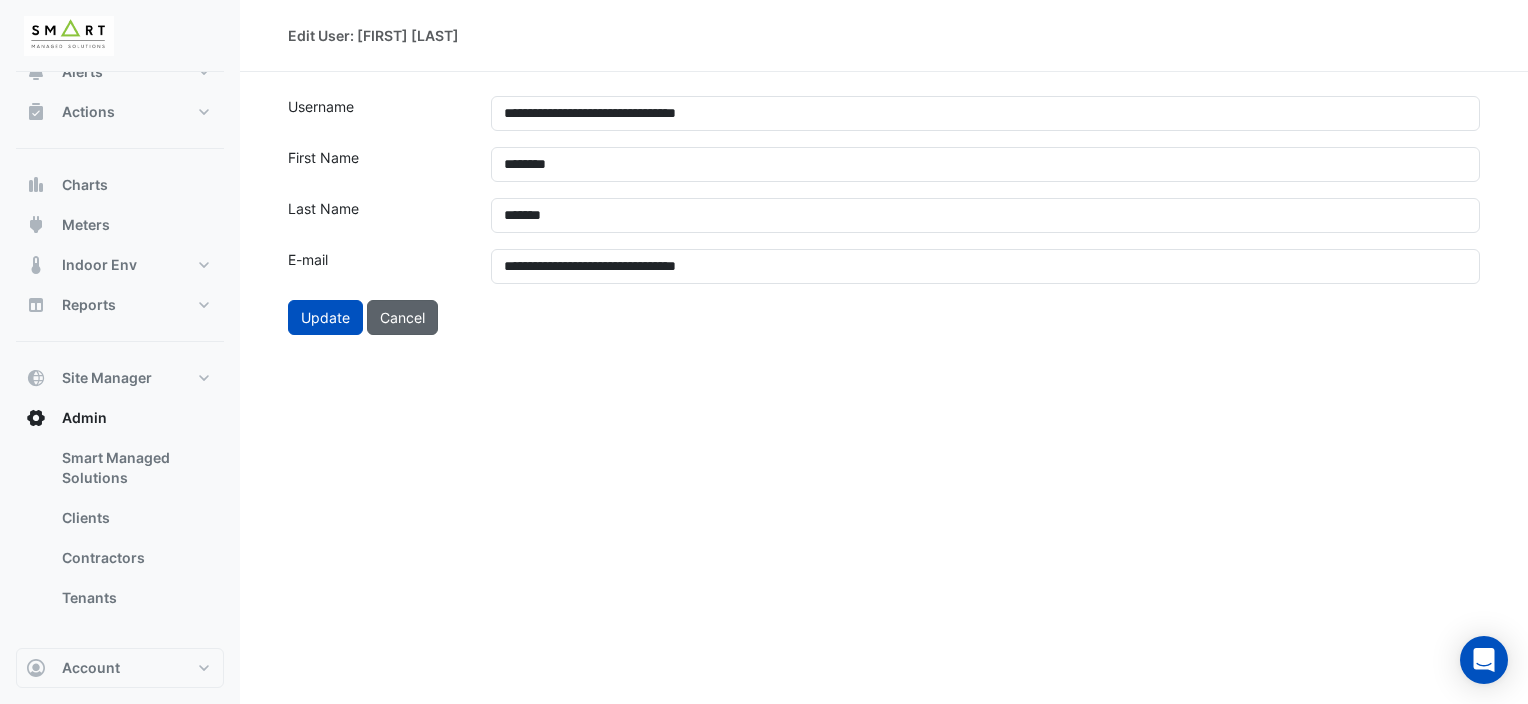click on "Cancel" 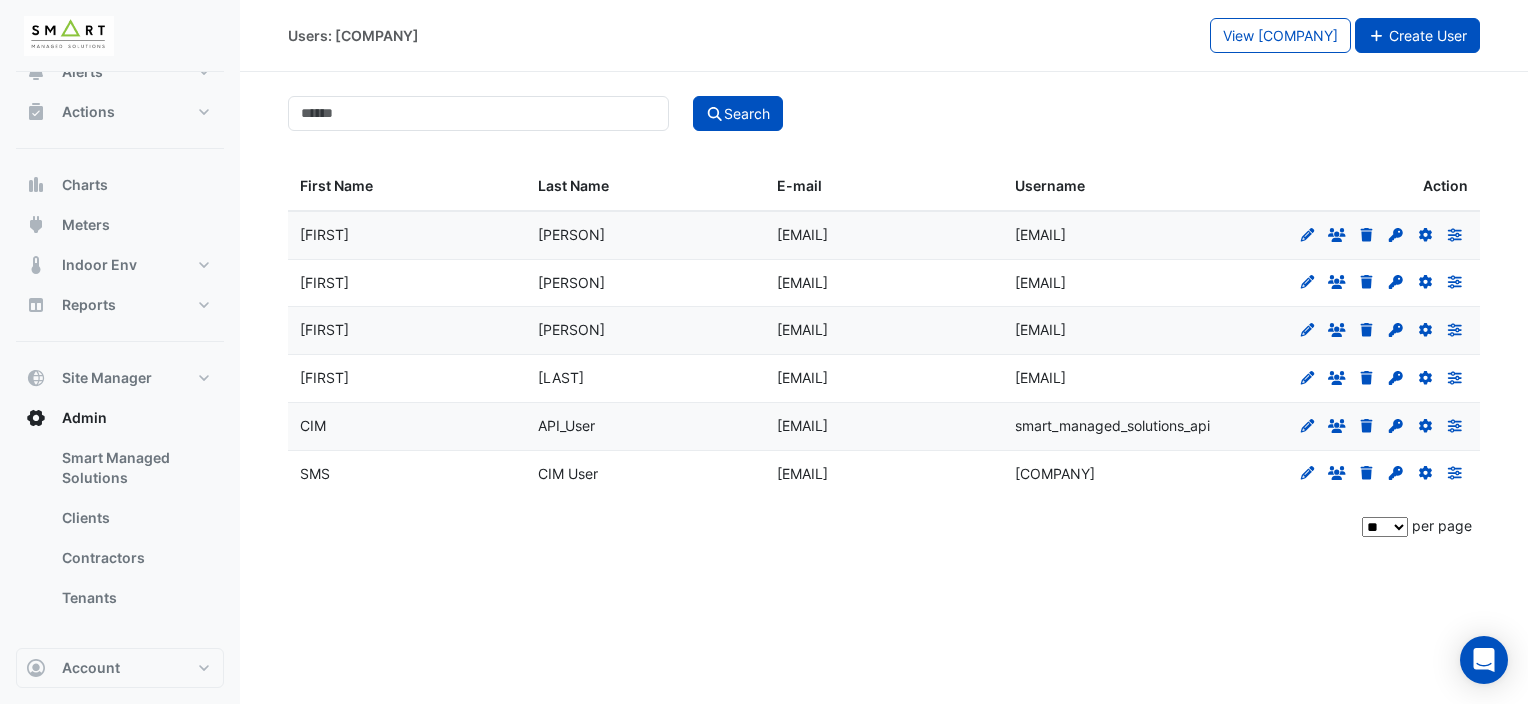 click on "Create User" 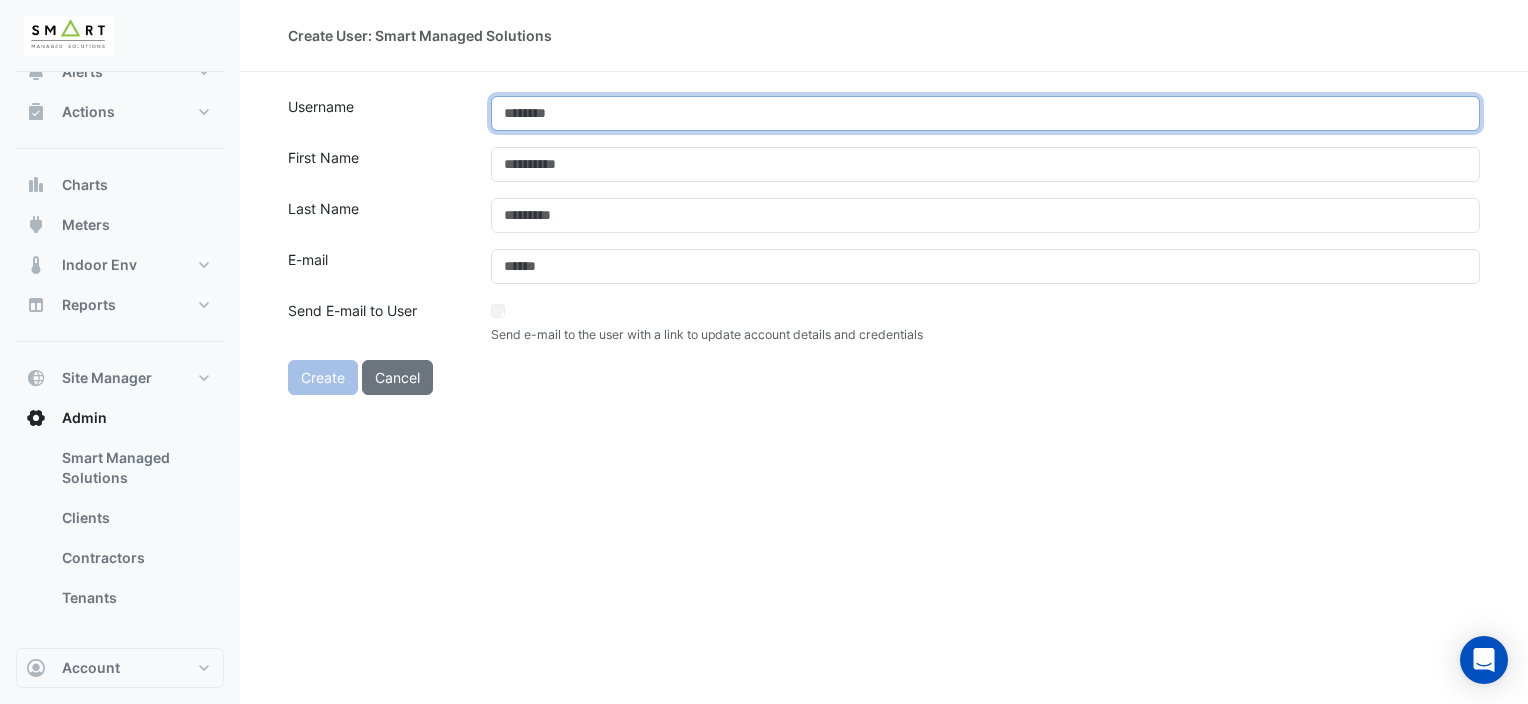 click at bounding box center [985, 113] 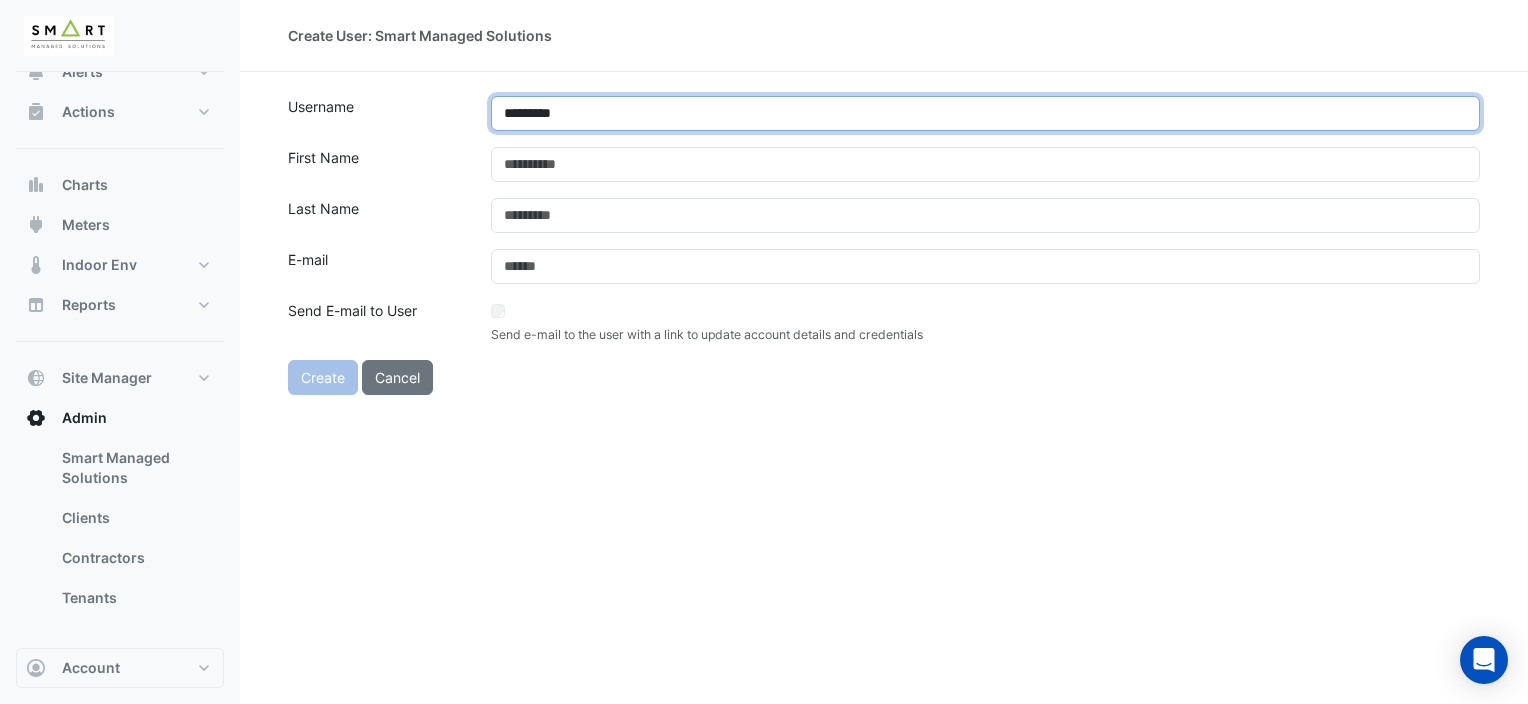 paste on "**********" 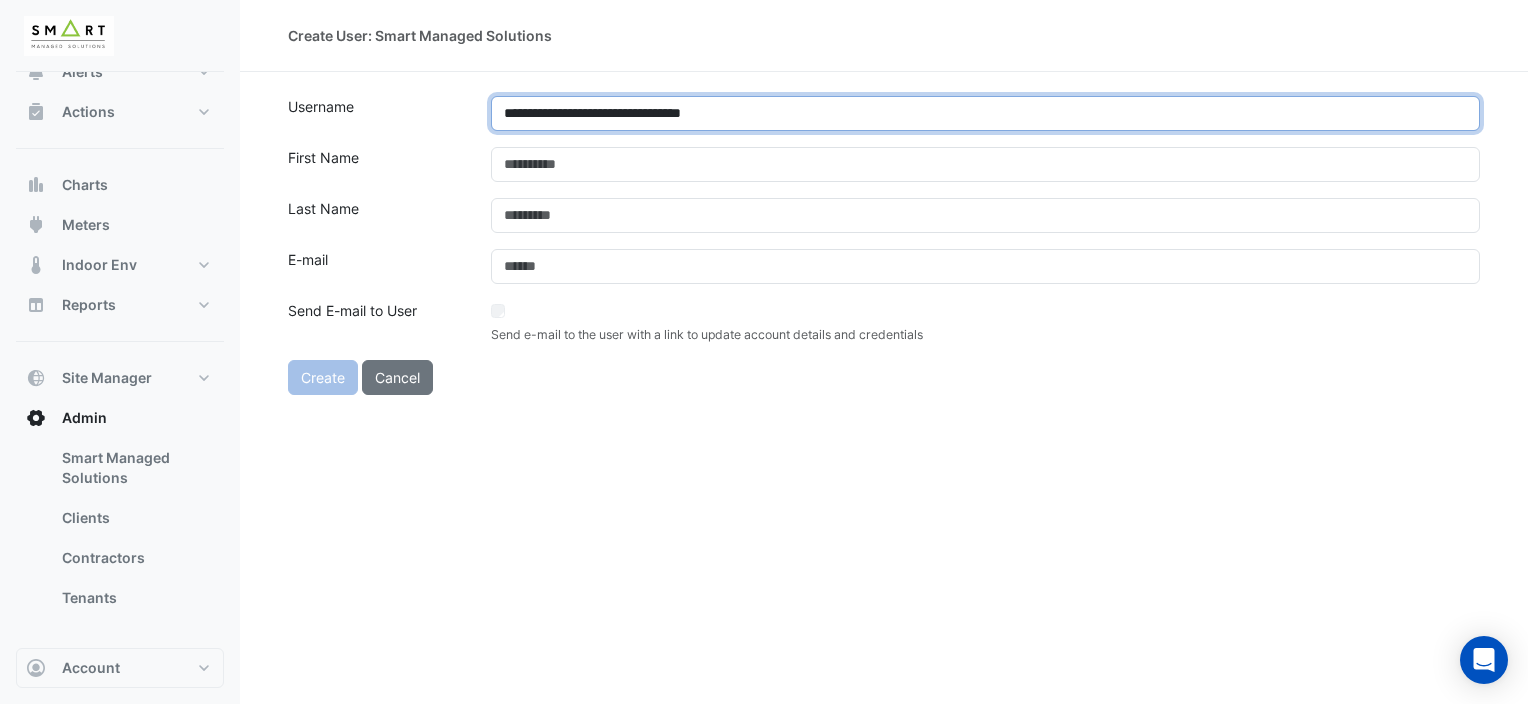 type on "**********" 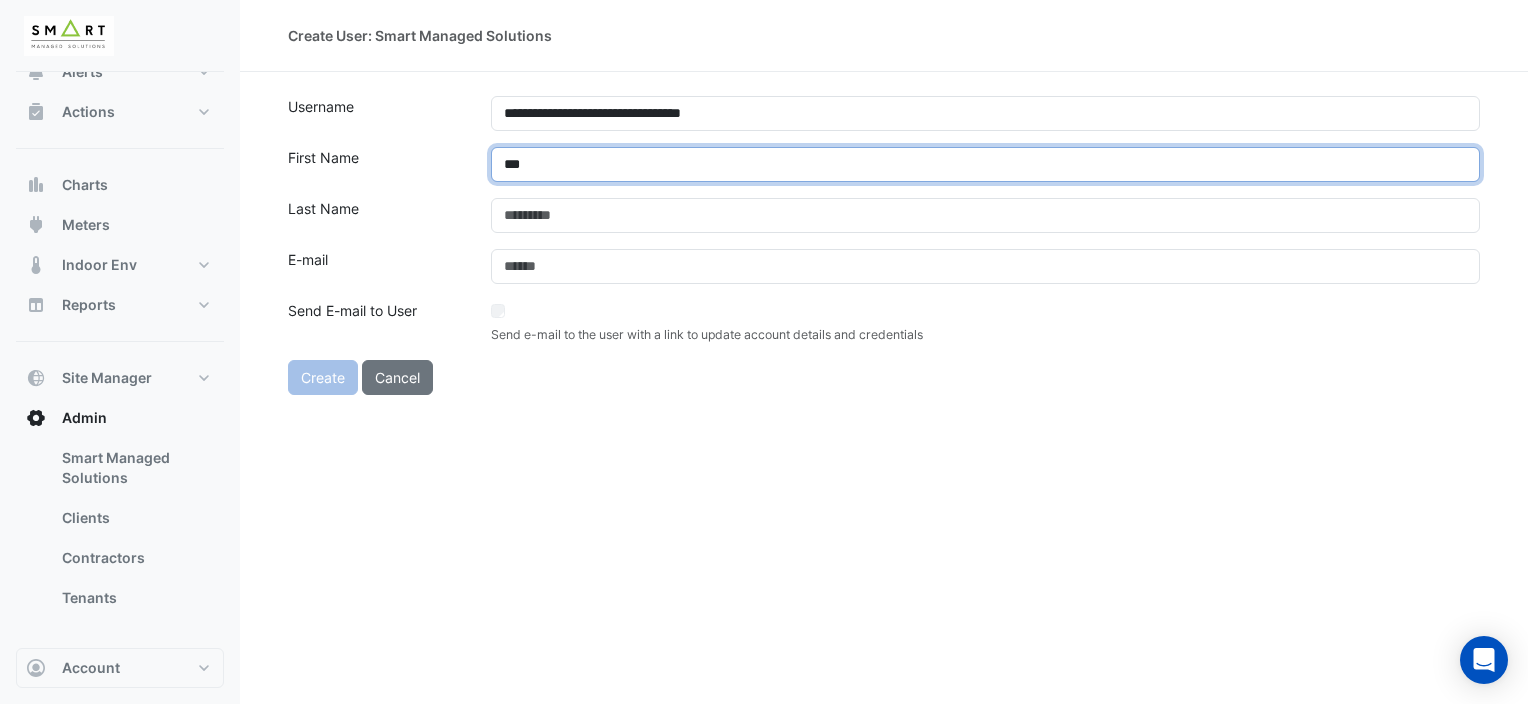 type on "***" 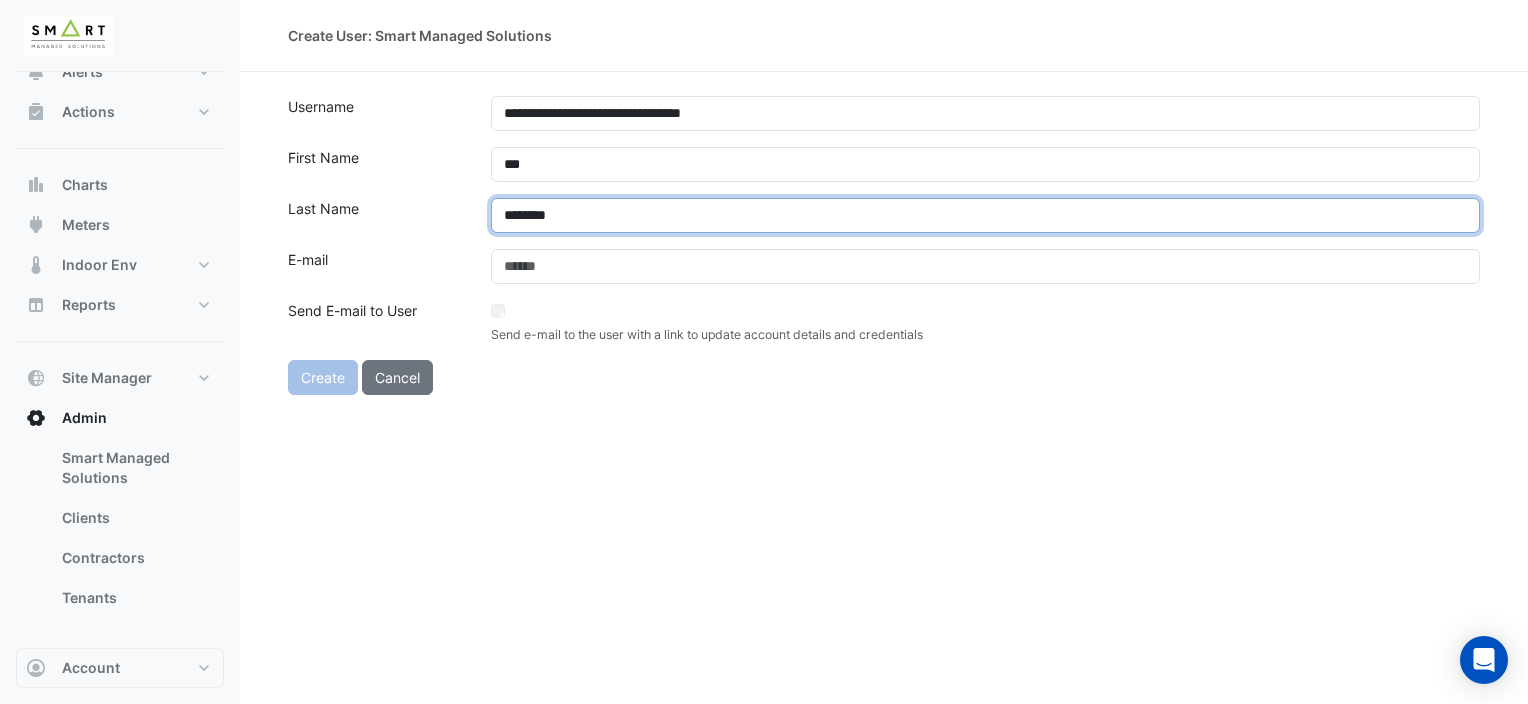 type on "********" 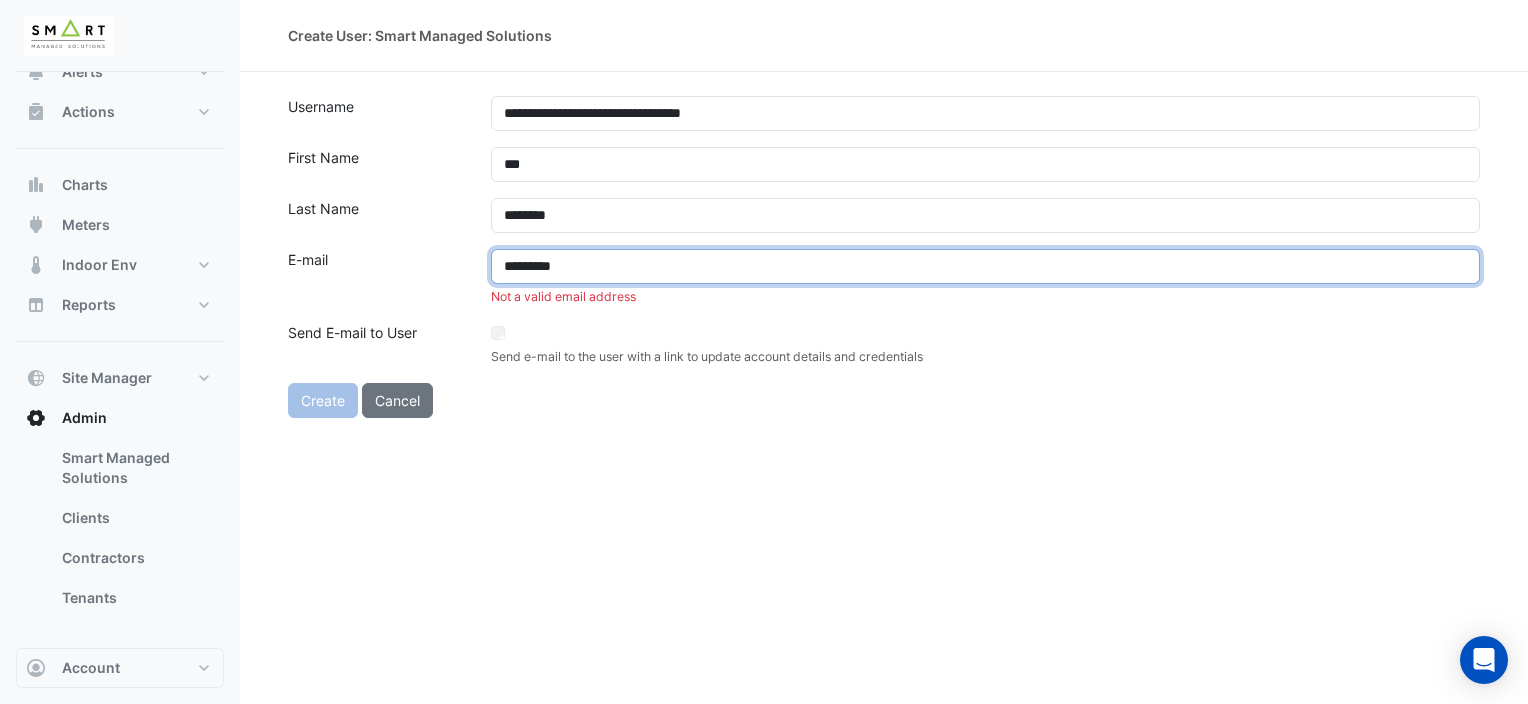 click on "*********" at bounding box center (985, 266) 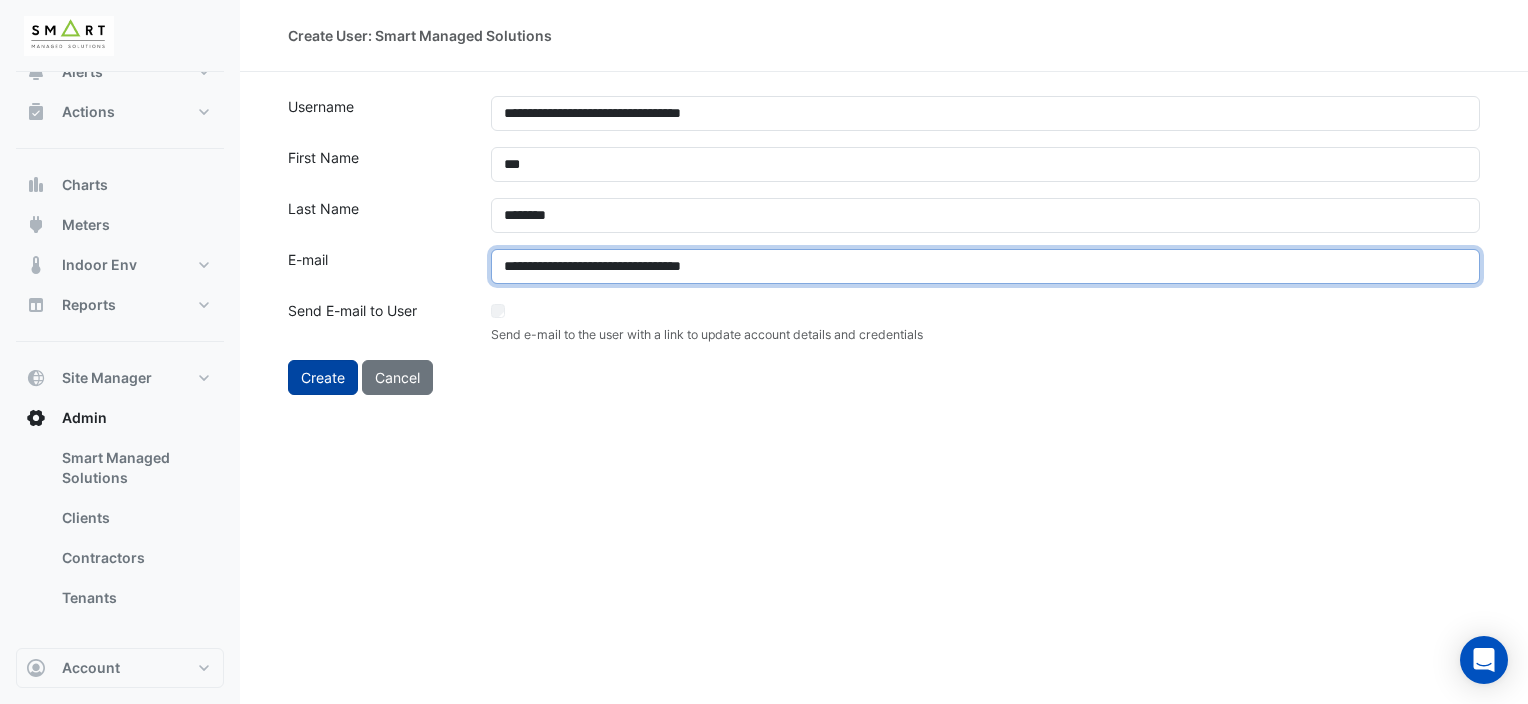 type on "**********" 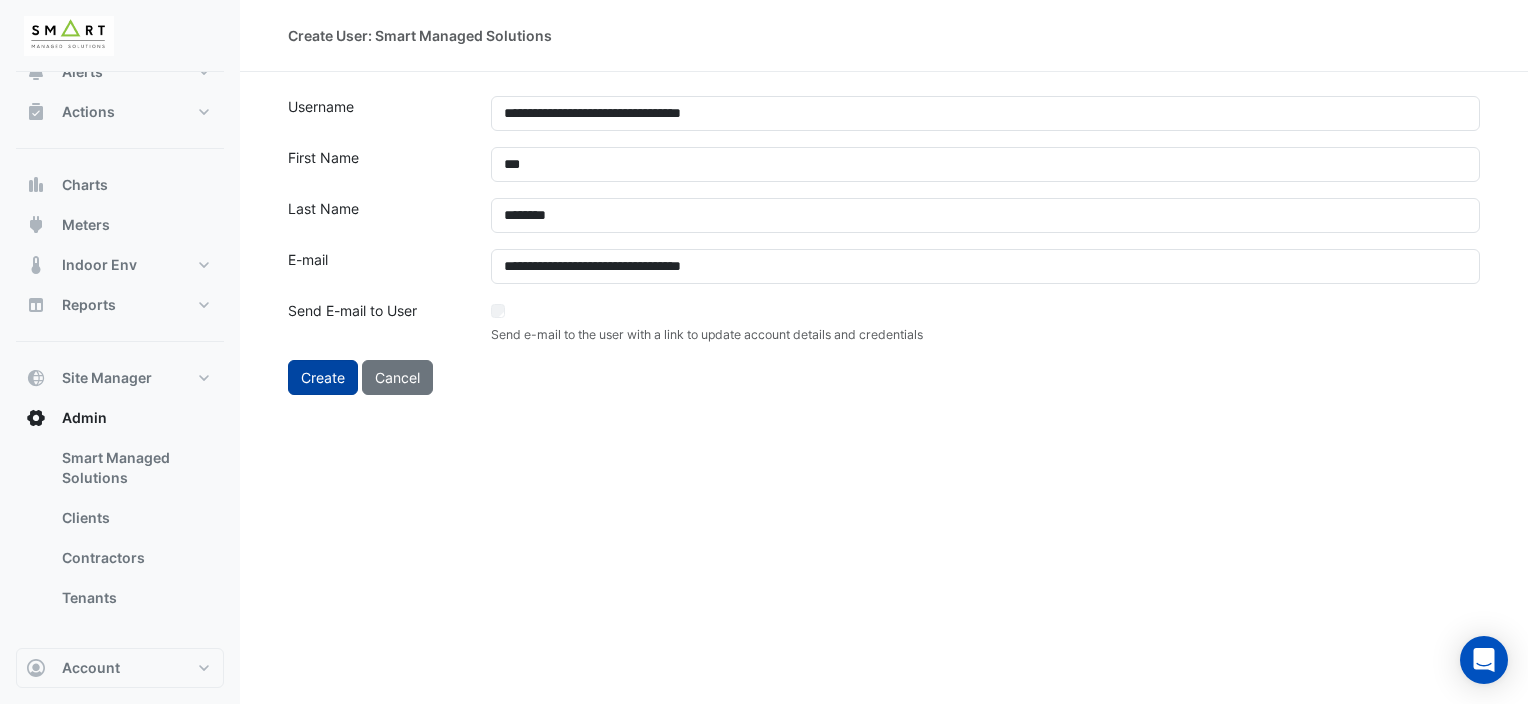 click on "Create" 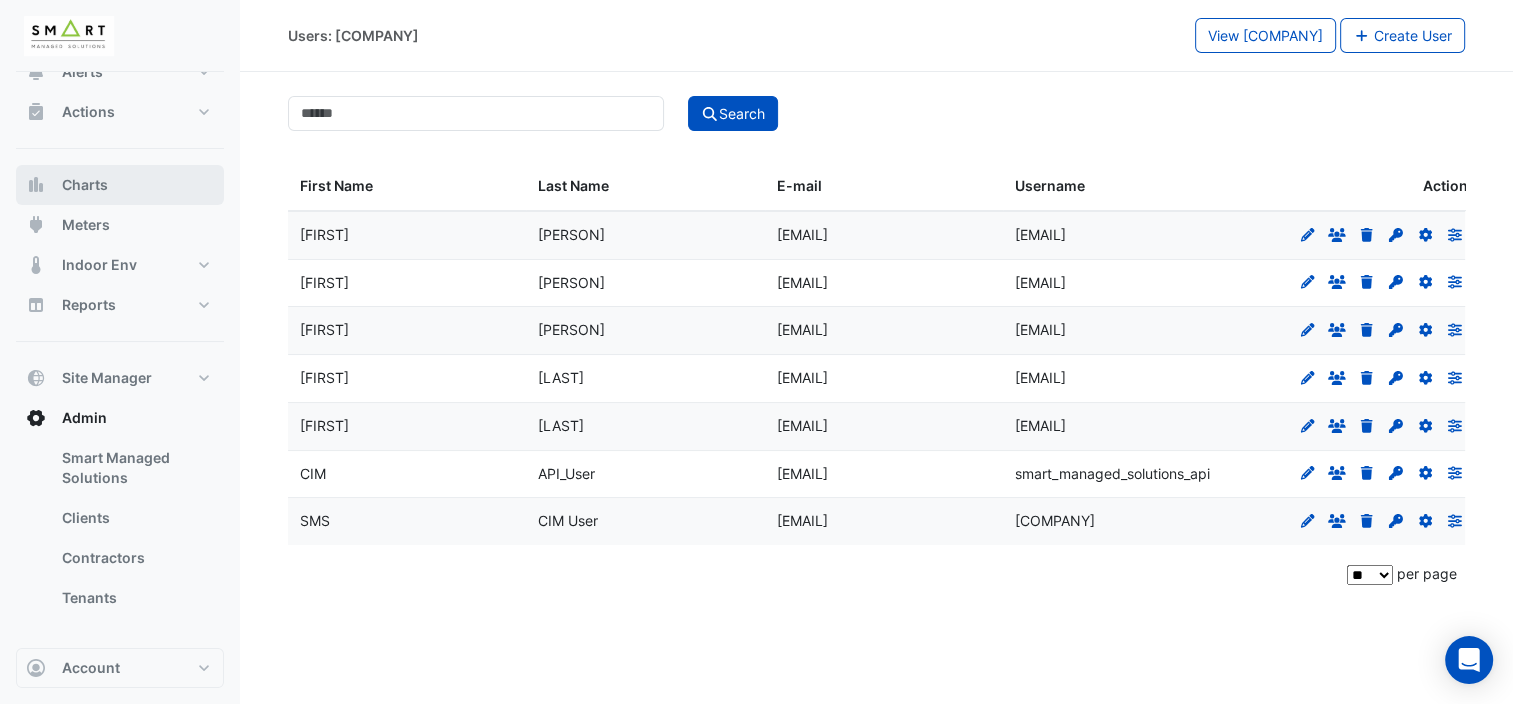 click on "Charts" at bounding box center (85, 185) 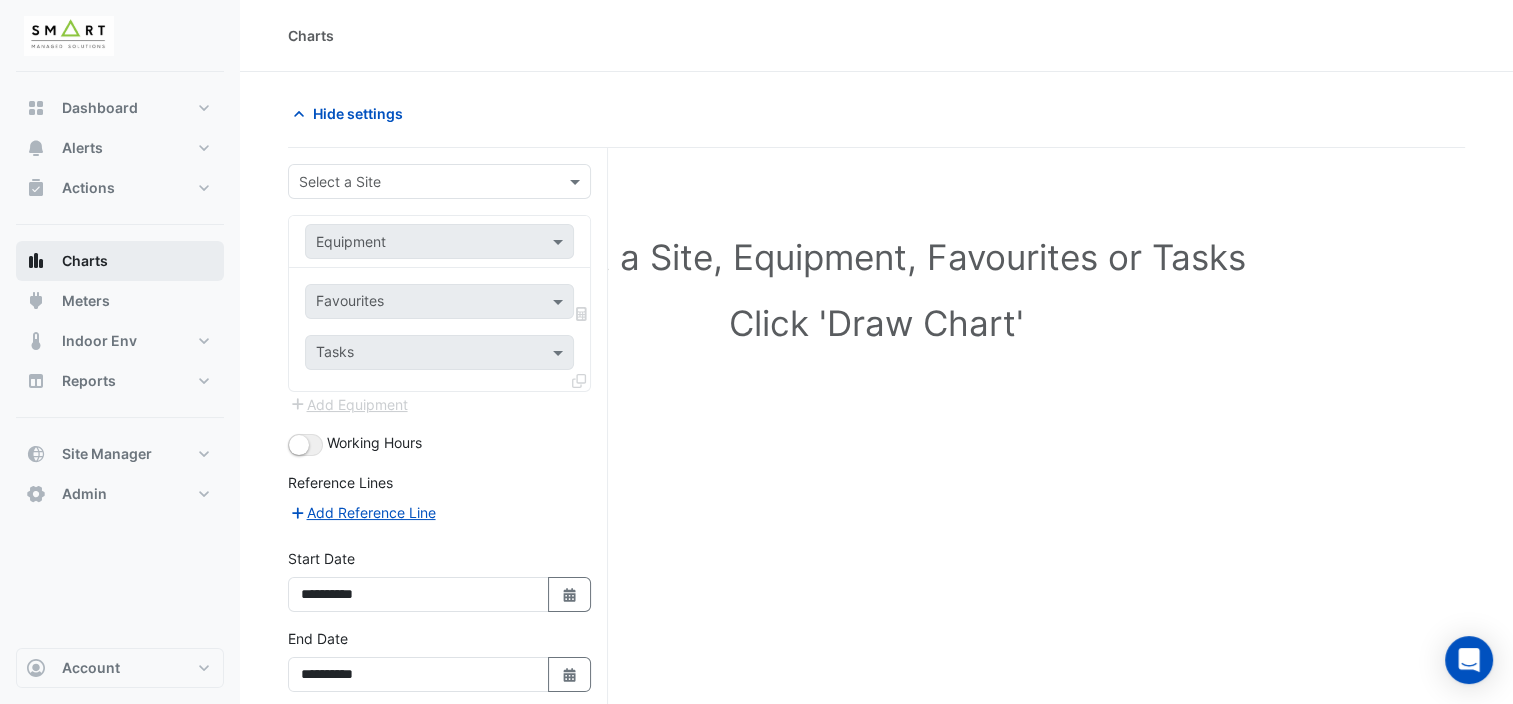 scroll, scrollTop: 0, scrollLeft: 0, axis: both 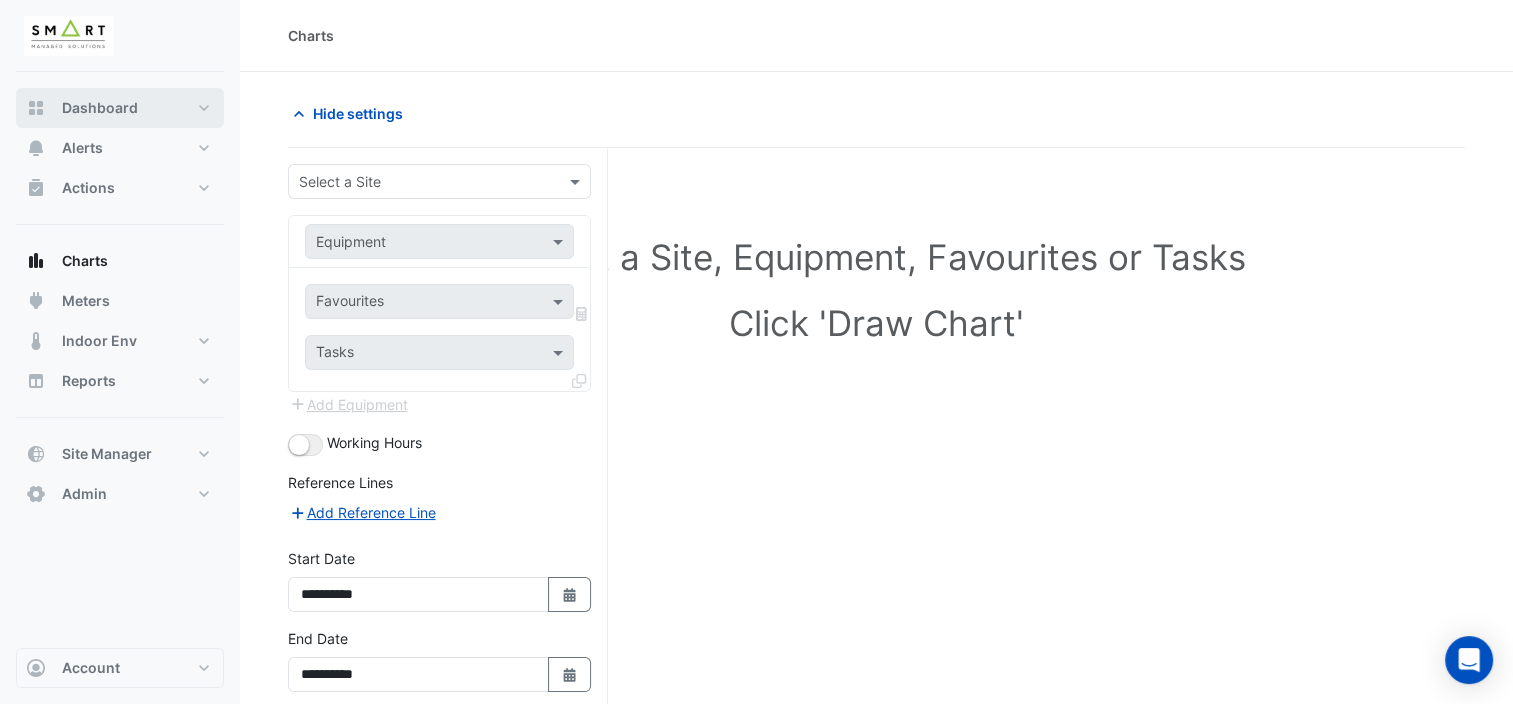 click on "Dashboard" at bounding box center [100, 108] 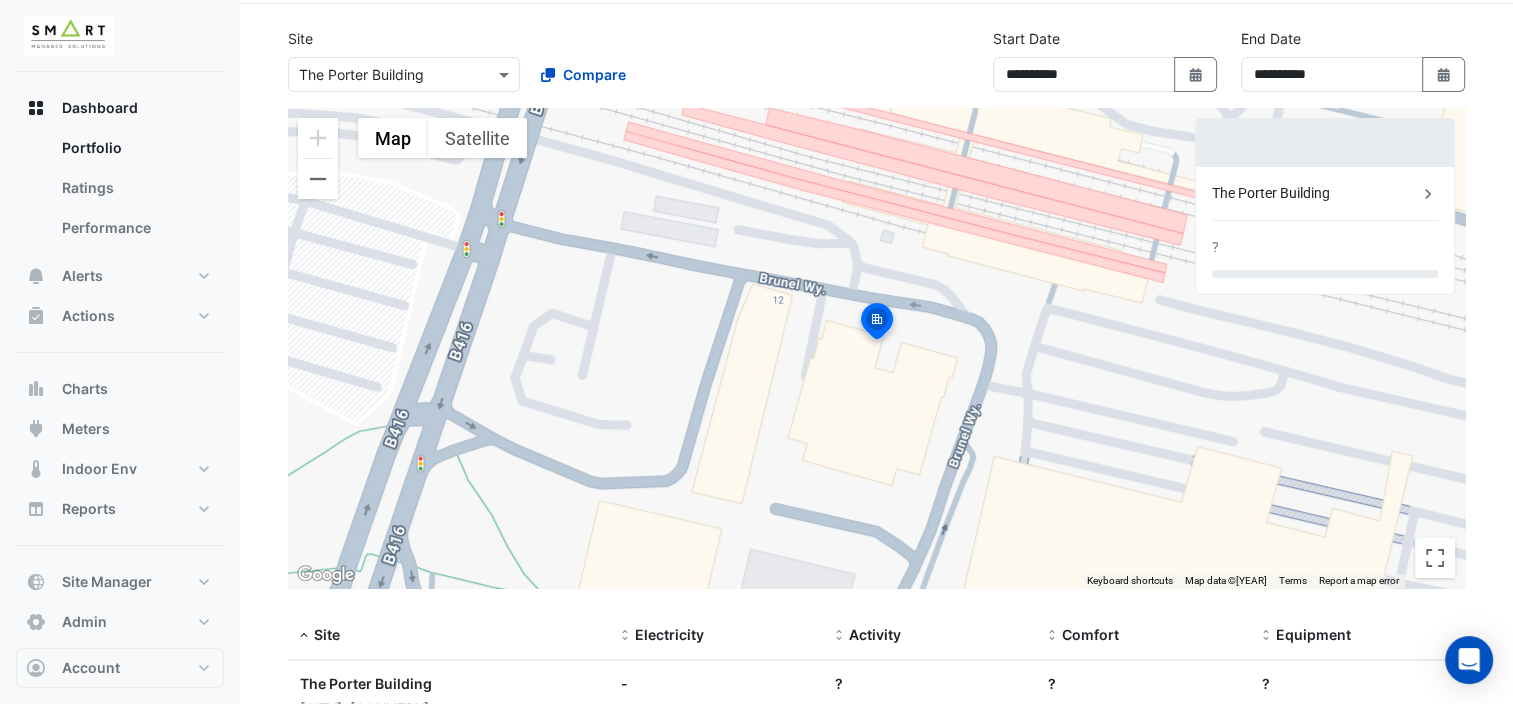 scroll, scrollTop: 0, scrollLeft: 0, axis: both 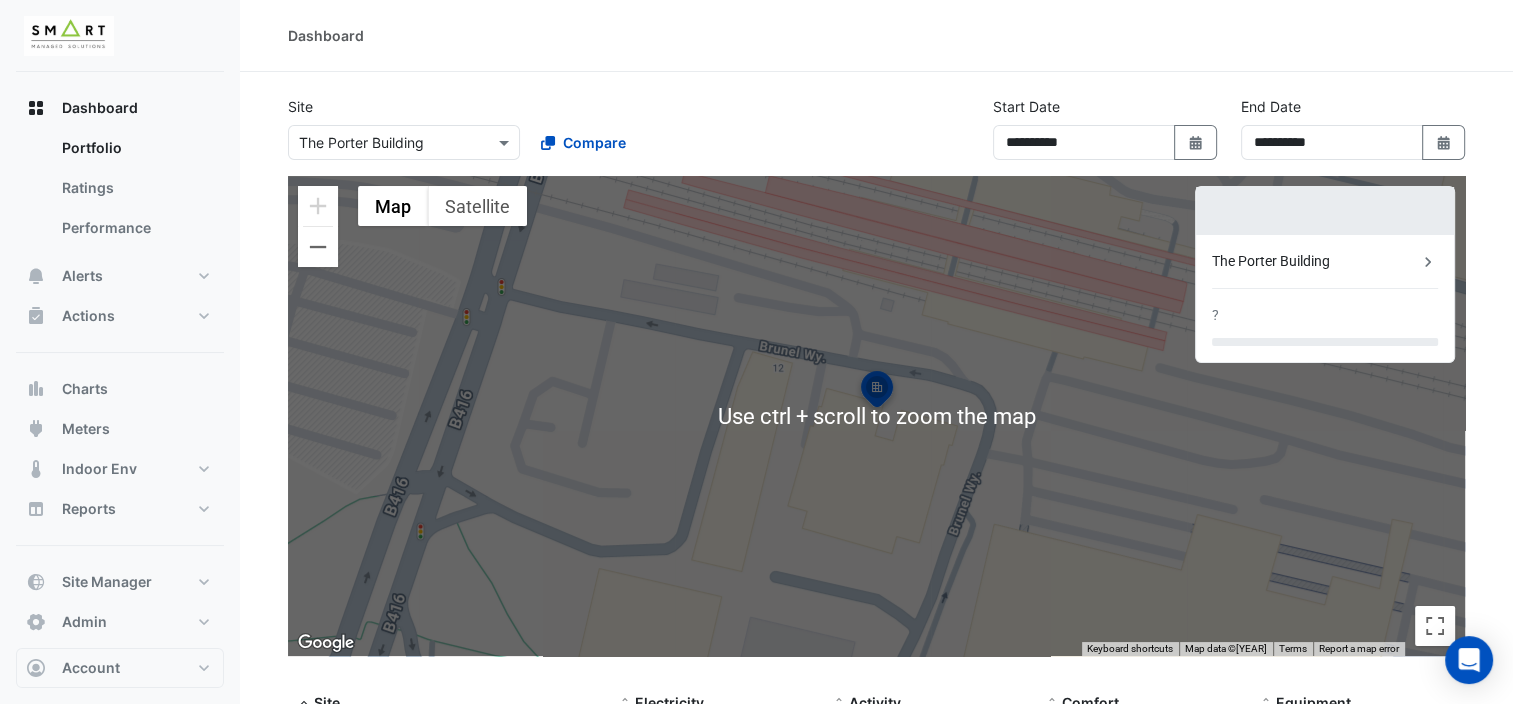 click at bounding box center [384, 143] 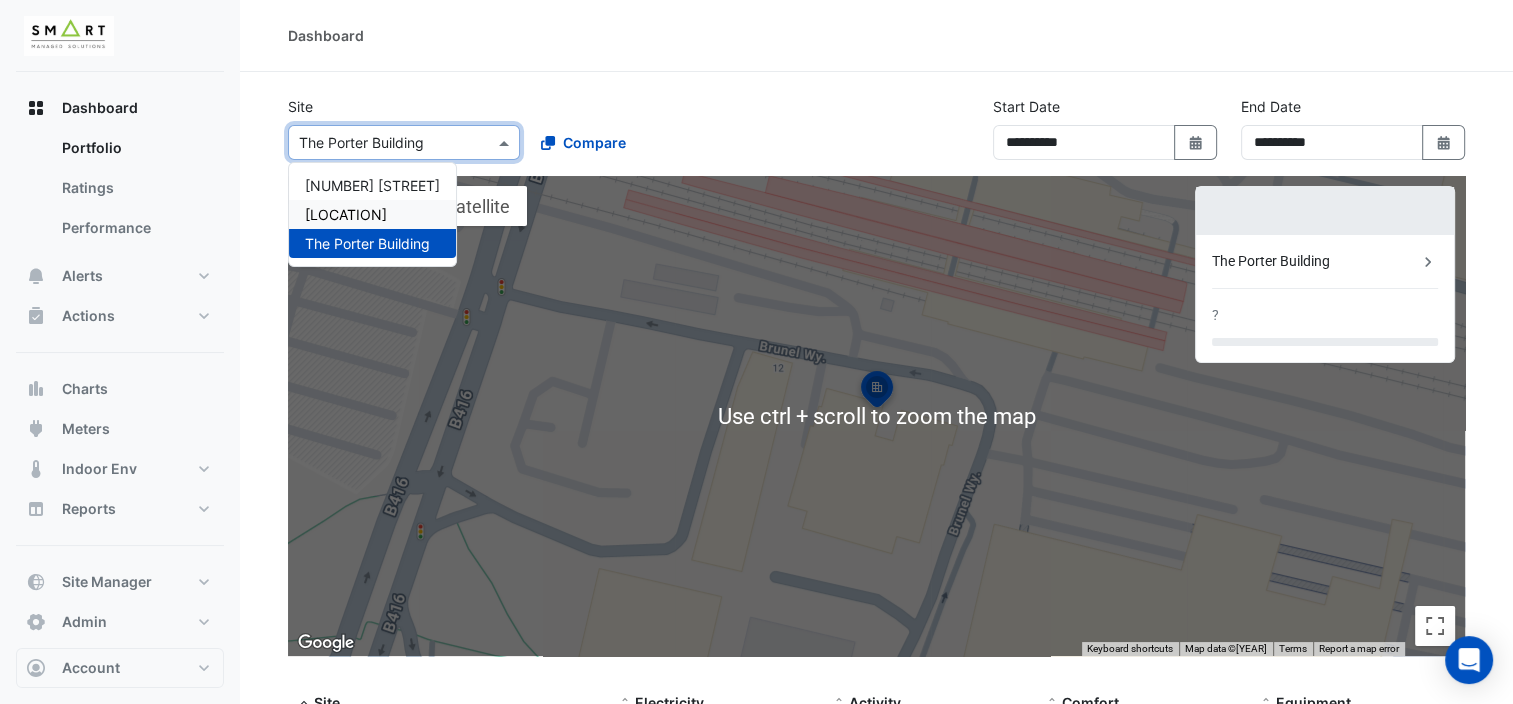 click on "Thames Tower" at bounding box center (372, 214) 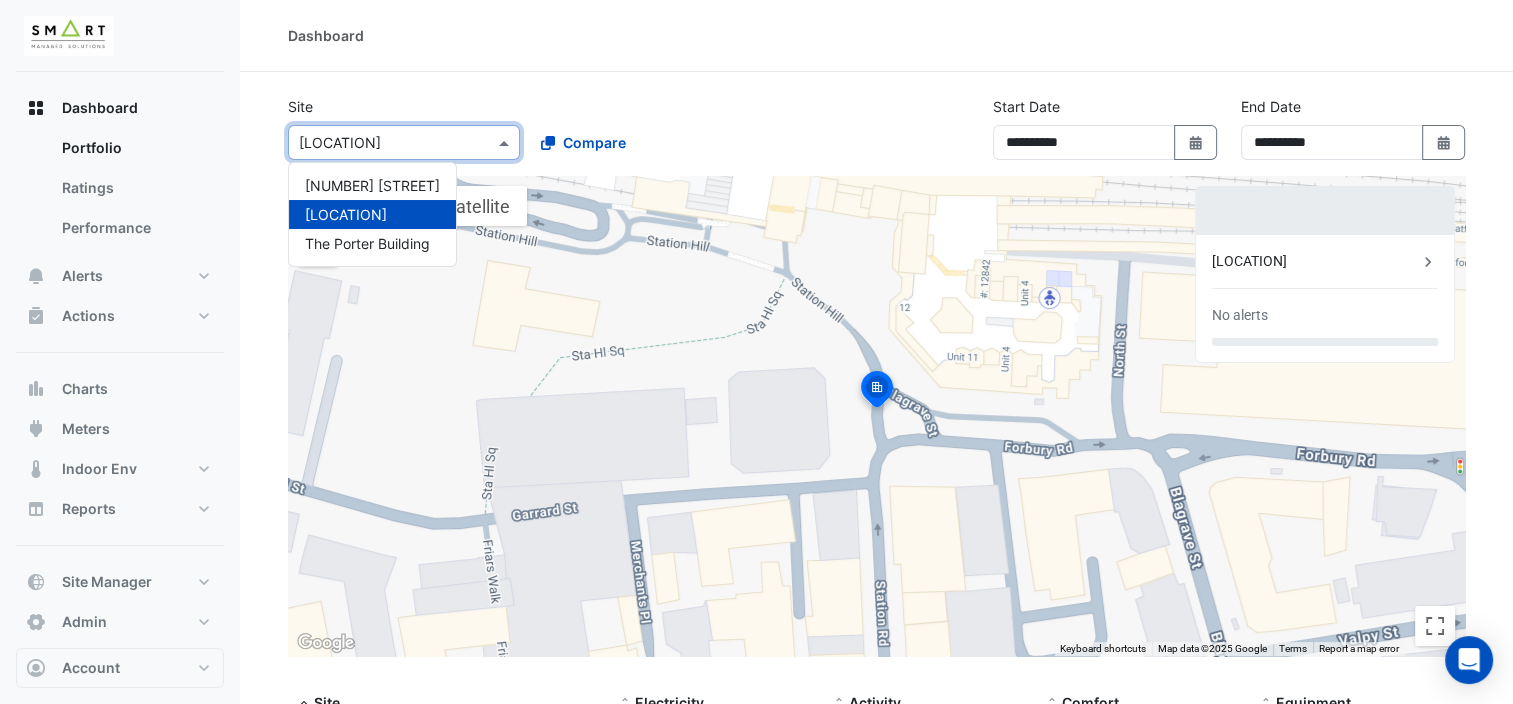 click at bounding box center (384, 143) 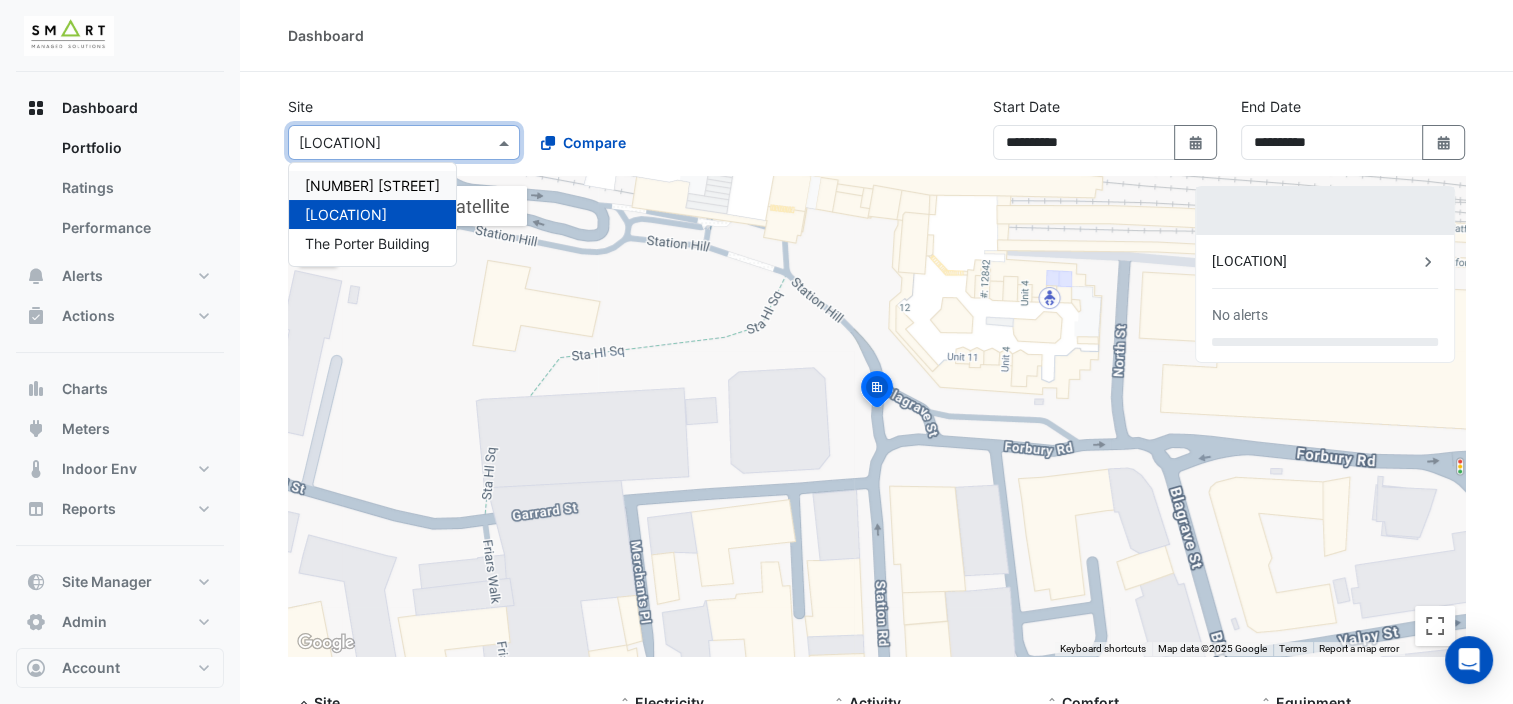 click on "12 Hammersmith Grove" at bounding box center (372, 185) 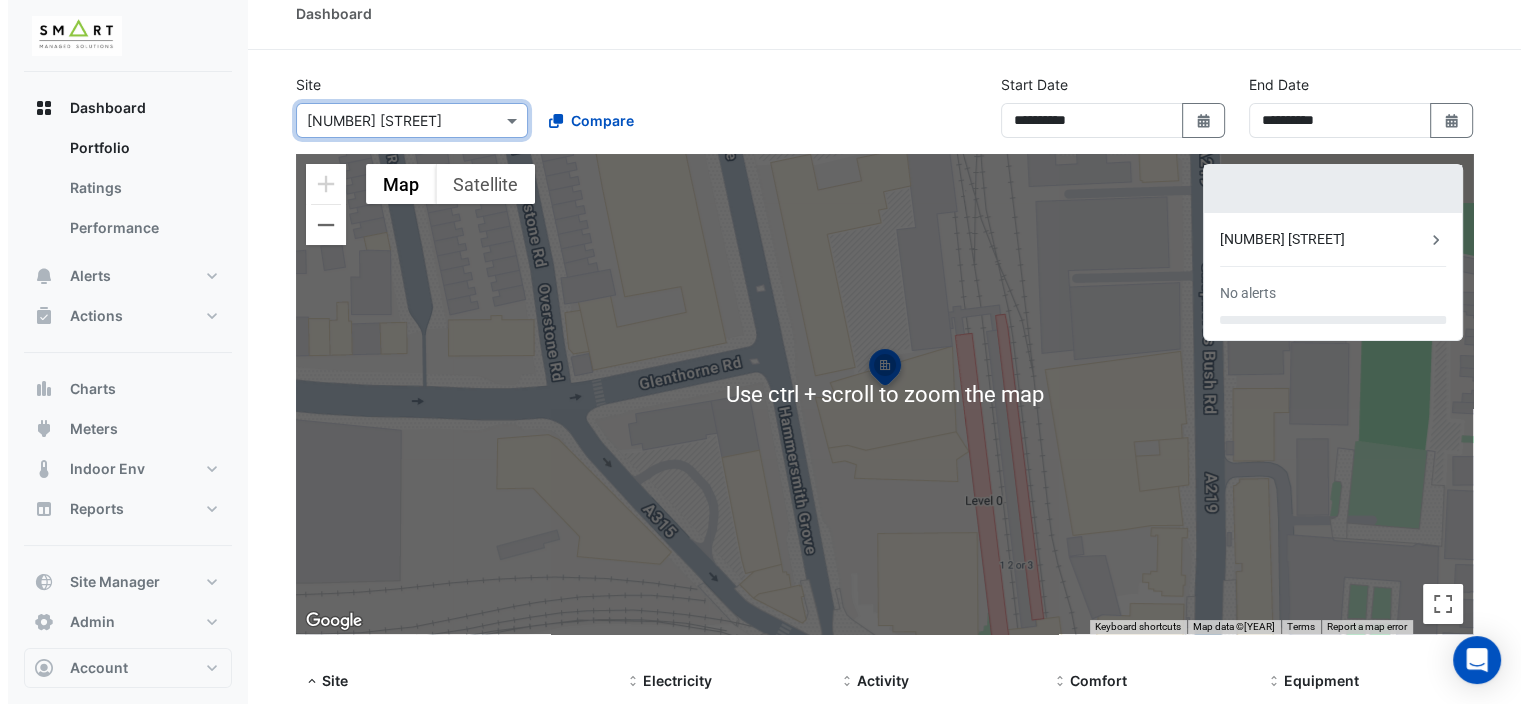 scroll, scrollTop: 0, scrollLeft: 0, axis: both 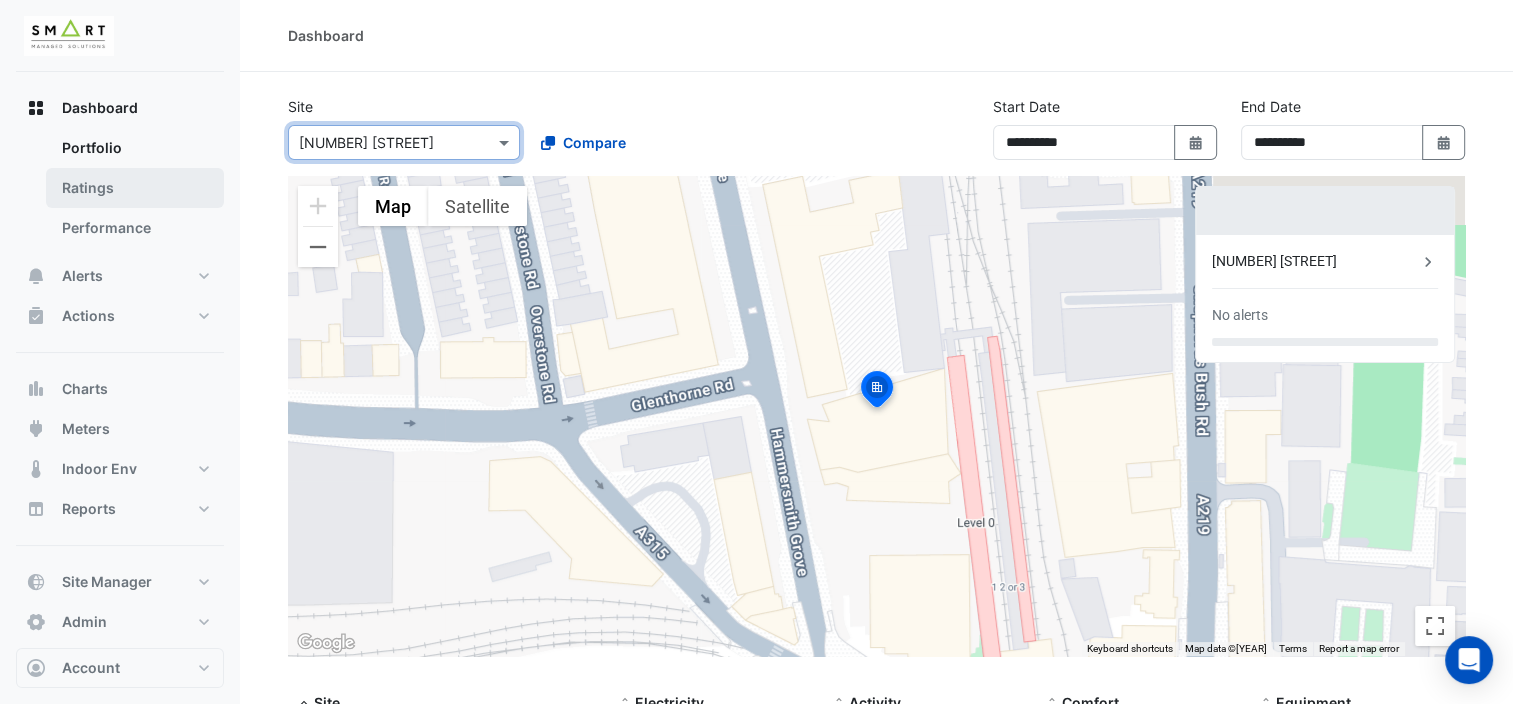 click on "Ratings" at bounding box center (135, 188) 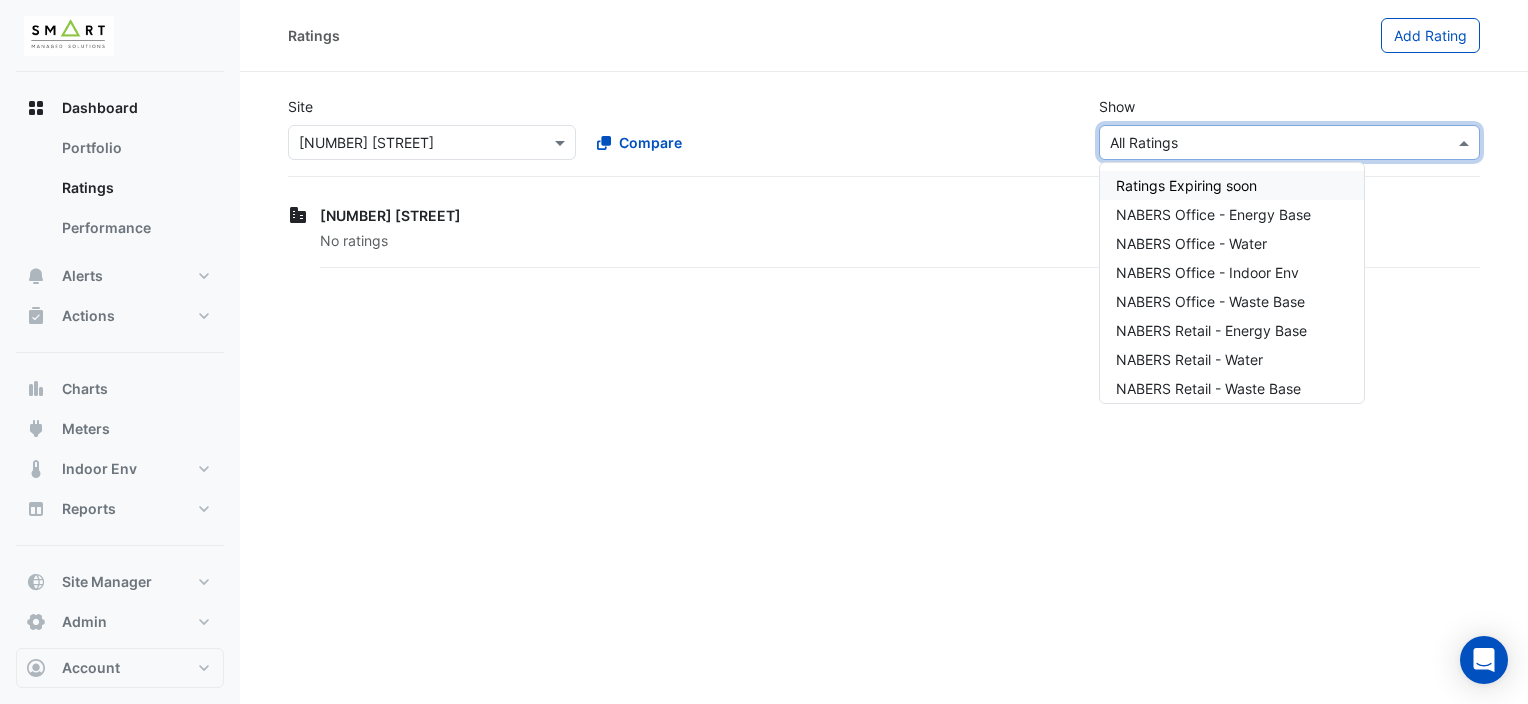 click on "Sustainability Rating Types × All Ratings" at bounding box center (1277, 142) 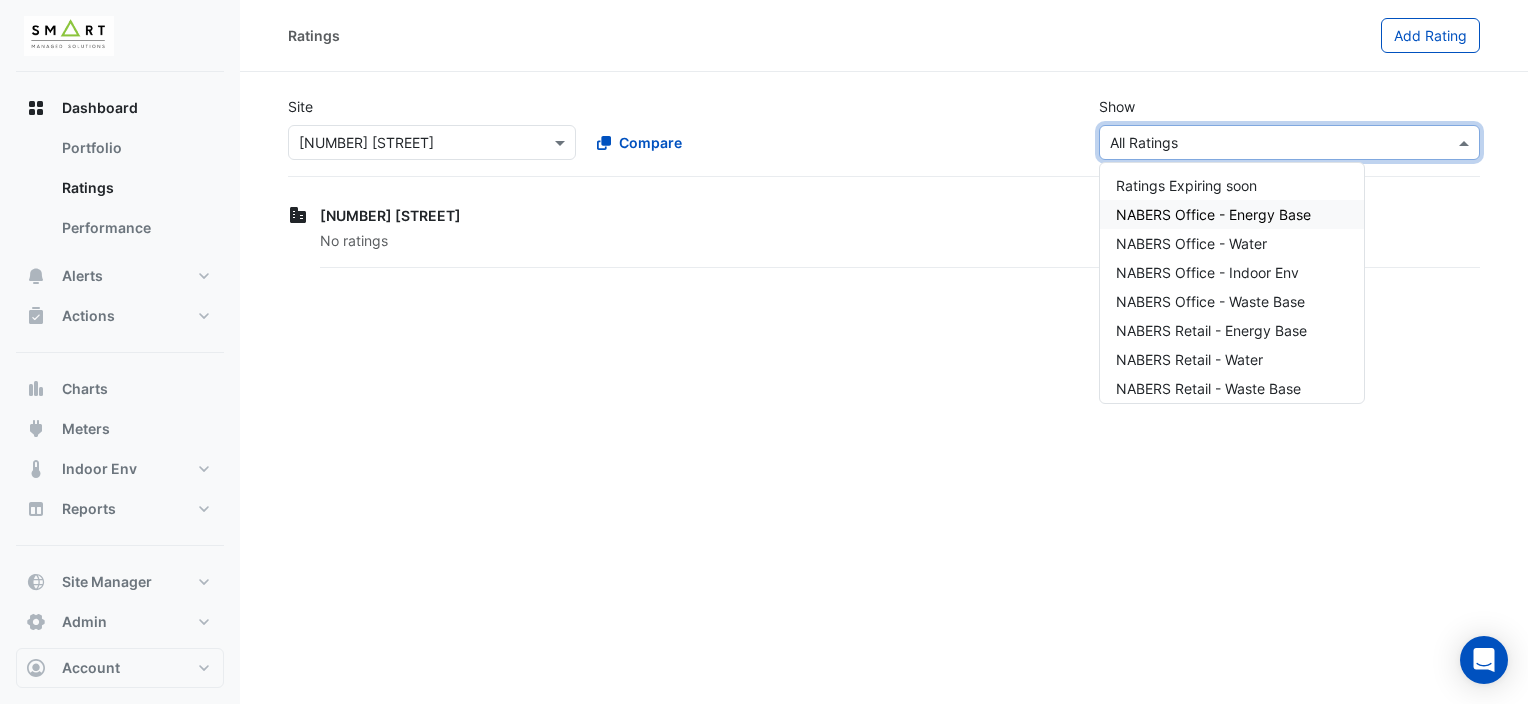 drag, startPoint x: 1228, startPoint y: 188, endPoint x: 1237, endPoint y: 215, distance: 28.460499 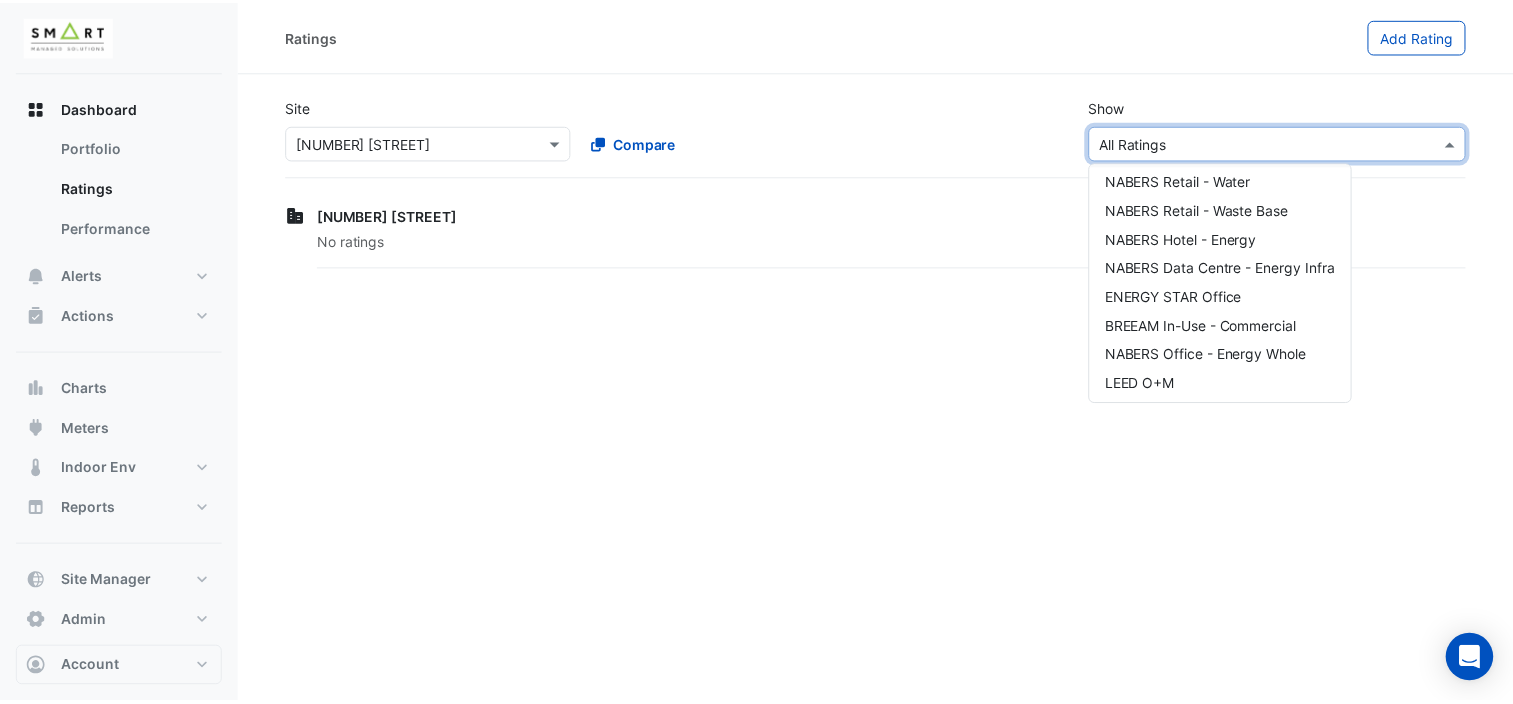 scroll, scrollTop: 181, scrollLeft: 0, axis: vertical 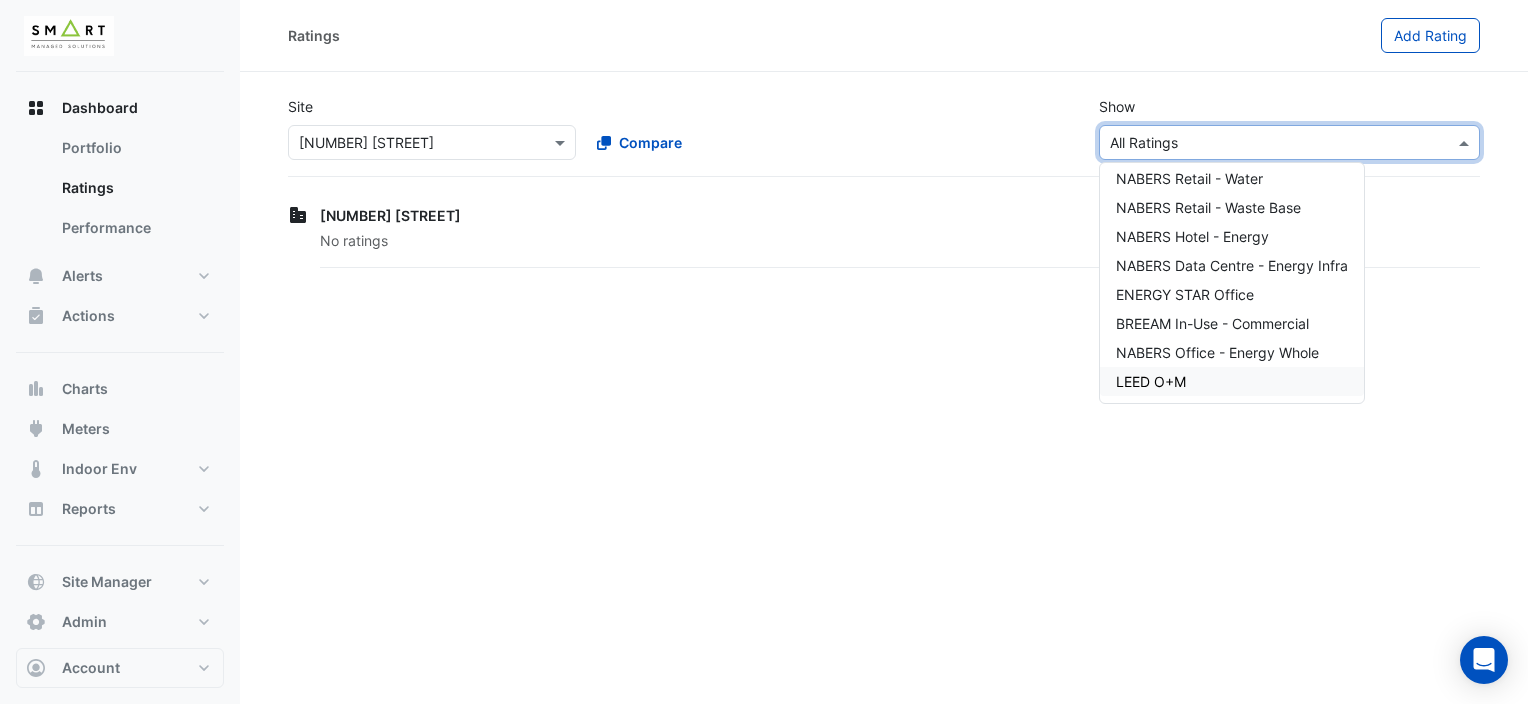 click on "LEED O+M" at bounding box center (1151, 381) 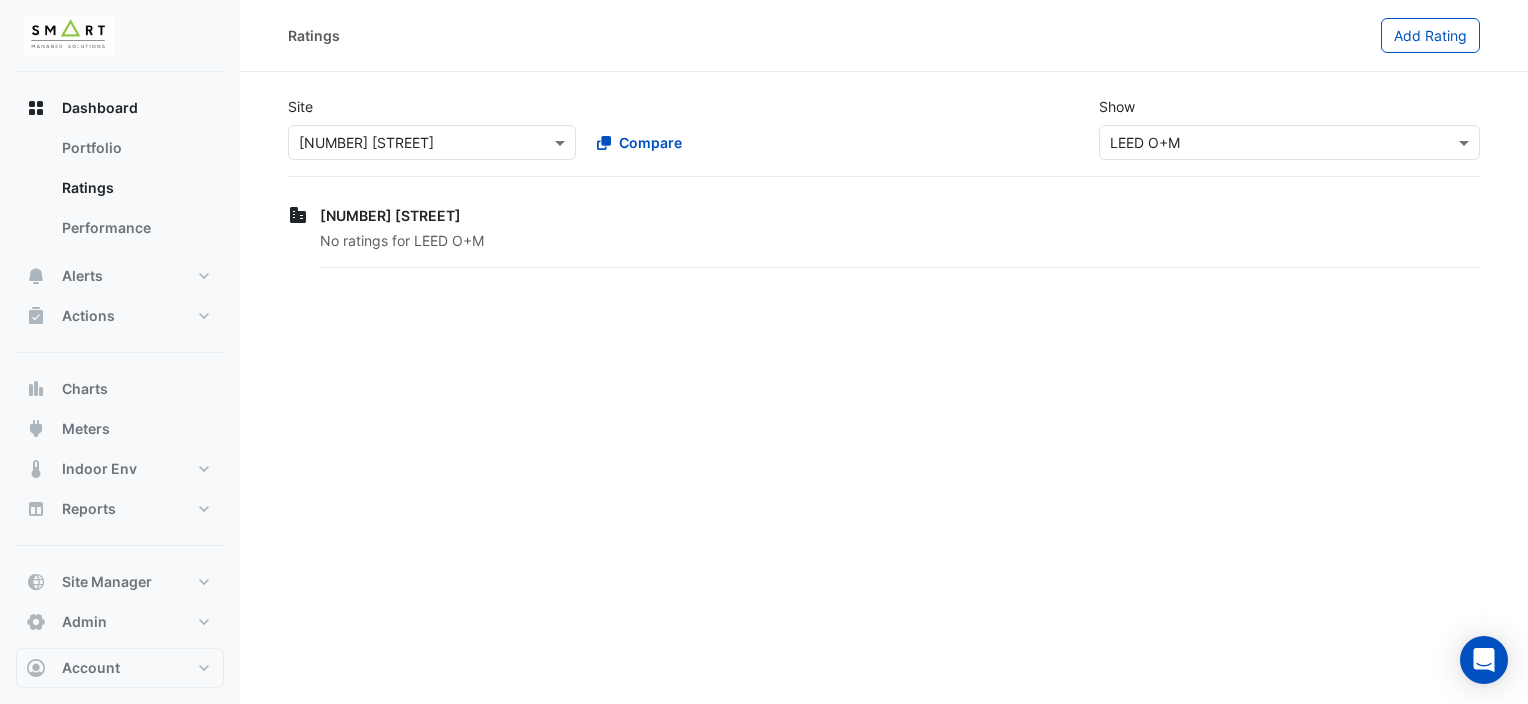click on "No ratings for LEED O+M" 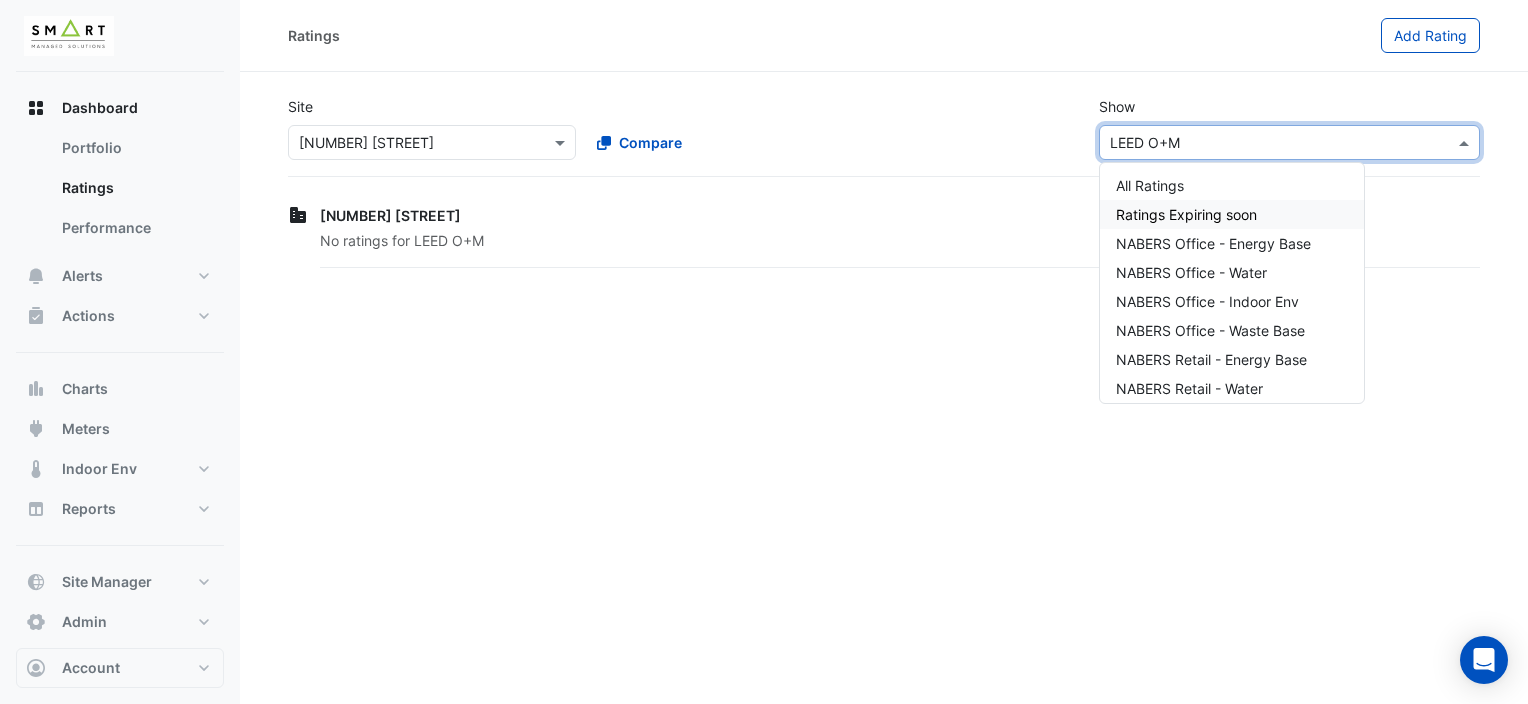 click on "Ratings Expiring soon" at bounding box center (1232, 214) 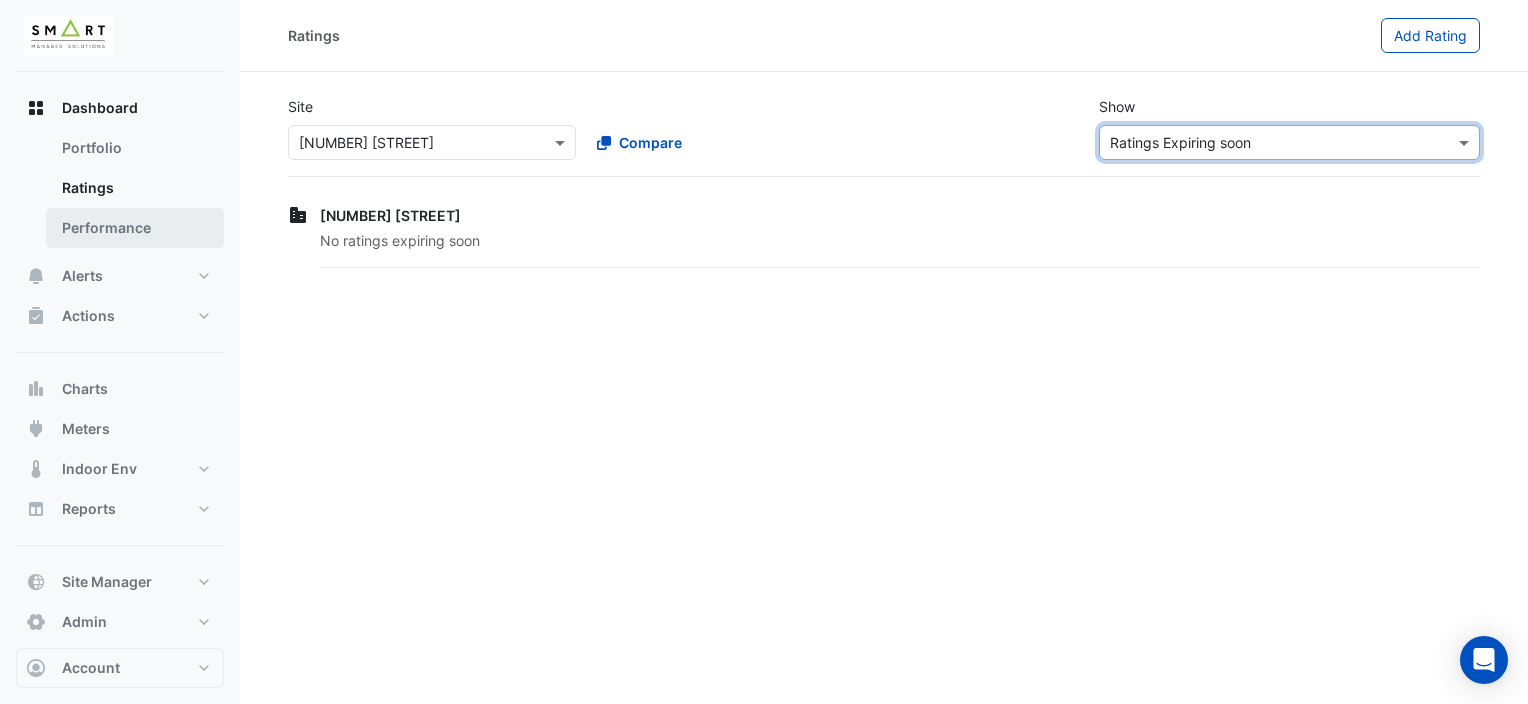 click on "Performance" at bounding box center (135, 228) 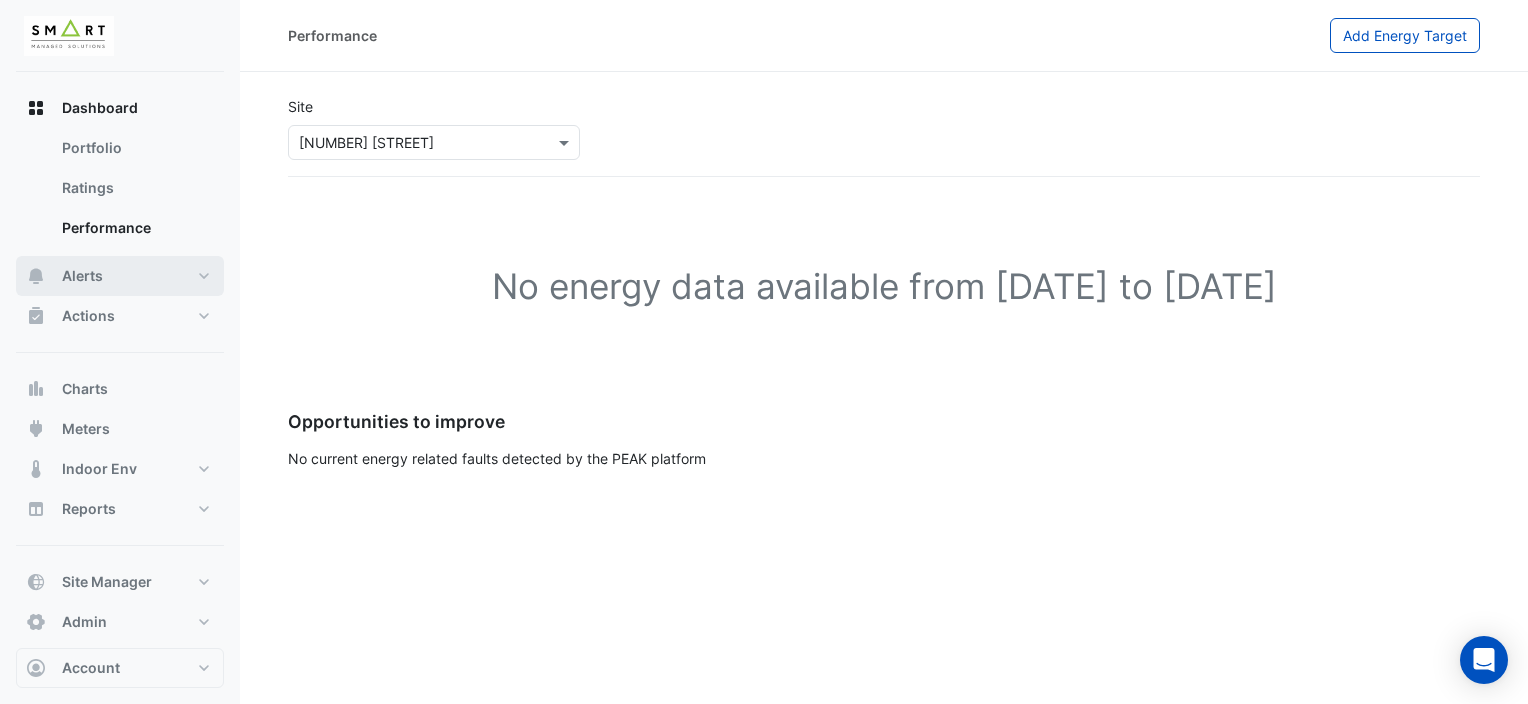 click on "Alerts" at bounding box center (120, 276) 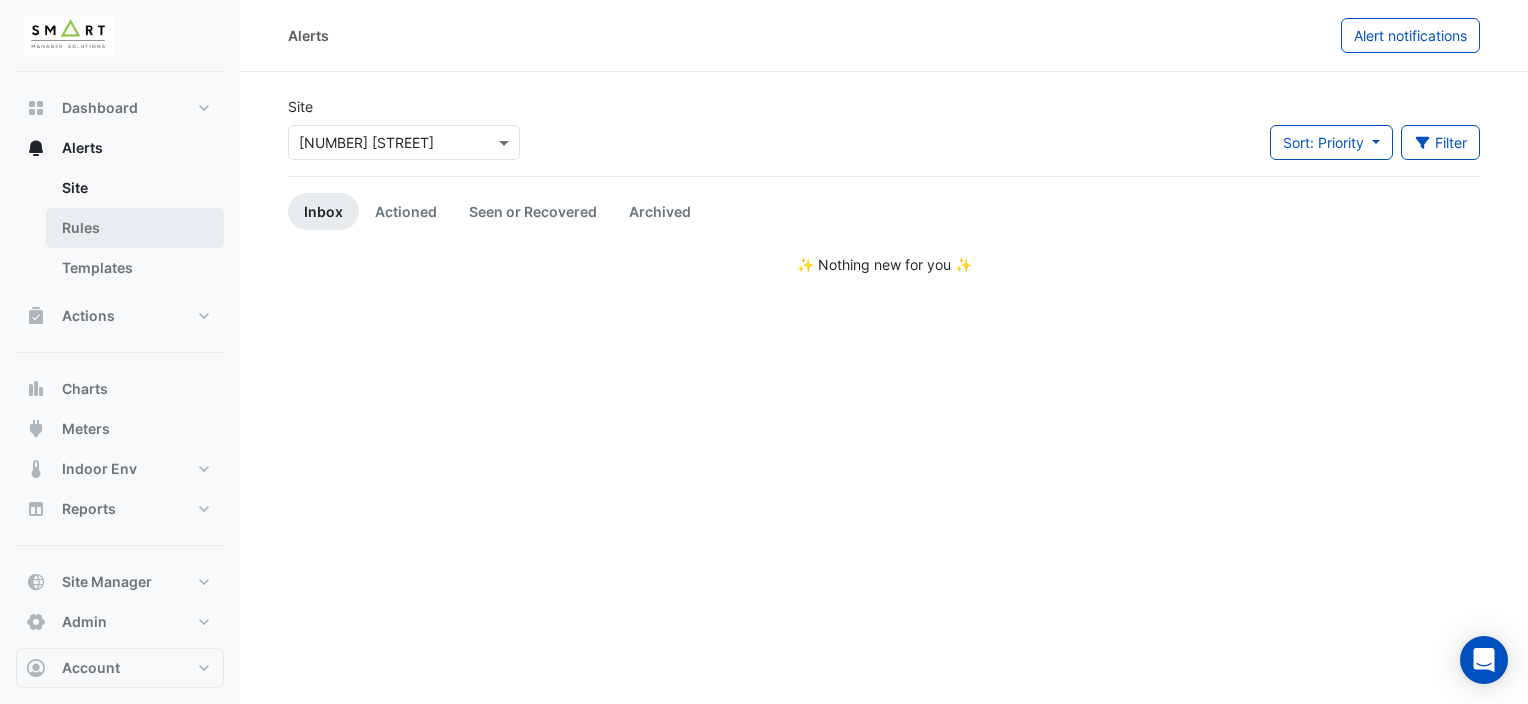 click on "Rules" at bounding box center [135, 228] 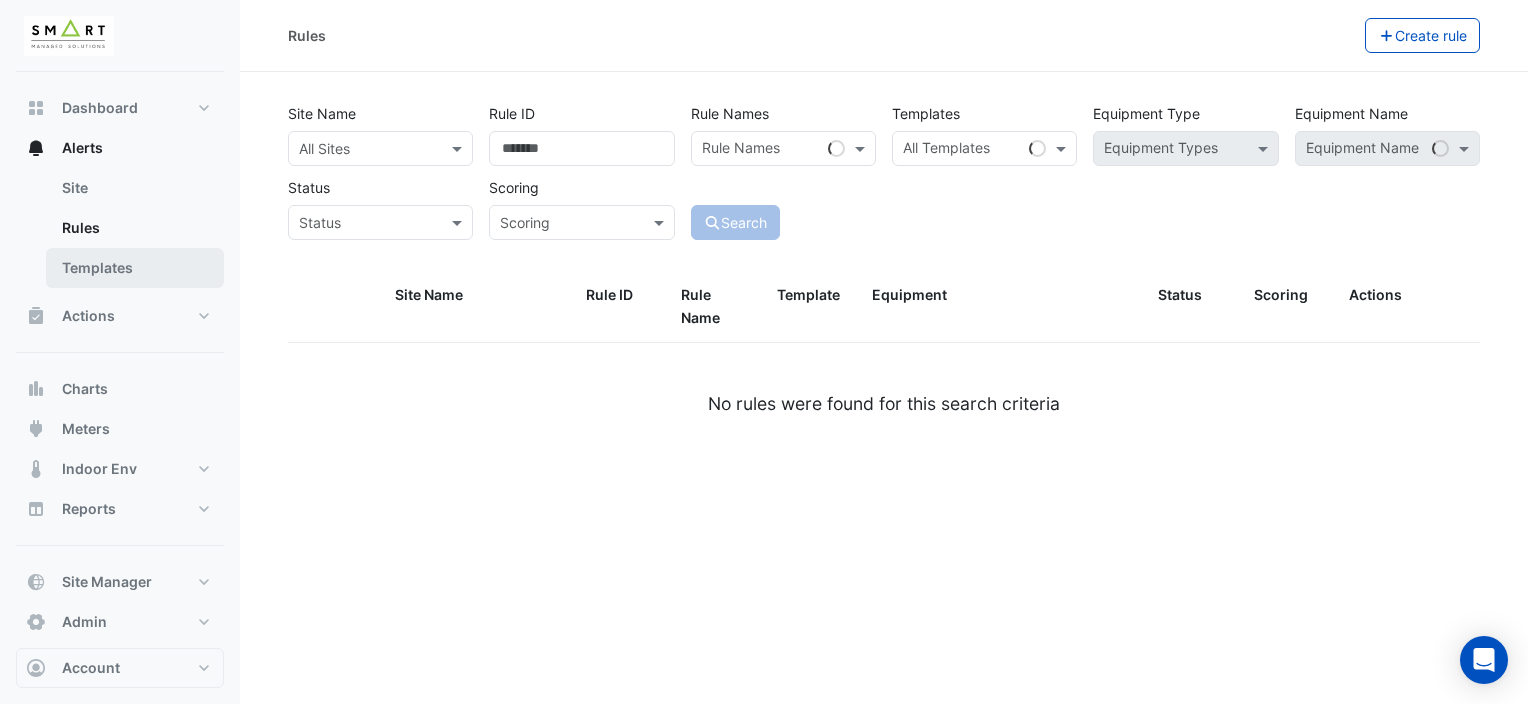 click on "Templates" at bounding box center (135, 268) 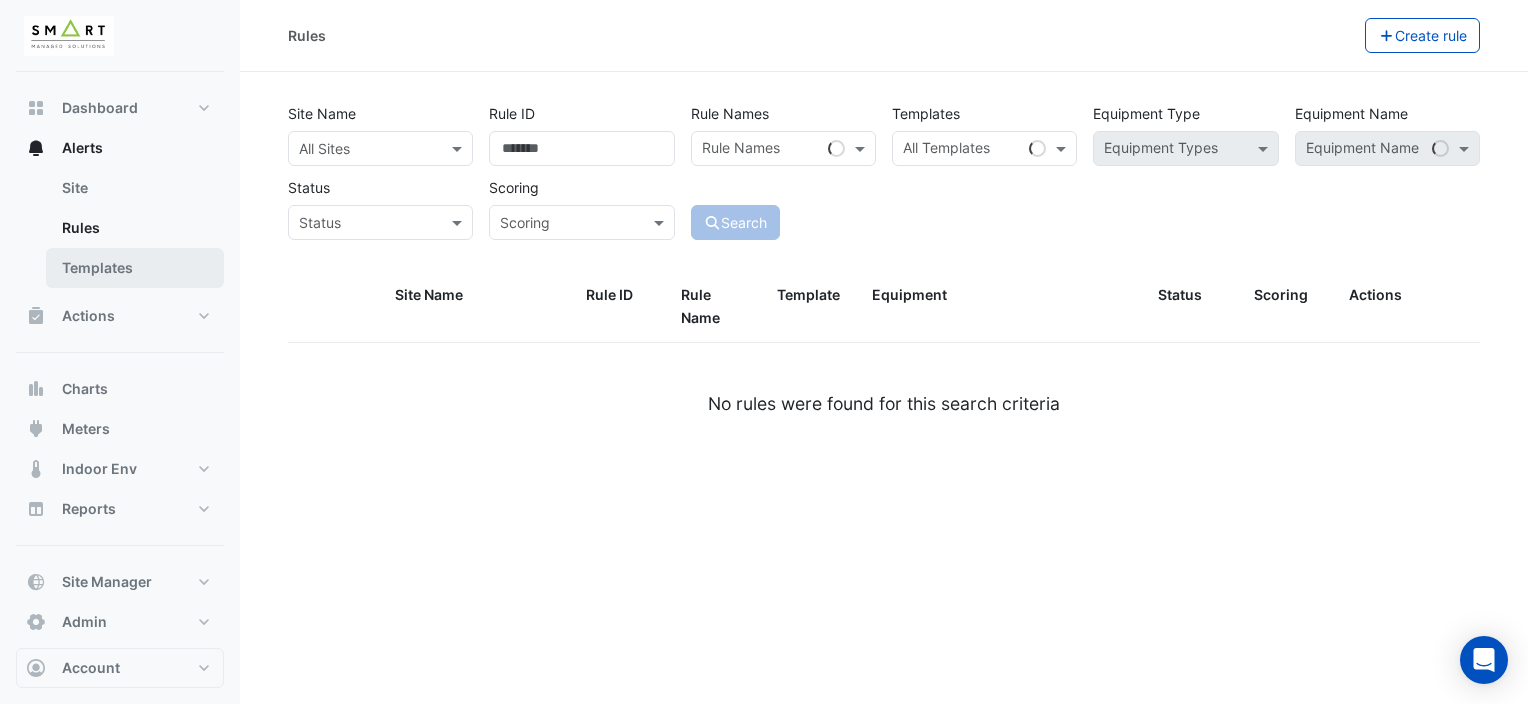 select 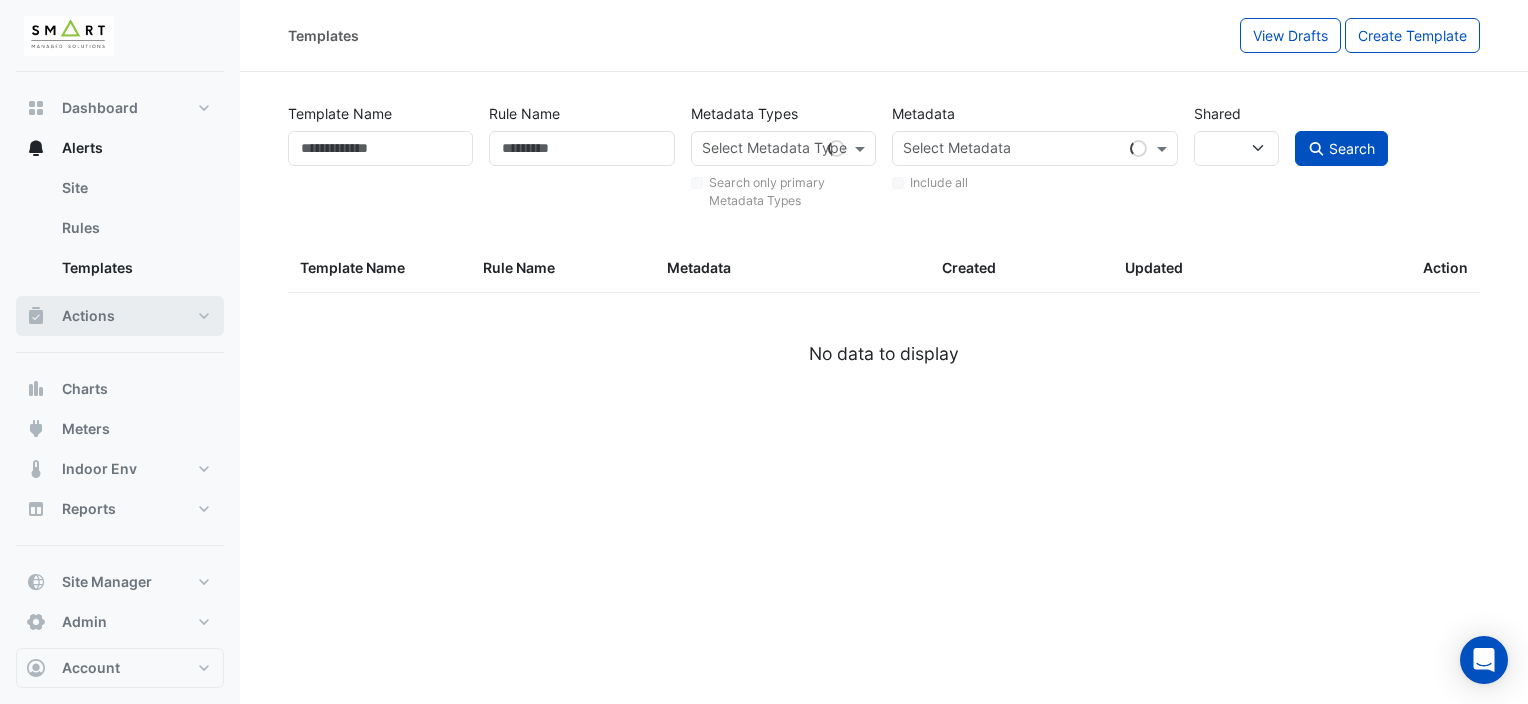 click on "Actions" at bounding box center [88, 316] 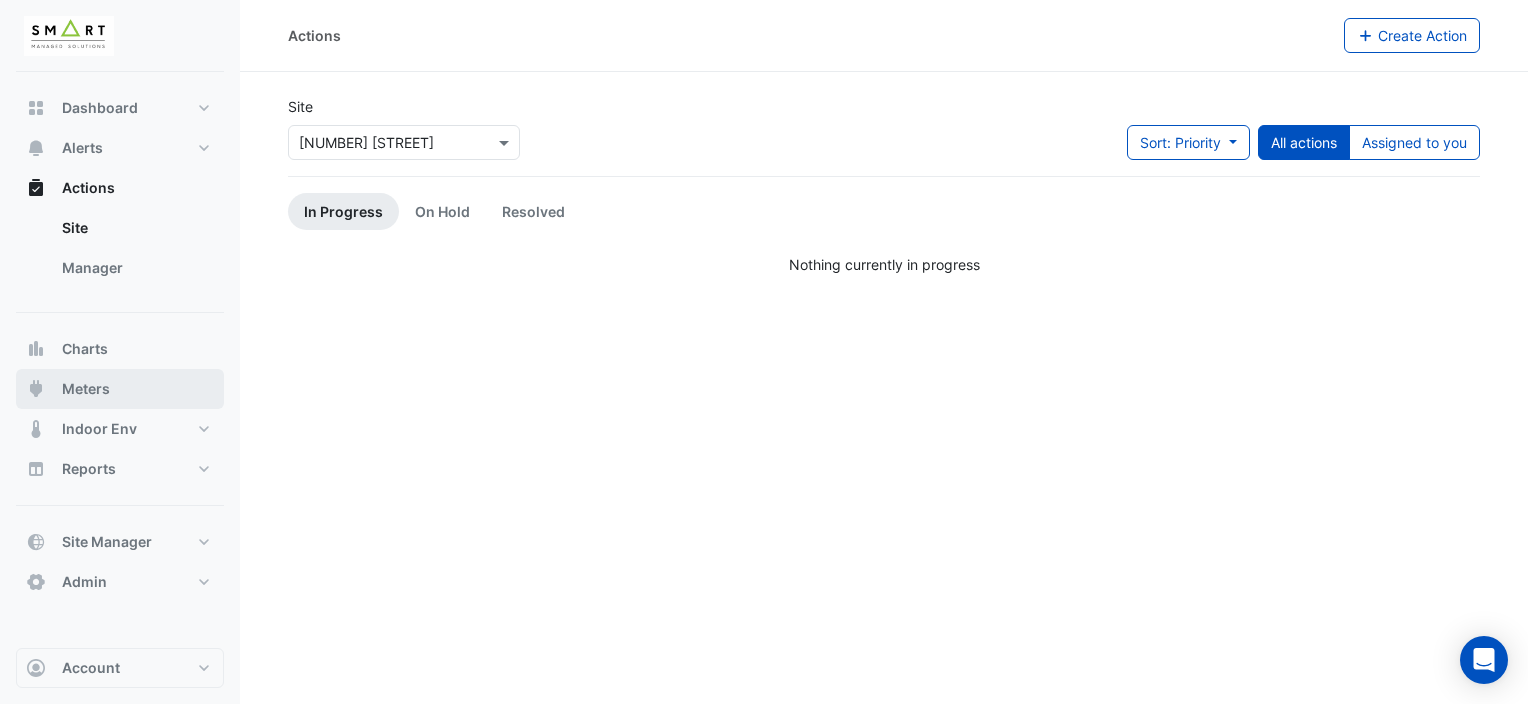 click on "Meters" at bounding box center (120, 389) 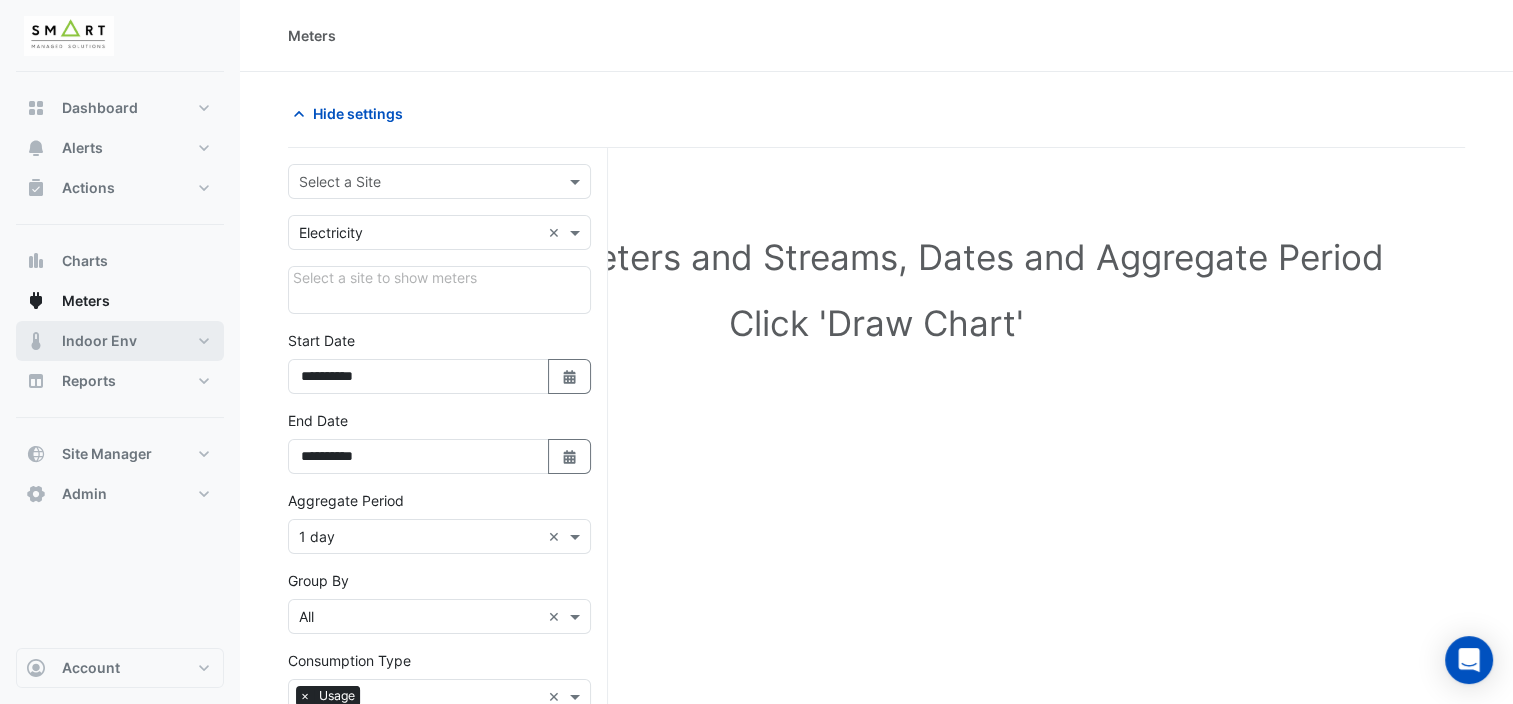 click on "Indoor Env" at bounding box center (99, 341) 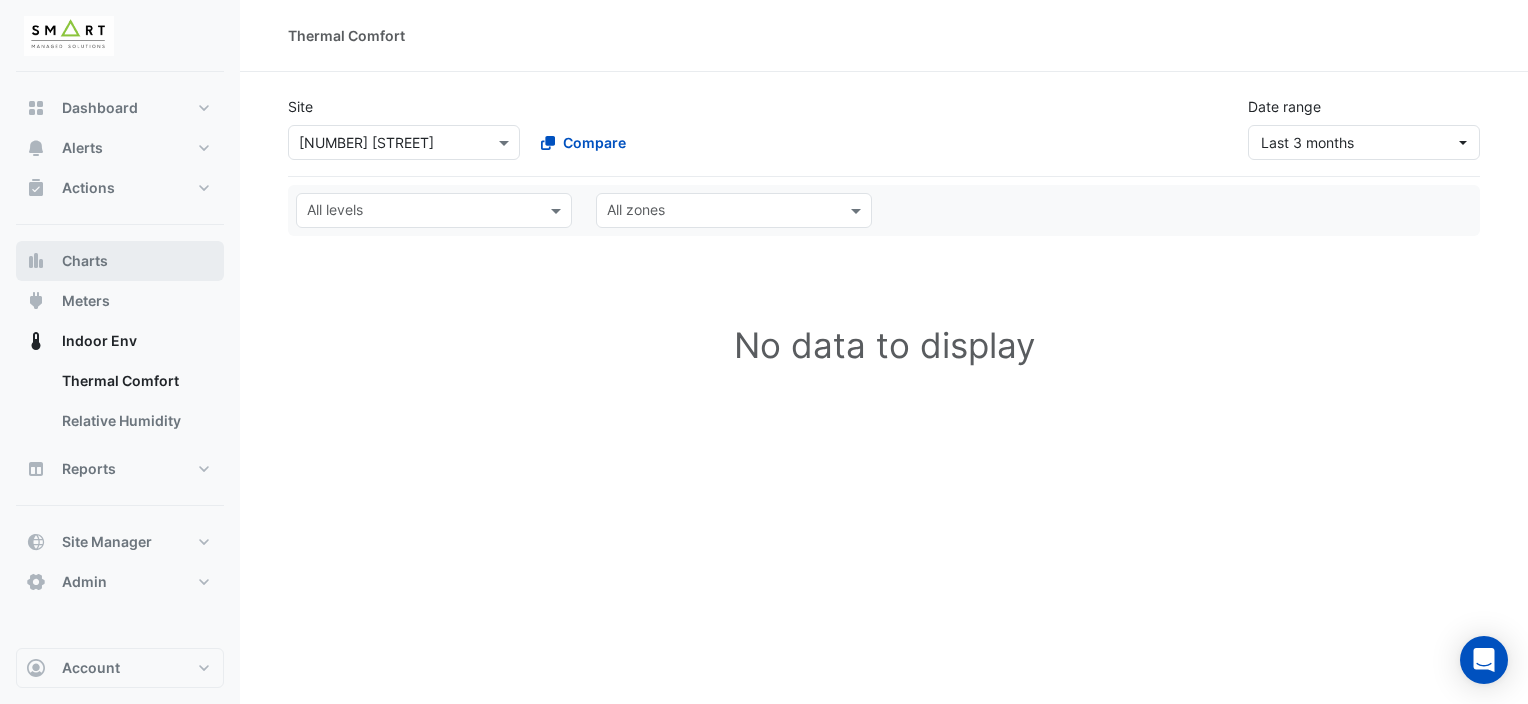 click on "Charts" at bounding box center [85, 261] 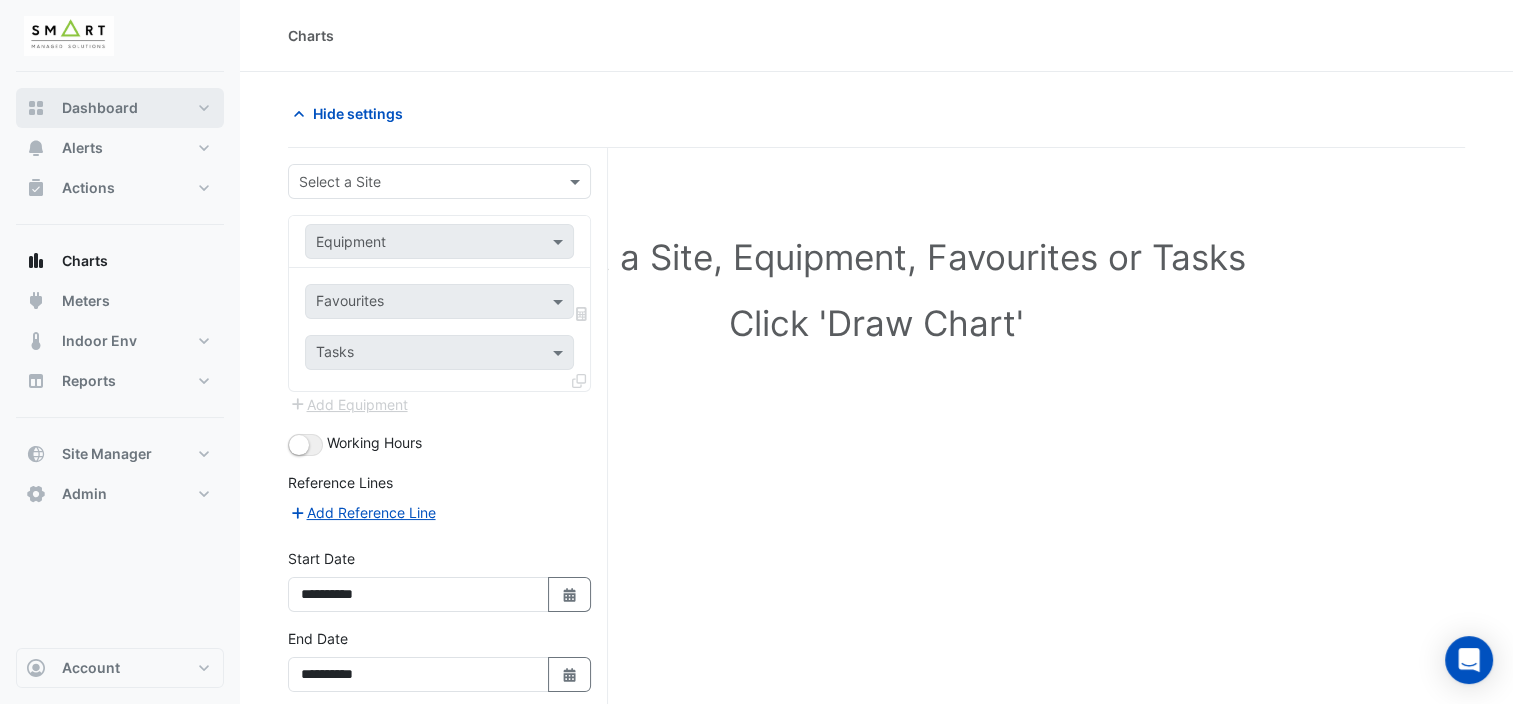 click on "Dashboard" at bounding box center (100, 108) 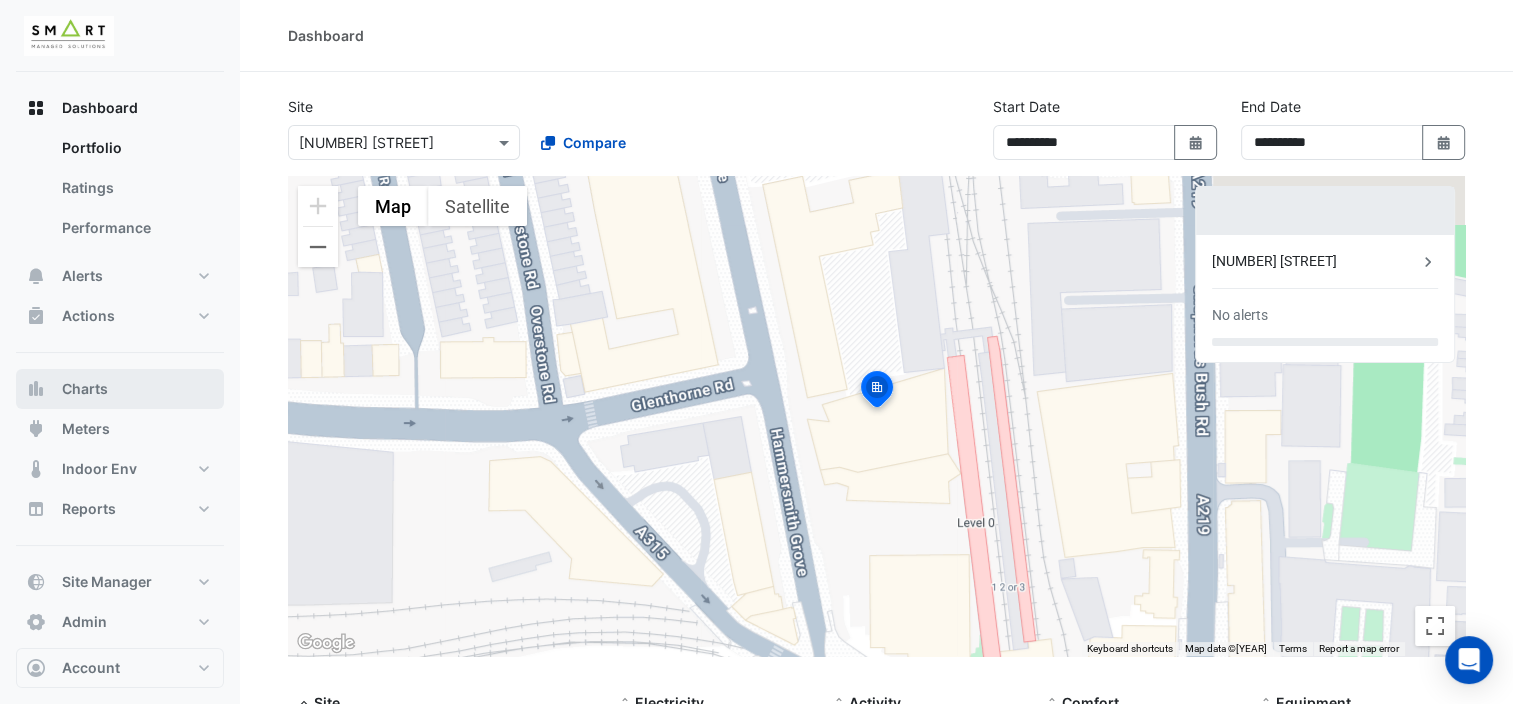 click on "Charts" at bounding box center [85, 389] 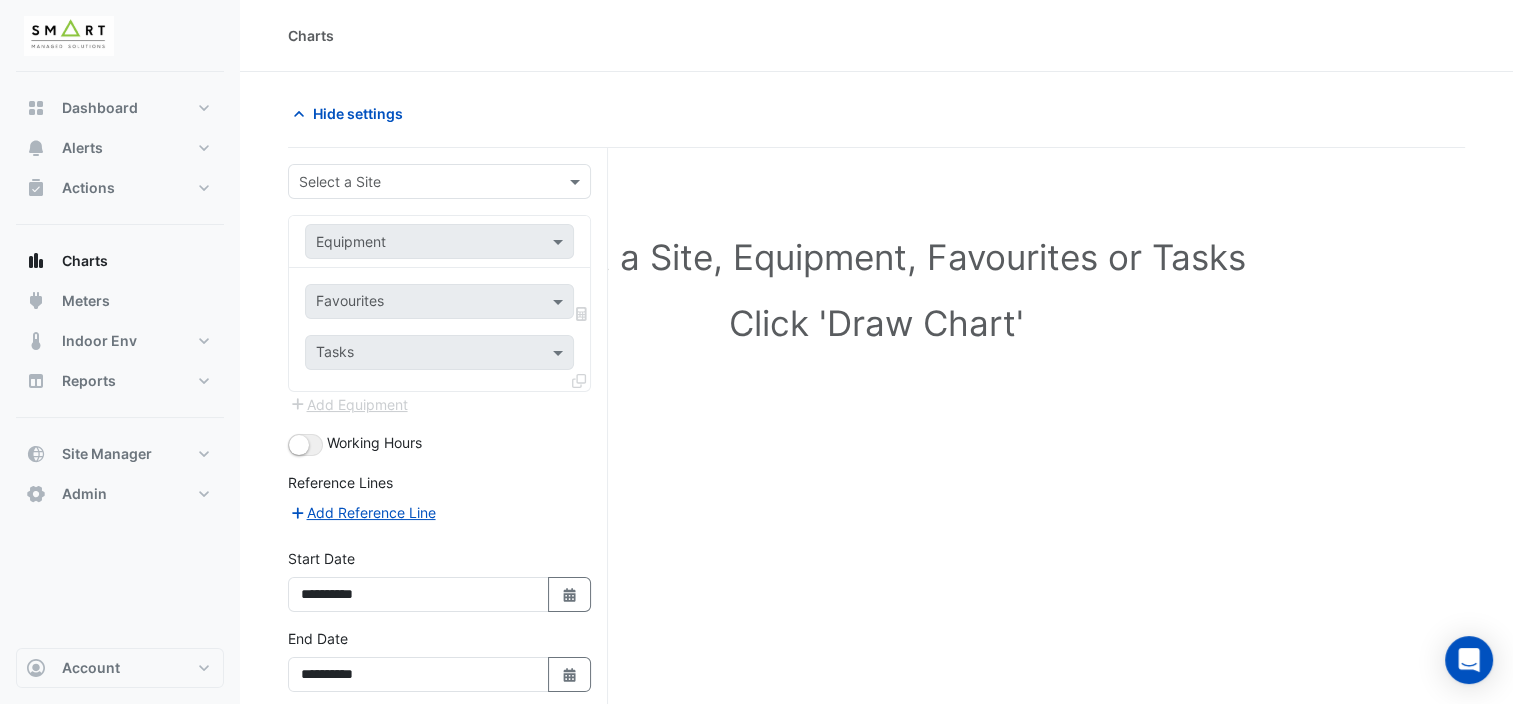 click at bounding box center [439, 181] 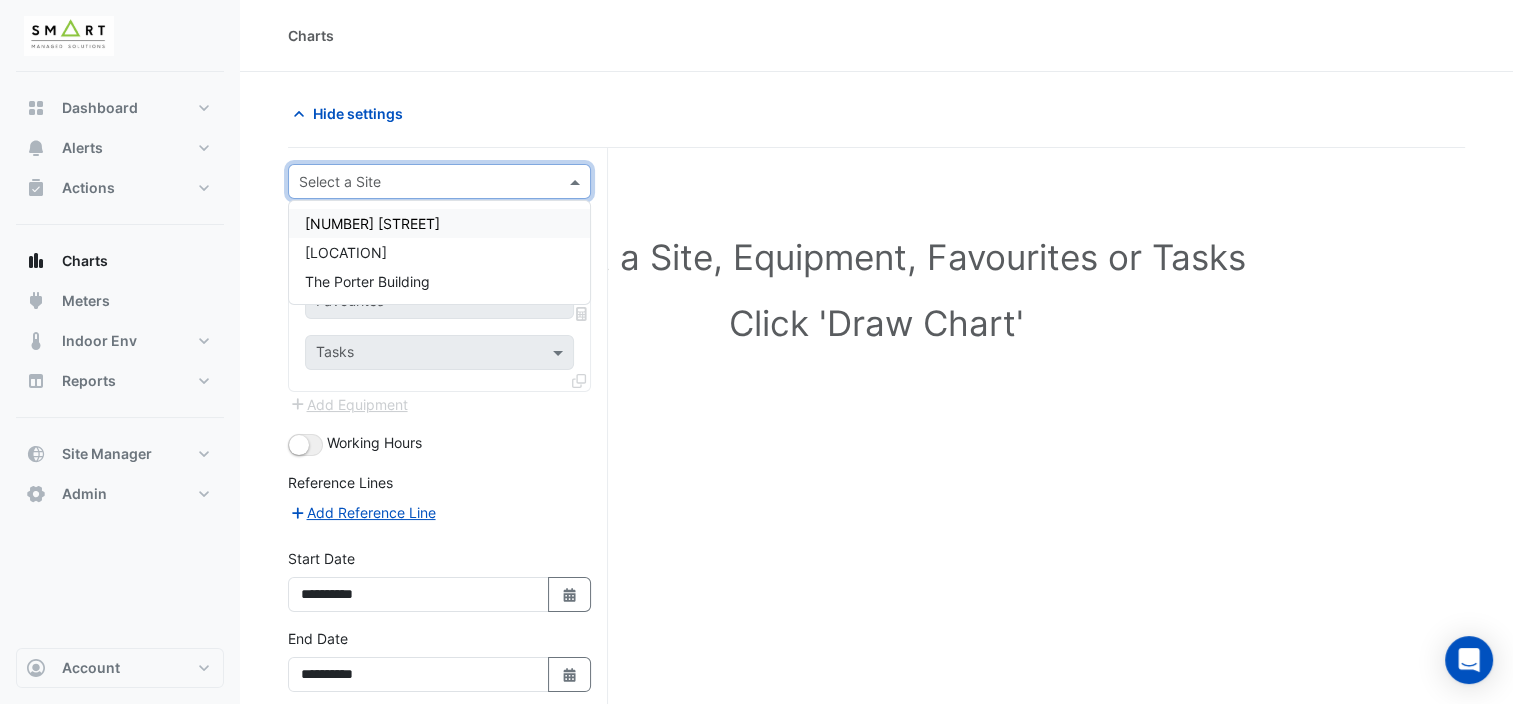 click on "12 Hammersmith Grove" at bounding box center (439, 223) 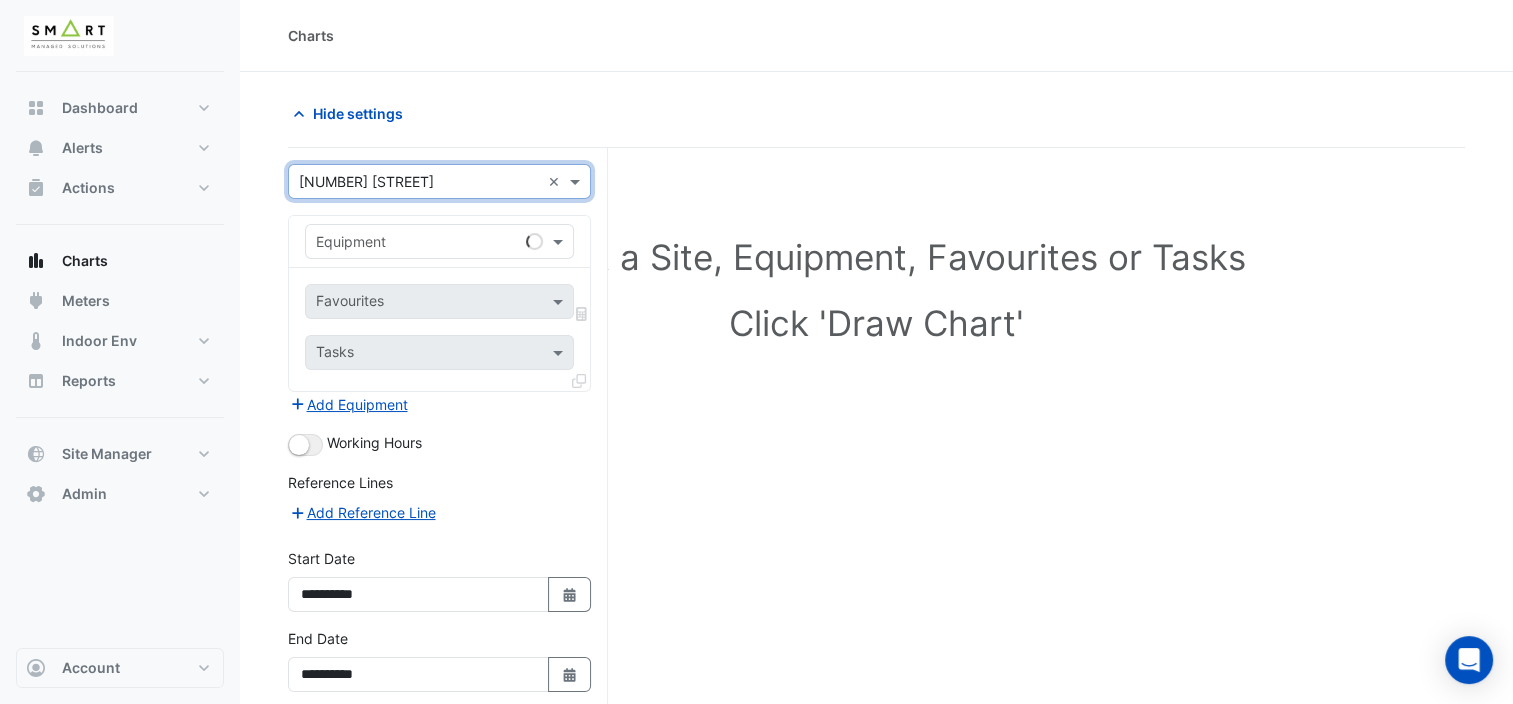 click at bounding box center (534, 241) 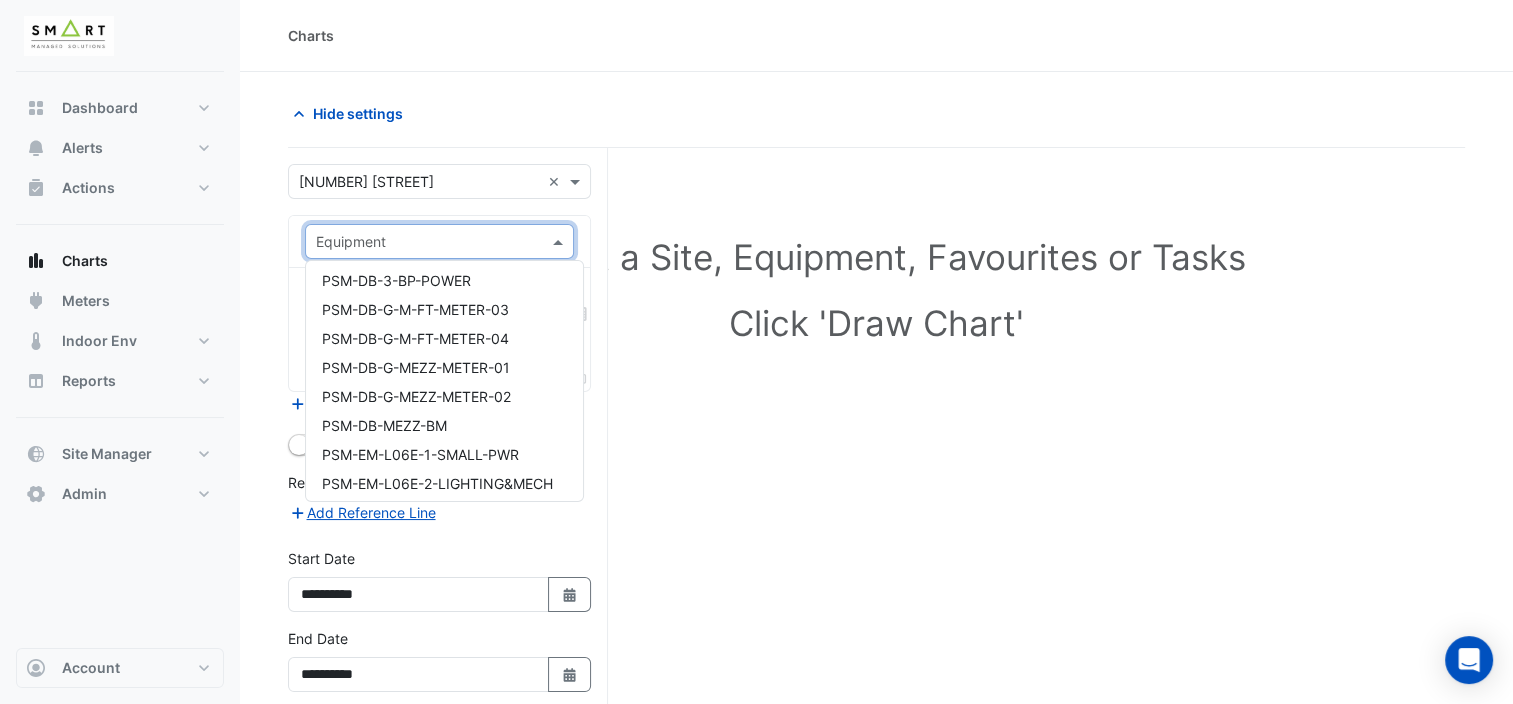 scroll, scrollTop: 11492, scrollLeft: 0, axis: vertical 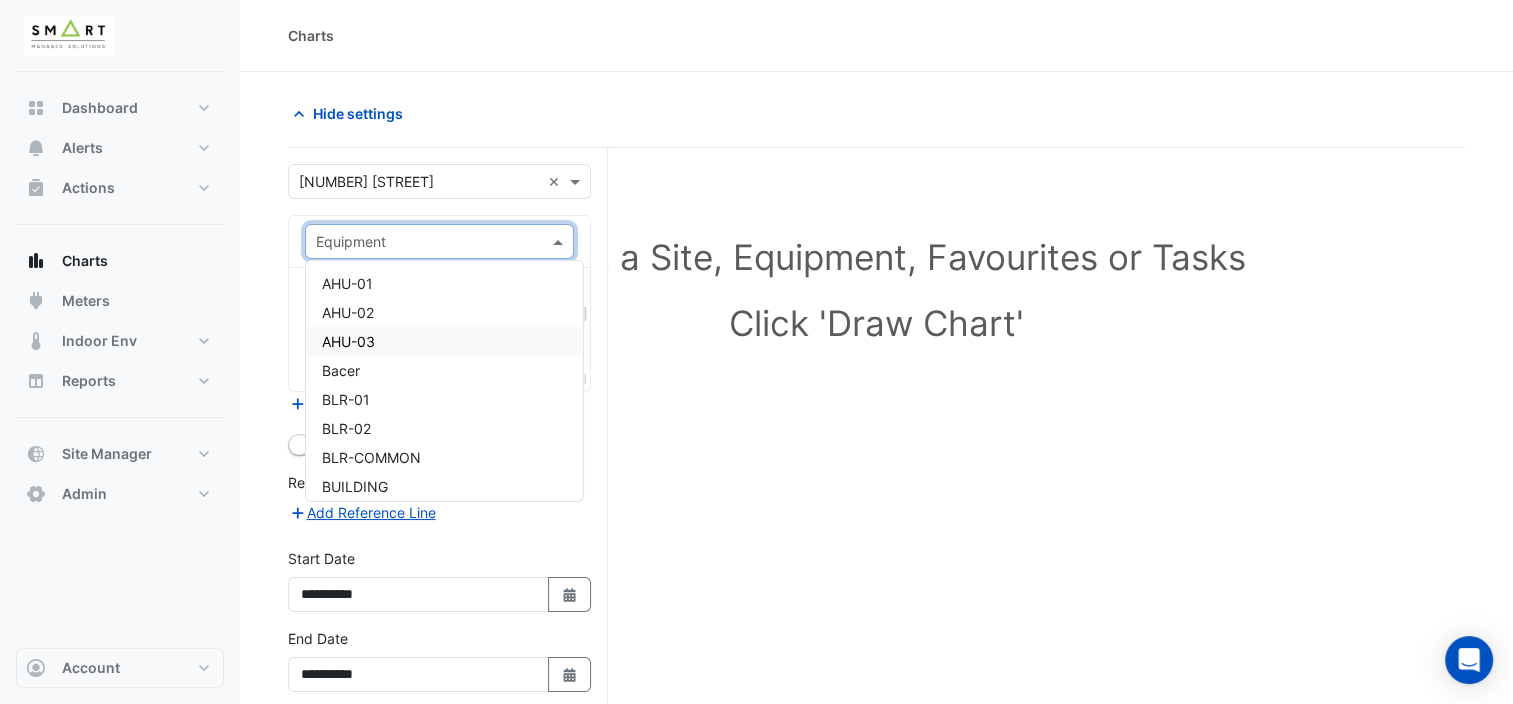 click on "AHU-03" at bounding box center [444, 341] 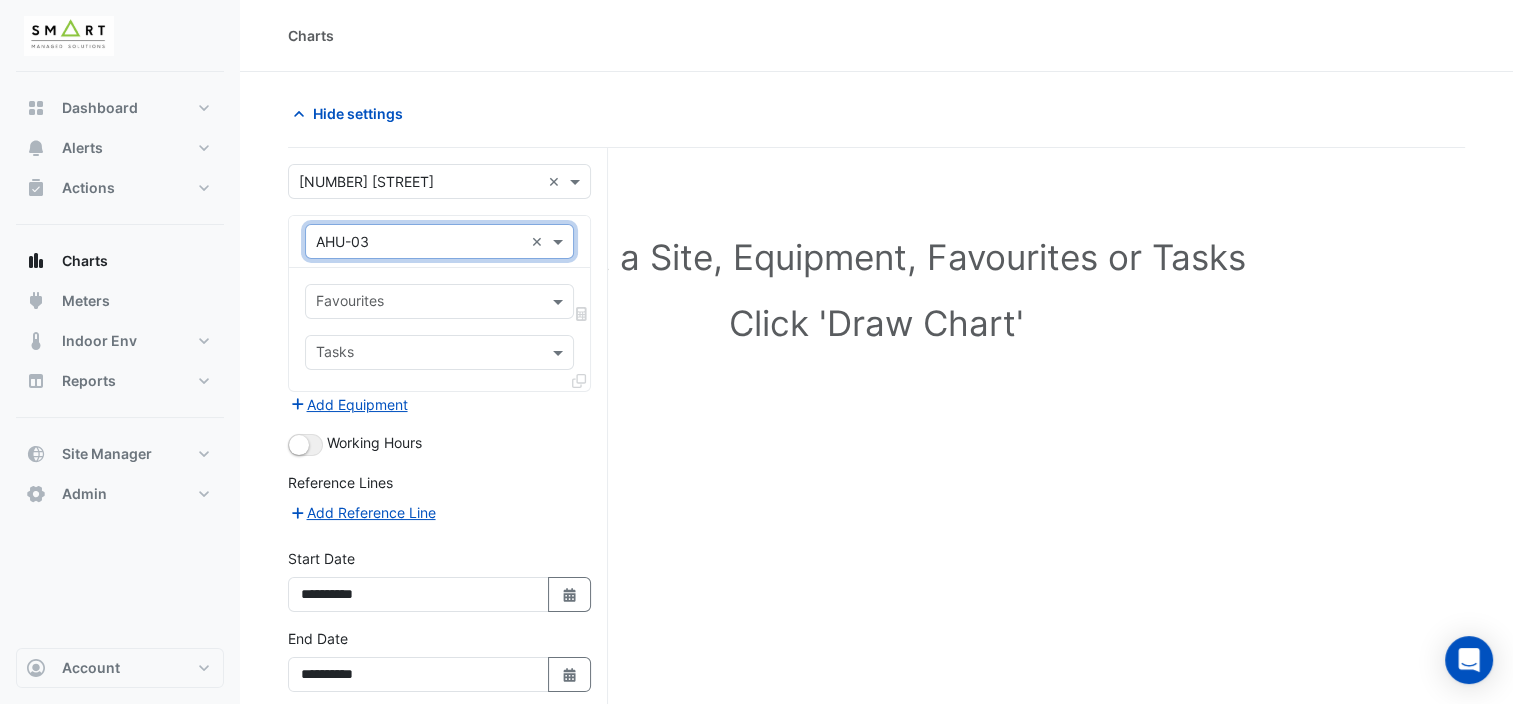 drag, startPoint x: 506, startPoint y: 293, endPoint x: 533, endPoint y: 296, distance: 27.166155 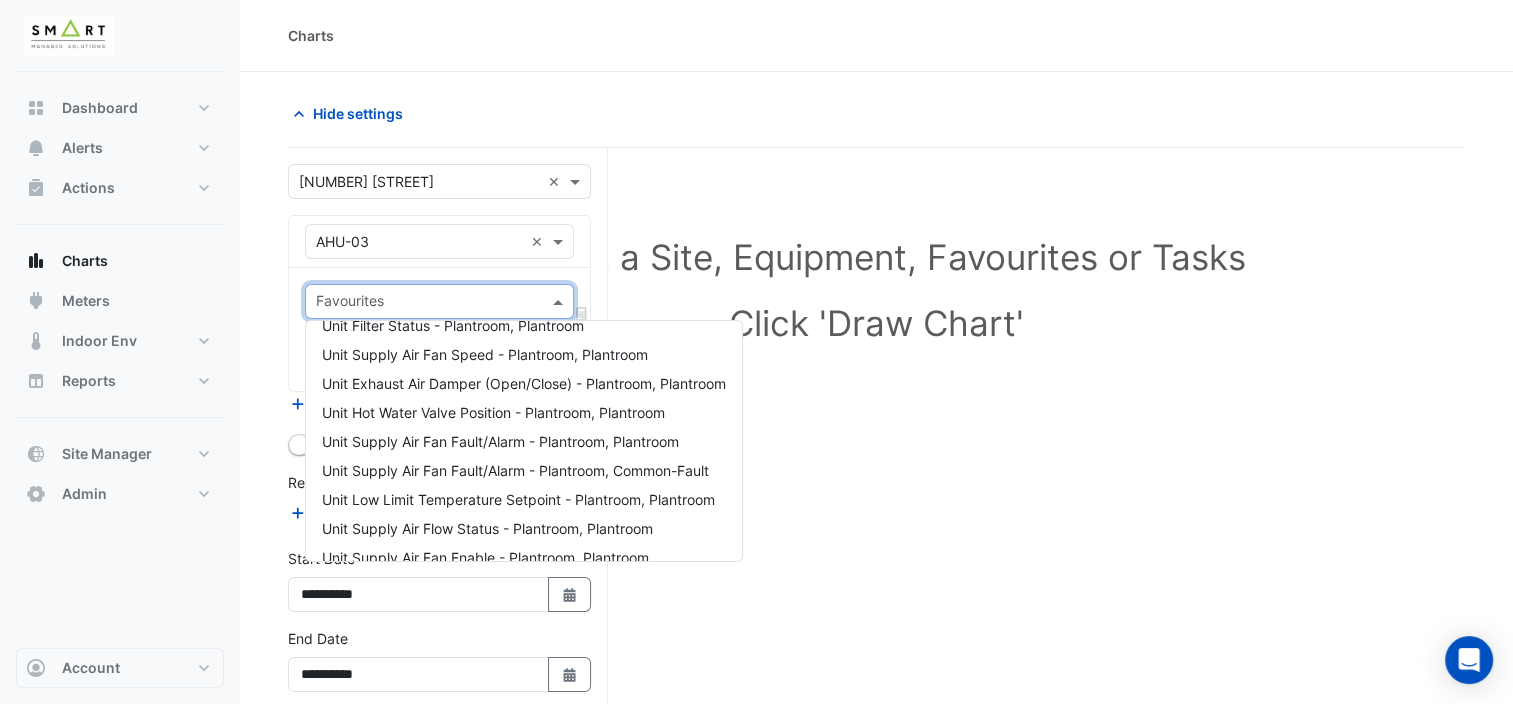 scroll, scrollTop: 0, scrollLeft: 0, axis: both 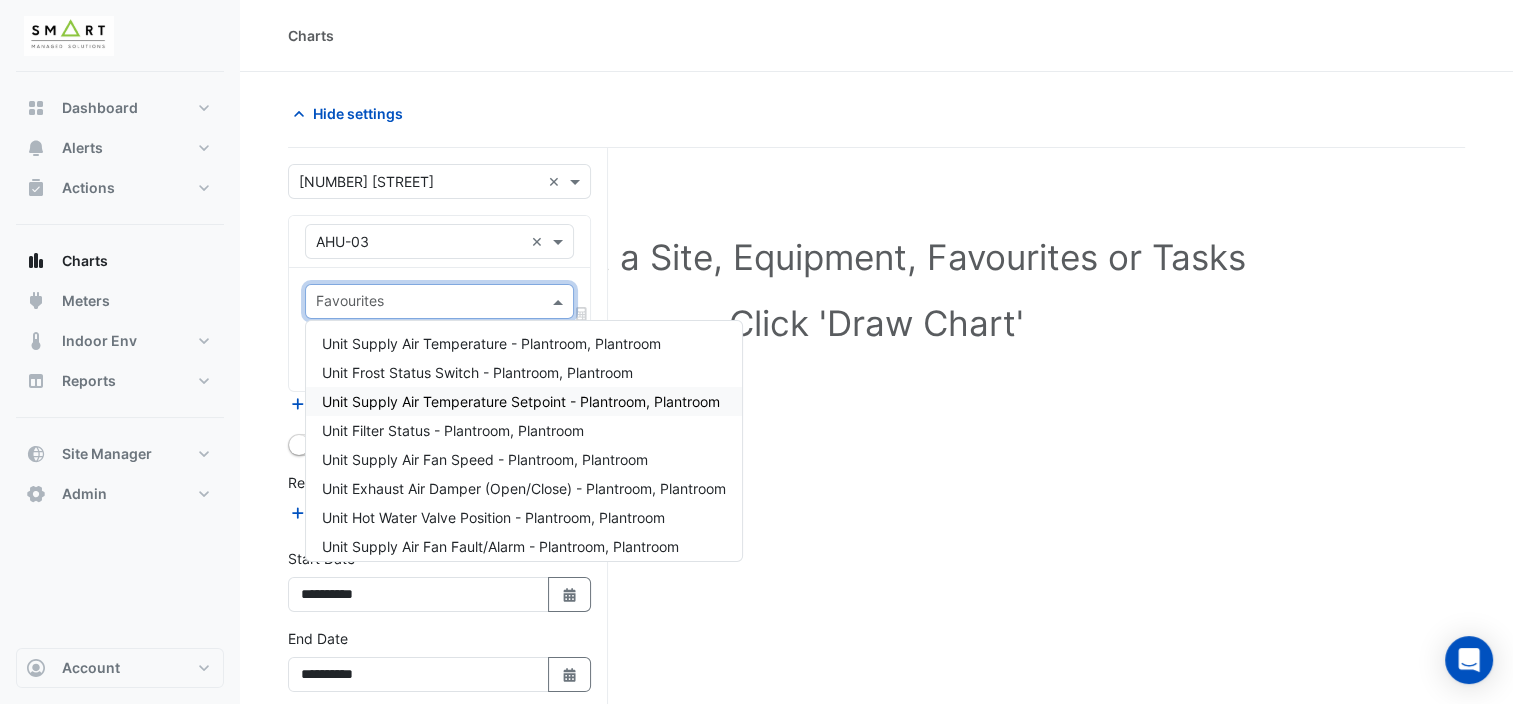 click on "Unit Supply Air Temperature Setpoint - Plantroom, Plantroom" at bounding box center (521, 401) 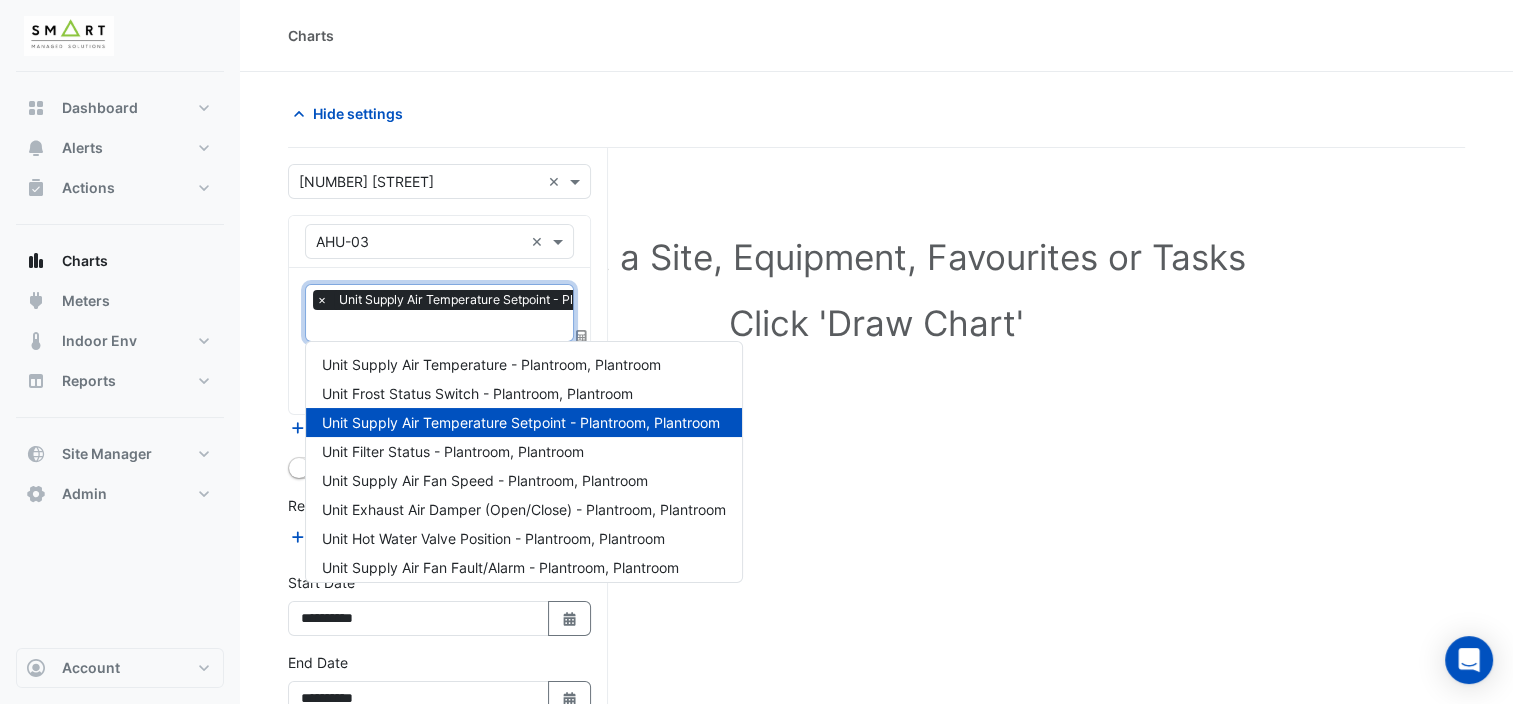 click at bounding box center [506, 327] 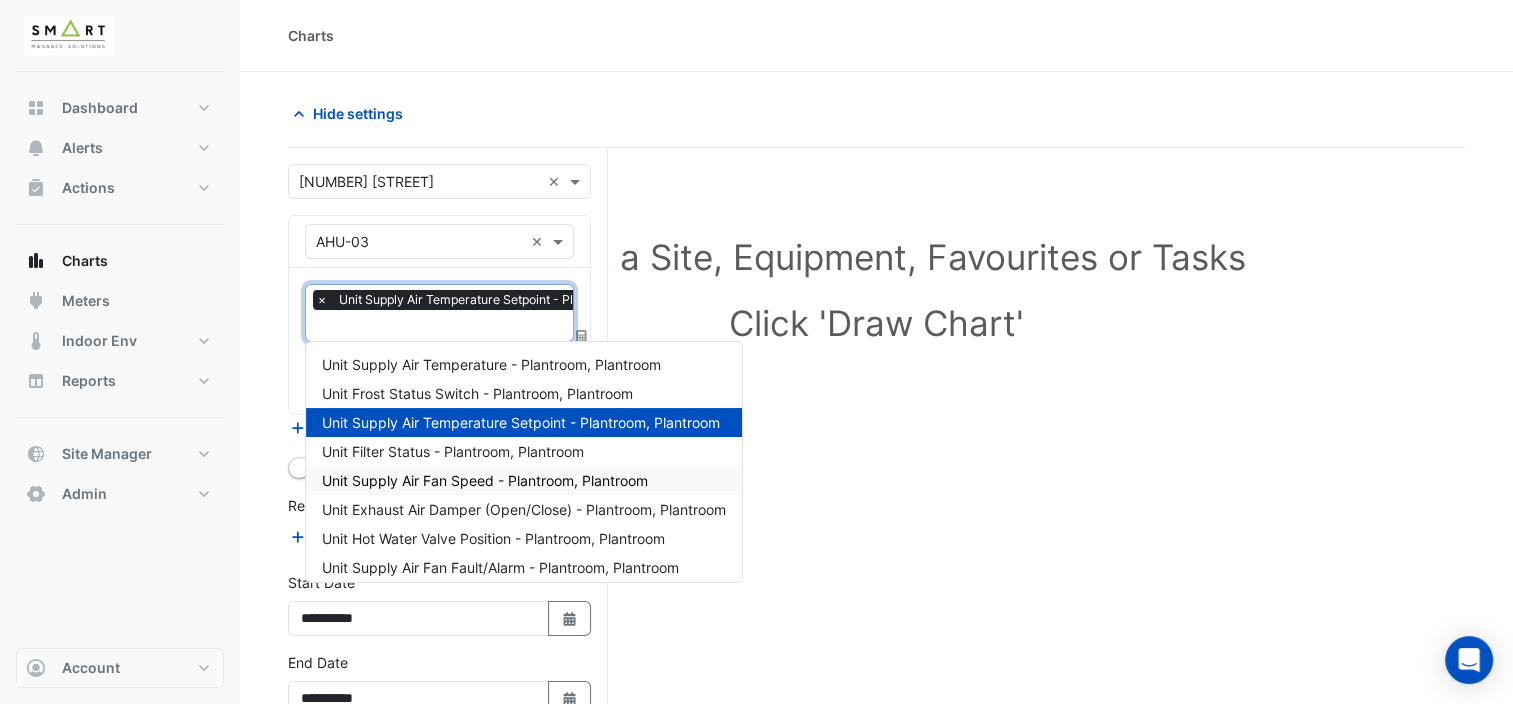 click on "Unit Supply Air Fan Speed - Plantroom, Plantroom" at bounding box center (485, 480) 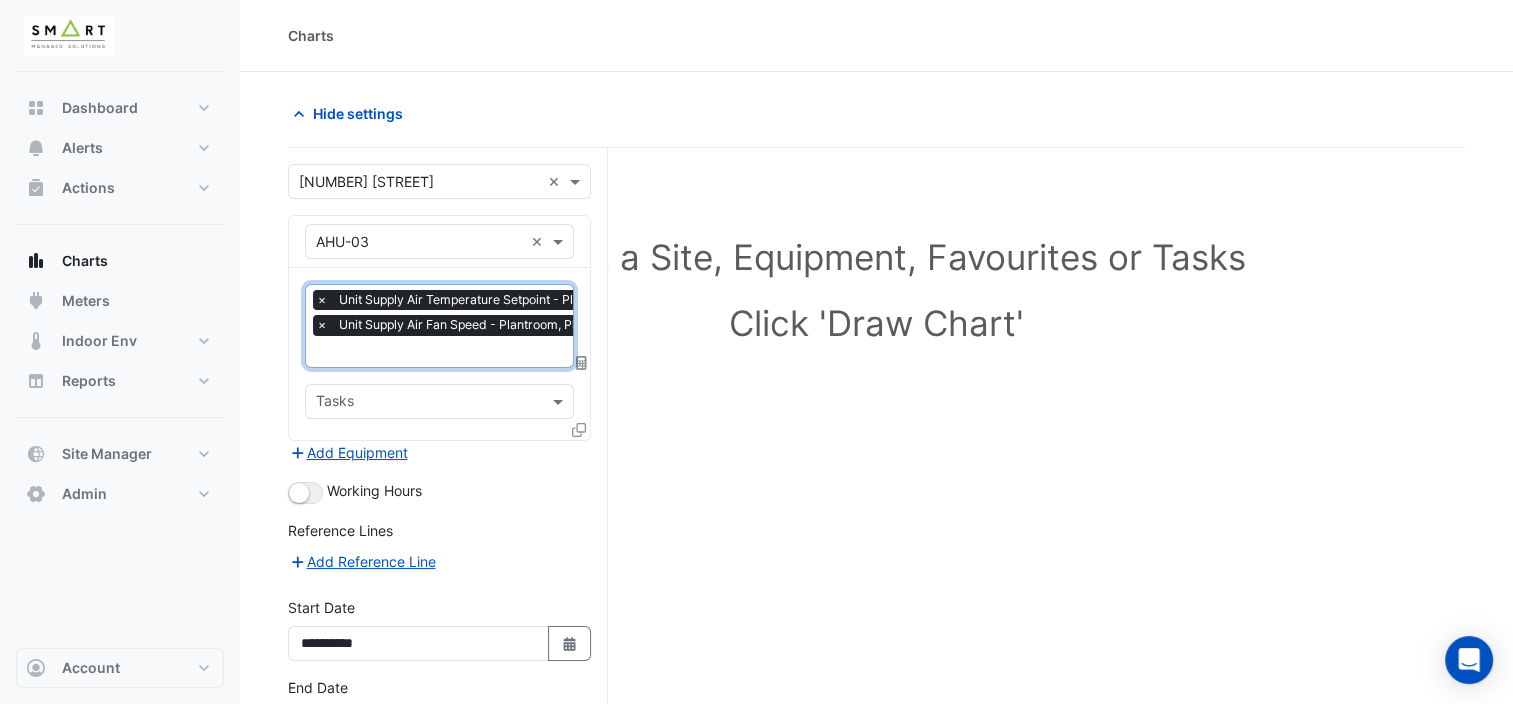click at bounding box center [506, 353] 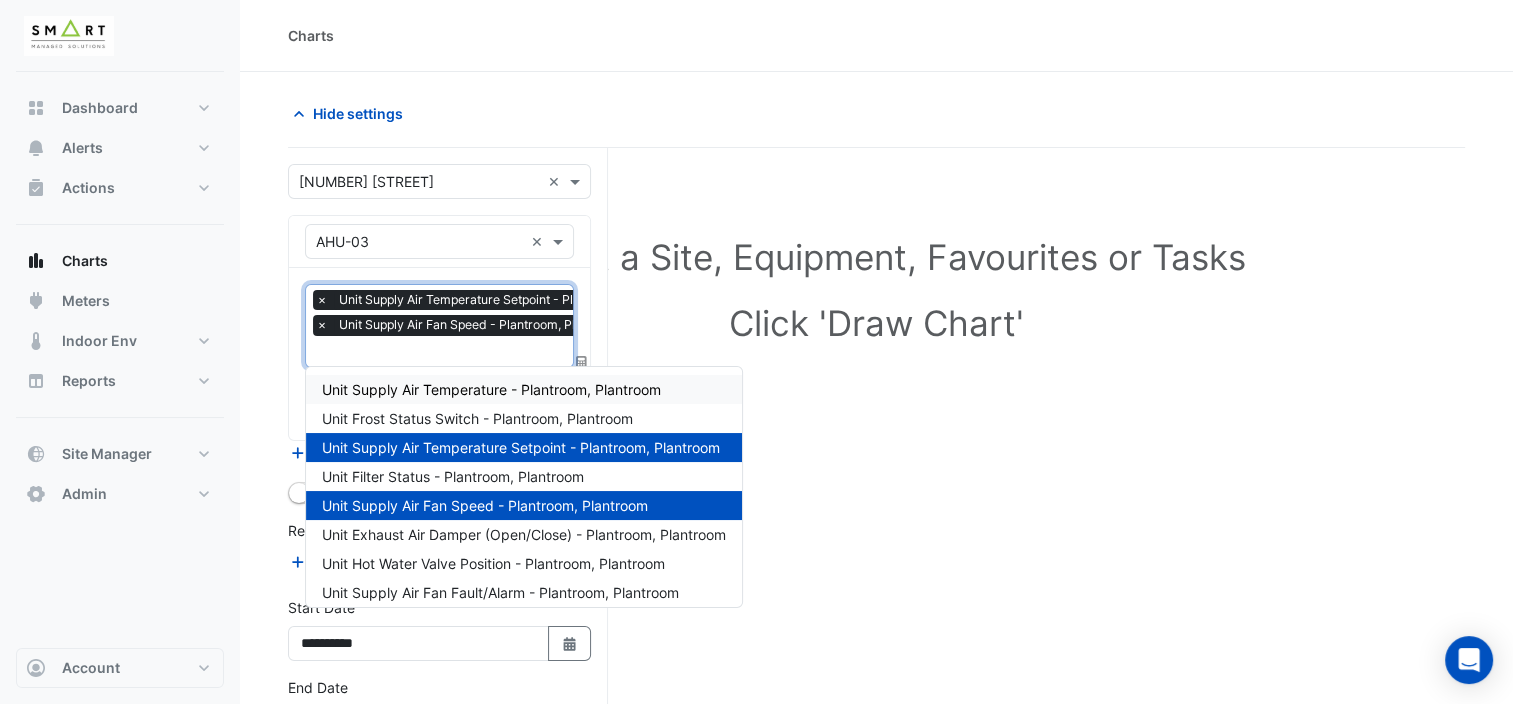 click on "Unit Supply Air Temperature - Plantroom, Plantroom" at bounding box center [491, 389] 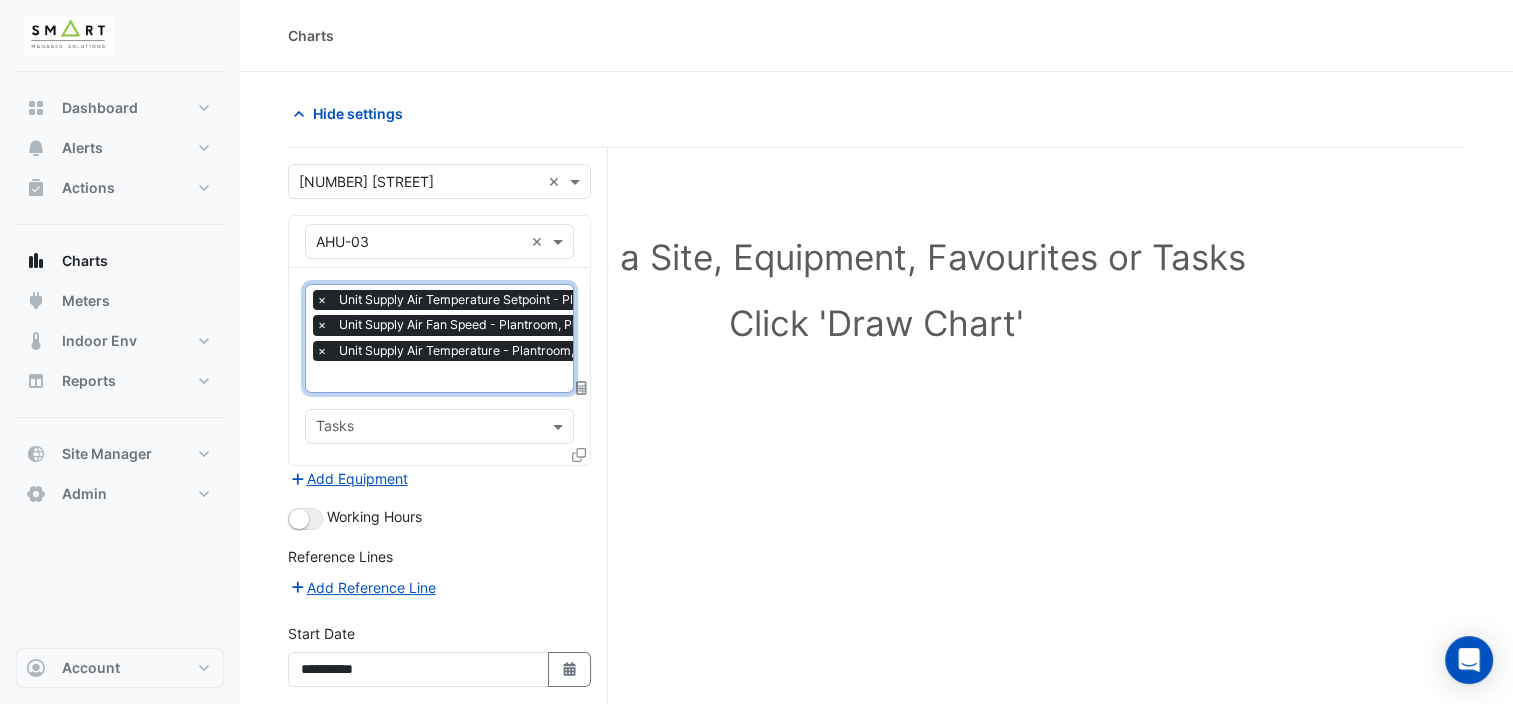 click 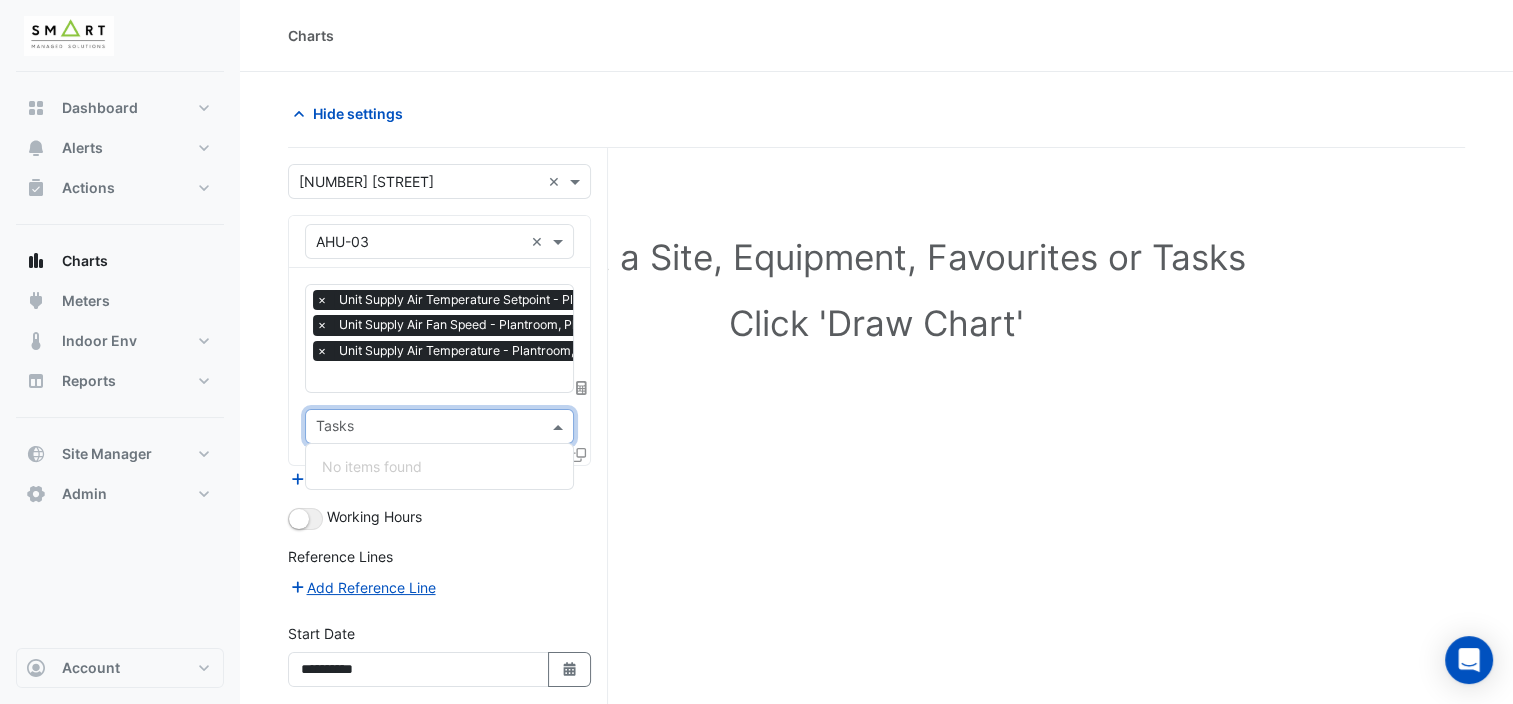 drag, startPoint x: 430, startPoint y: 428, endPoint x: 444, endPoint y: 425, distance: 14.3178215 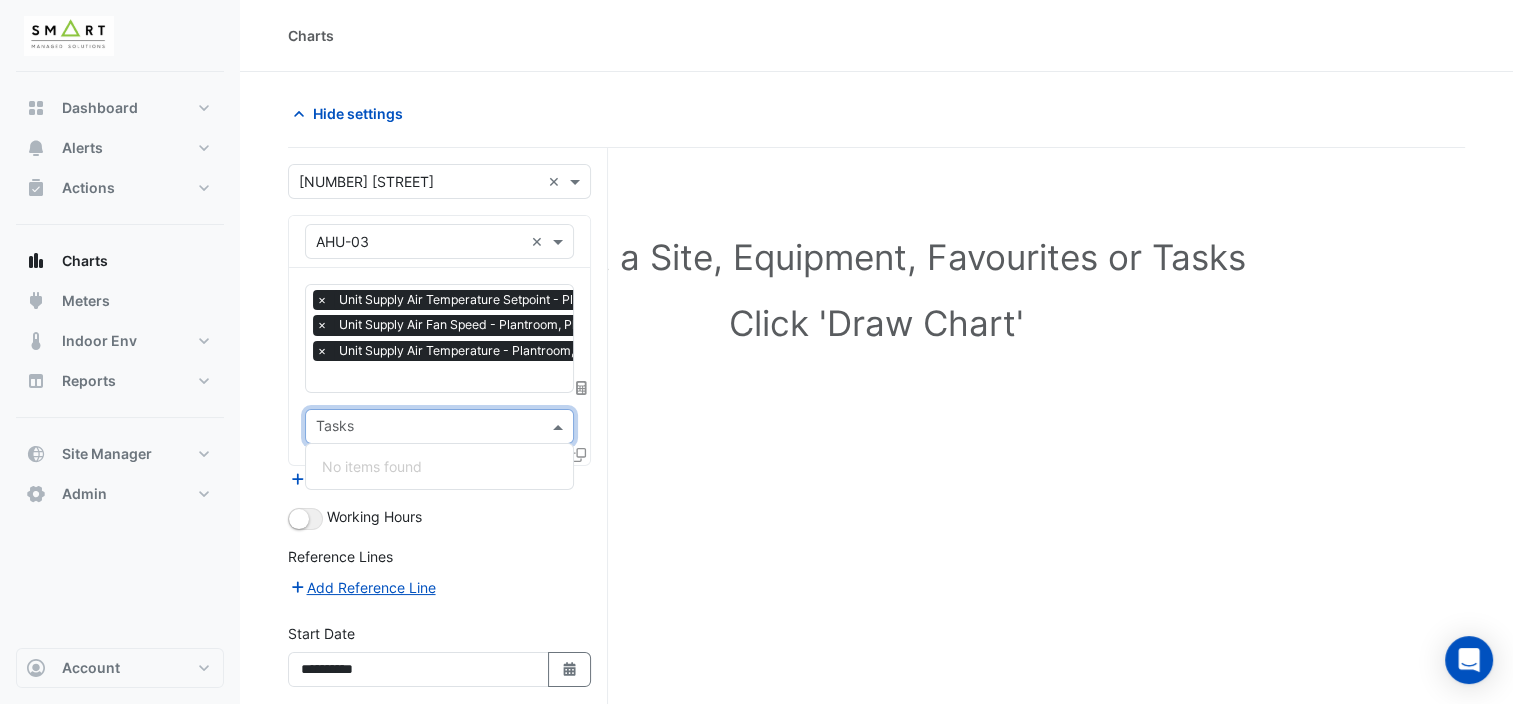 click on "No items found" at bounding box center (440, 466) 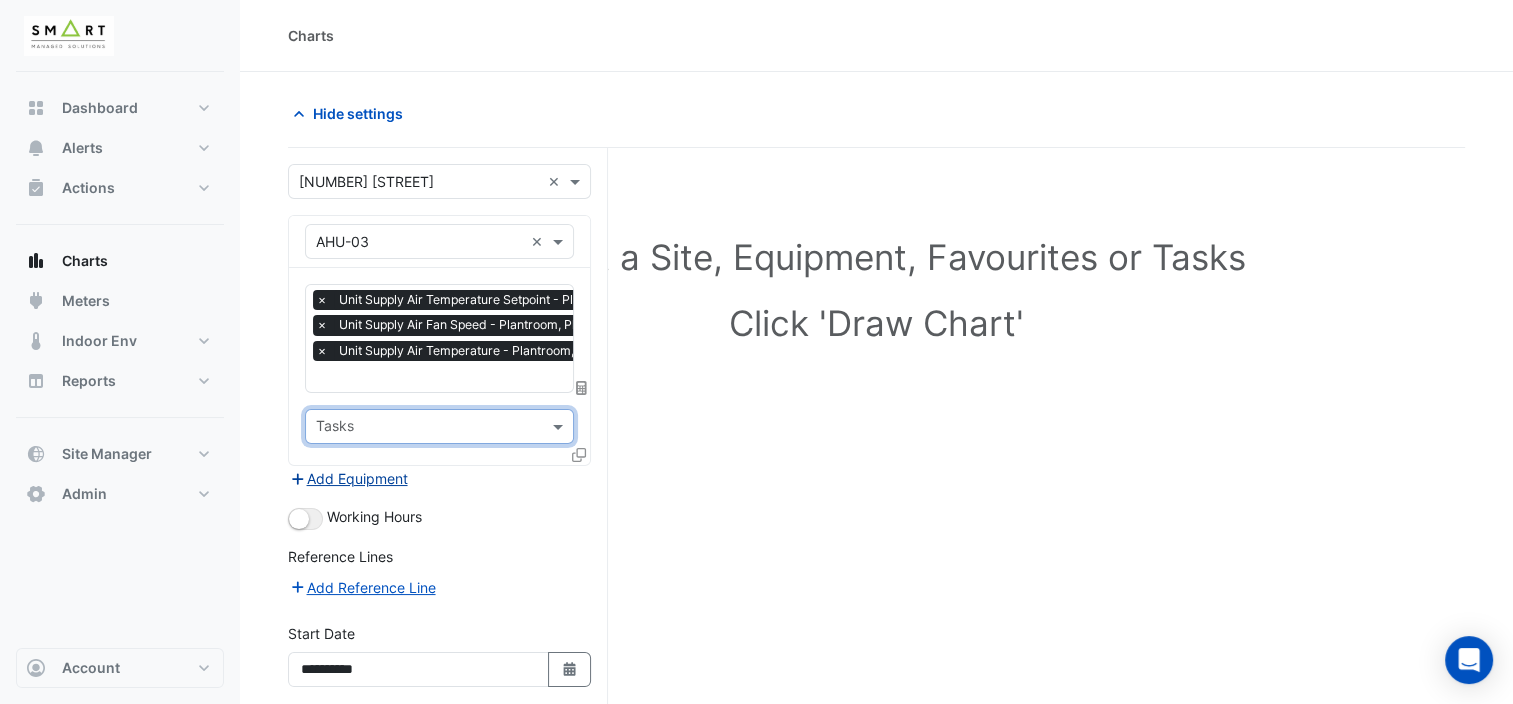 click on "Add Equipment" at bounding box center (348, 478) 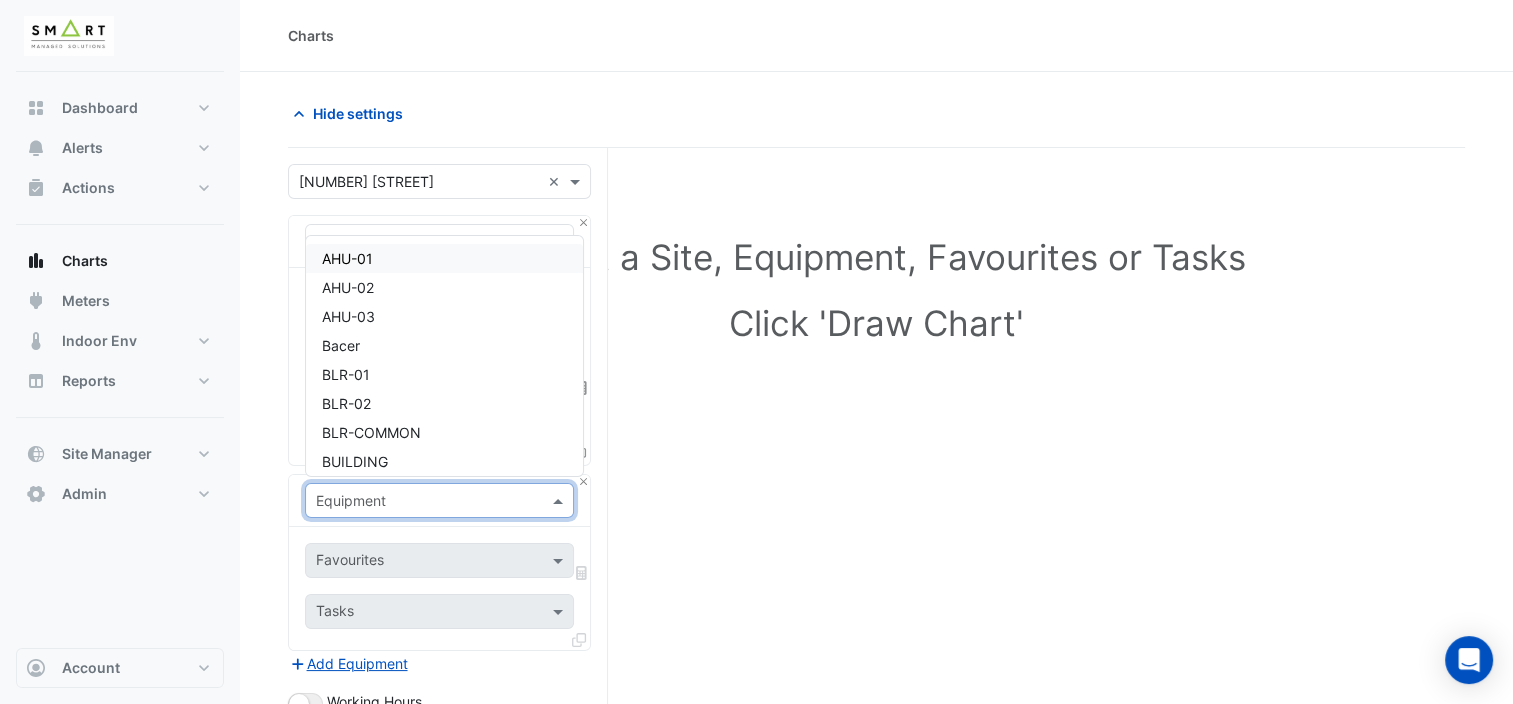 click at bounding box center (419, 501) 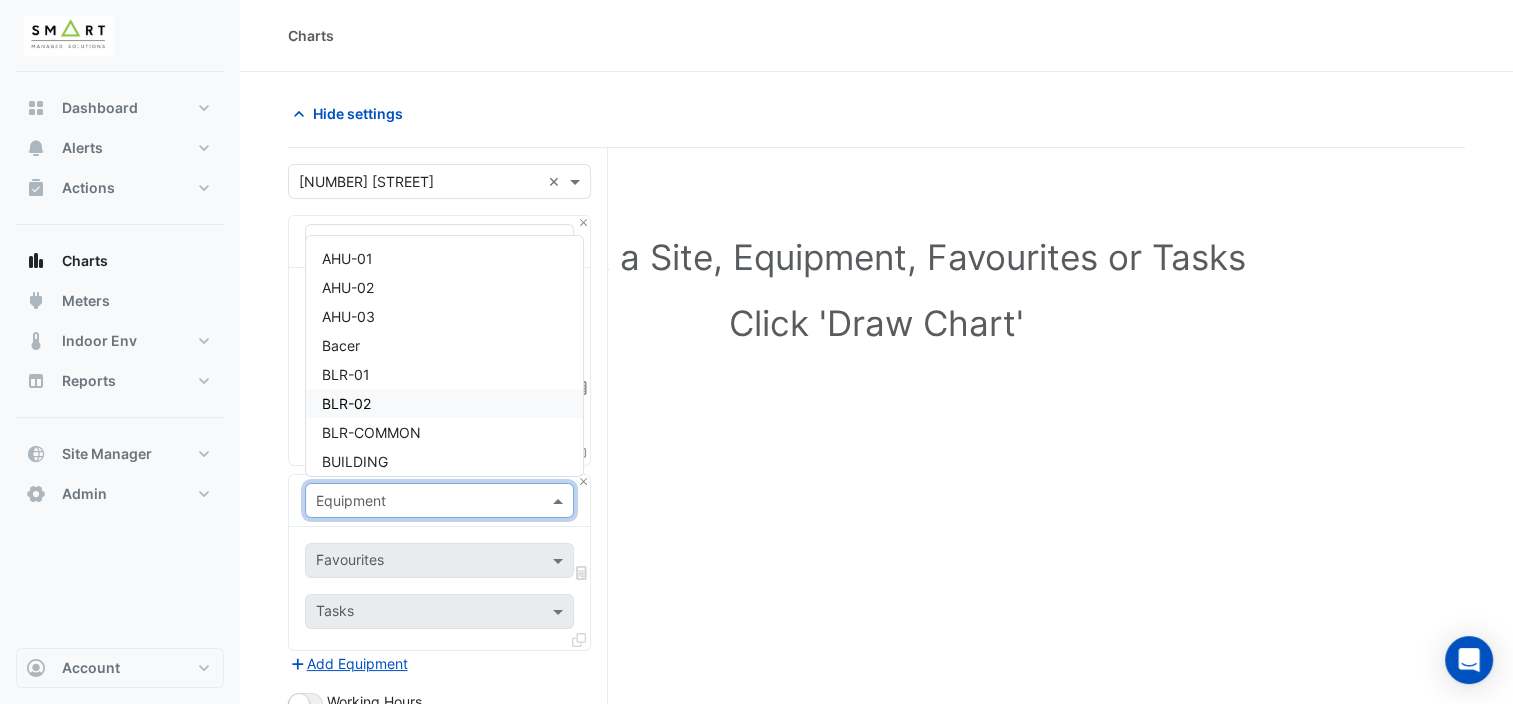 click on "Select a Site, Equipment, Favourites or Tasks
Click 'Draw Chart'" 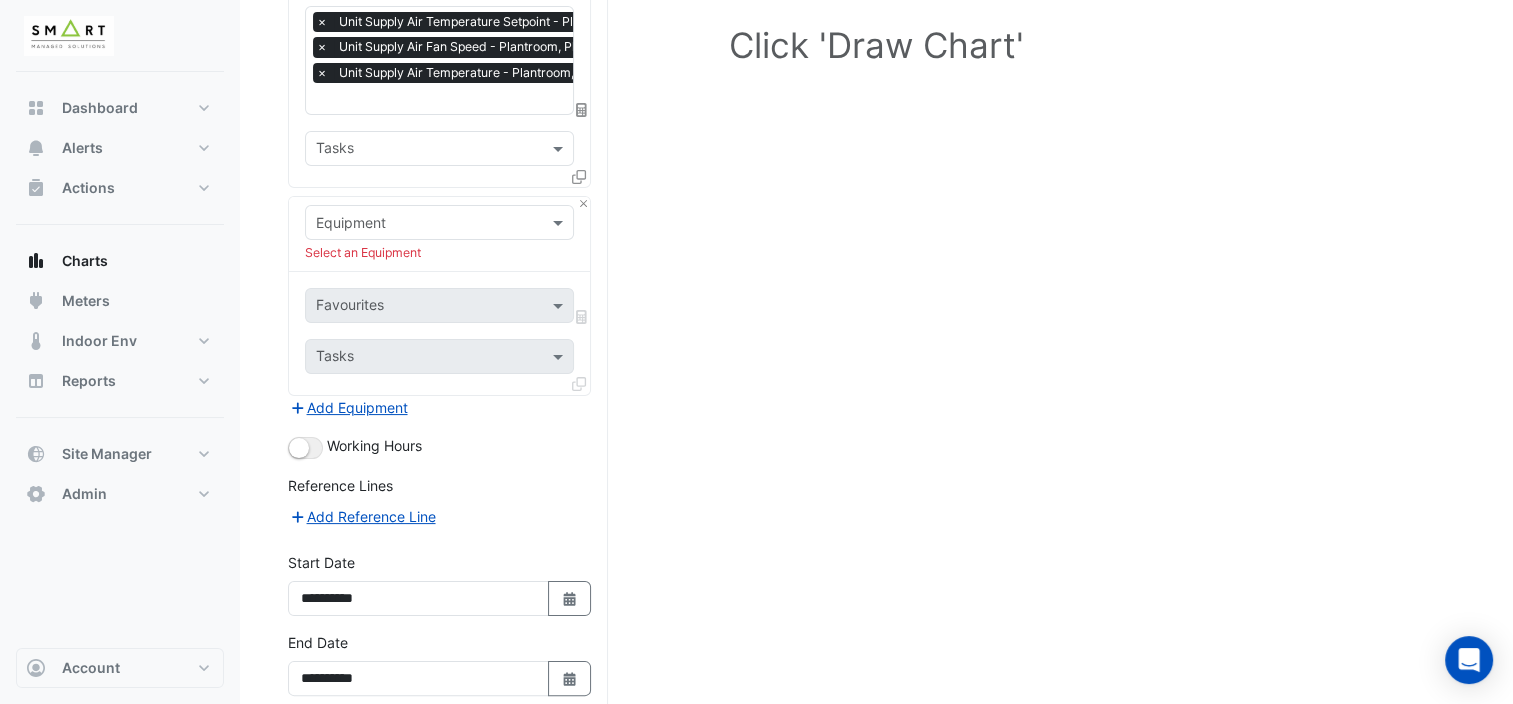 scroll, scrollTop: 300, scrollLeft: 0, axis: vertical 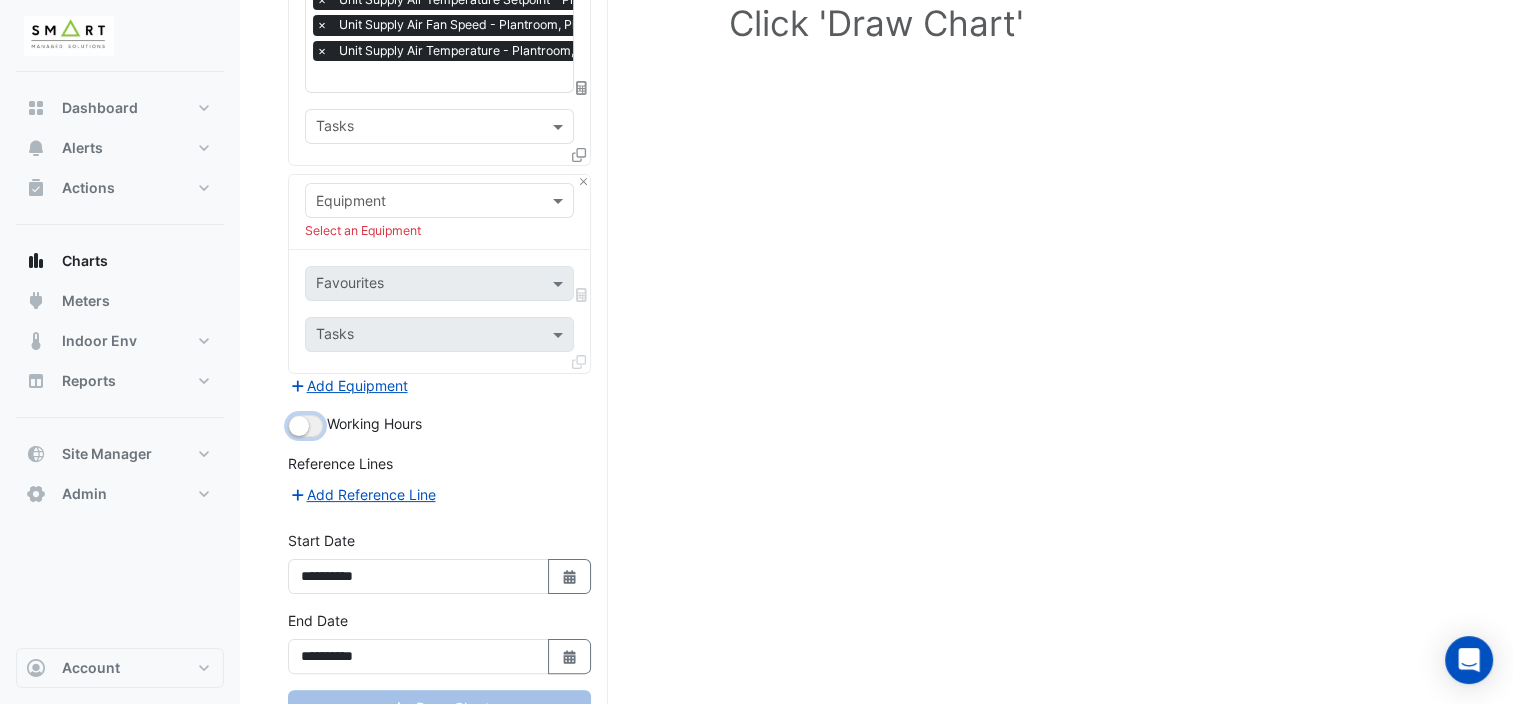 click at bounding box center (299, 426) 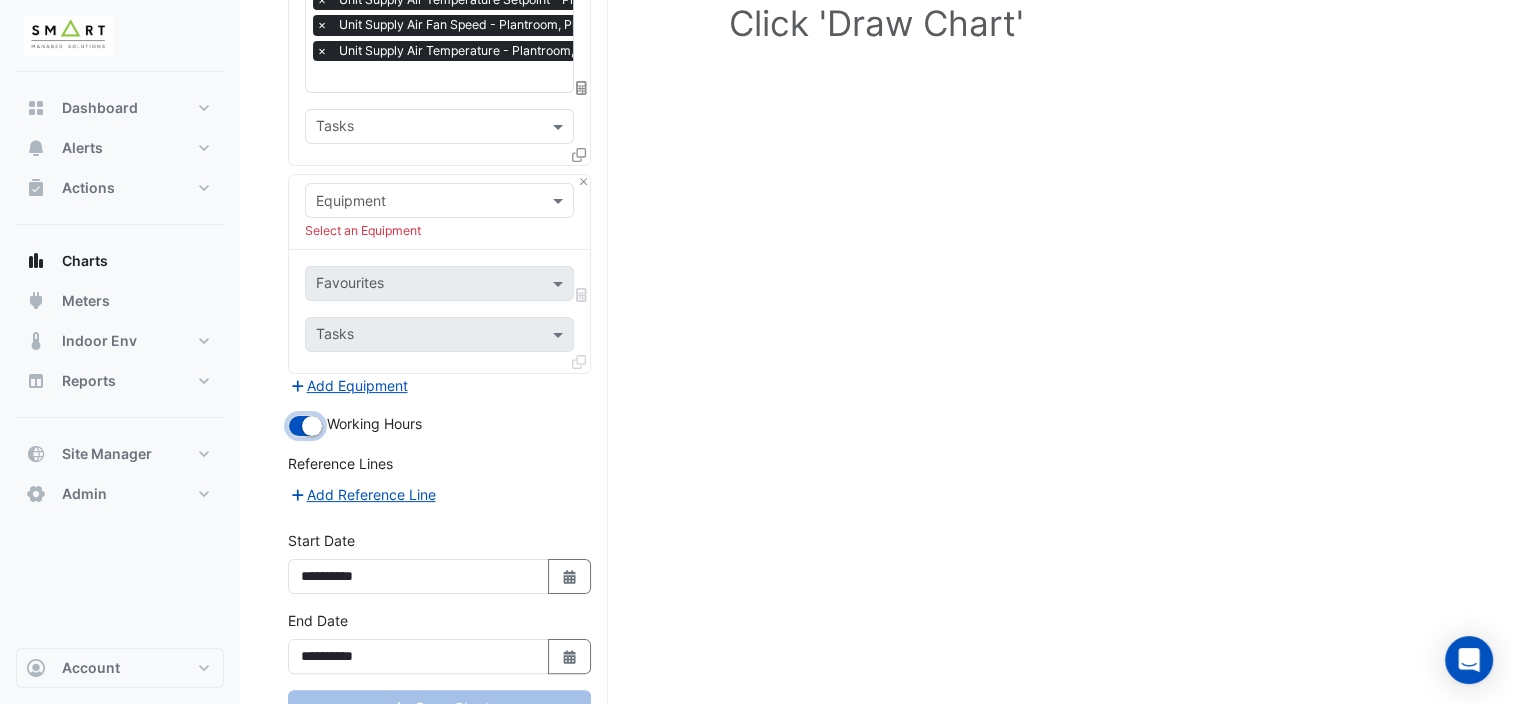 click at bounding box center (305, 426) 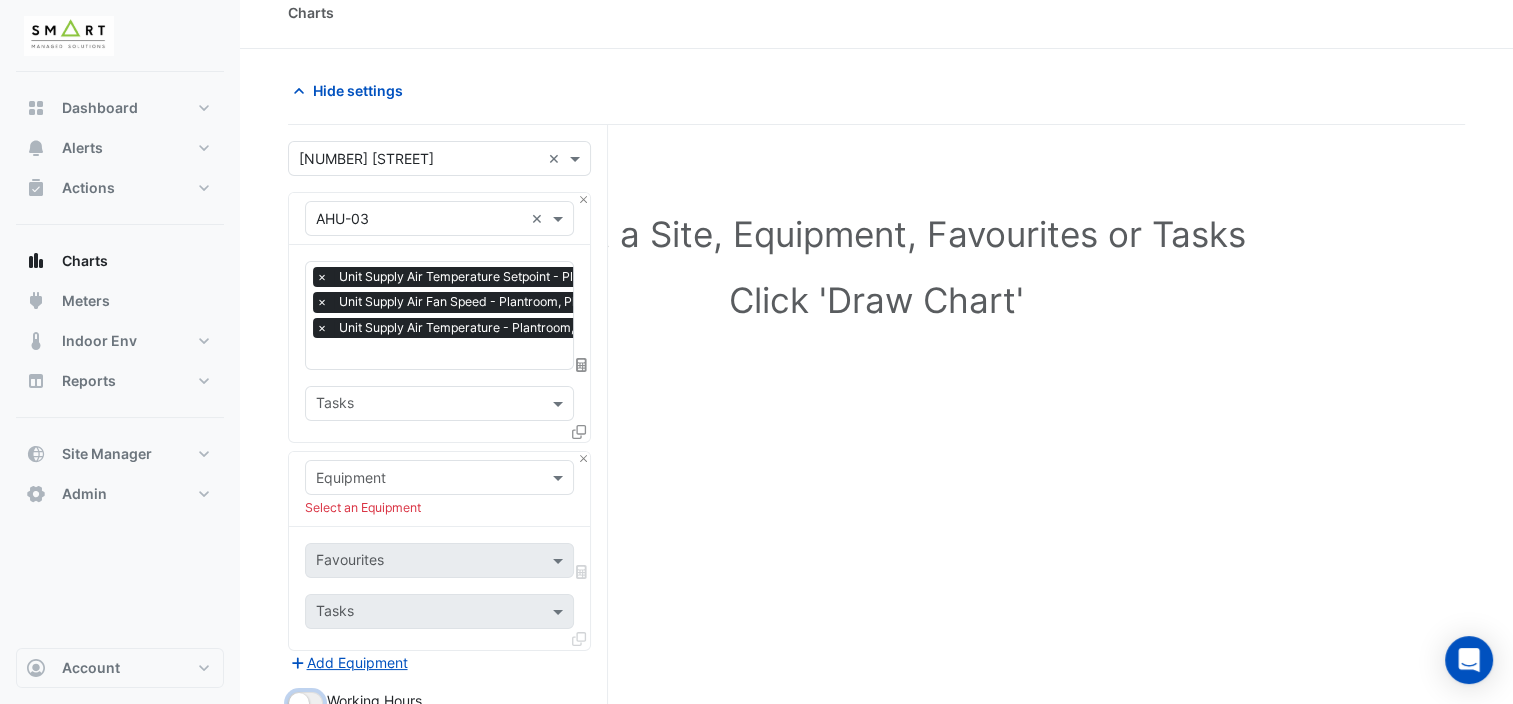 scroll, scrollTop: 0, scrollLeft: 0, axis: both 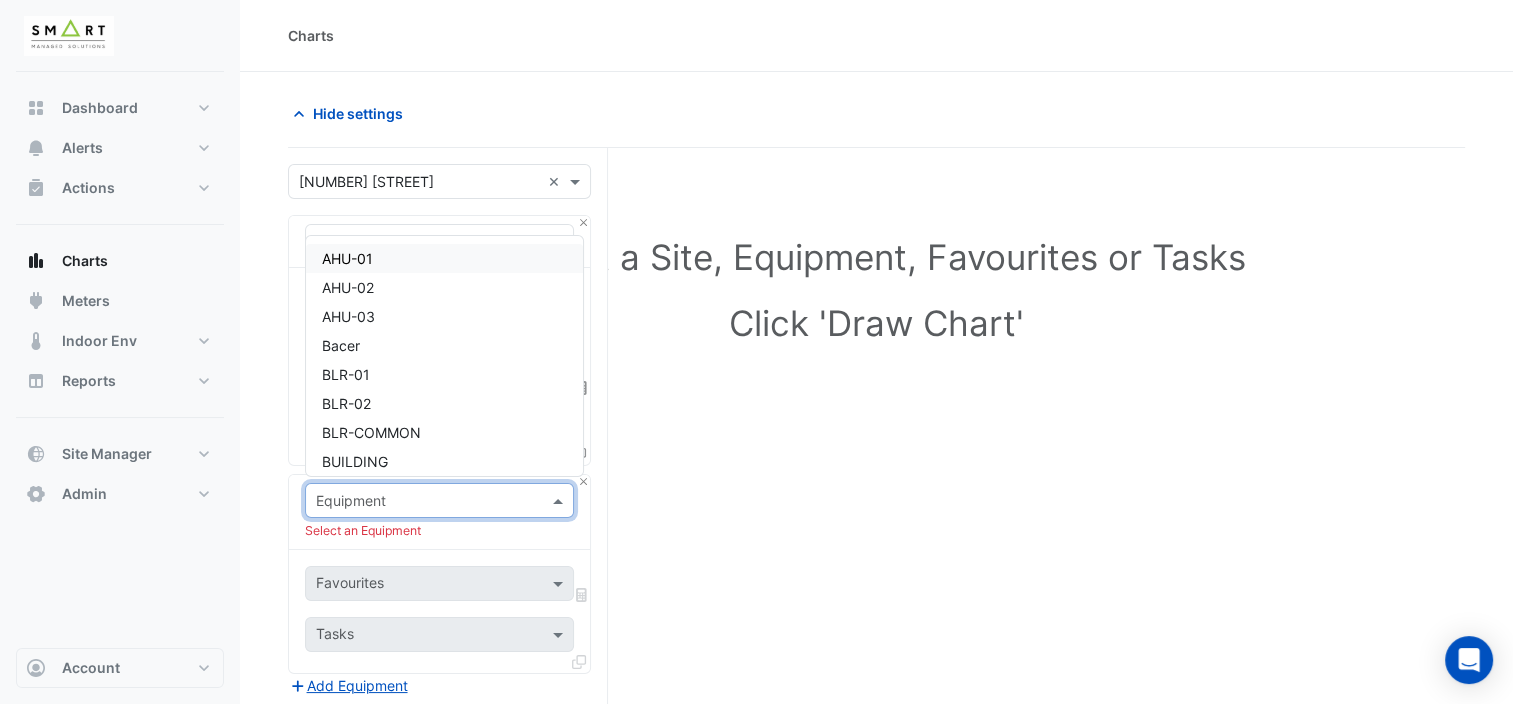 click at bounding box center [560, 500] 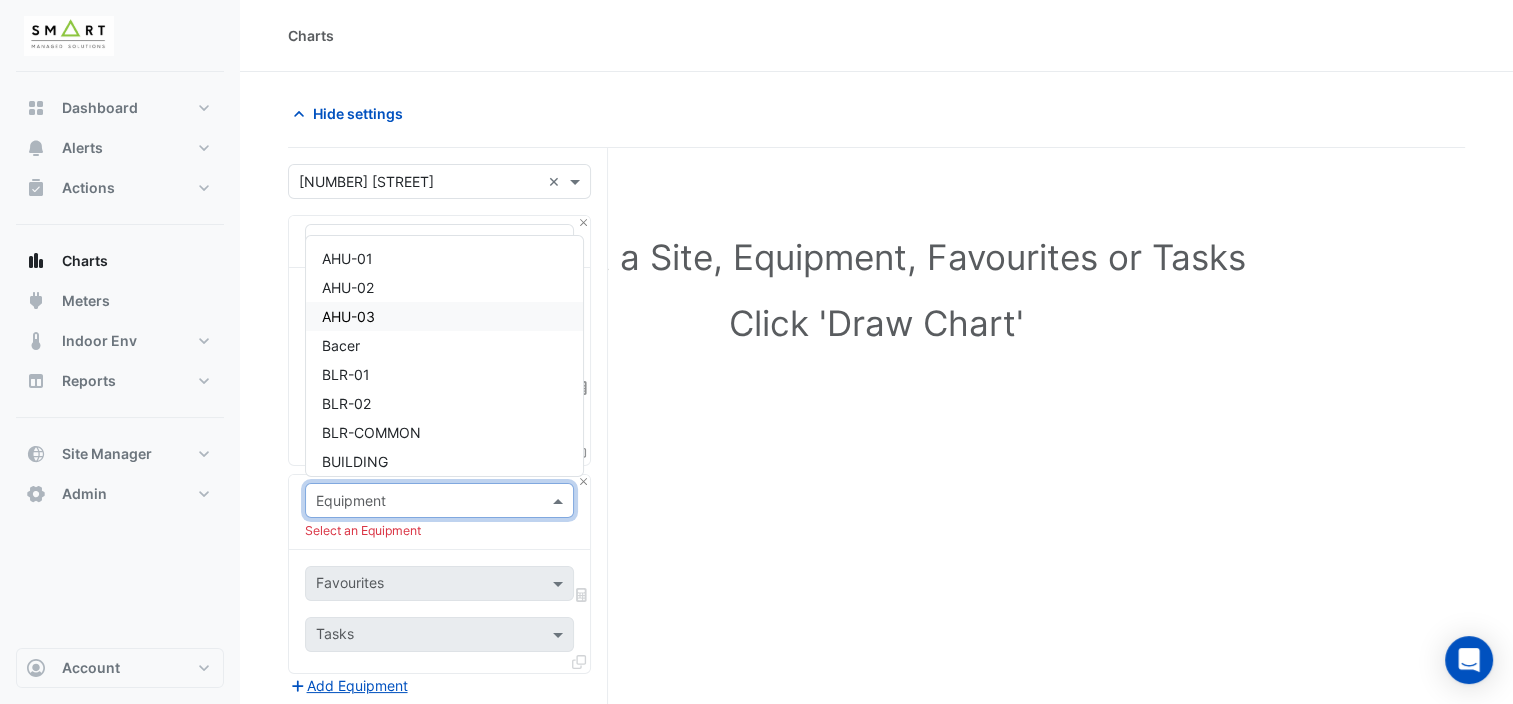 click on "AHU-03" at bounding box center (444, 316) 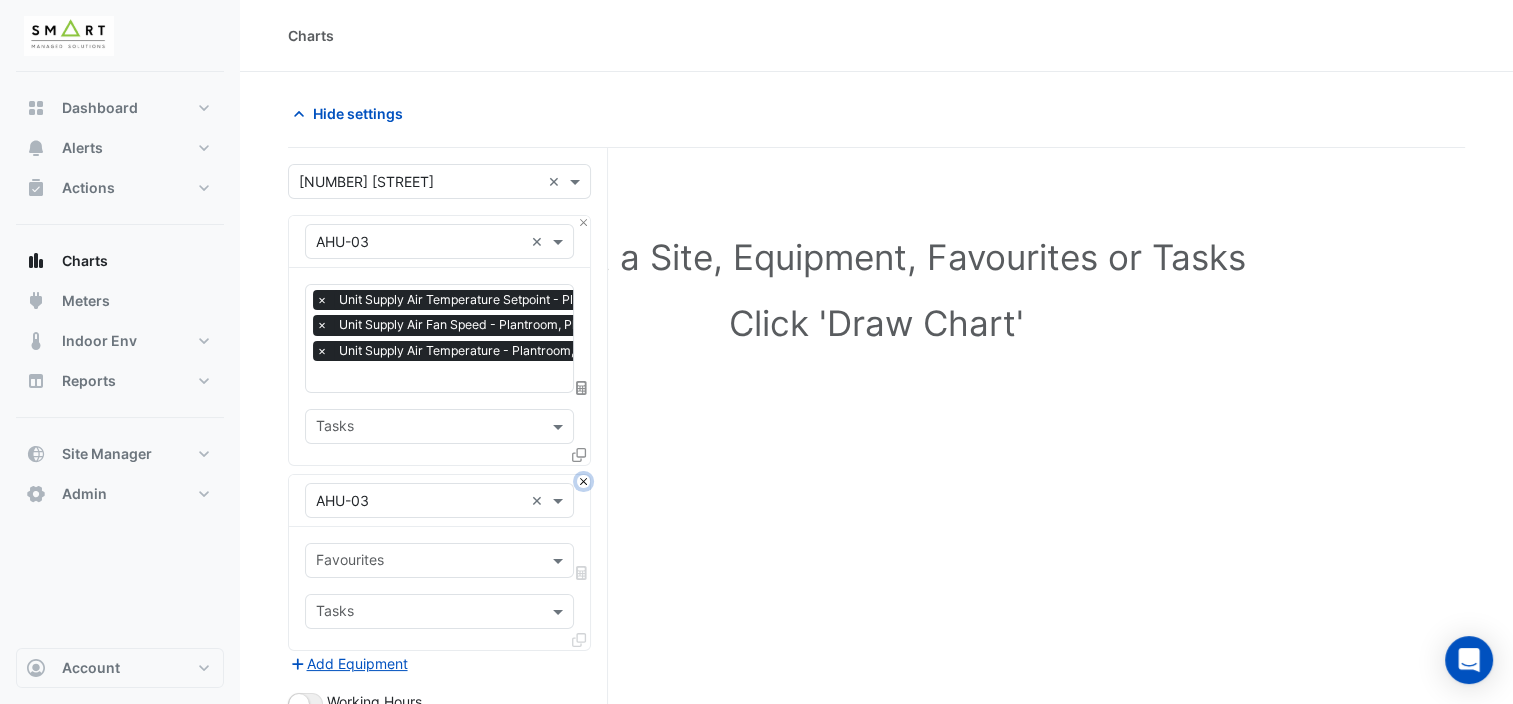 click at bounding box center (583, 481) 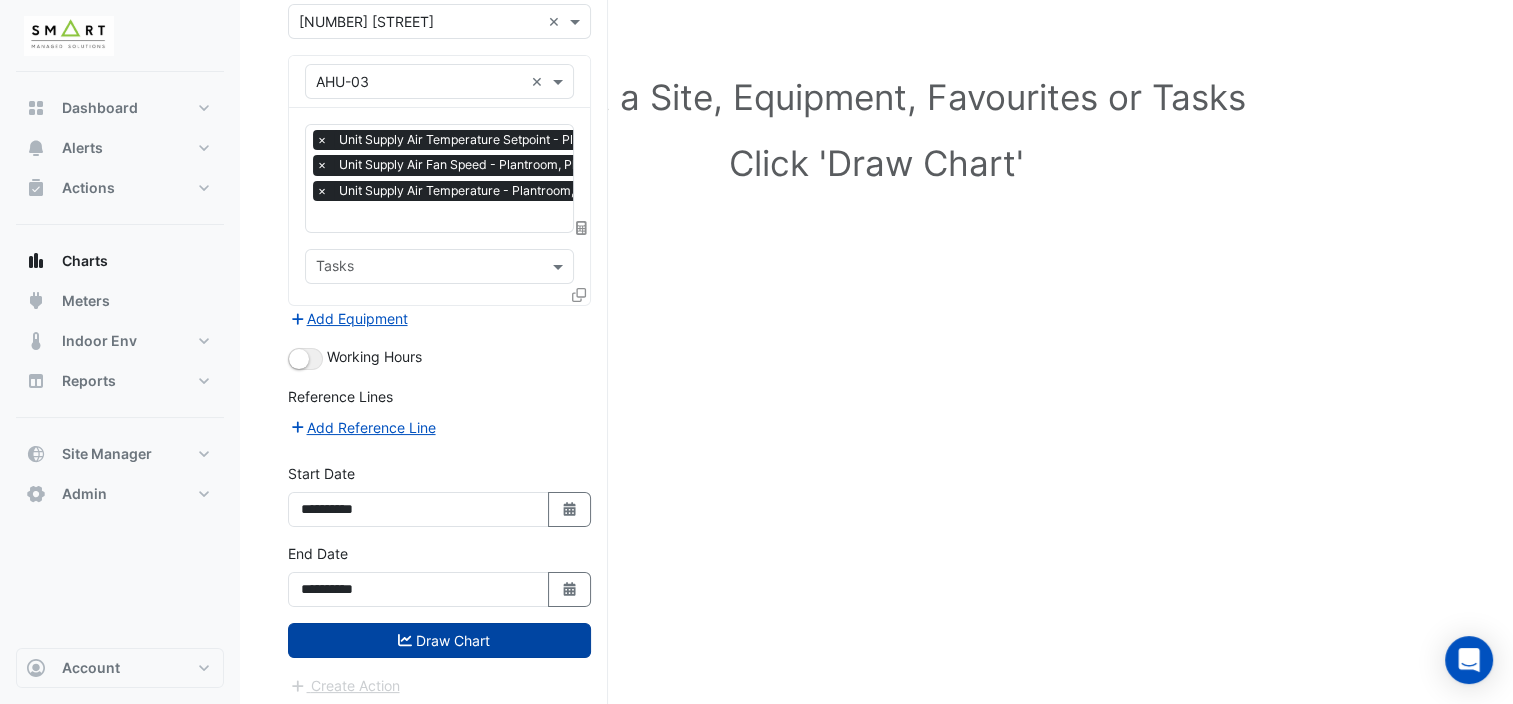 click on "Draw Chart" at bounding box center (439, 640) 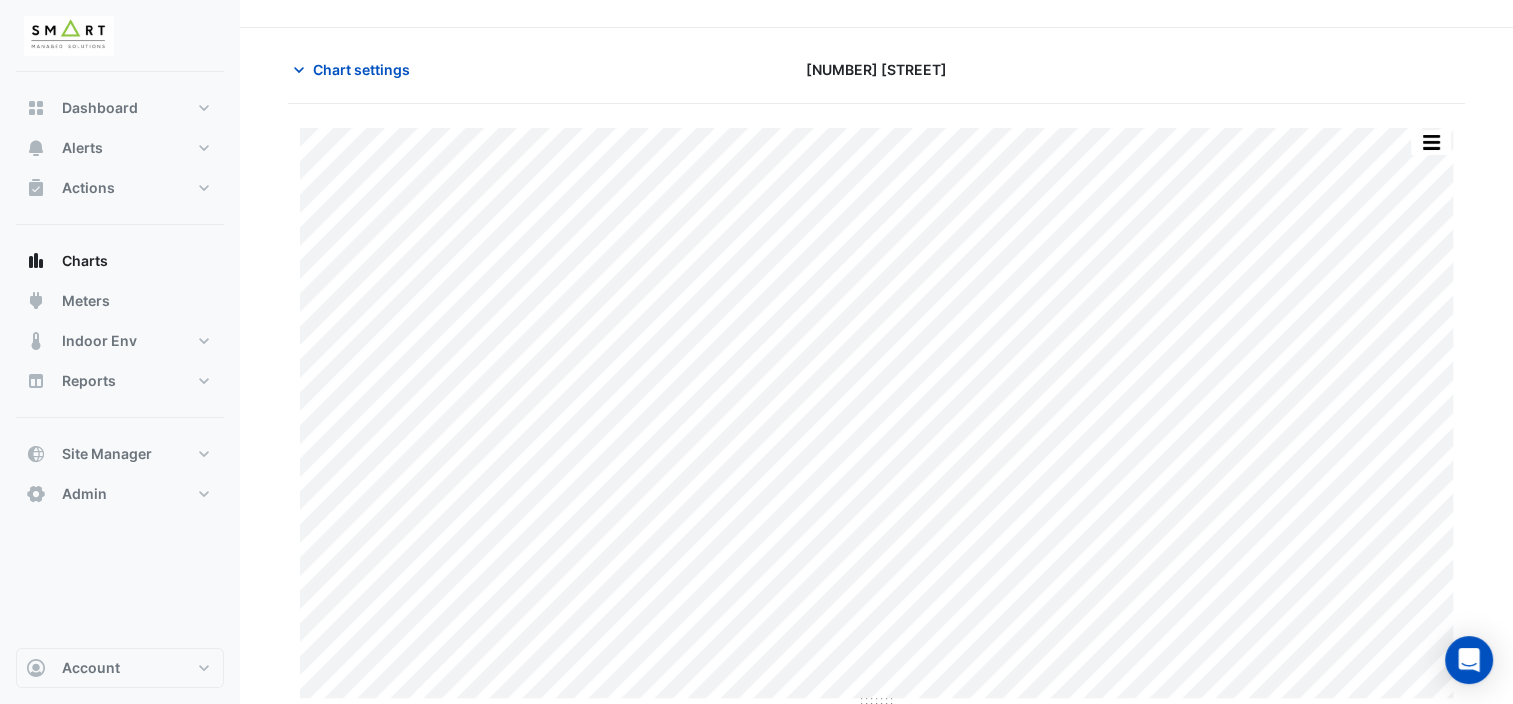 scroll, scrollTop: 0, scrollLeft: 0, axis: both 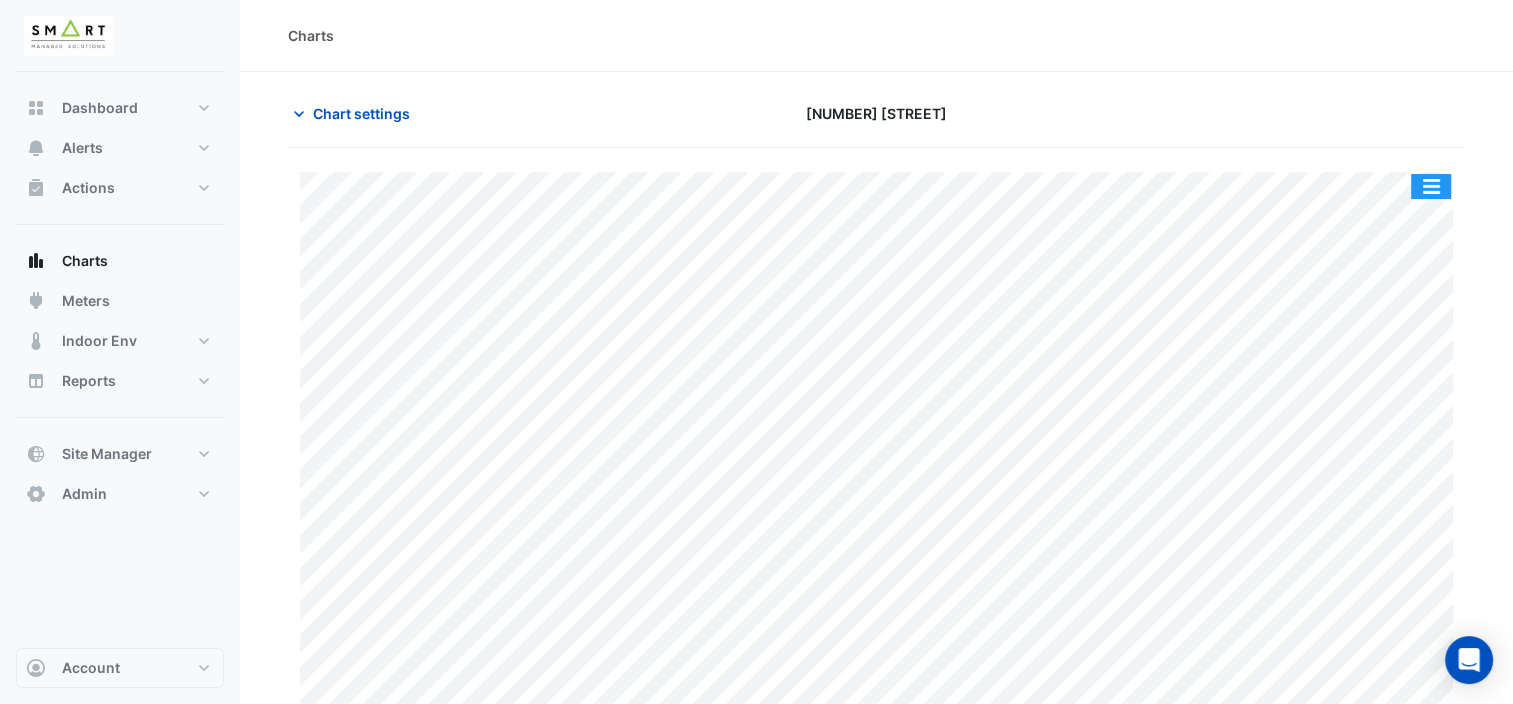 click on "Split by Unit Split All Print Save as JPEG Save as PNG Pivot Data Table Export CSV - Flat Export CSV - Pivot Select Chart Type Select Timezone    —    AHU-03    Unit Supply Air Temperature Setpoint       Plantroom Plantroom    Thu 31-Jul-2025 00:00       25 °C       —    AHU-03    Unit Supply Air Fan Speed       Plantroom Plantroom    Thu 31-Jul-2025 00:00       100 %       —    AHU-03    Unit Supply Air Temperature       Plantroom Plantroom    Thu 31-Jul-2025 00:00       24.4 °C    Timezone: Europe/London (BST)" 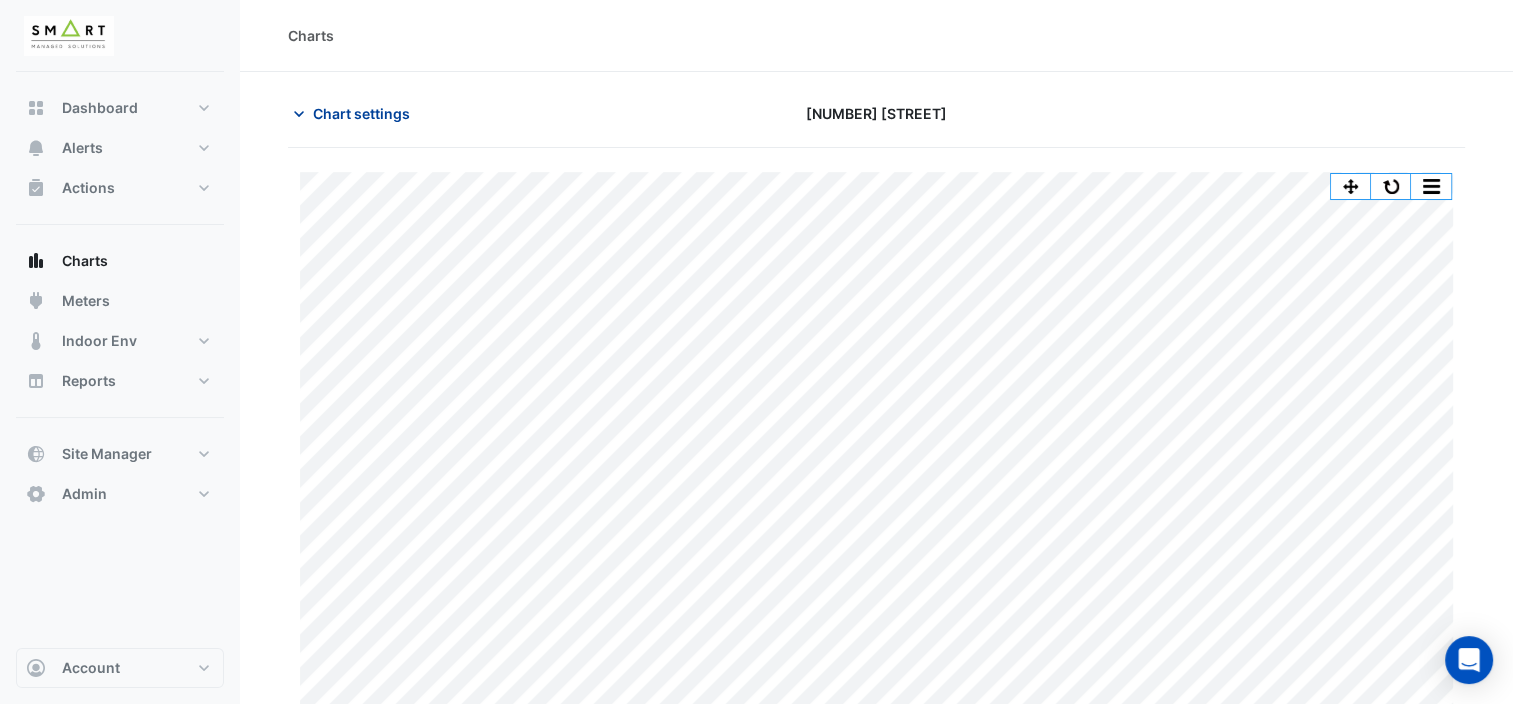 click on "Chart settings" 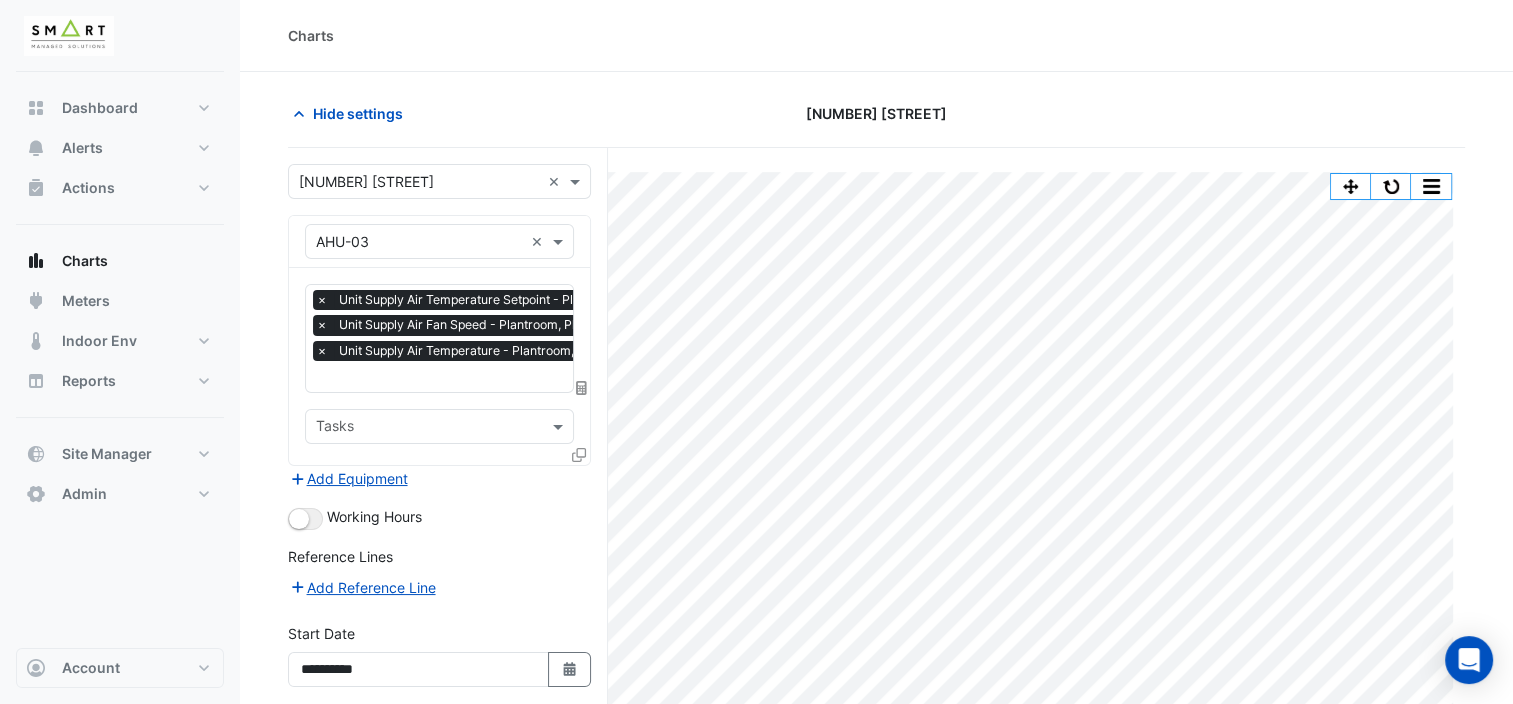 scroll, scrollTop: 0, scrollLeft: 10, axis: horizontal 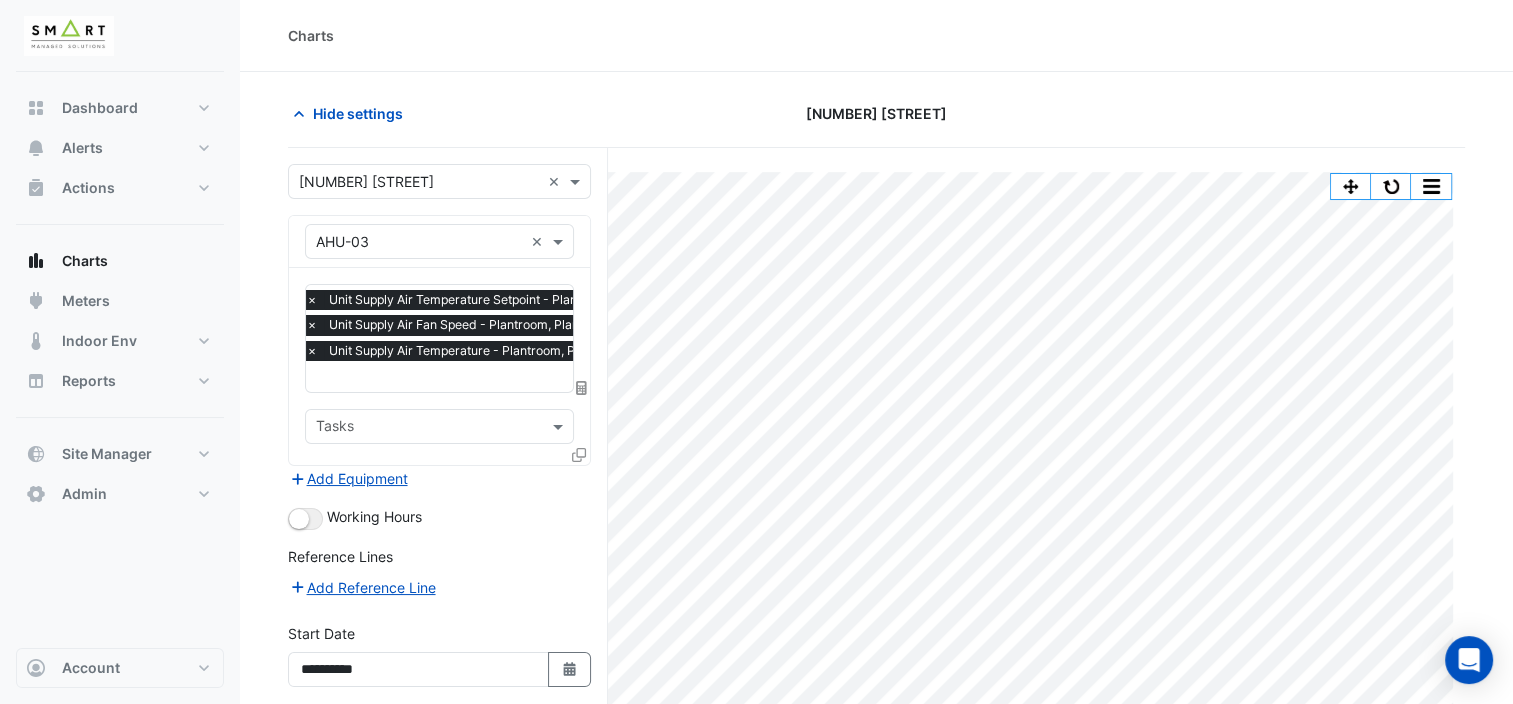 click at bounding box center [496, 378] 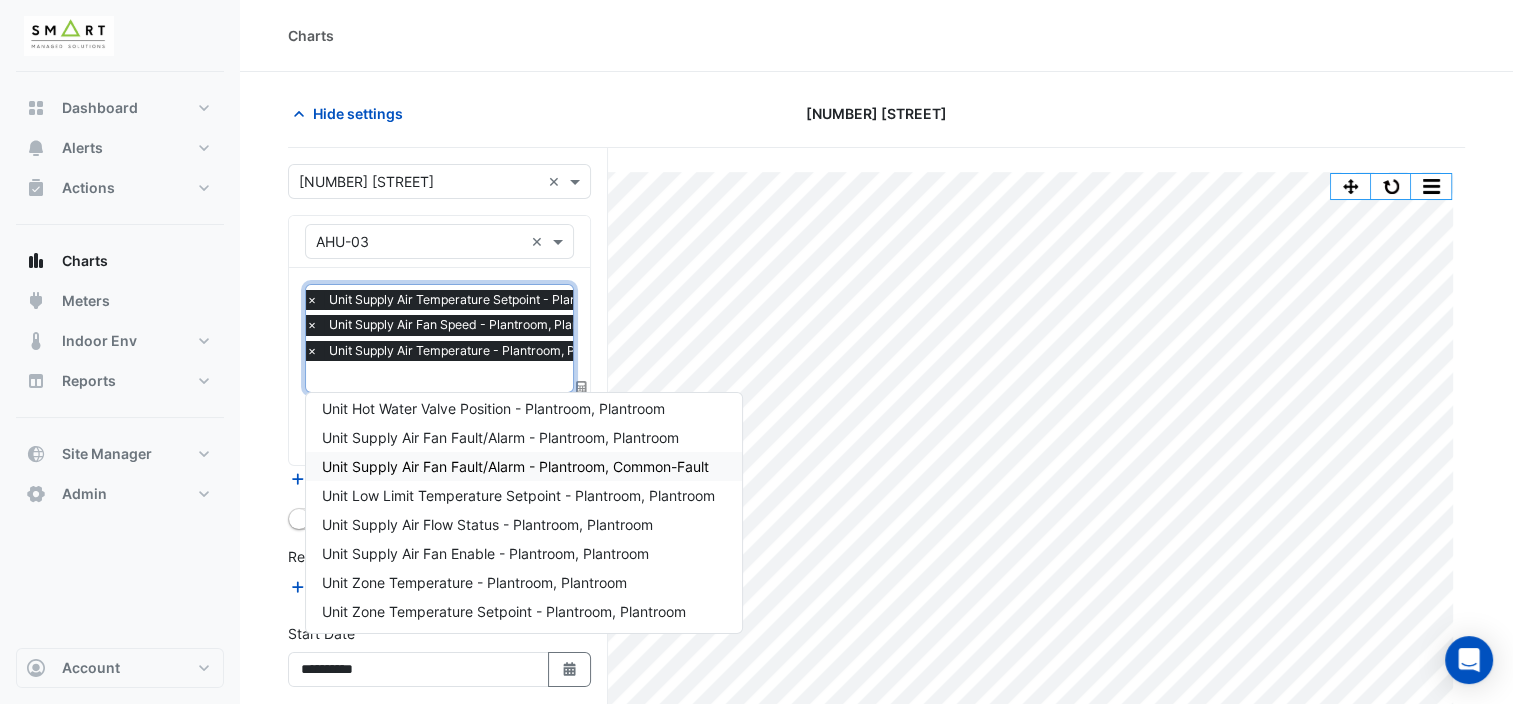 scroll, scrollTop: 81, scrollLeft: 0, axis: vertical 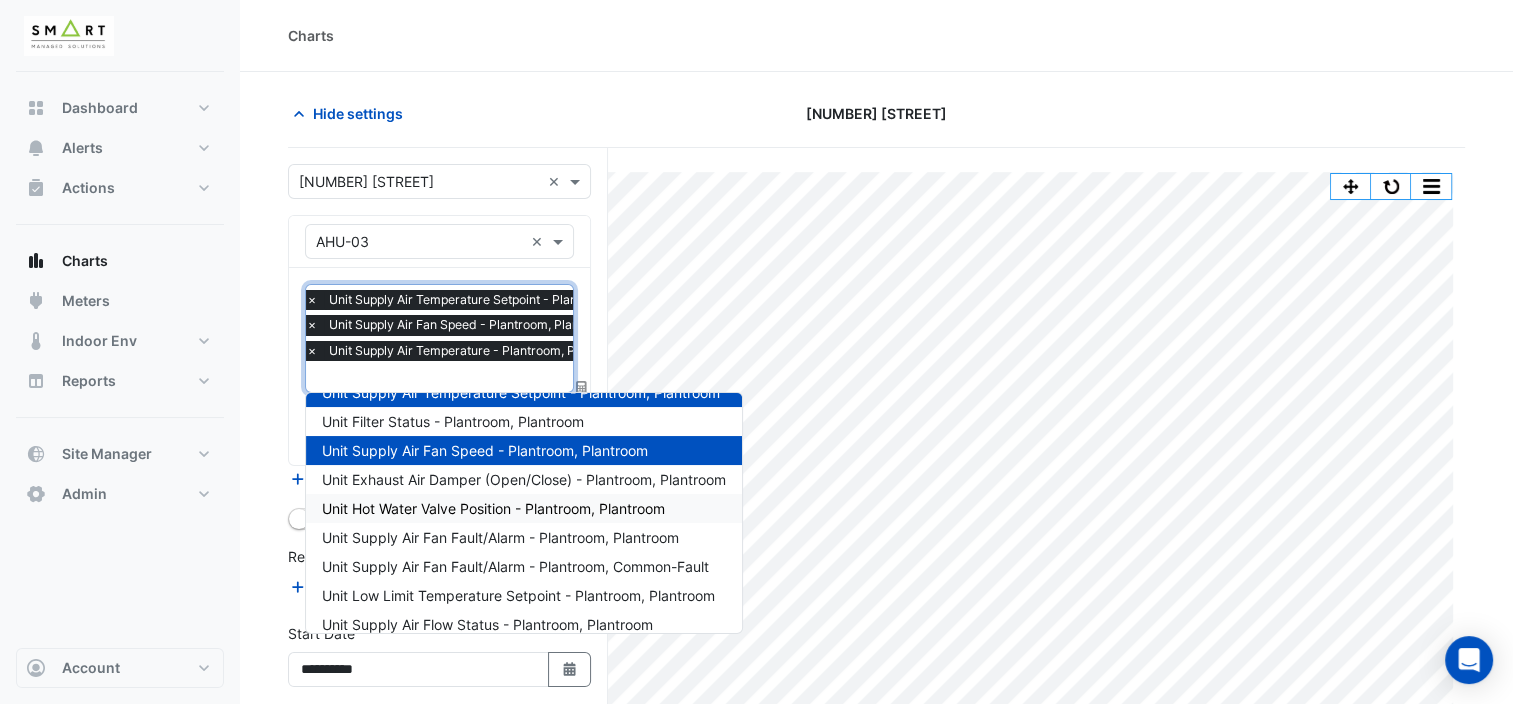 click on "Unit Hot Water Valve Position - Plantroom, Plantroom" at bounding box center (493, 508) 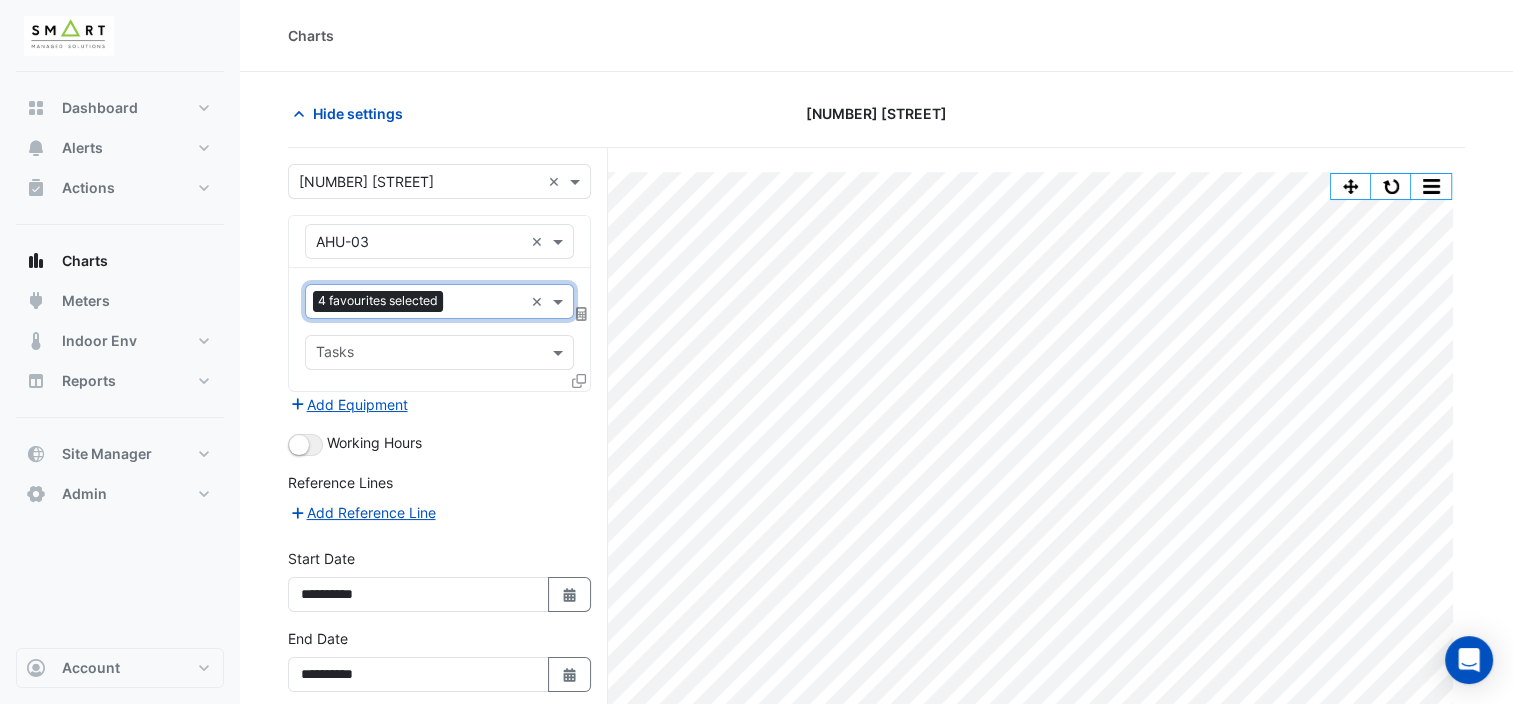 scroll, scrollTop: 0, scrollLeft: 0, axis: both 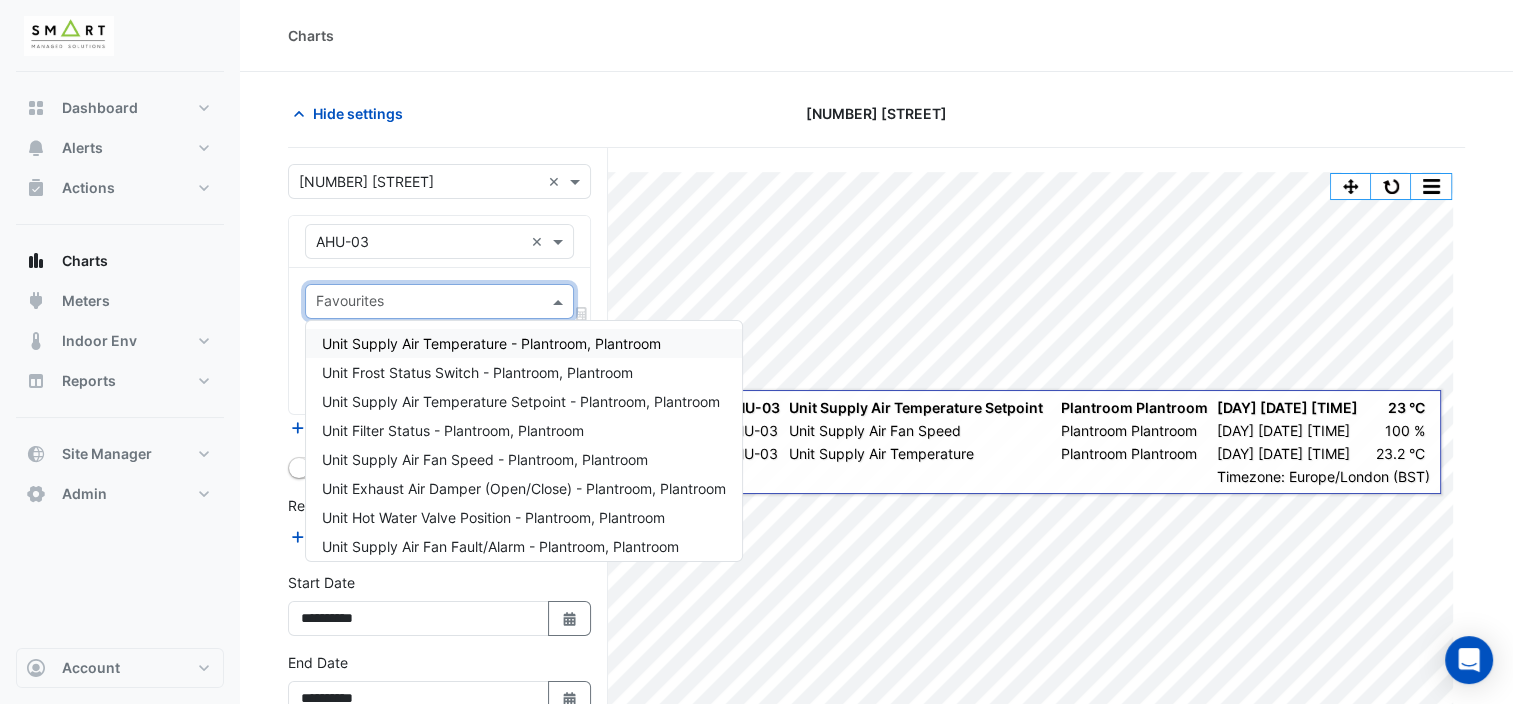 click at bounding box center (560, 301) 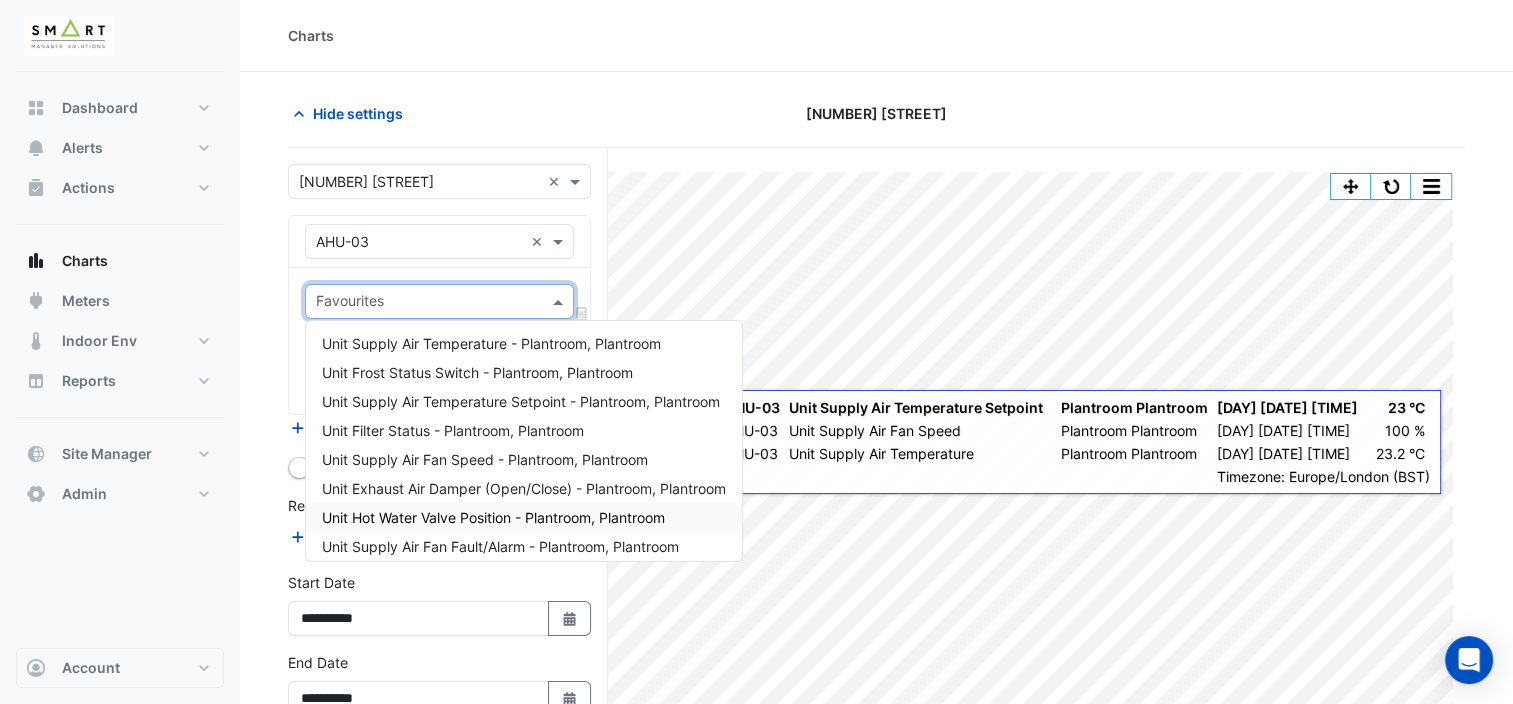 click on "Unit Hot Water Valve Position - Plantroom, Plantroom" at bounding box center (493, 517) 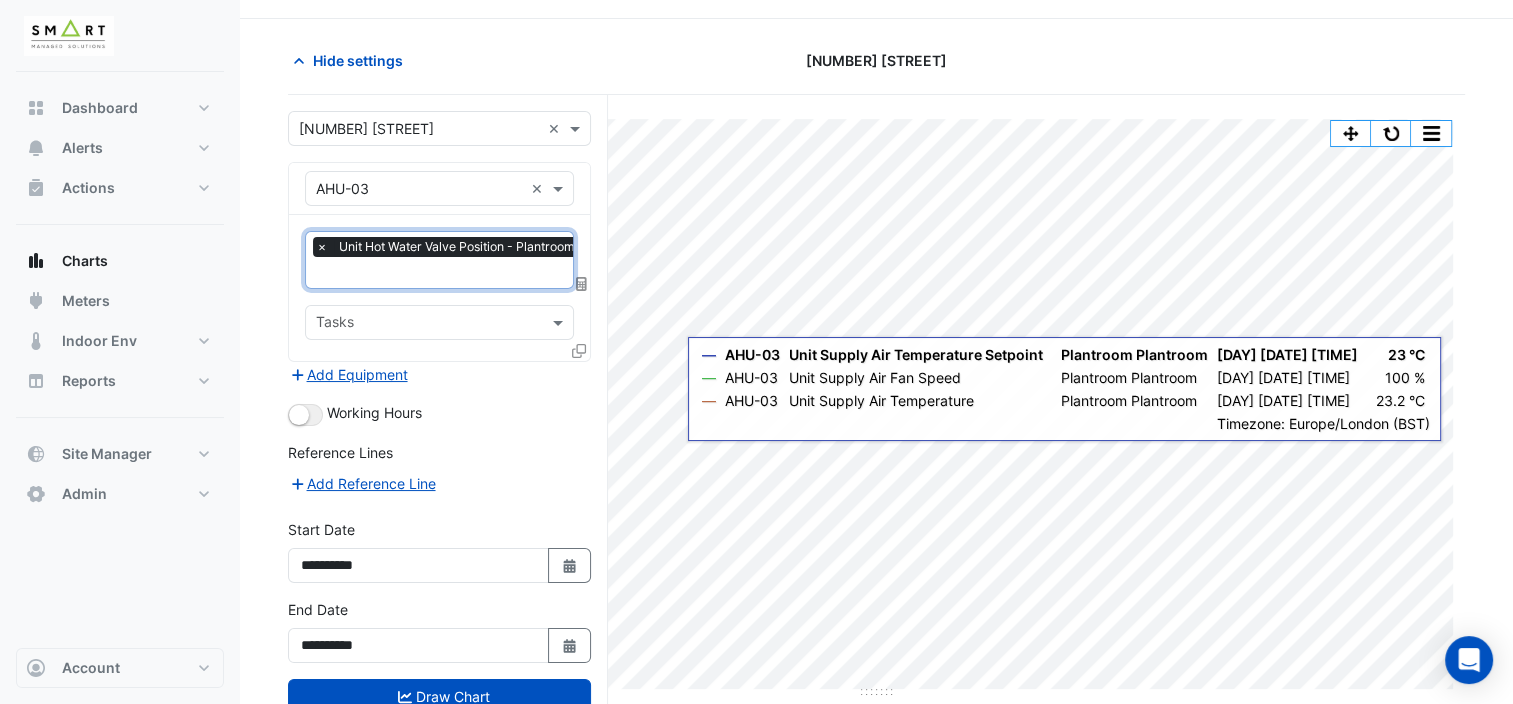 scroll, scrollTop: 0, scrollLeft: 0, axis: both 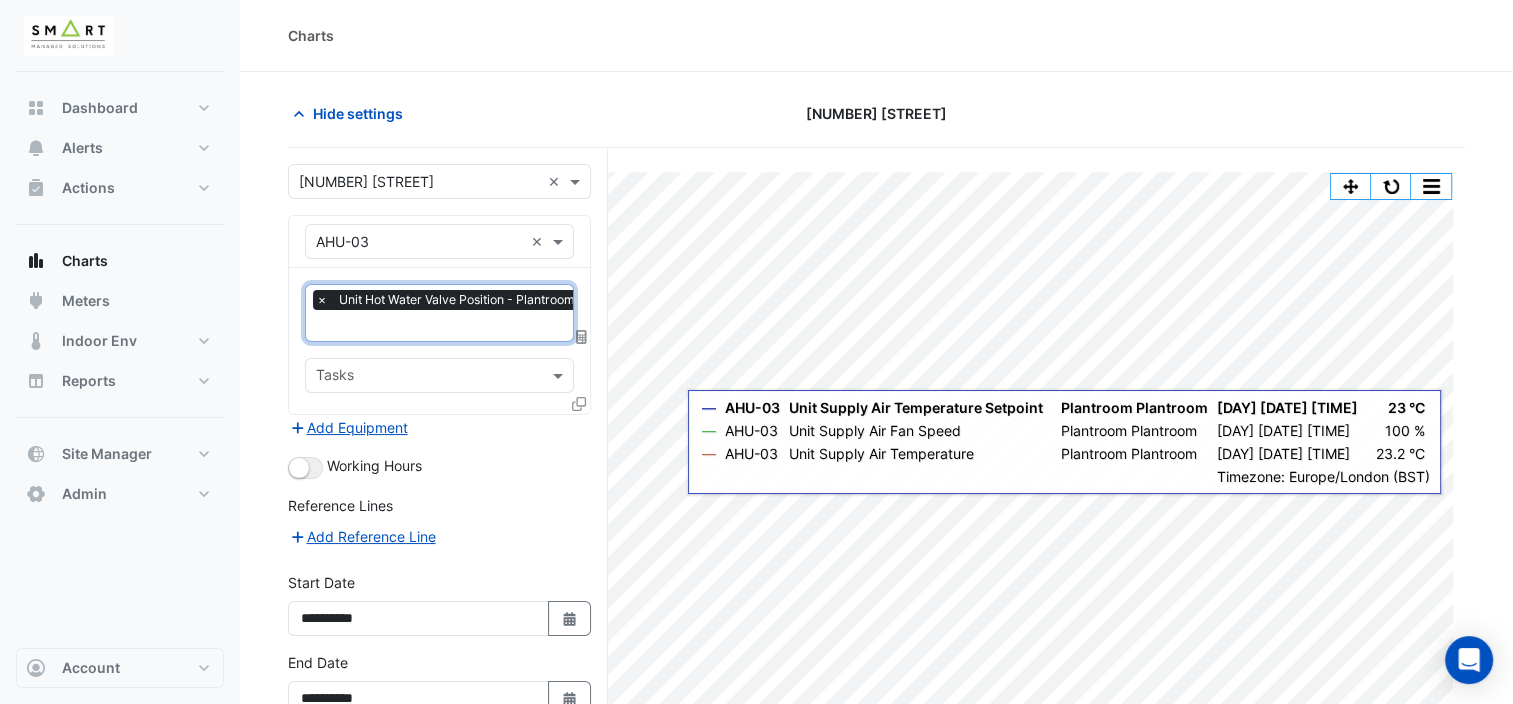 click at bounding box center [483, 327] 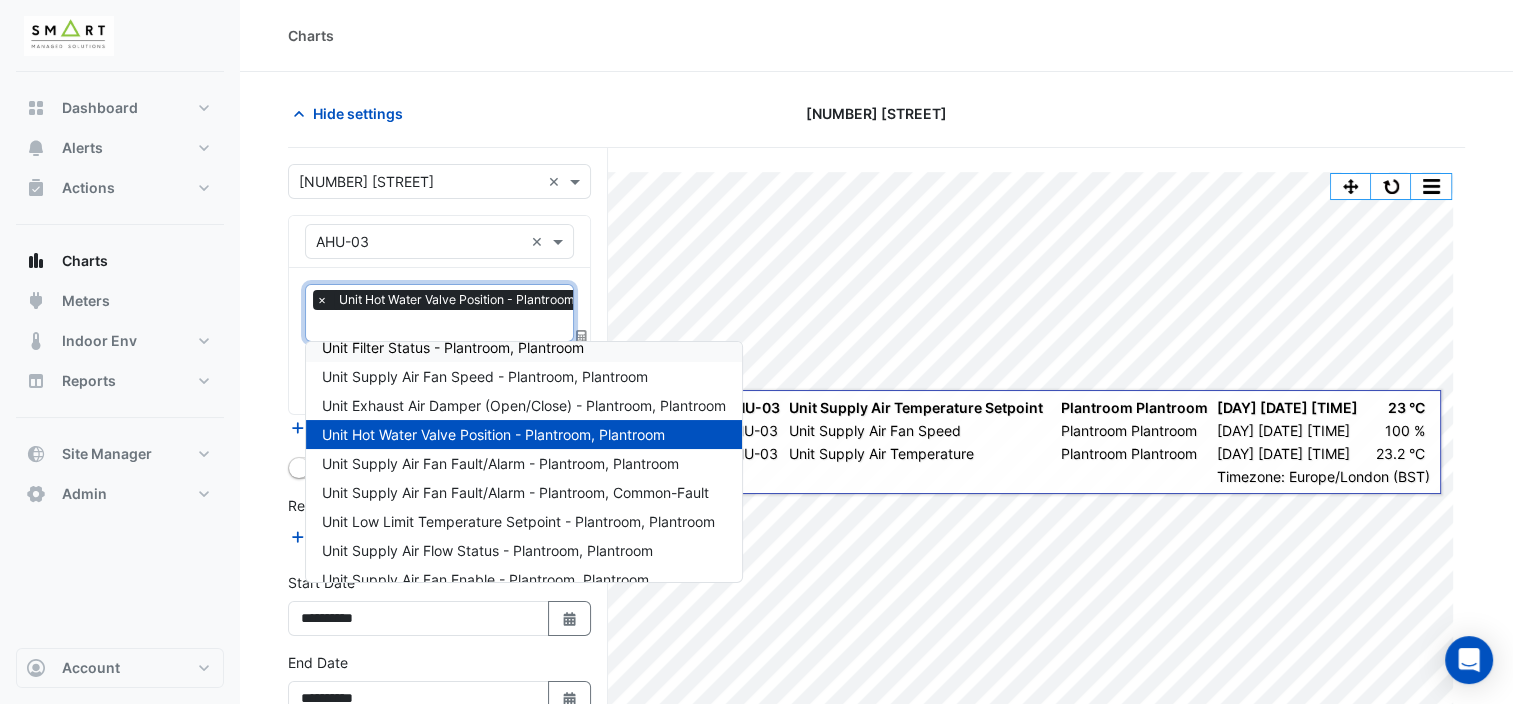 scroll, scrollTop: 182, scrollLeft: 0, axis: vertical 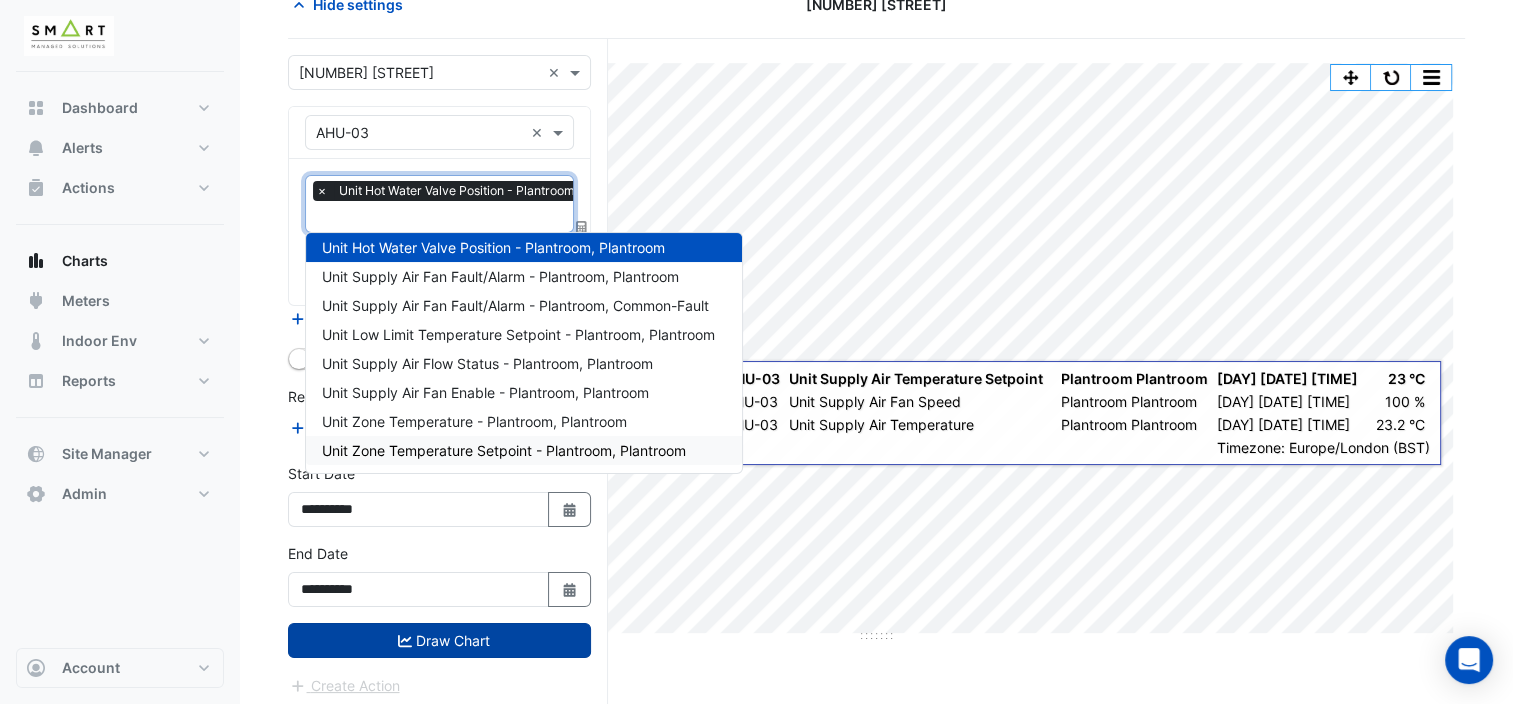 click on "Draw Chart" at bounding box center (439, 640) 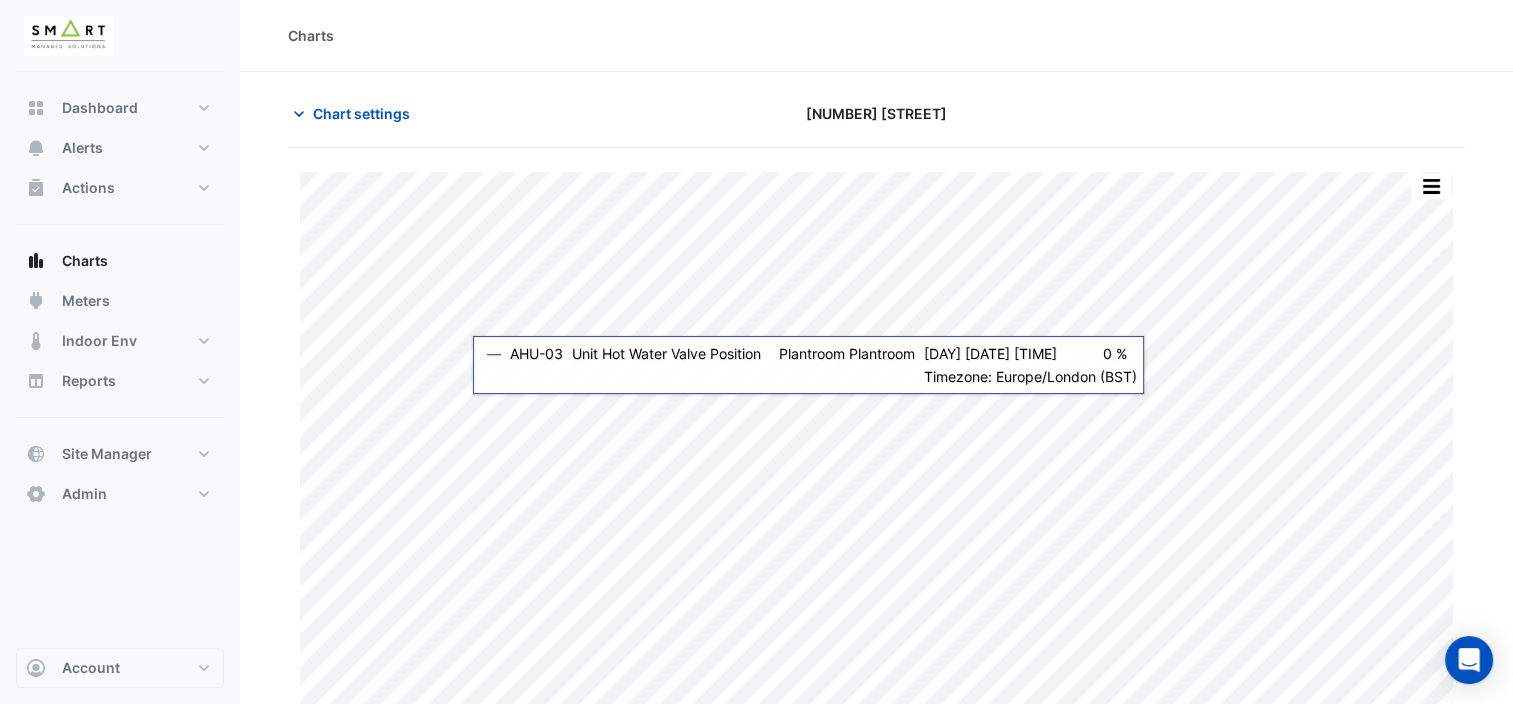 scroll, scrollTop: 48, scrollLeft: 0, axis: vertical 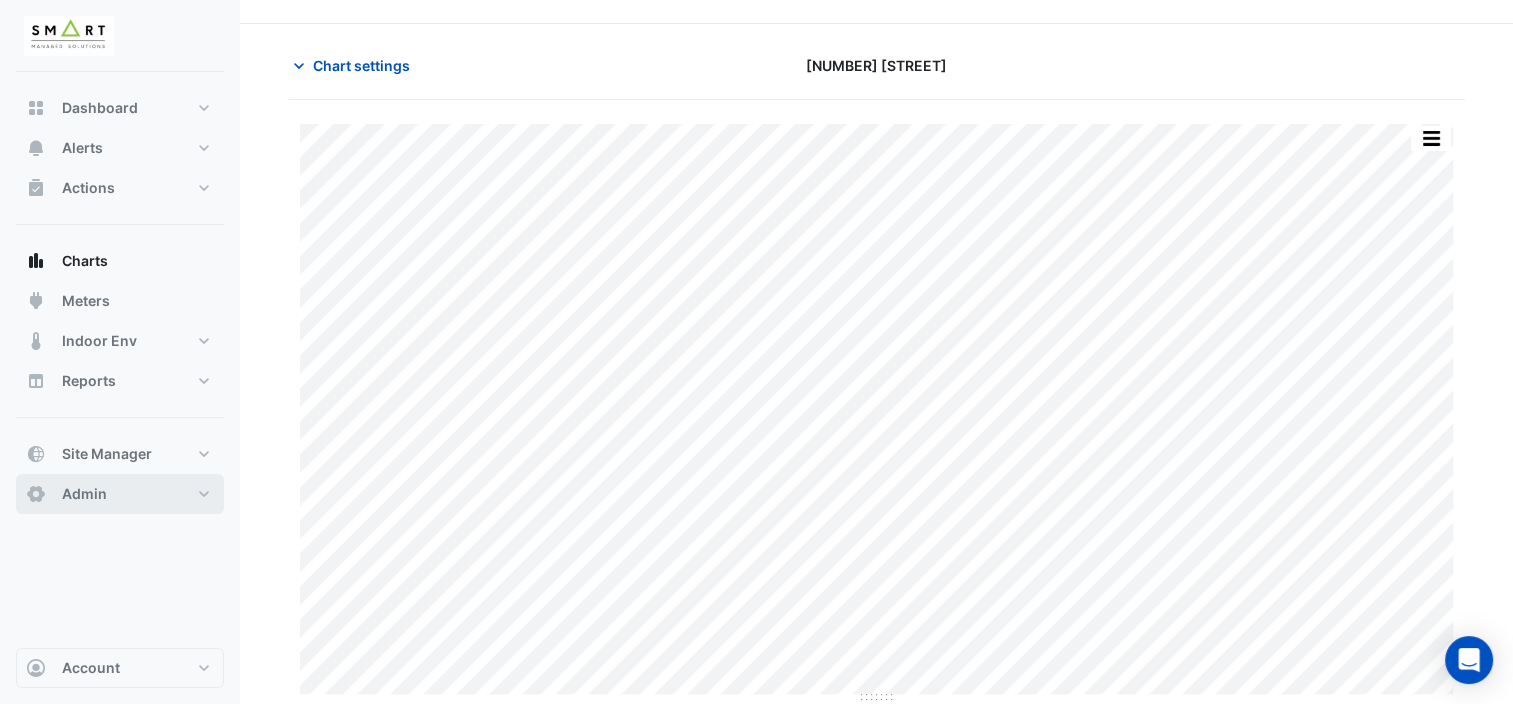 drag, startPoint x: 200, startPoint y: 479, endPoint x: 204, endPoint y: 491, distance: 12.649111 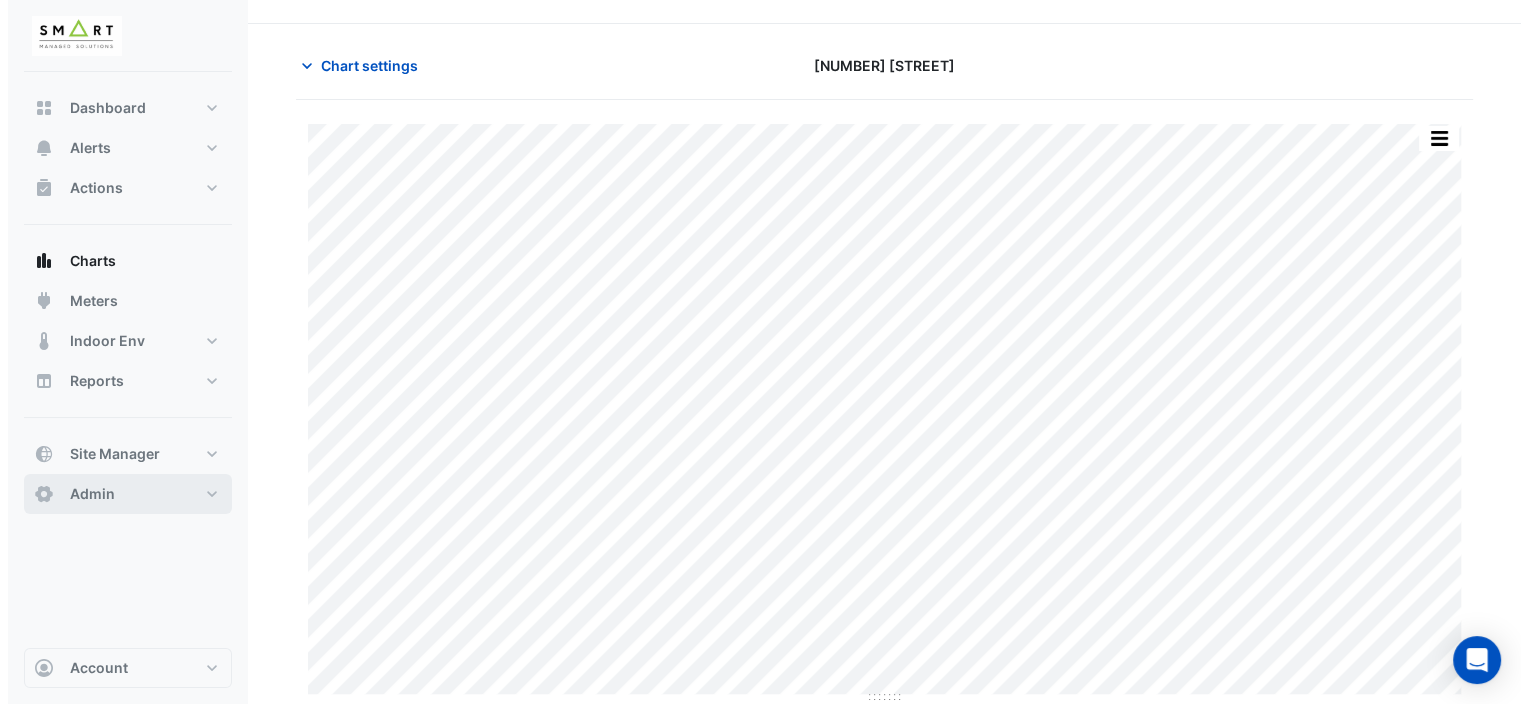 scroll, scrollTop: 0, scrollLeft: 0, axis: both 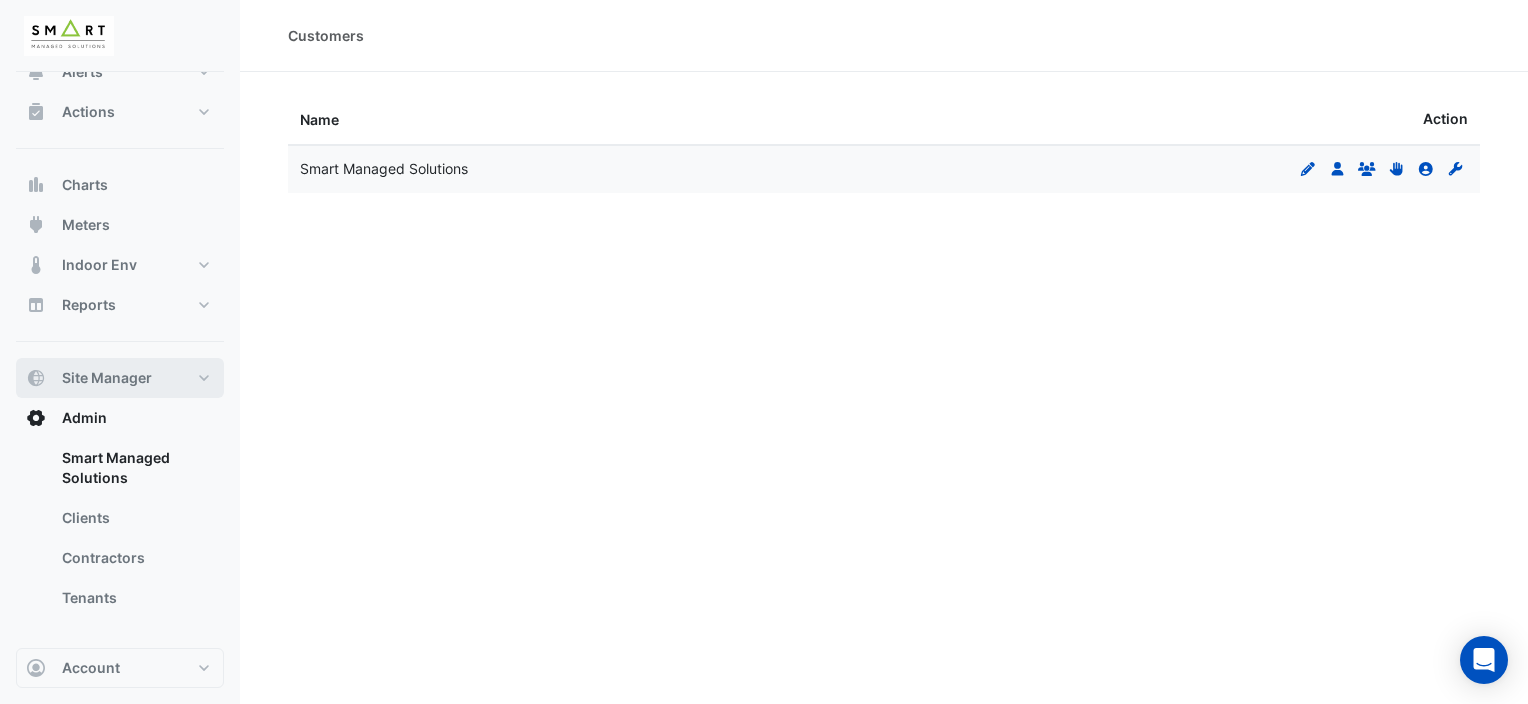 click on "Site Manager" at bounding box center (120, 378) 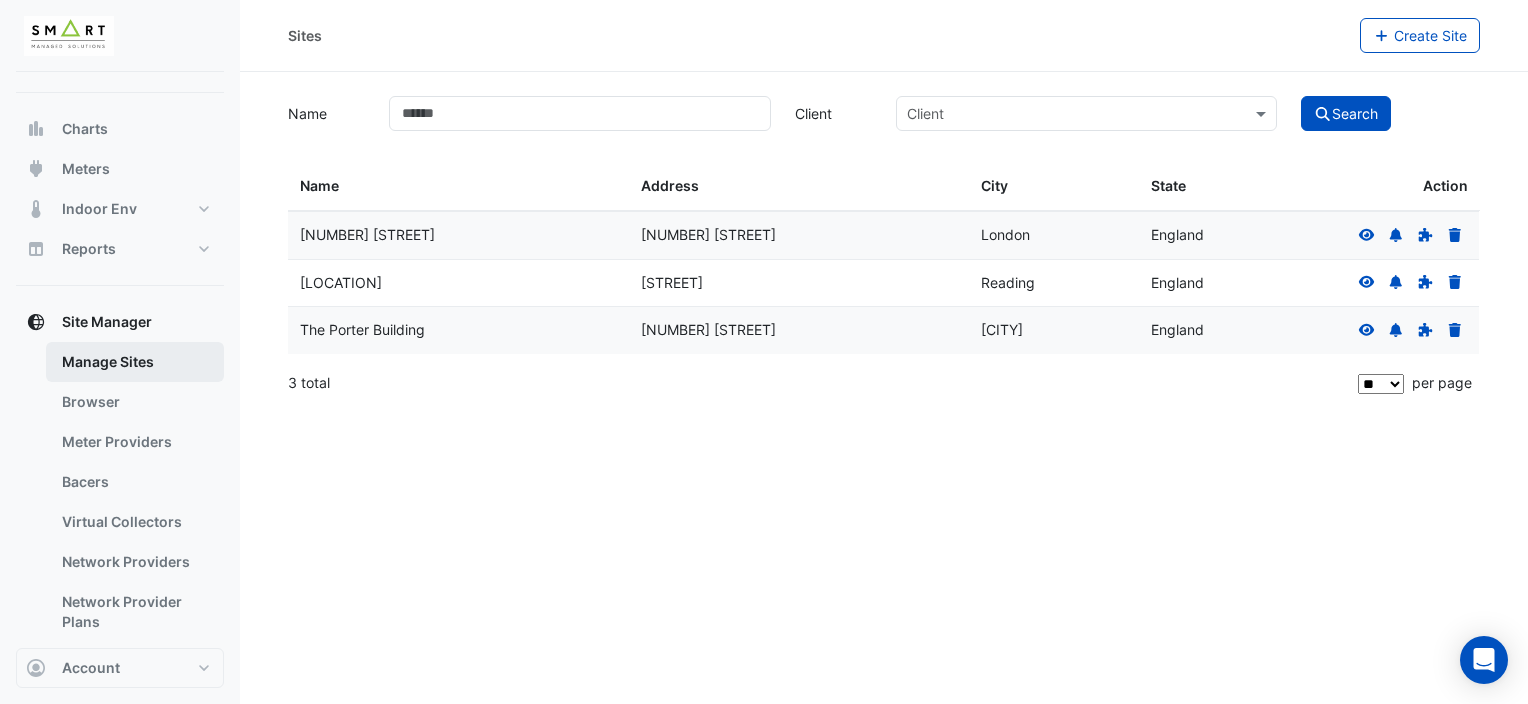 scroll, scrollTop: 176, scrollLeft: 0, axis: vertical 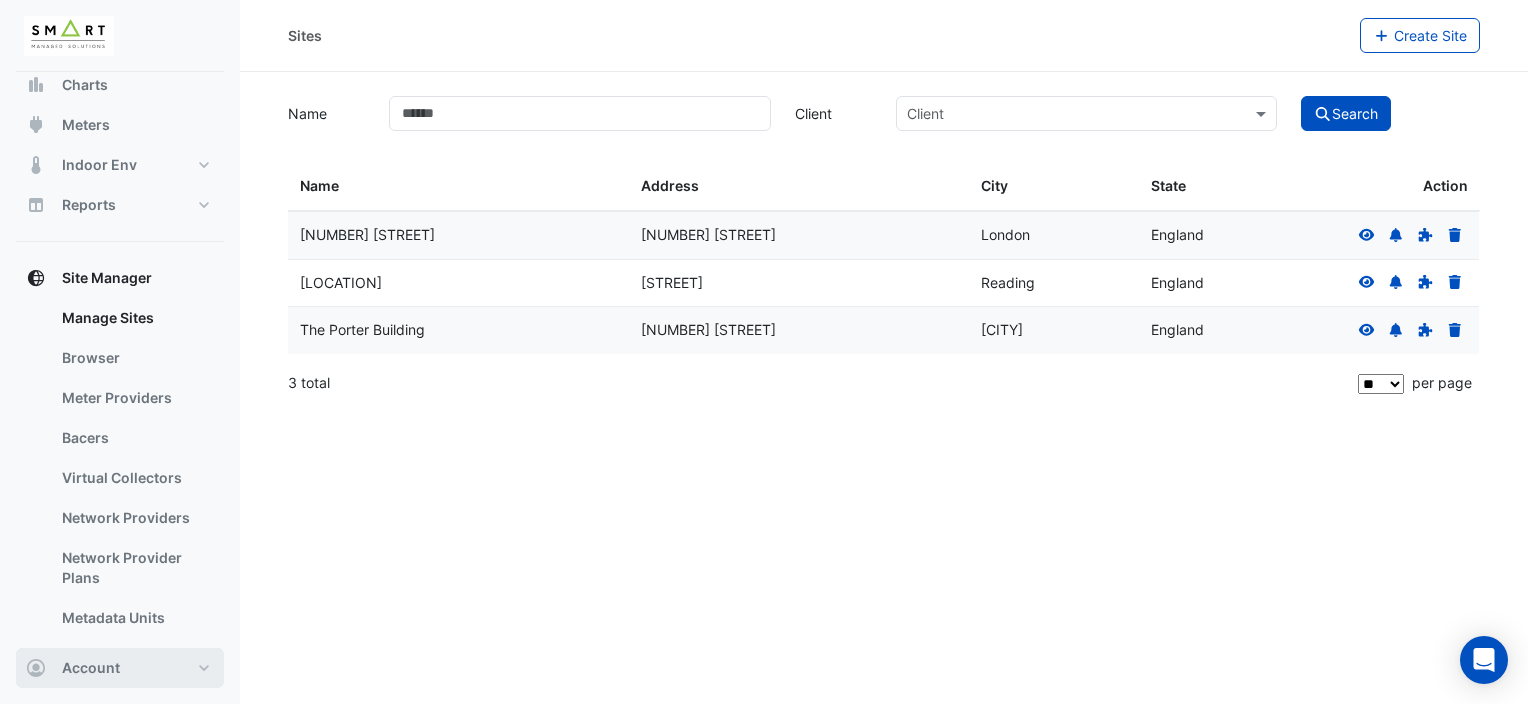 click on "Account" at bounding box center [120, 668] 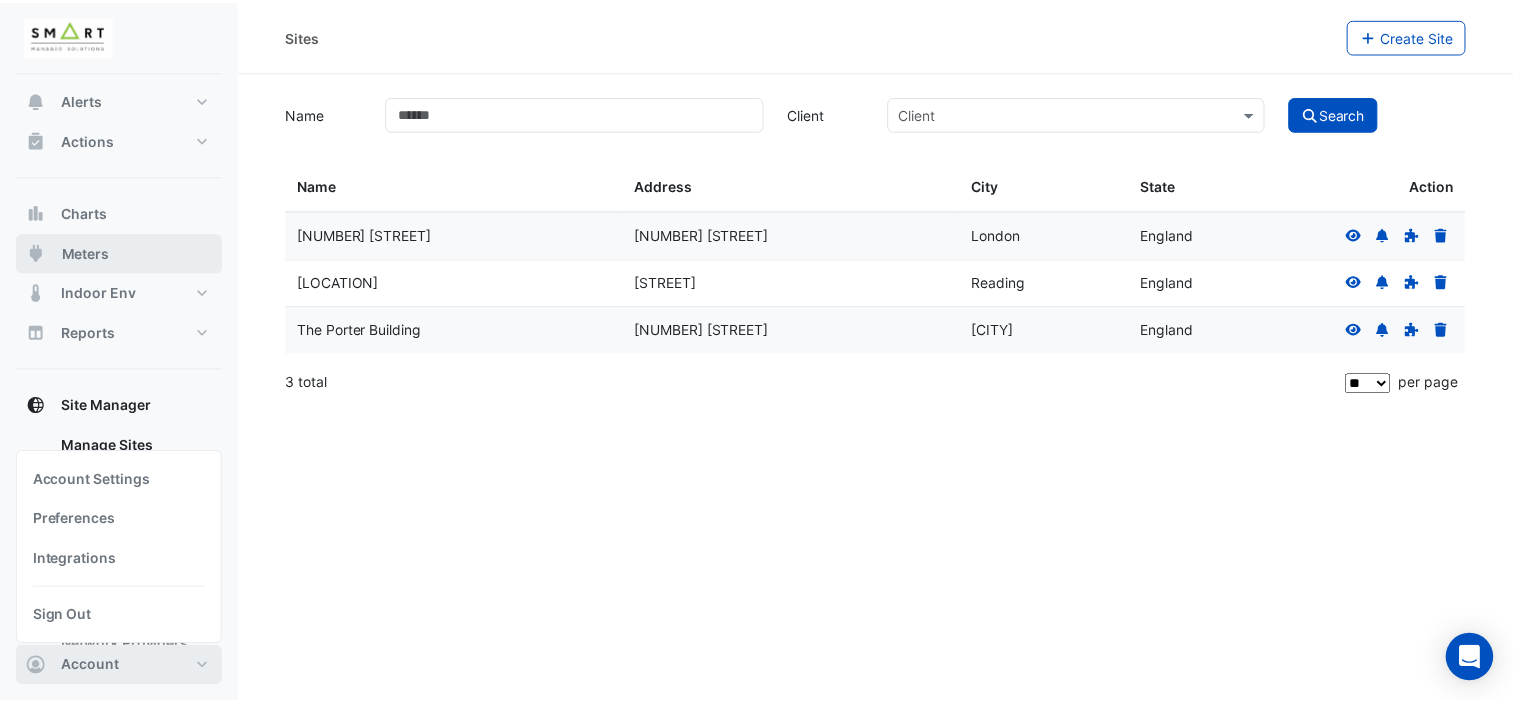 scroll, scrollTop: 0, scrollLeft: 0, axis: both 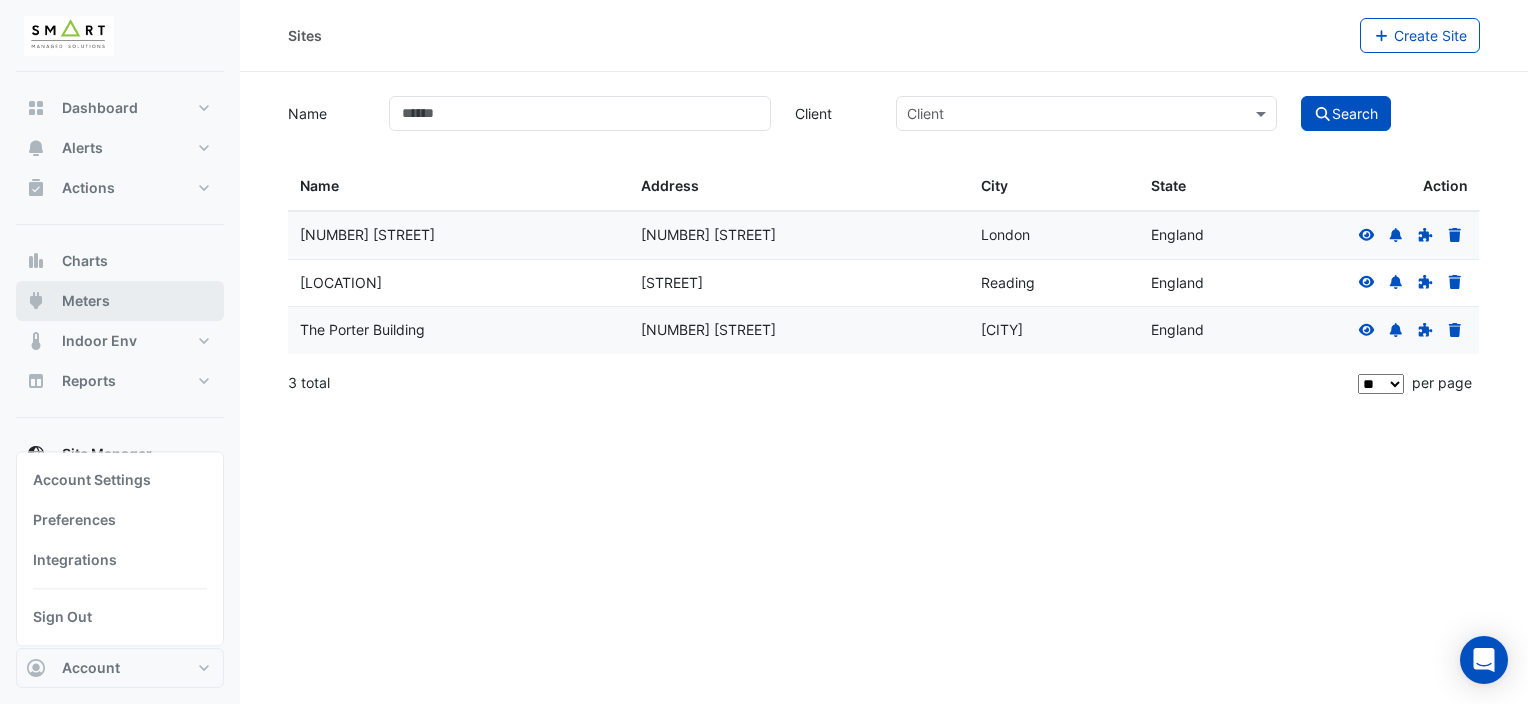 click on "Meters" at bounding box center [86, 301] 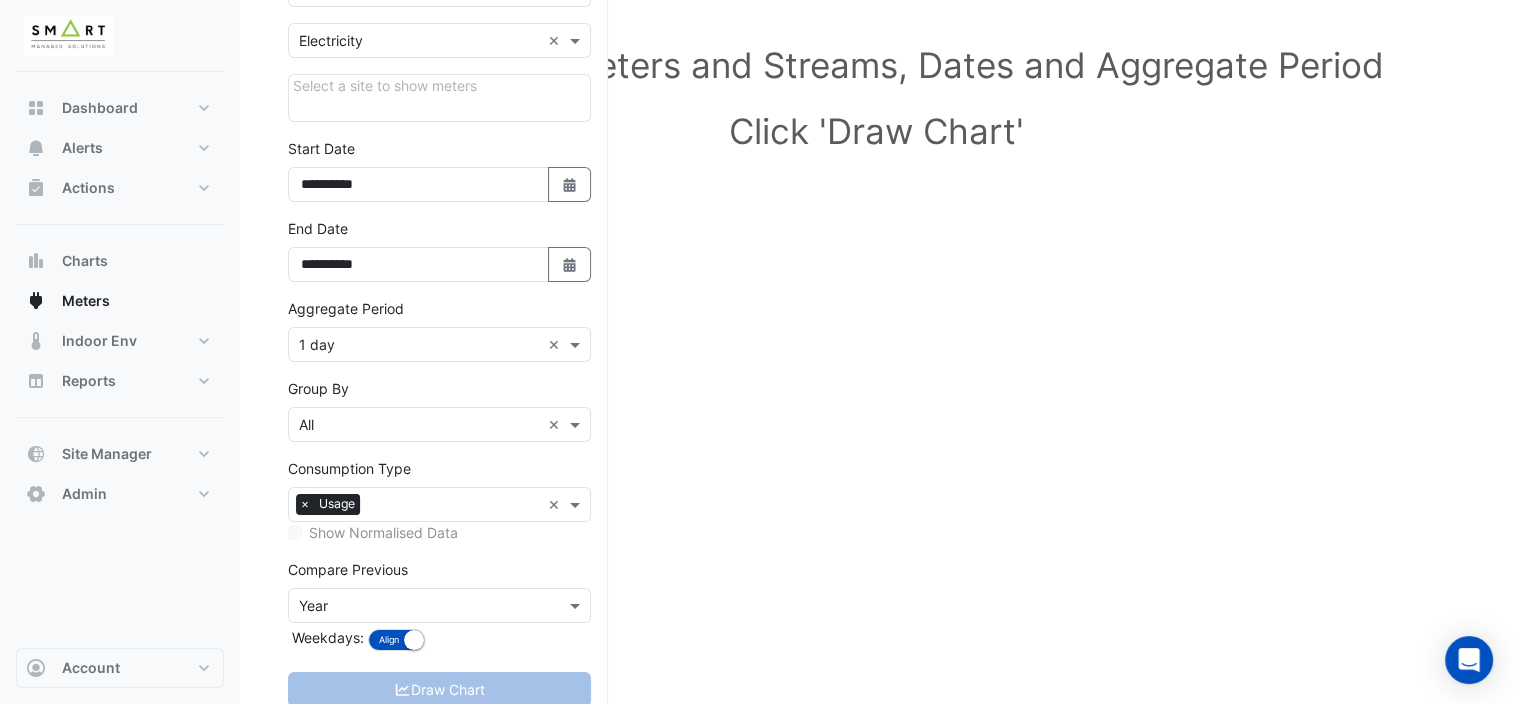 scroll, scrollTop: 148, scrollLeft: 0, axis: vertical 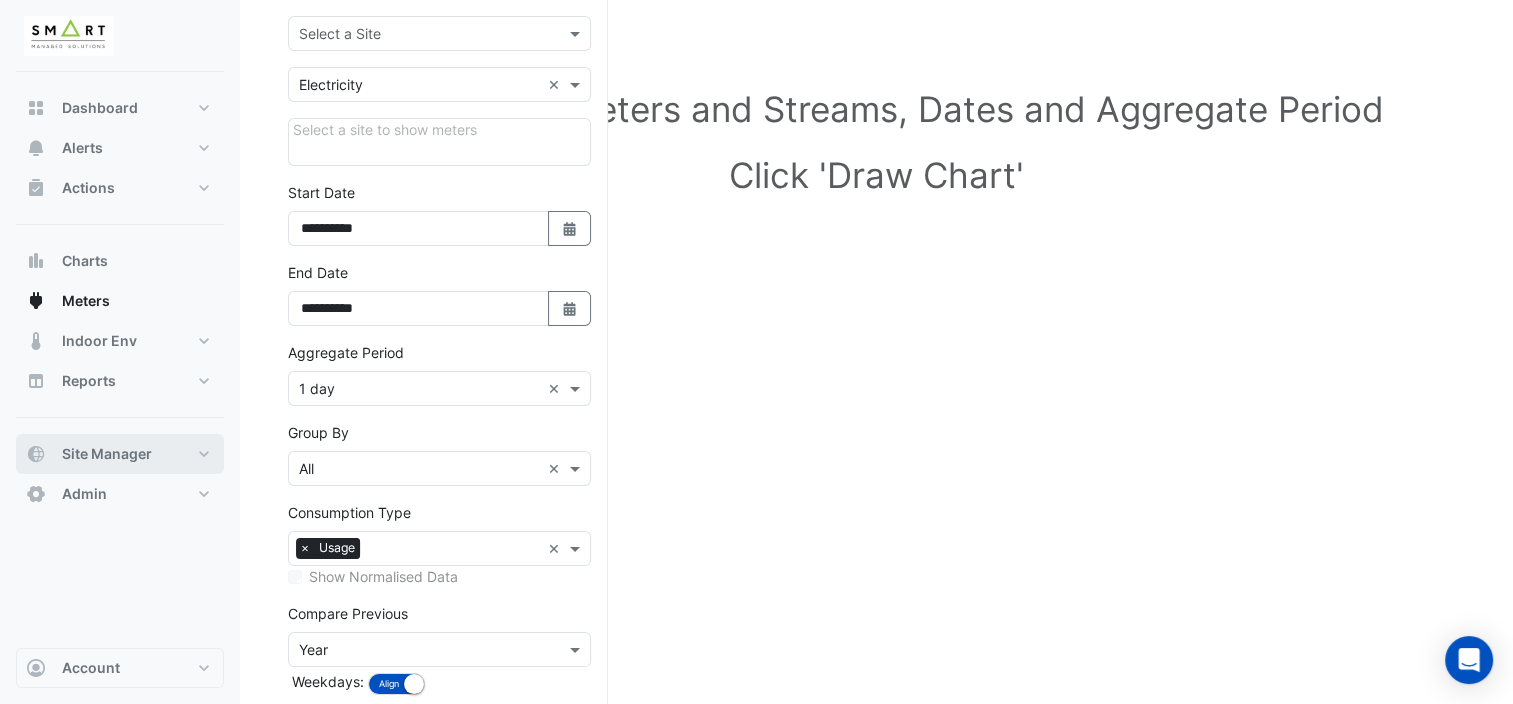 click on "Site Manager" at bounding box center (107, 454) 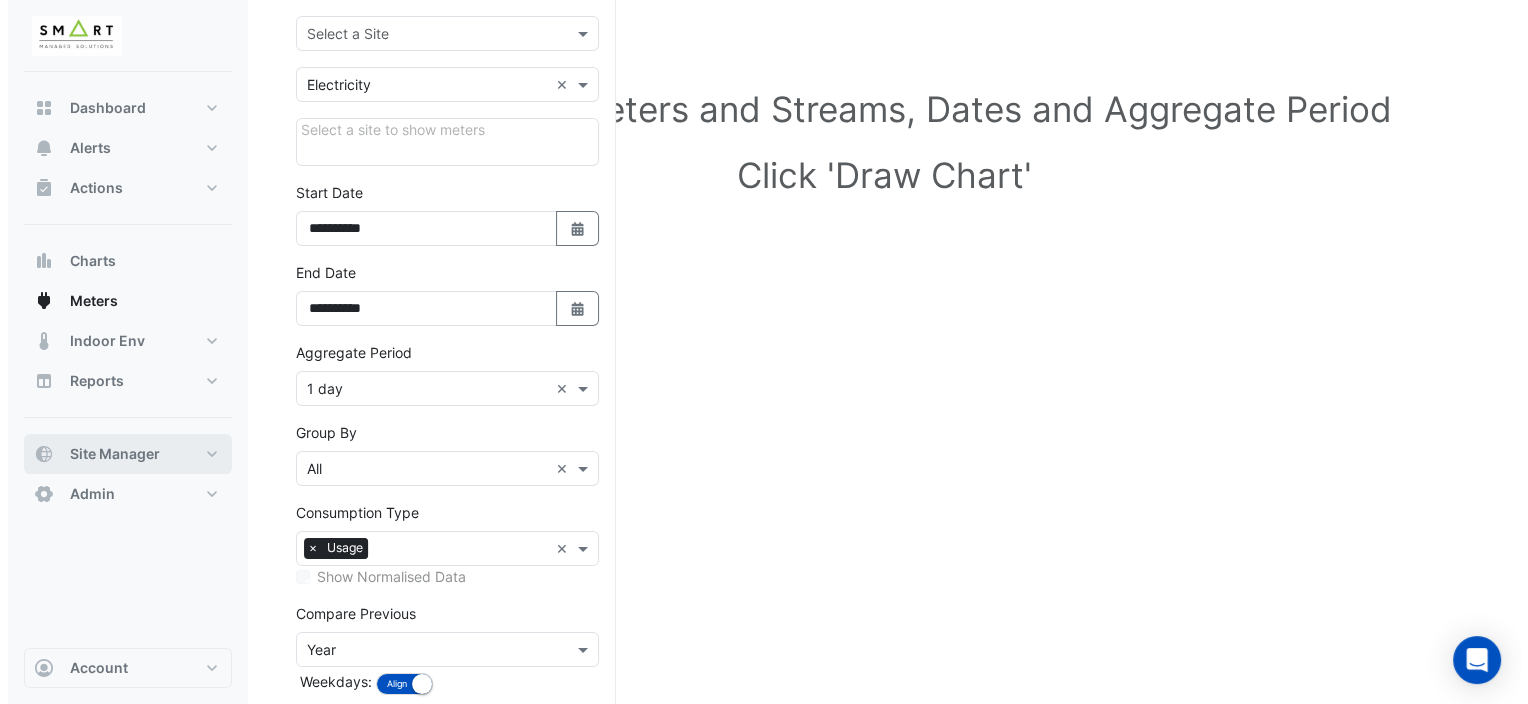 scroll, scrollTop: 0, scrollLeft: 0, axis: both 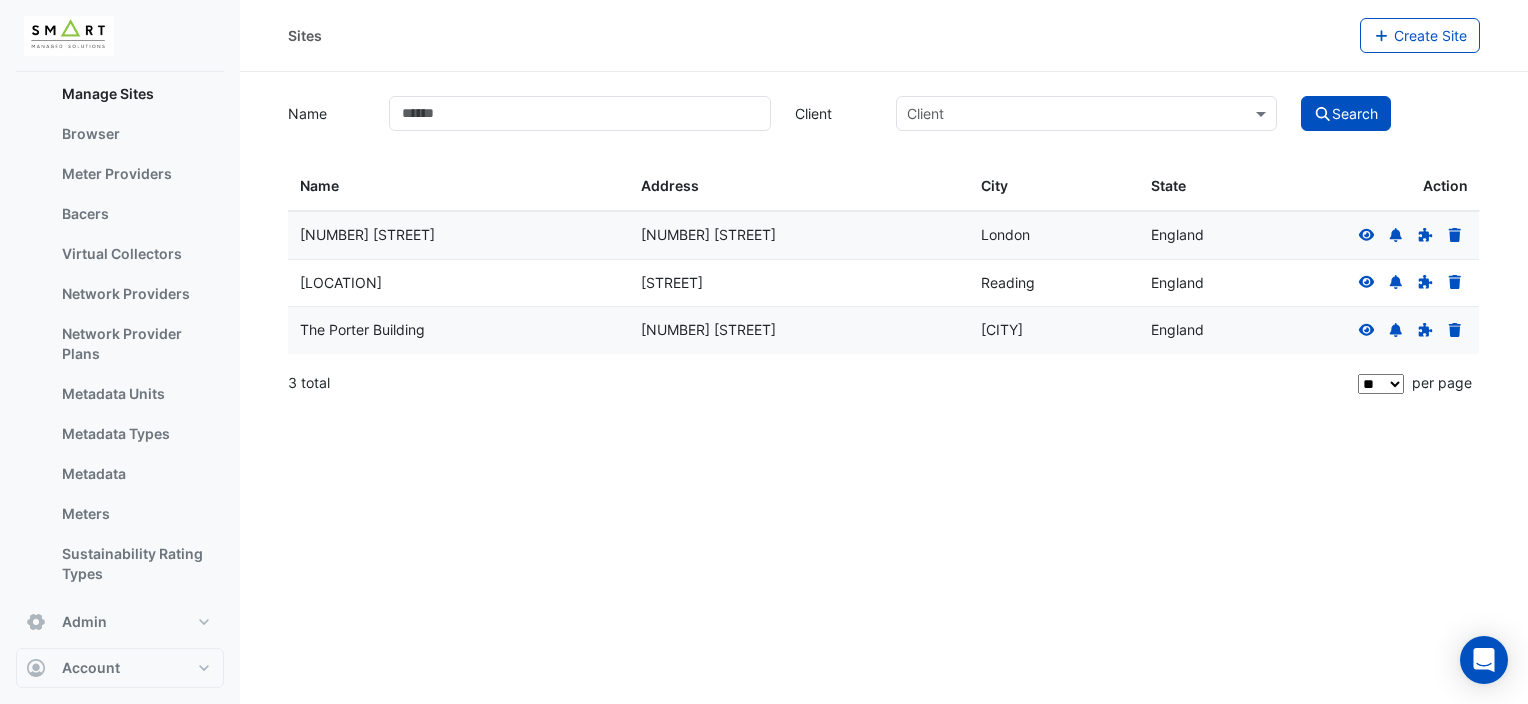 click on "12 Hammersmith Grove" 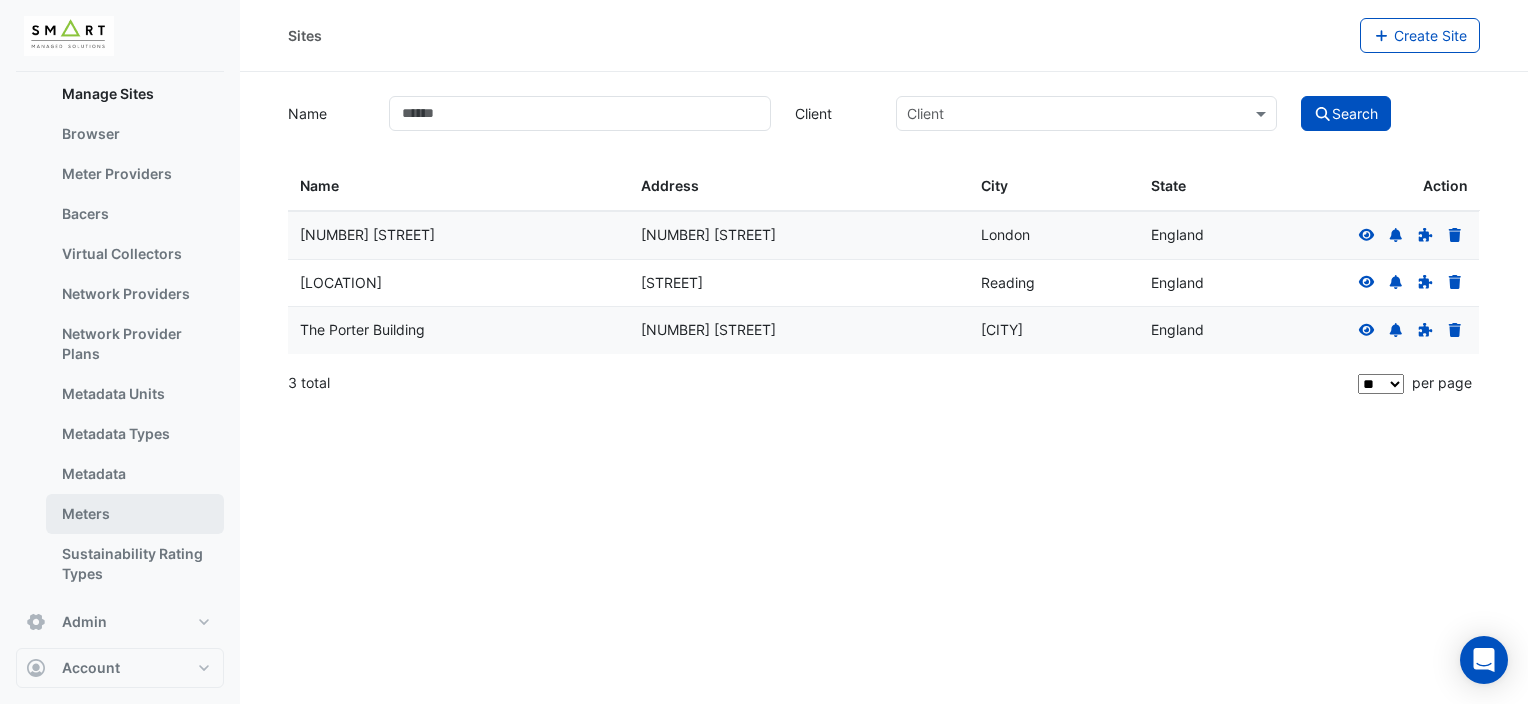 click on "Meters" at bounding box center (135, 514) 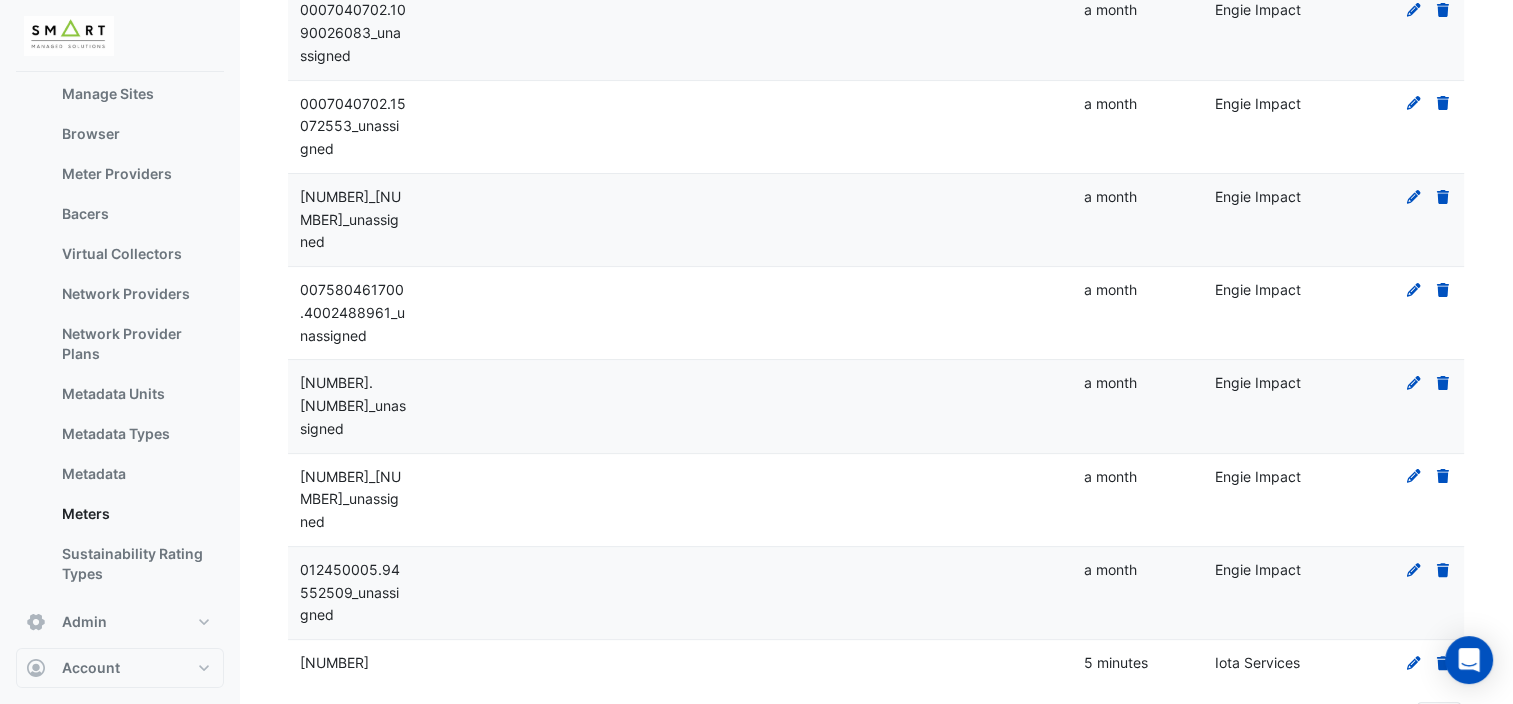 scroll, scrollTop: 444, scrollLeft: 0, axis: vertical 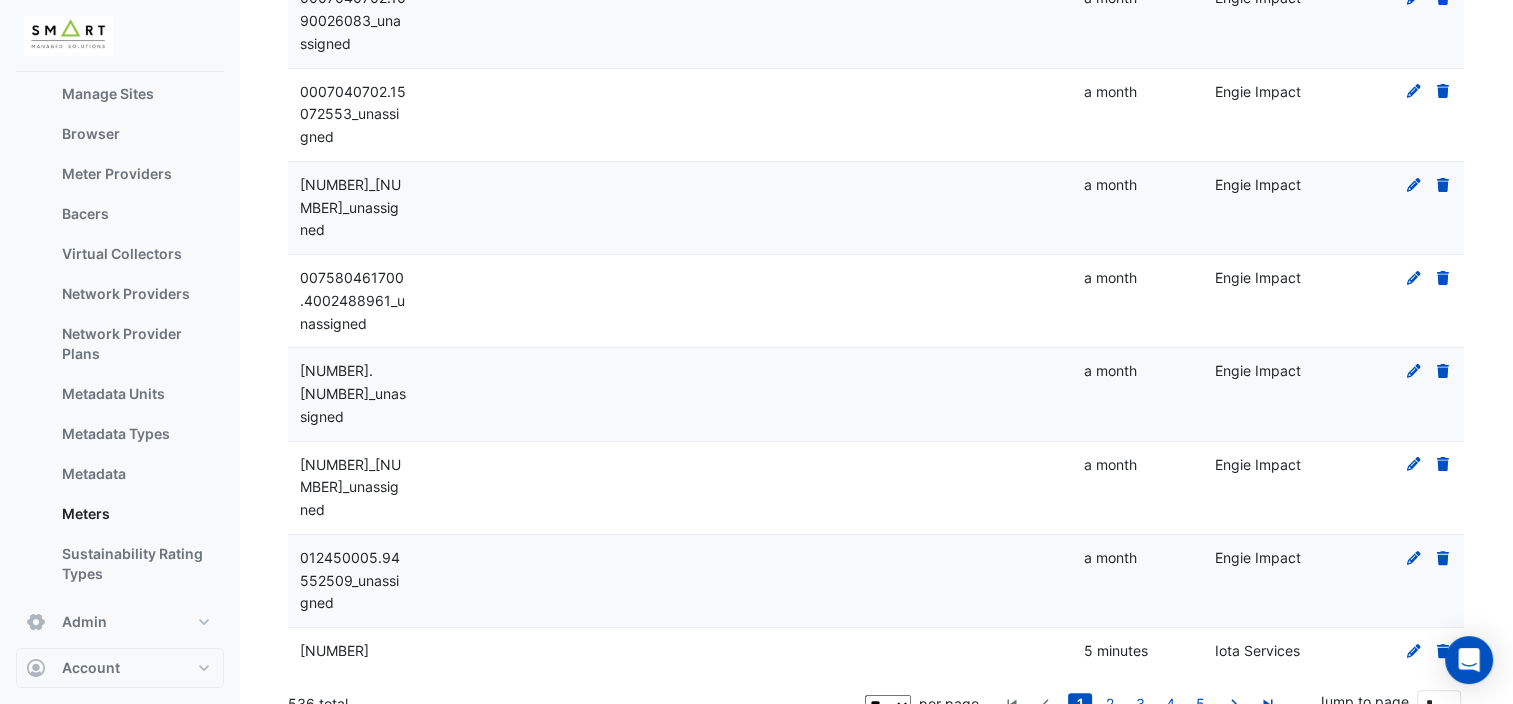 click 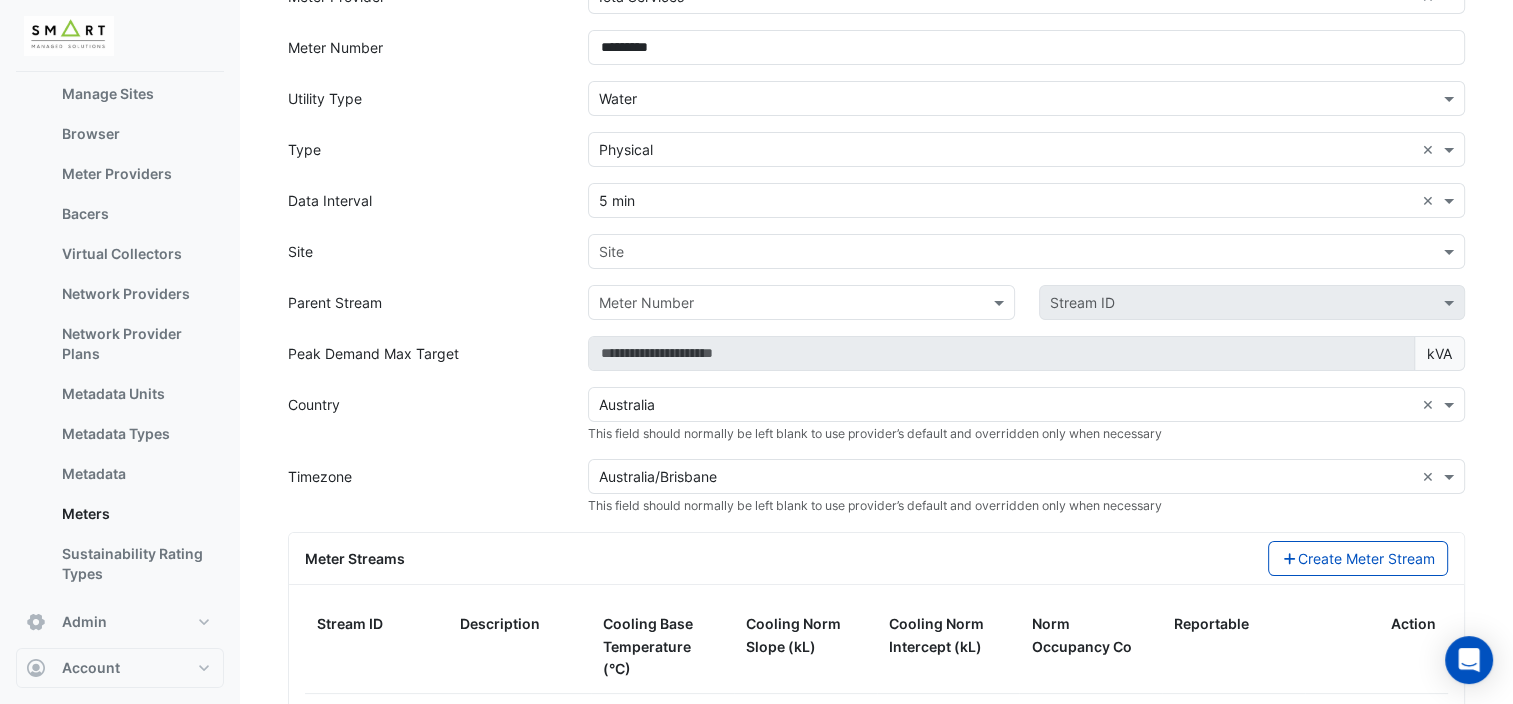scroll, scrollTop: 0, scrollLeft: 0, axis: both 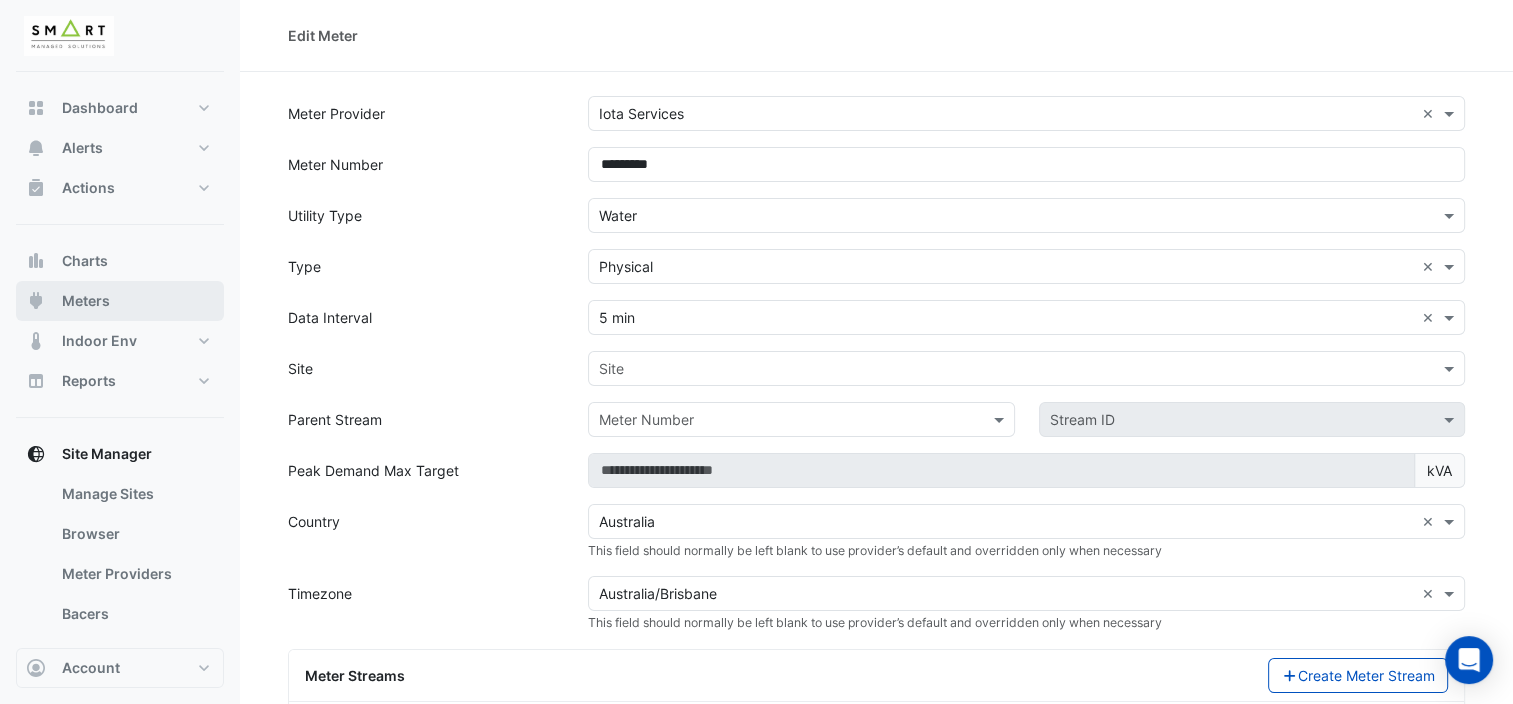 click on "Meters" at bounding box center (86, 301) 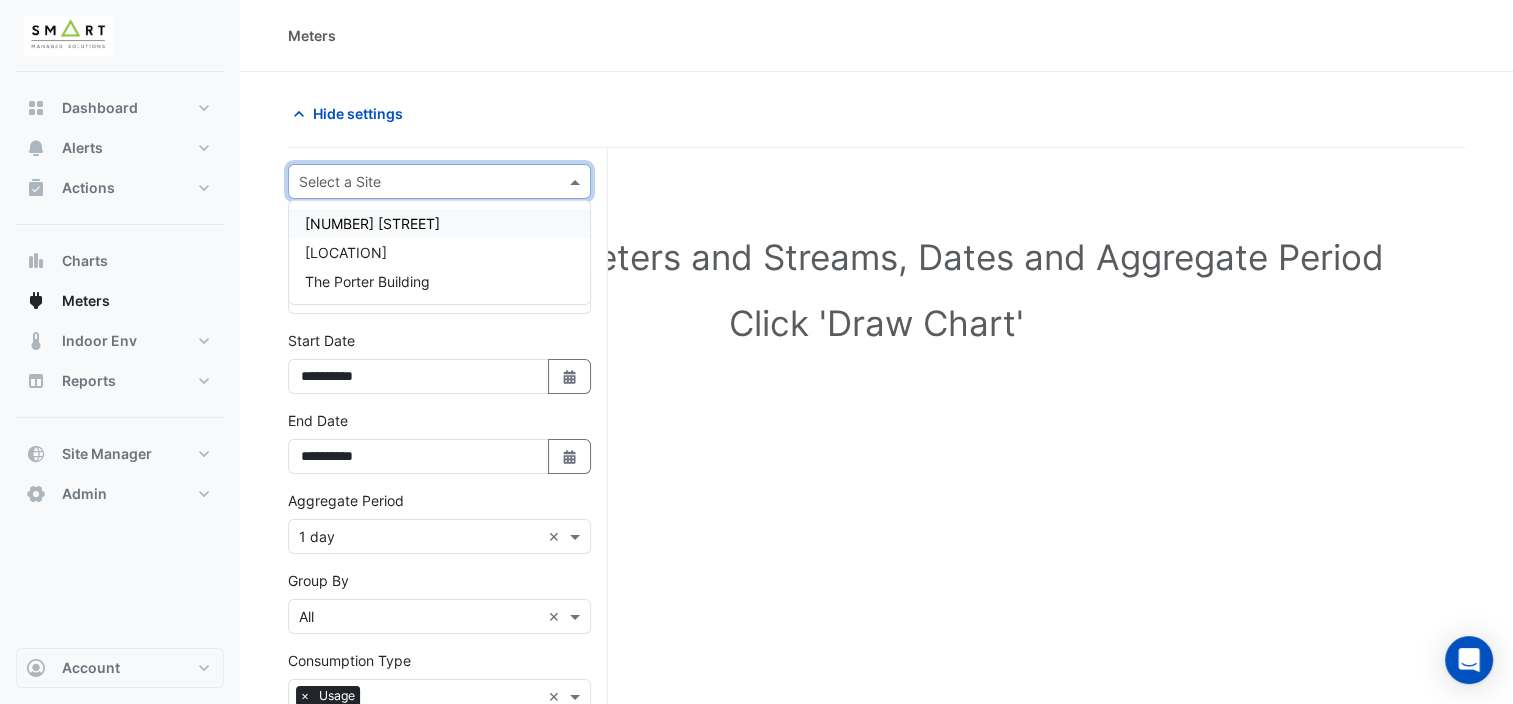click on "Select a Site" at bounding box center (439, 181) 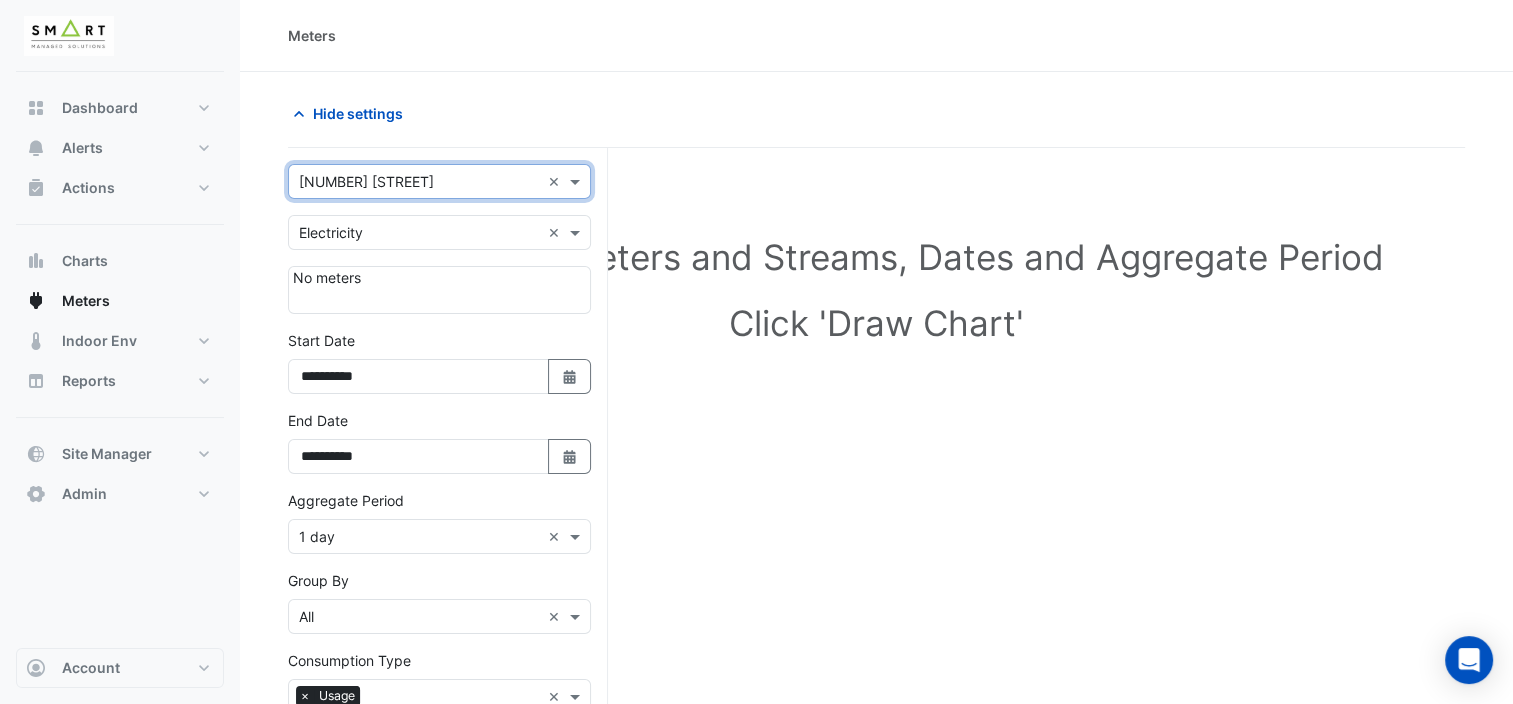 click at bounding box center [419, 233] 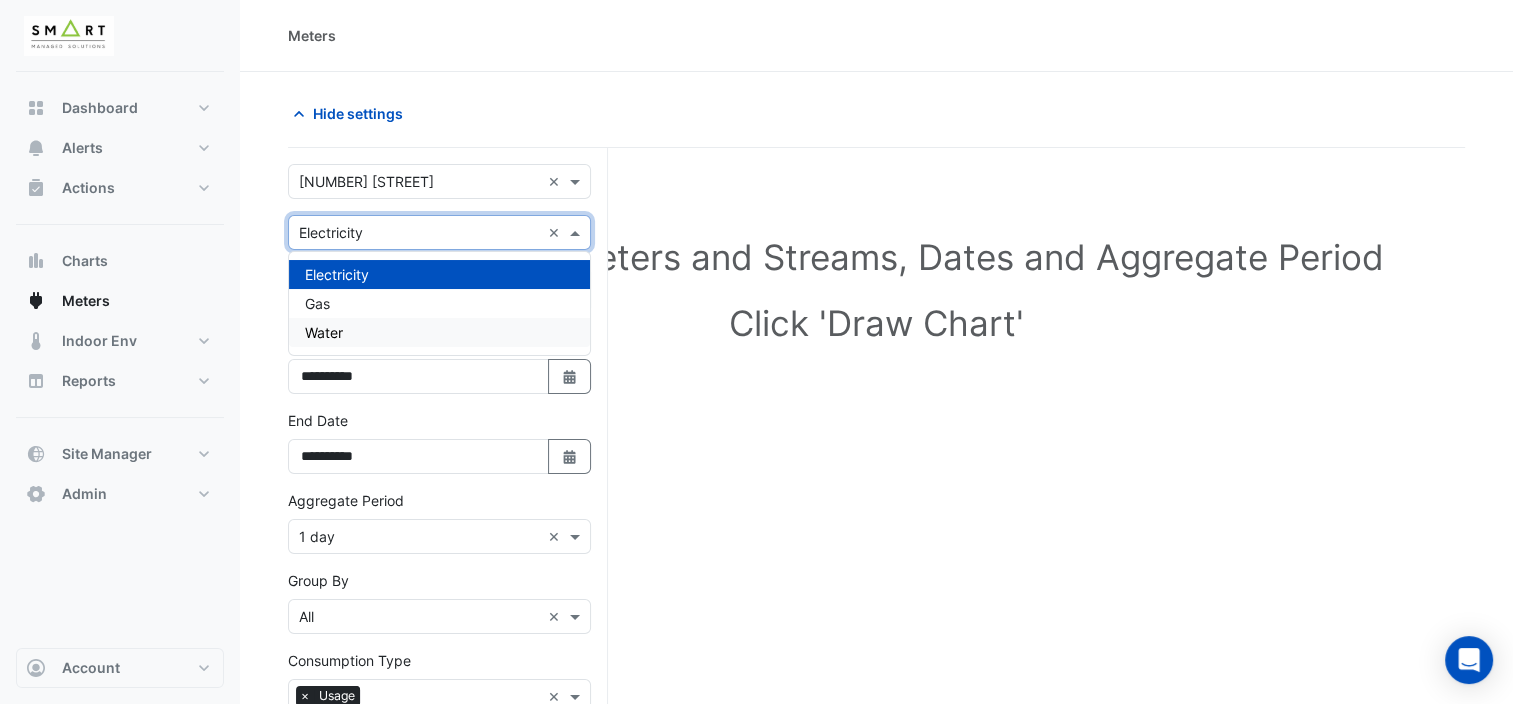 click on "Water" at bounding box center [439, 332] 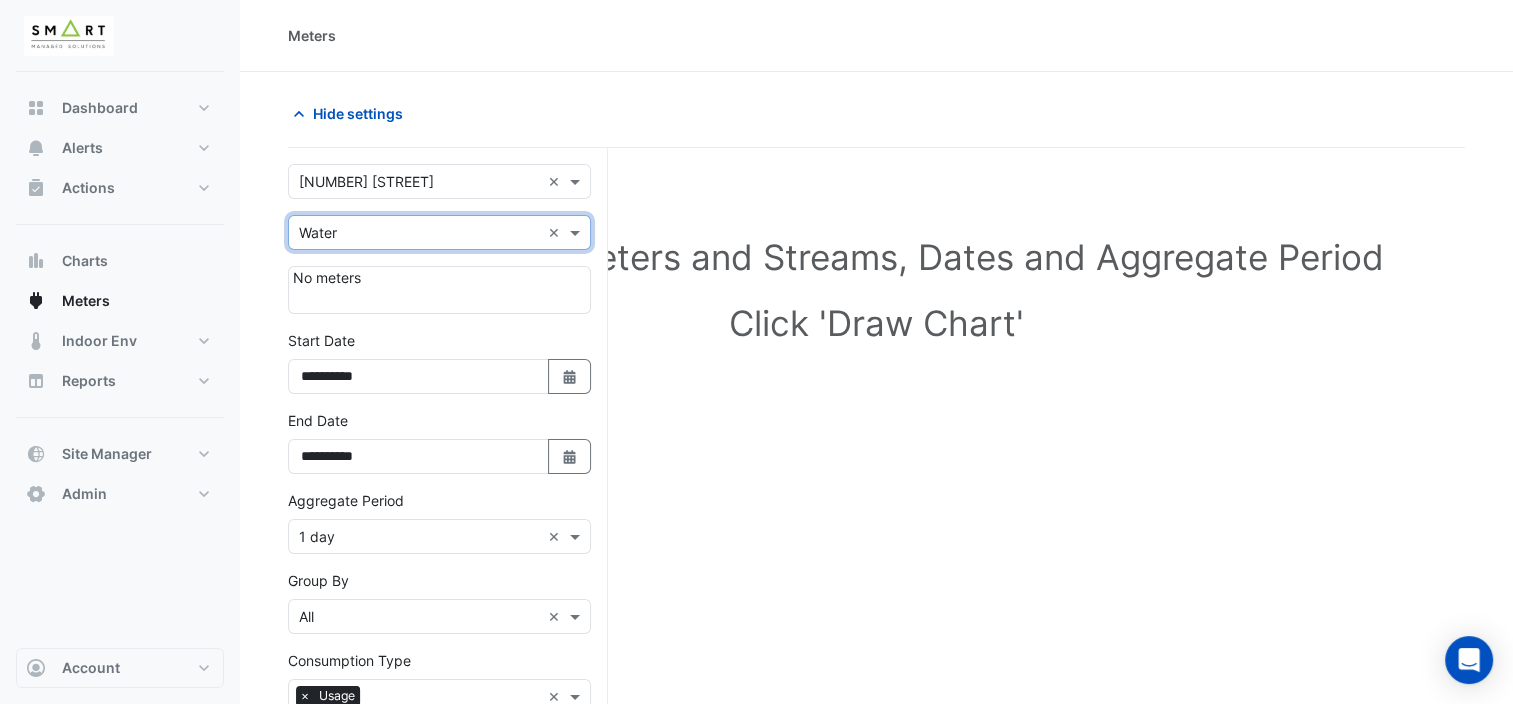 click on "No meters" at bounding box center (439, 290) 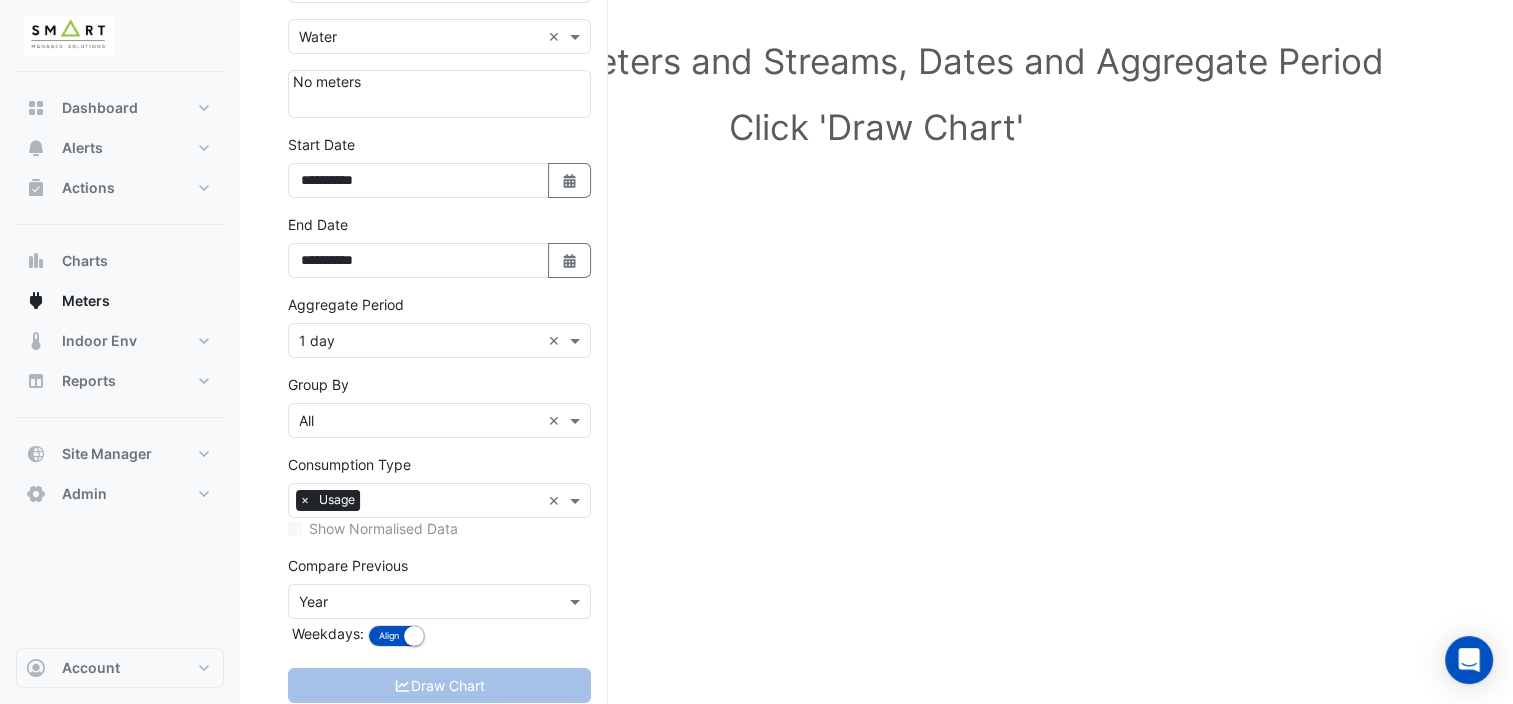 scroll, scrollTop: 148, scrollLeft: 0, axis: vertical 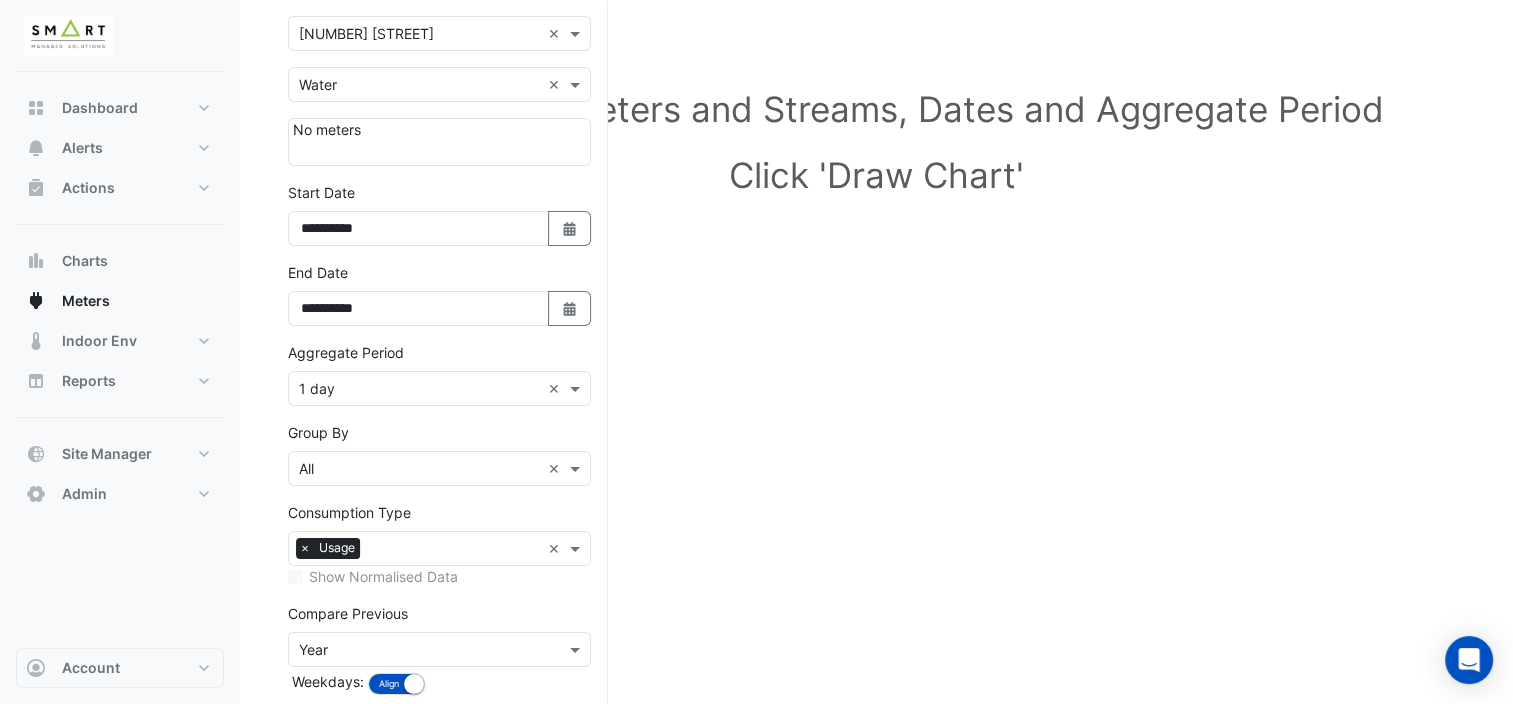 click on "No meters" at bounding box center [439, 142] 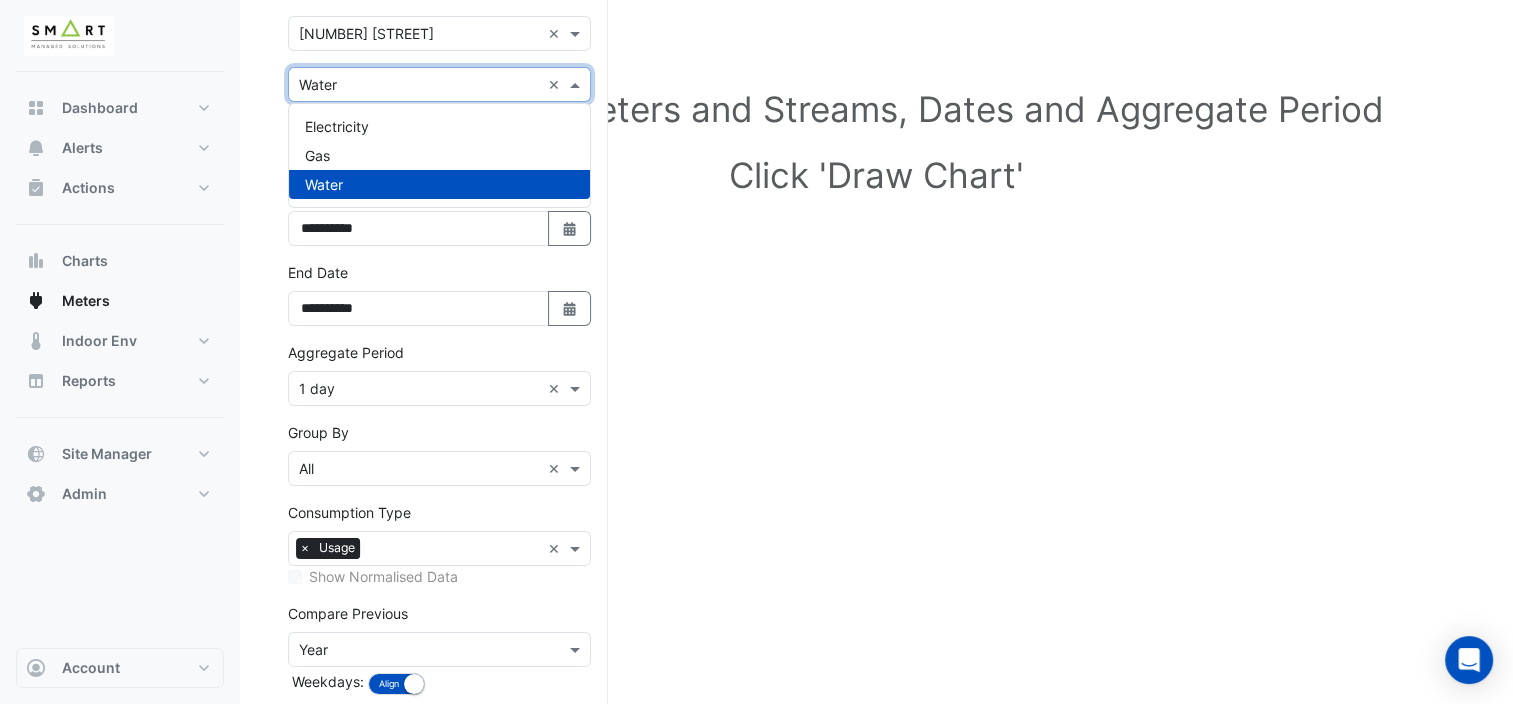 click on "Utility Type × Water" at bounding box center [414, 84] 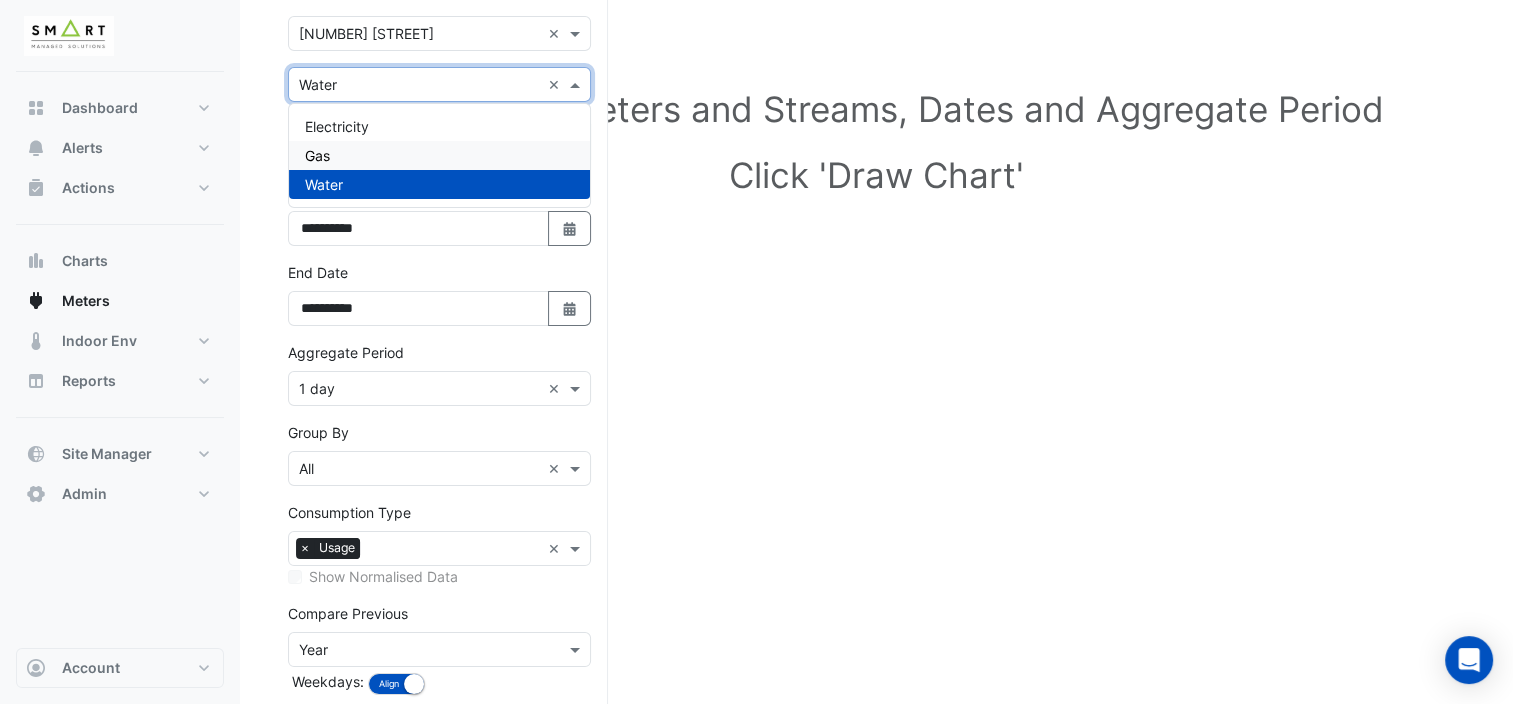 click on "Gas" at bounding box center [439, 155] 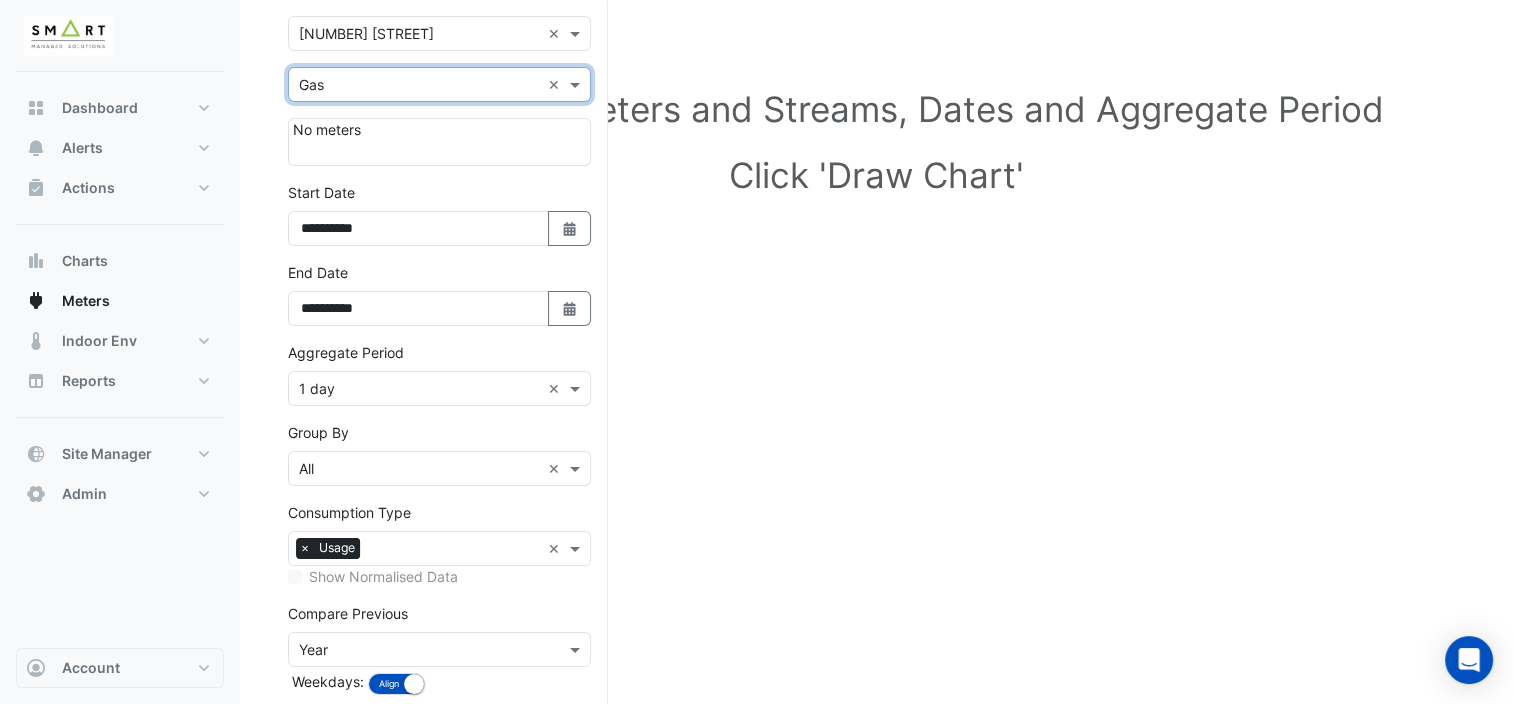 click at bounding box center (419, 85) 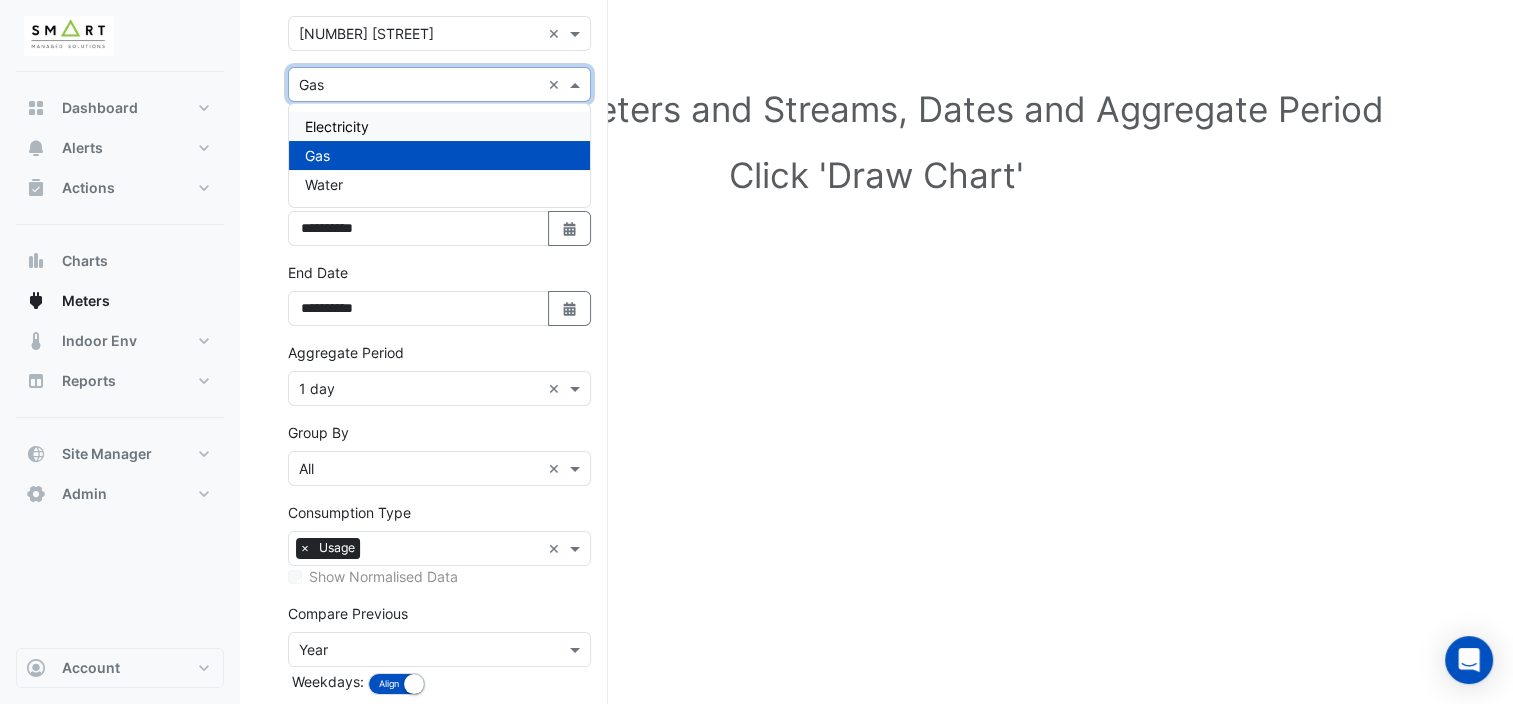 click on "Electricity" at bounding box center [439, 126] 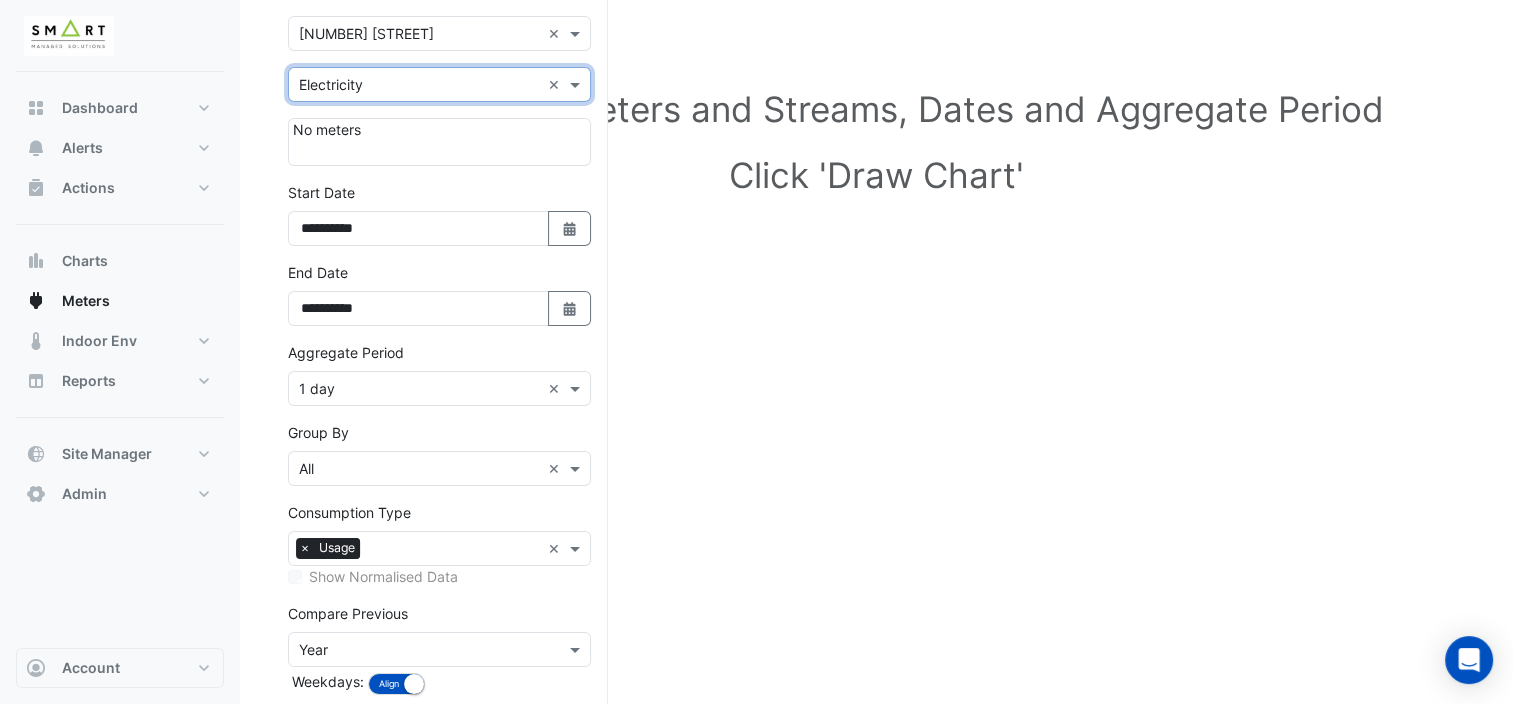 click 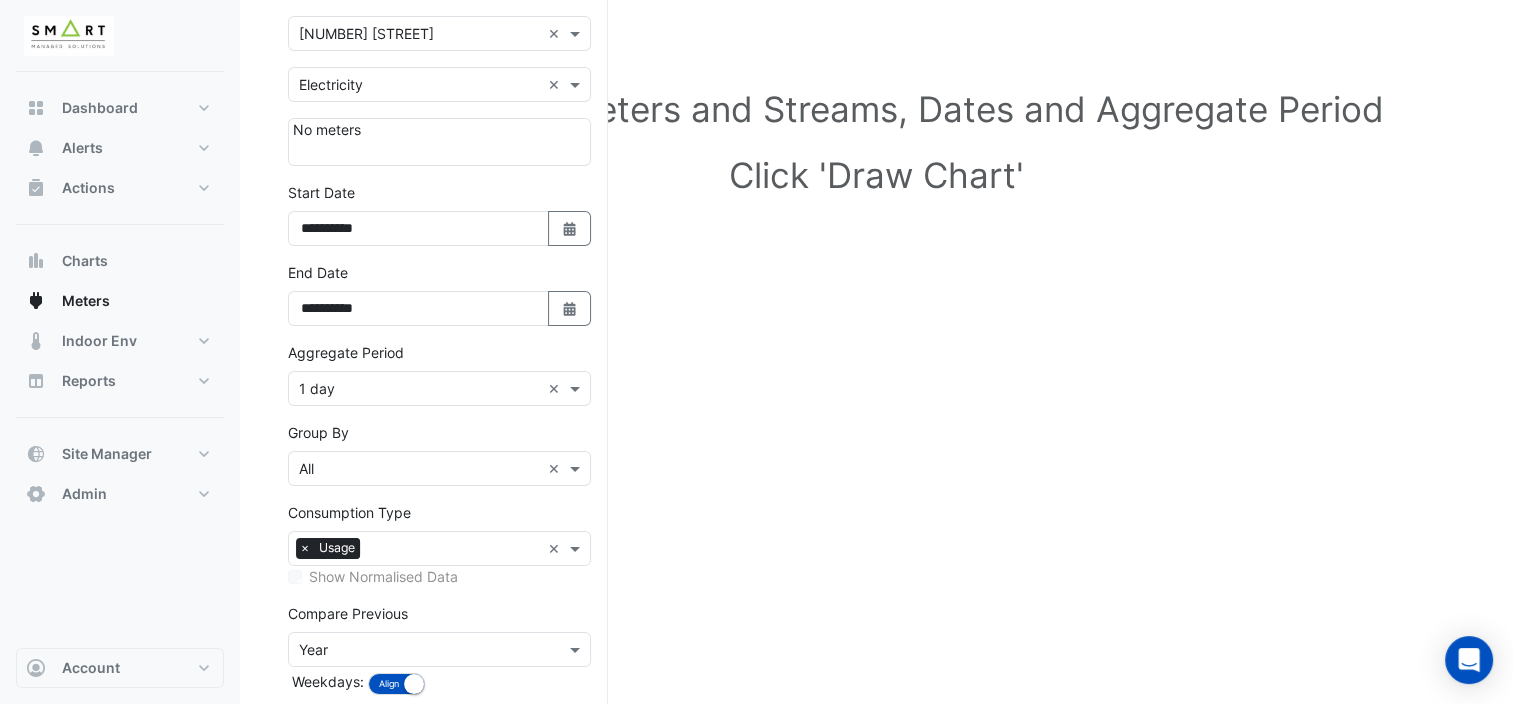 click on "Select Site, Meters and Streams, Dates and Aggregate Period
Click 'Draw Chart'" 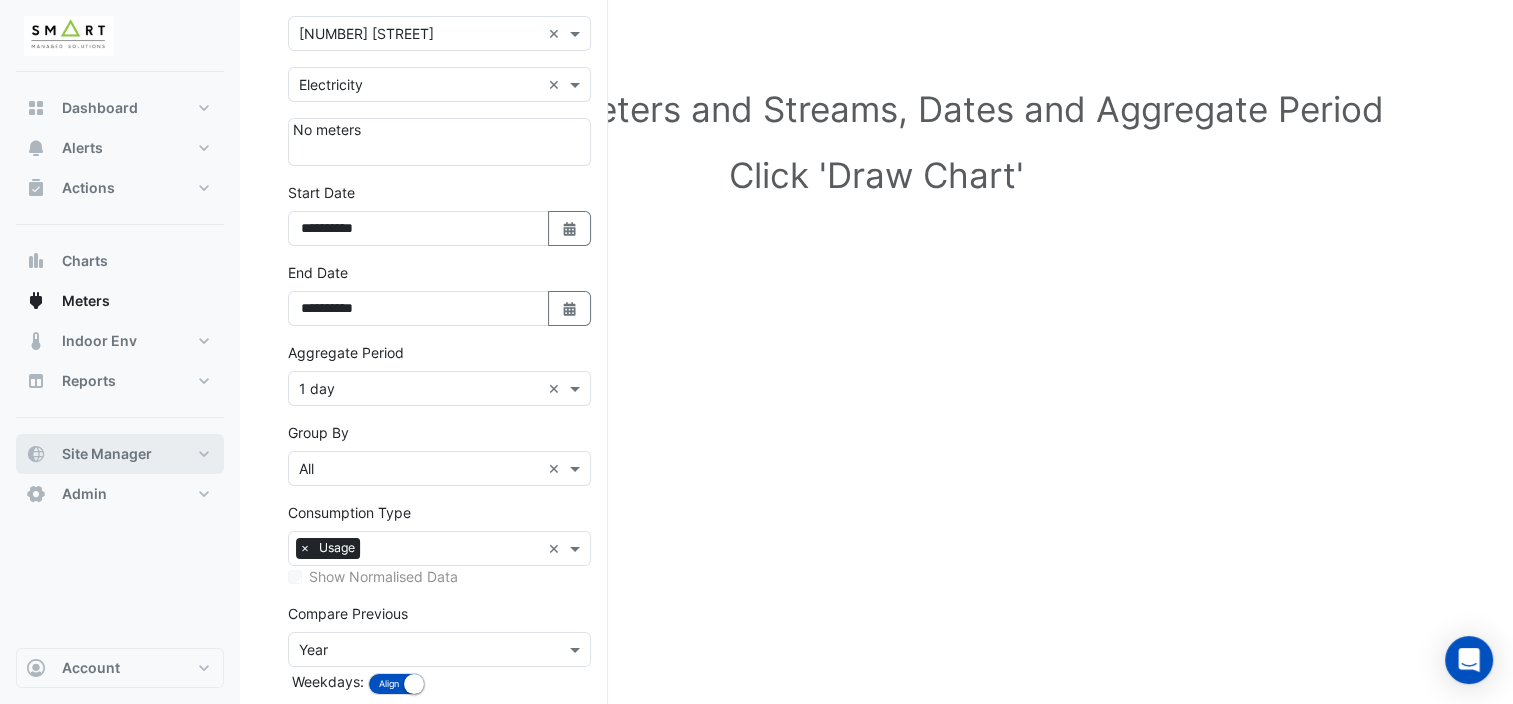 click on "Site Manager" at bounding box center (120, 454) 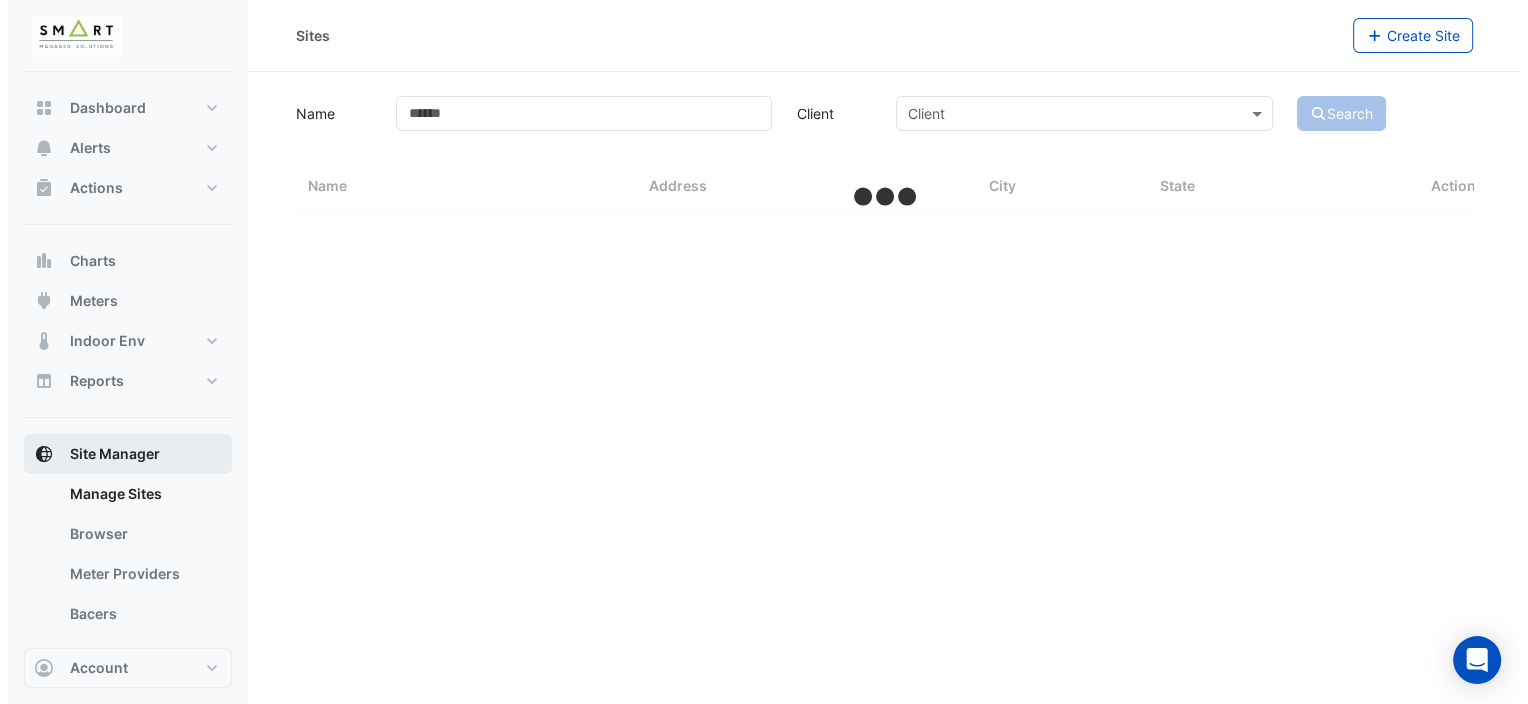 scroll, scrollTop: 0, scrollLeft: 0, axis: both 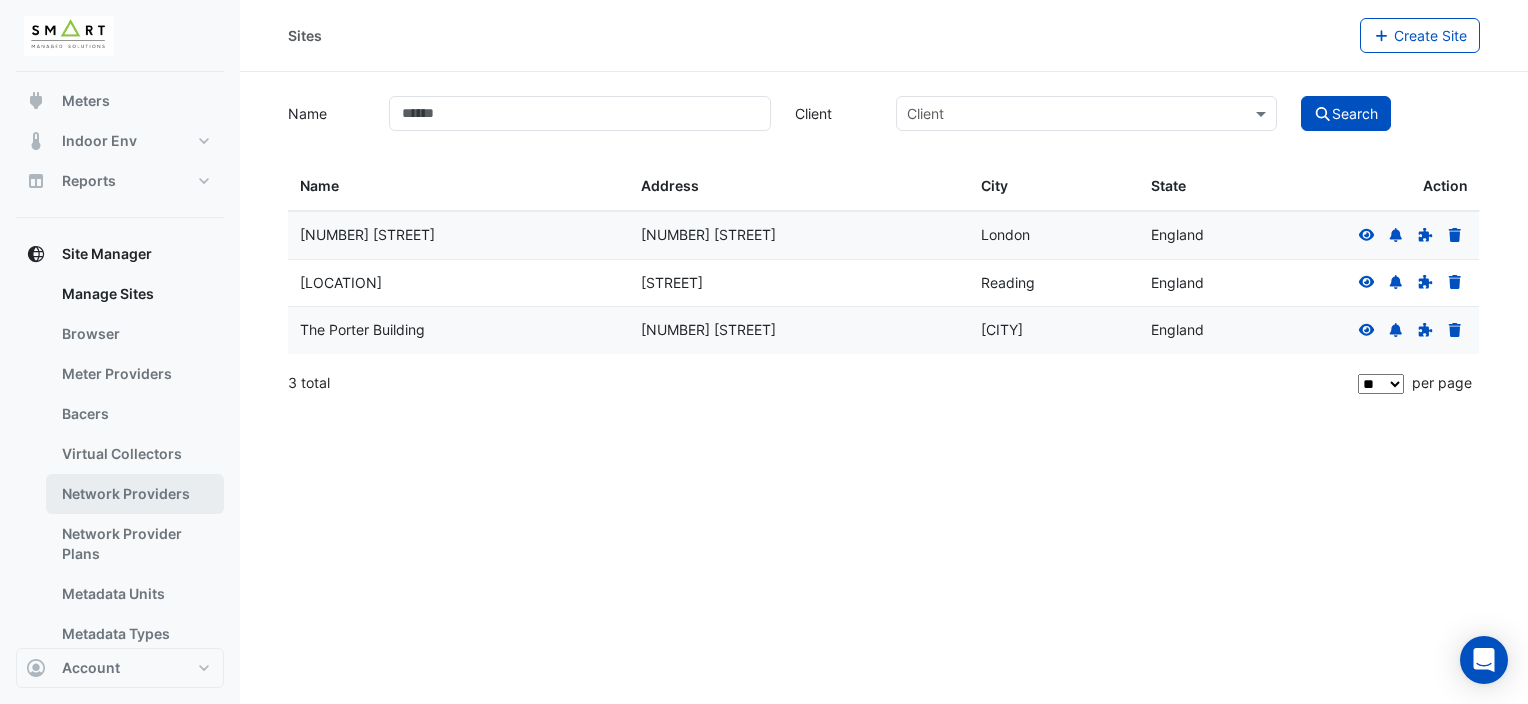drag, startPoint x: 132, startPoint y: 518, endPoint x: 56, endPoint y: 503, distance: 77.46612 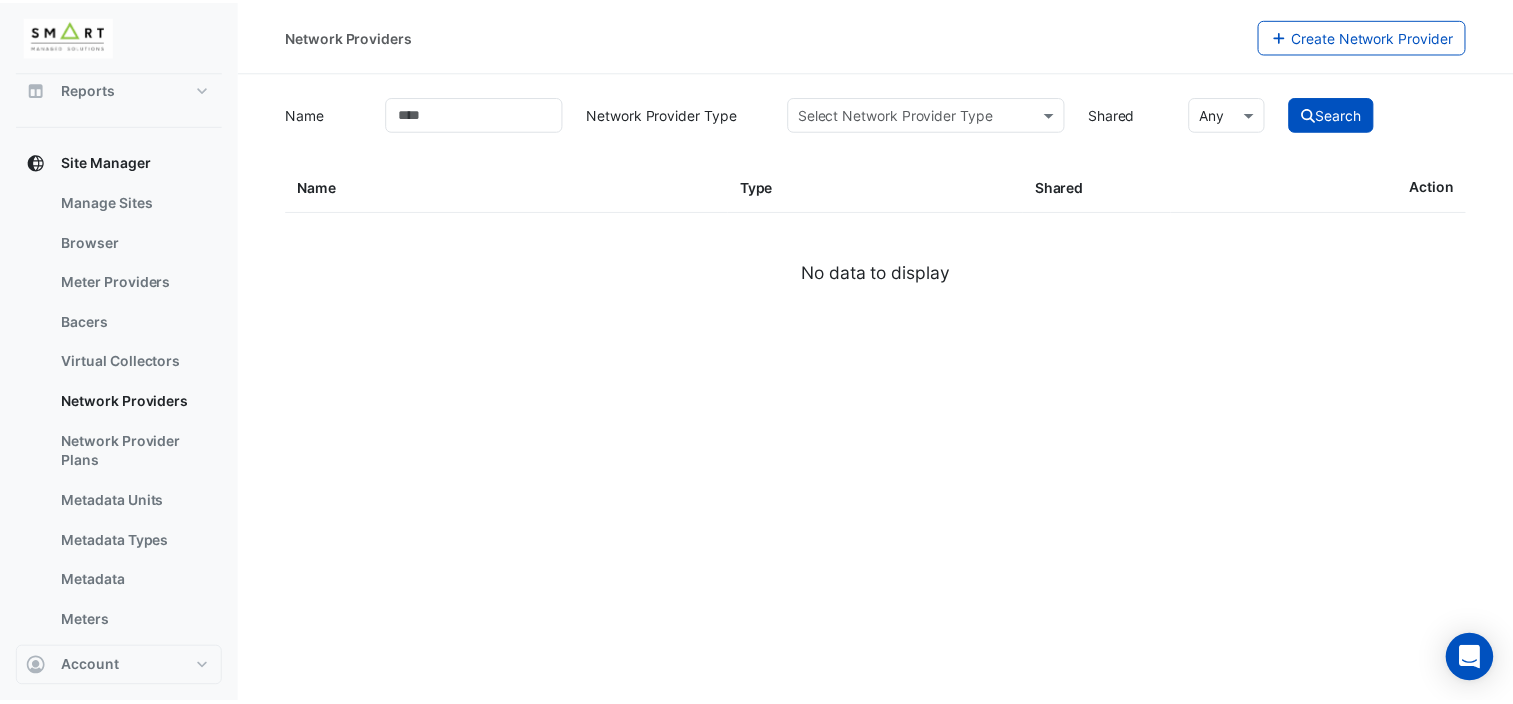 scroll, scrollTop: 400, scrollLeft: 0, axis: vertical 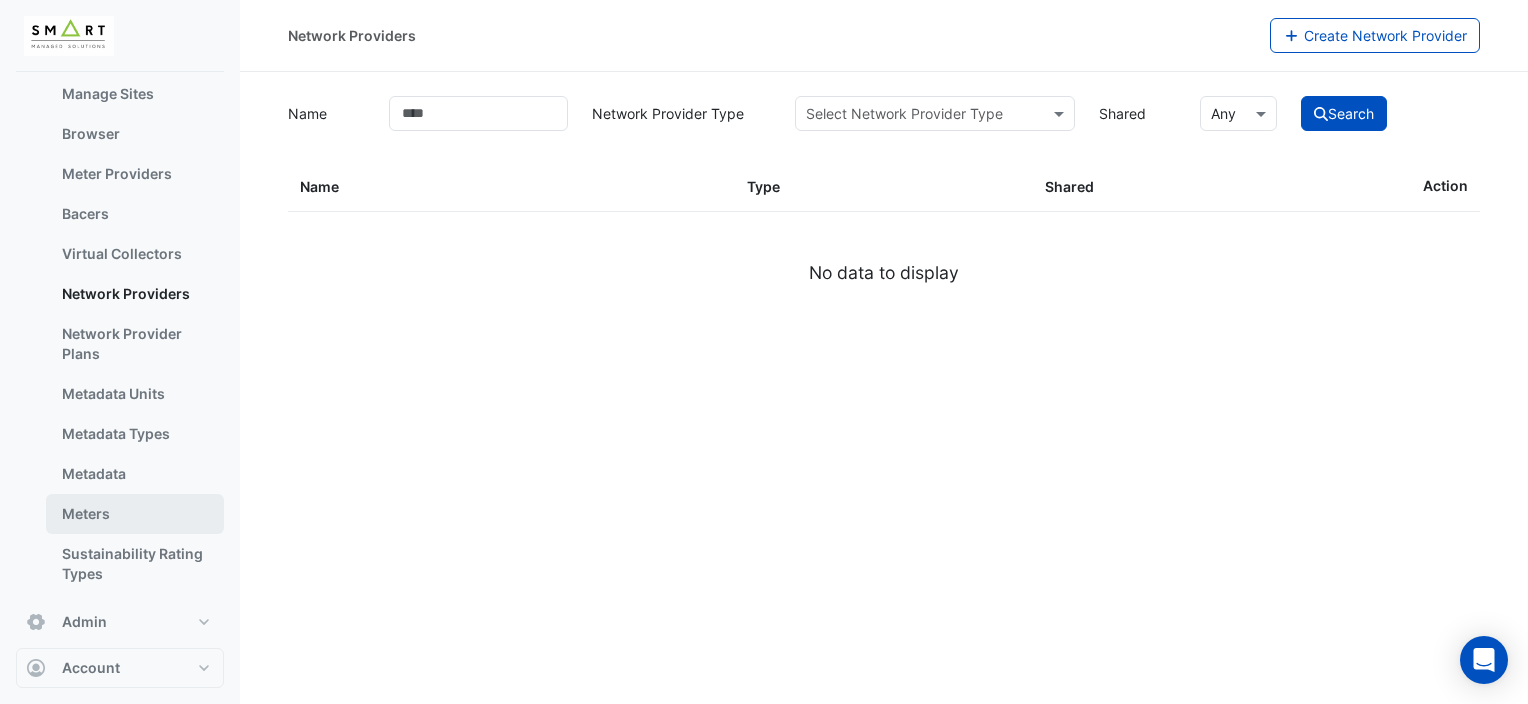 click on "Meters" at bounding box center [135, 514] 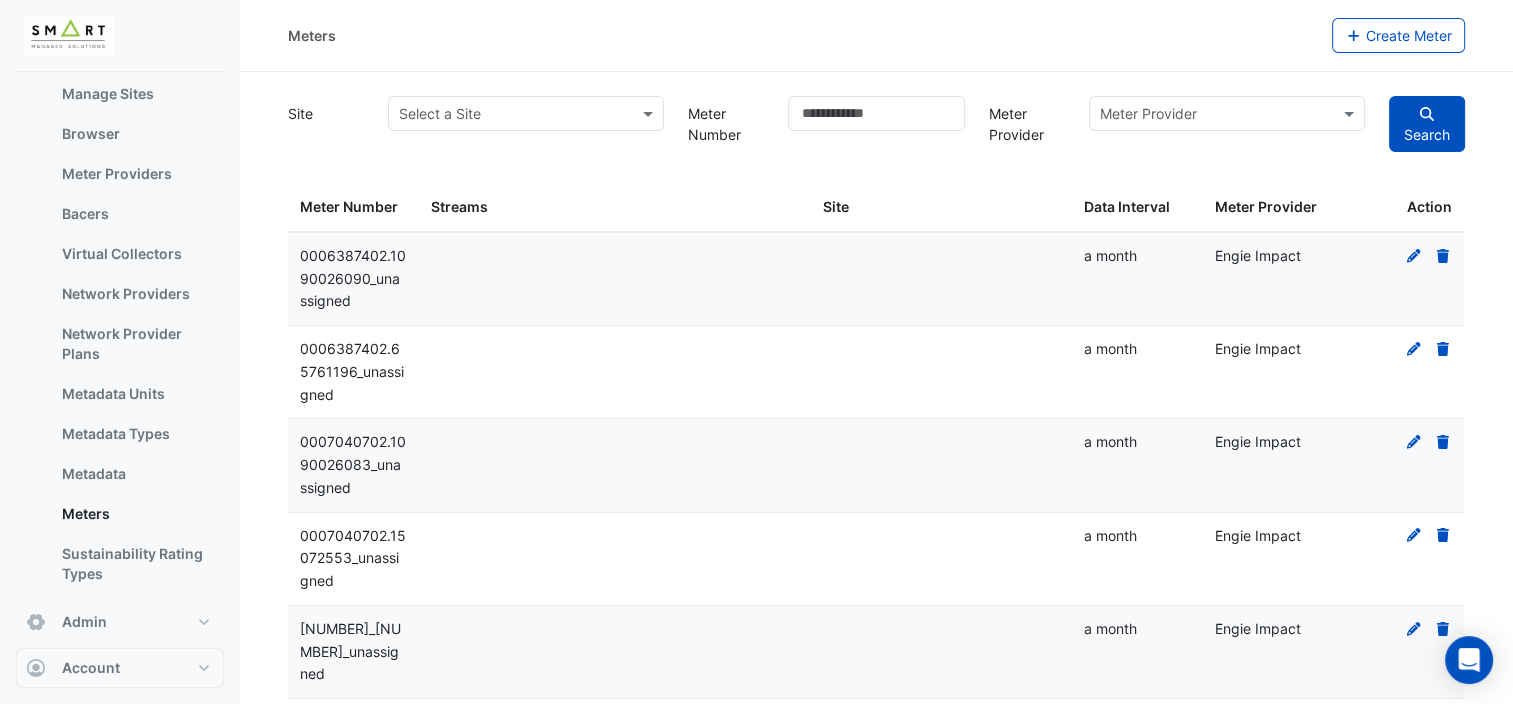 click on "0006387402.1090026090_unassigned" 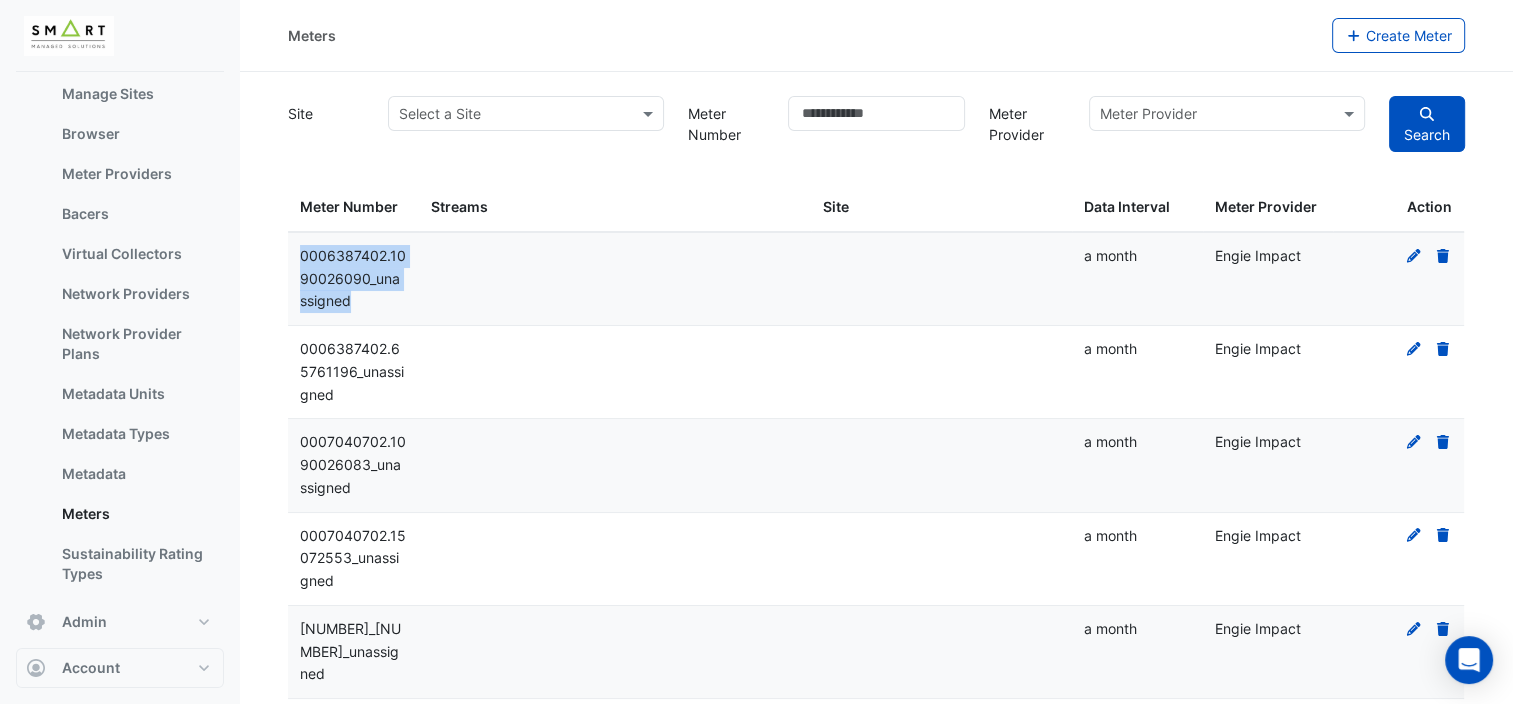 drag, startPoint x: 355, startPoint y: 295, endPoint x: 298, endPoint y: 244, distance: 76.48529 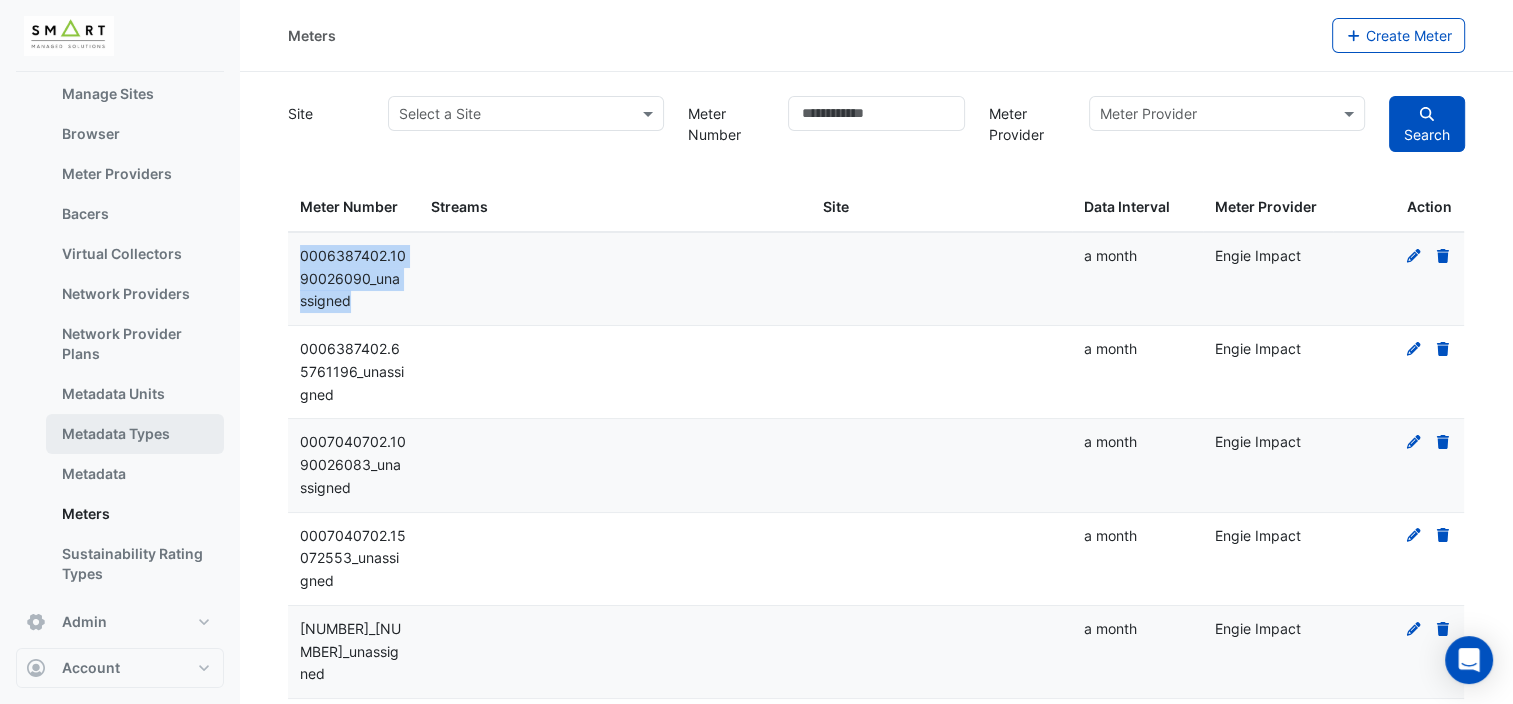 scroll, scrollTop: 0, scrollLeft: 0, axis: both 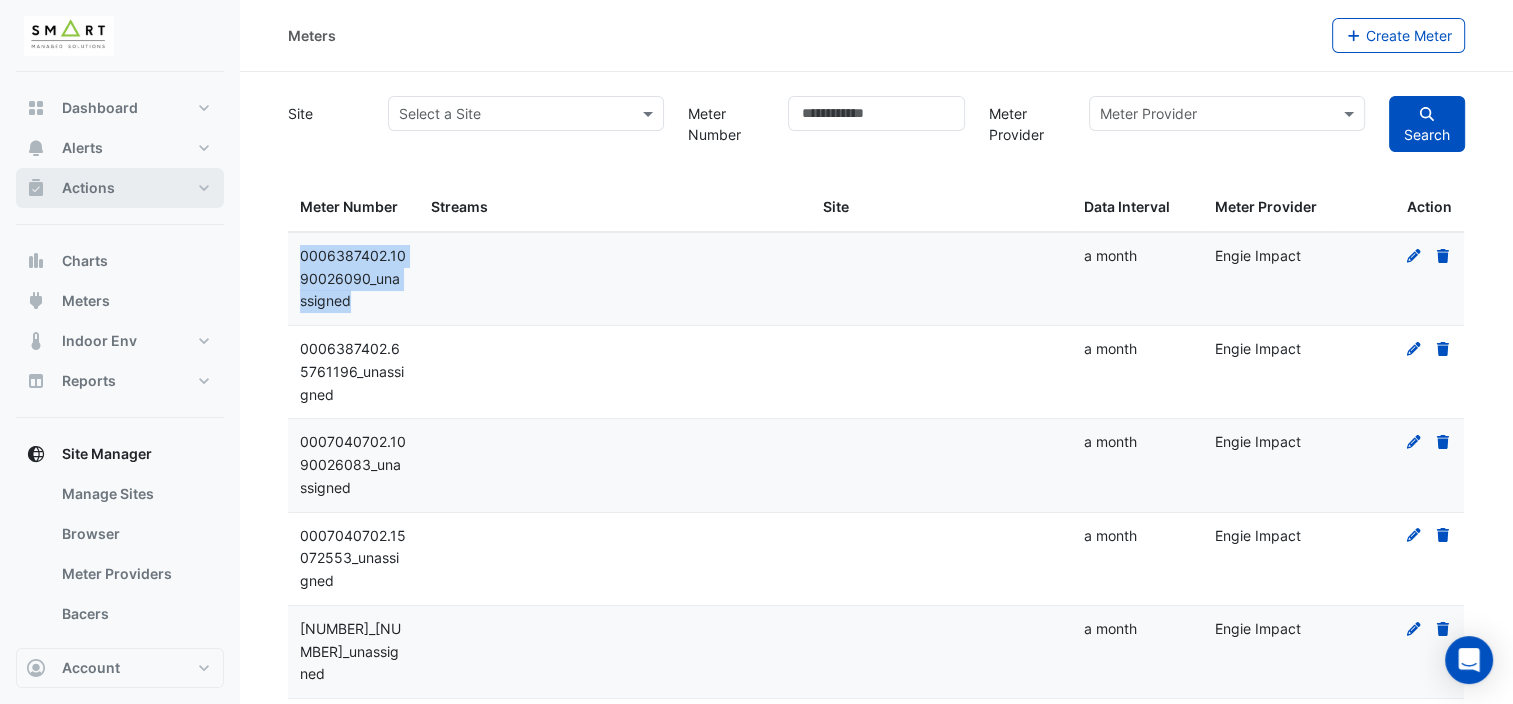 click on "Actions" at bounding box center (120, 188) 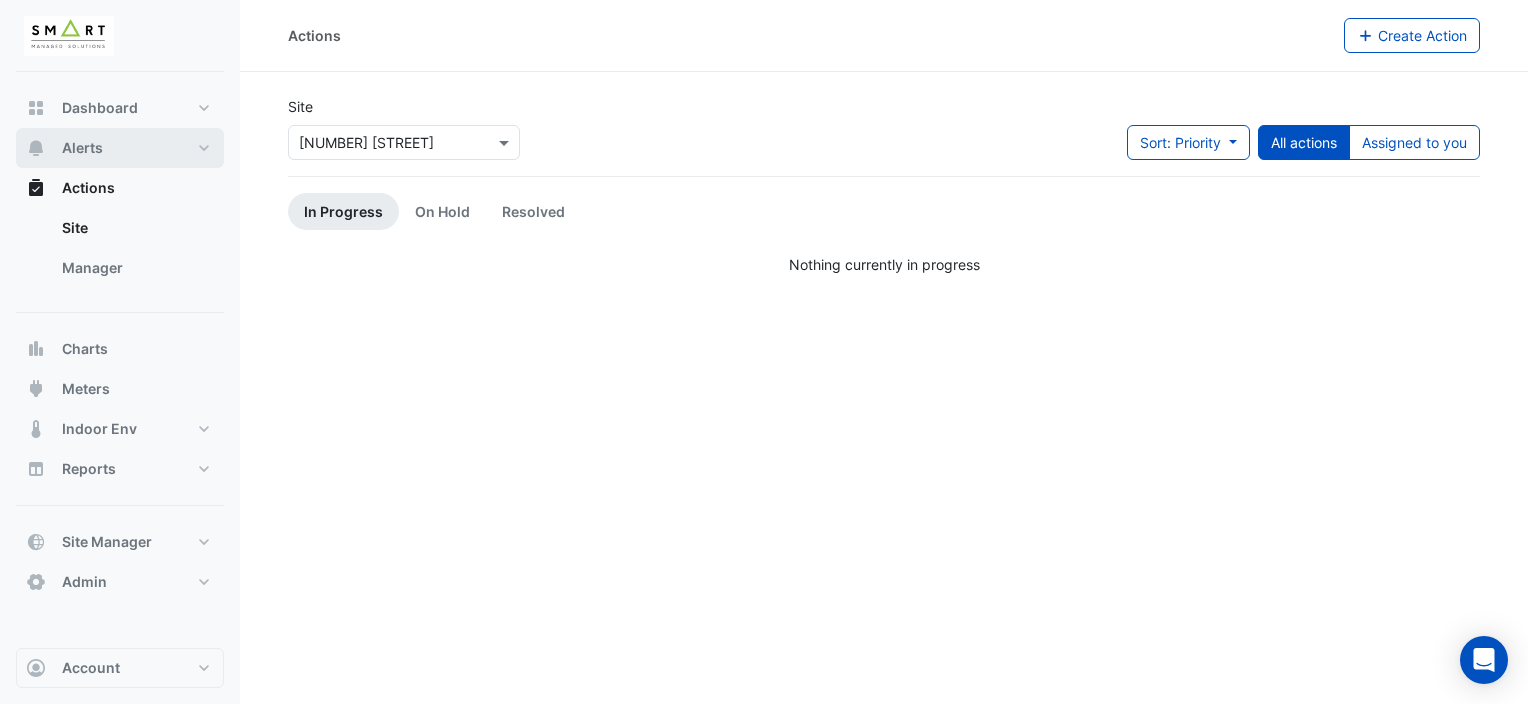 click on "Alerts" at bounding box center (120, 148) 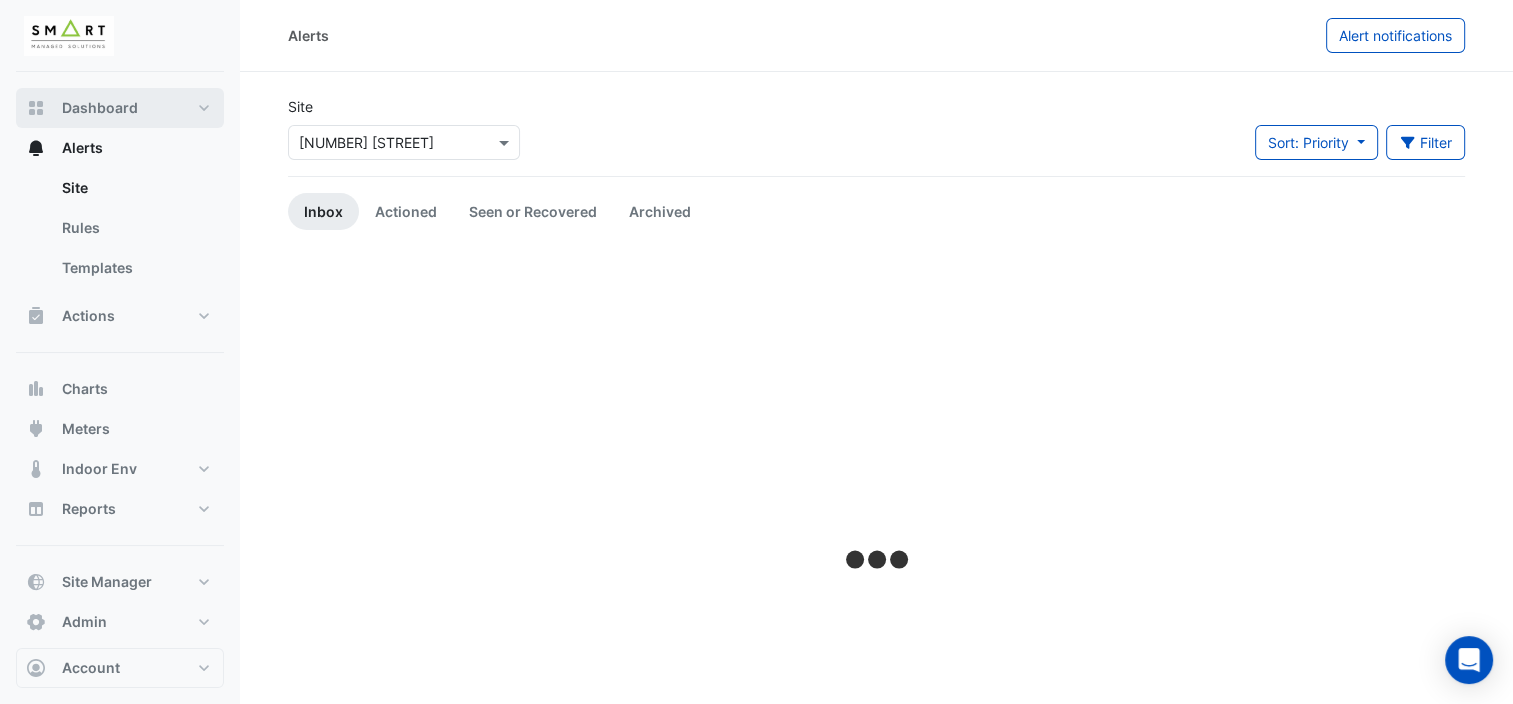 click on "Dashboard" at bounding box center (120, 108) 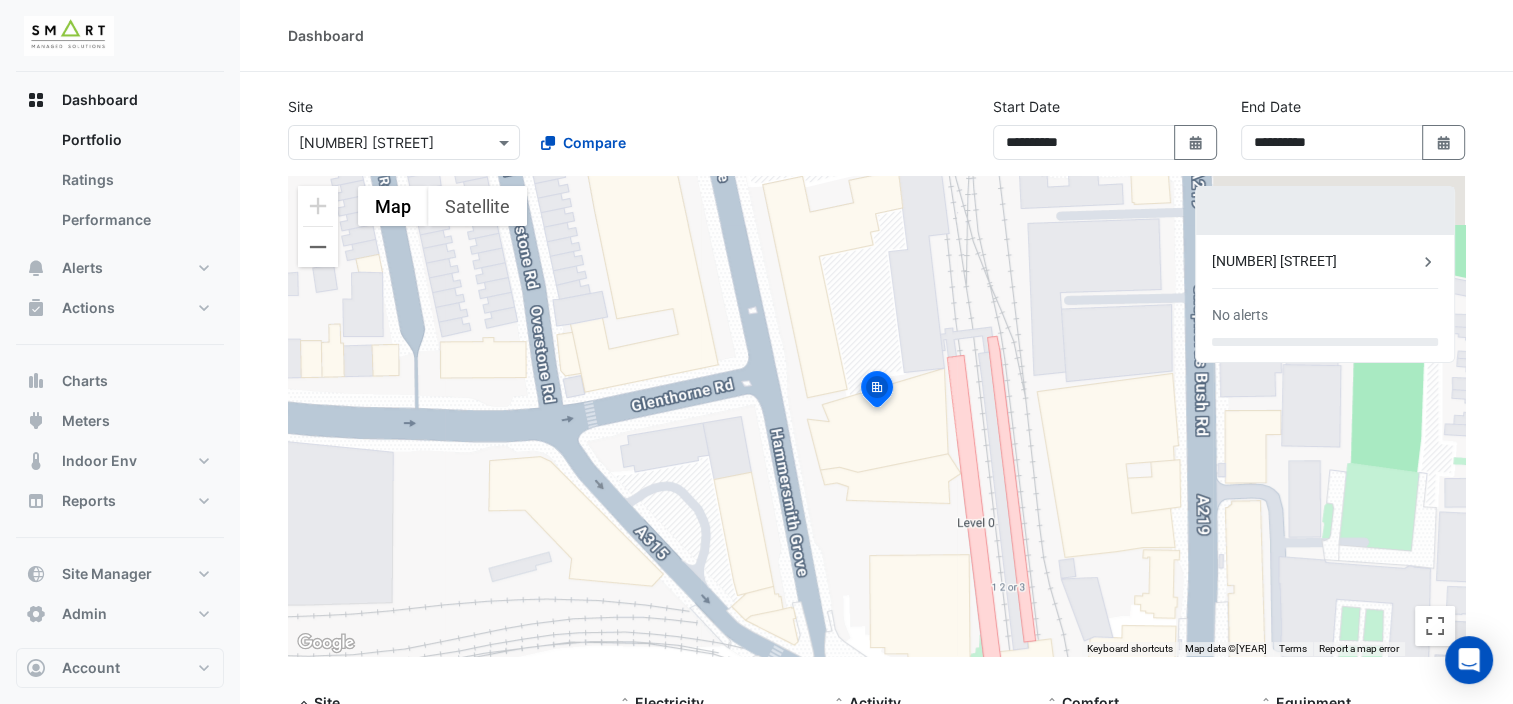 scroll, scrollTop: 16, scrollLeft: 0, axis: vertical 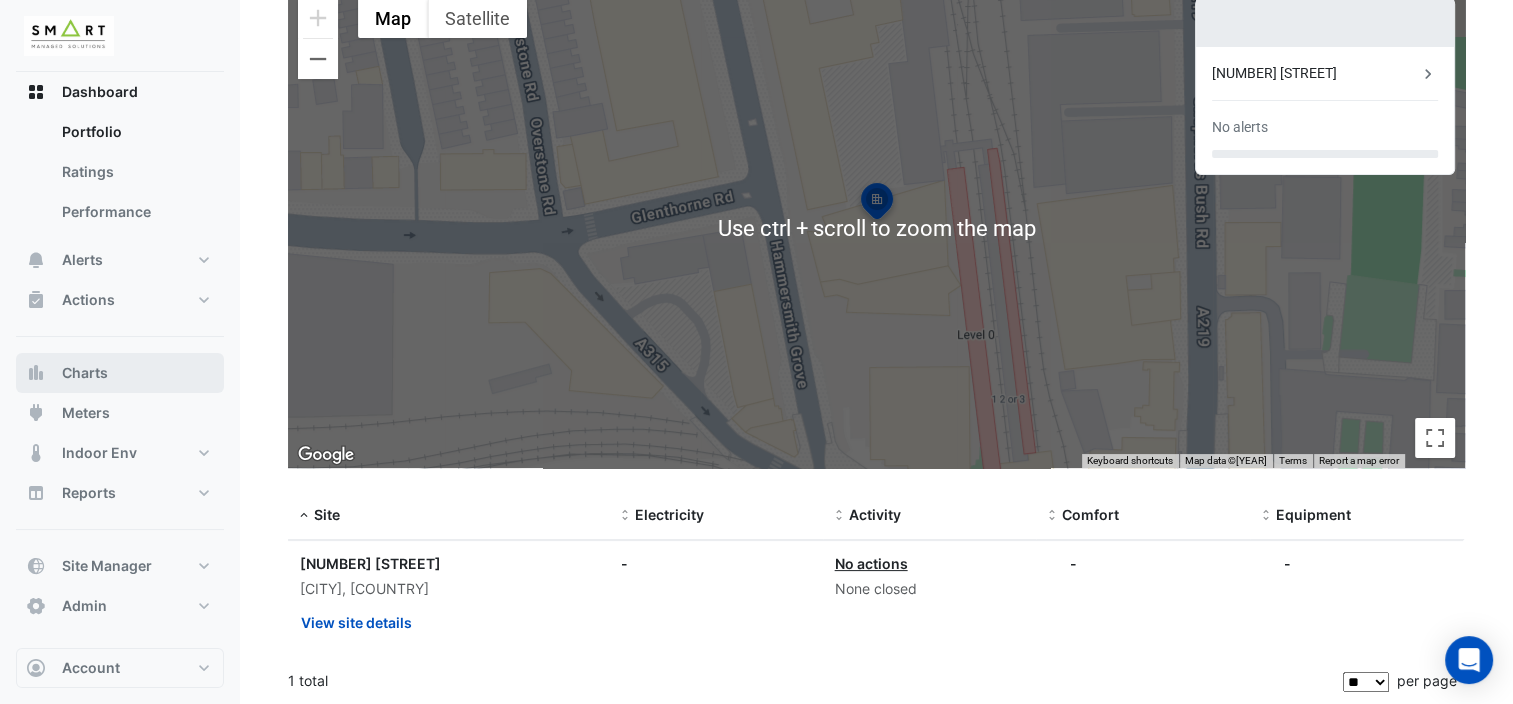 click on "Charts" at bounding box center (85, 373) 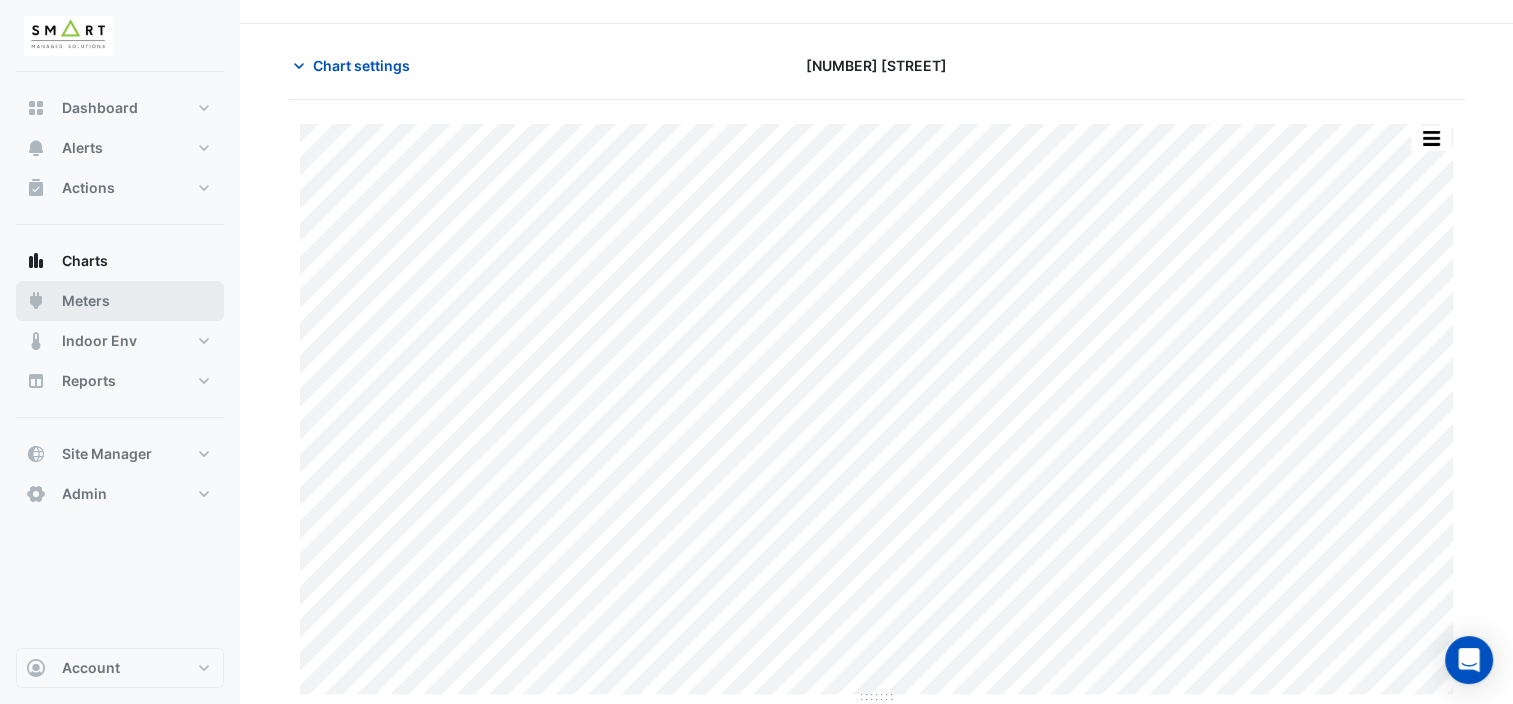 scroll, scrollTop: 48, scrollLeft: 0, axis: vertical 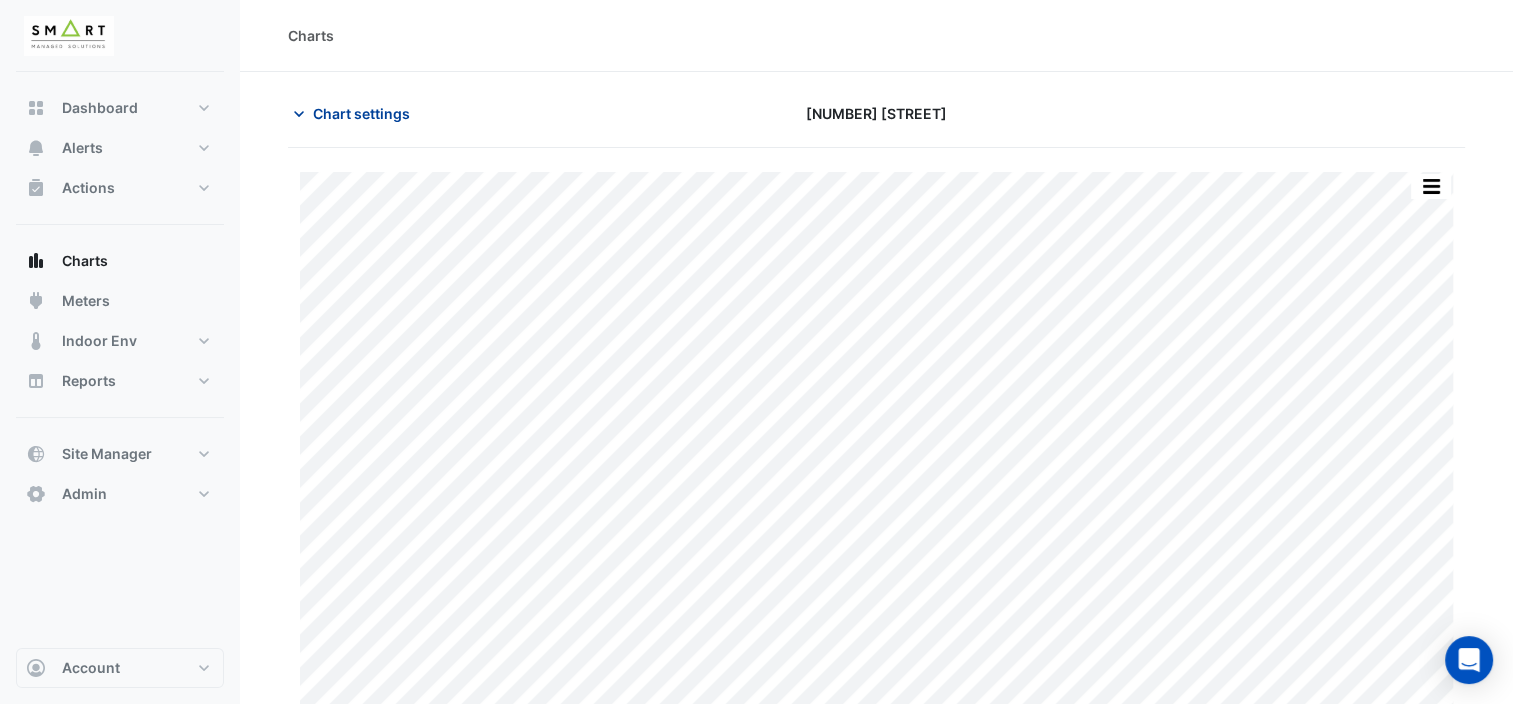 click 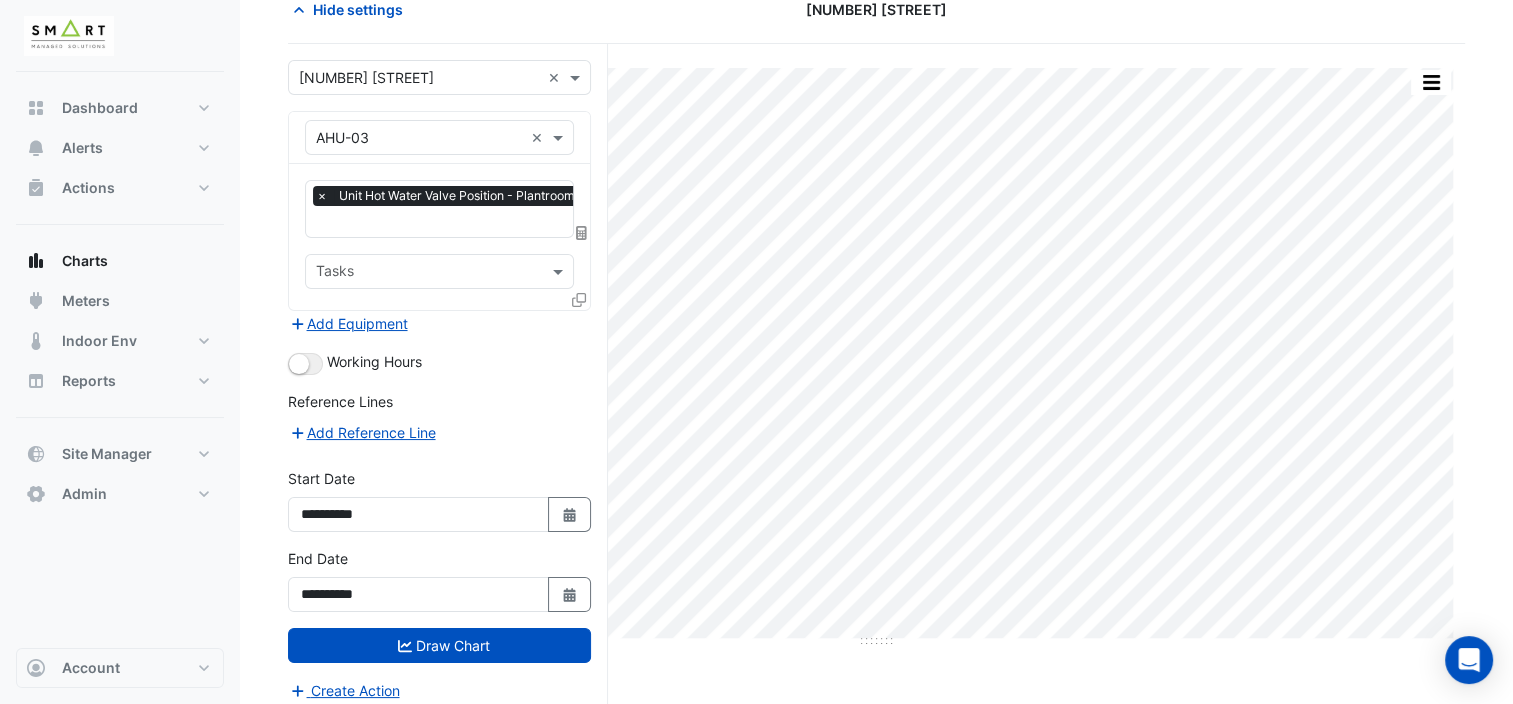 scroll, scrollTop: 109, scrollLeft: 0, axis: vertical 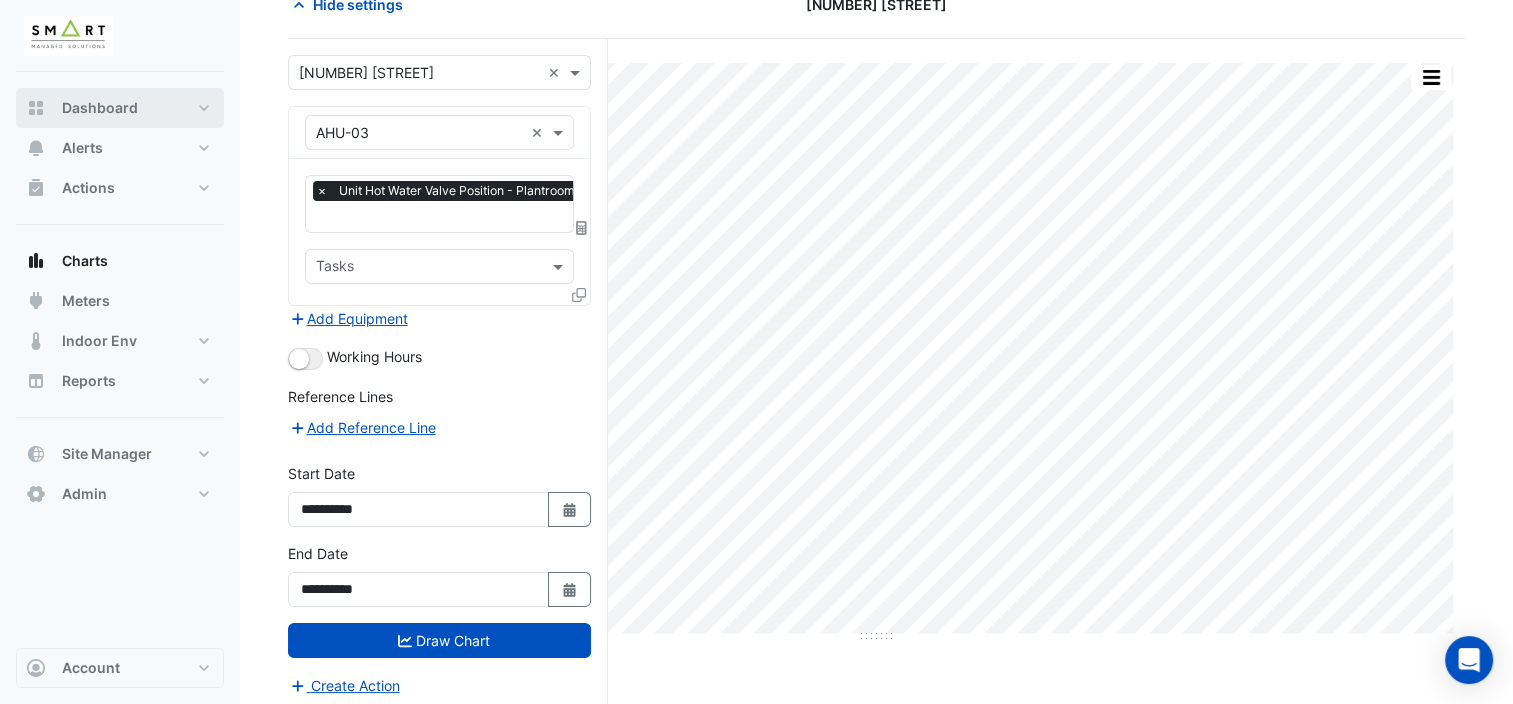 click on "Dashboard" at bounding box center [120, 108] 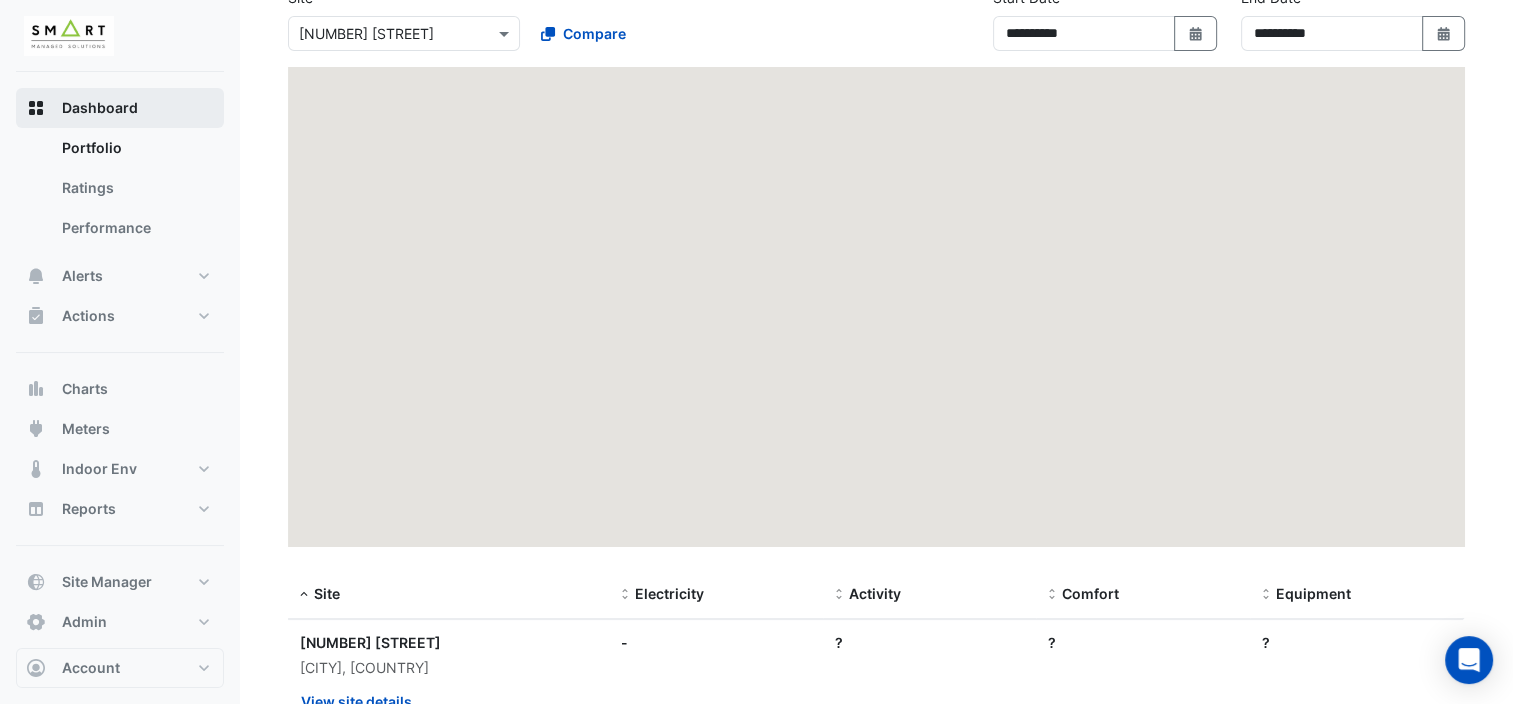 scroll, scrollTop: 0, scrollLeft: 0, axis: both 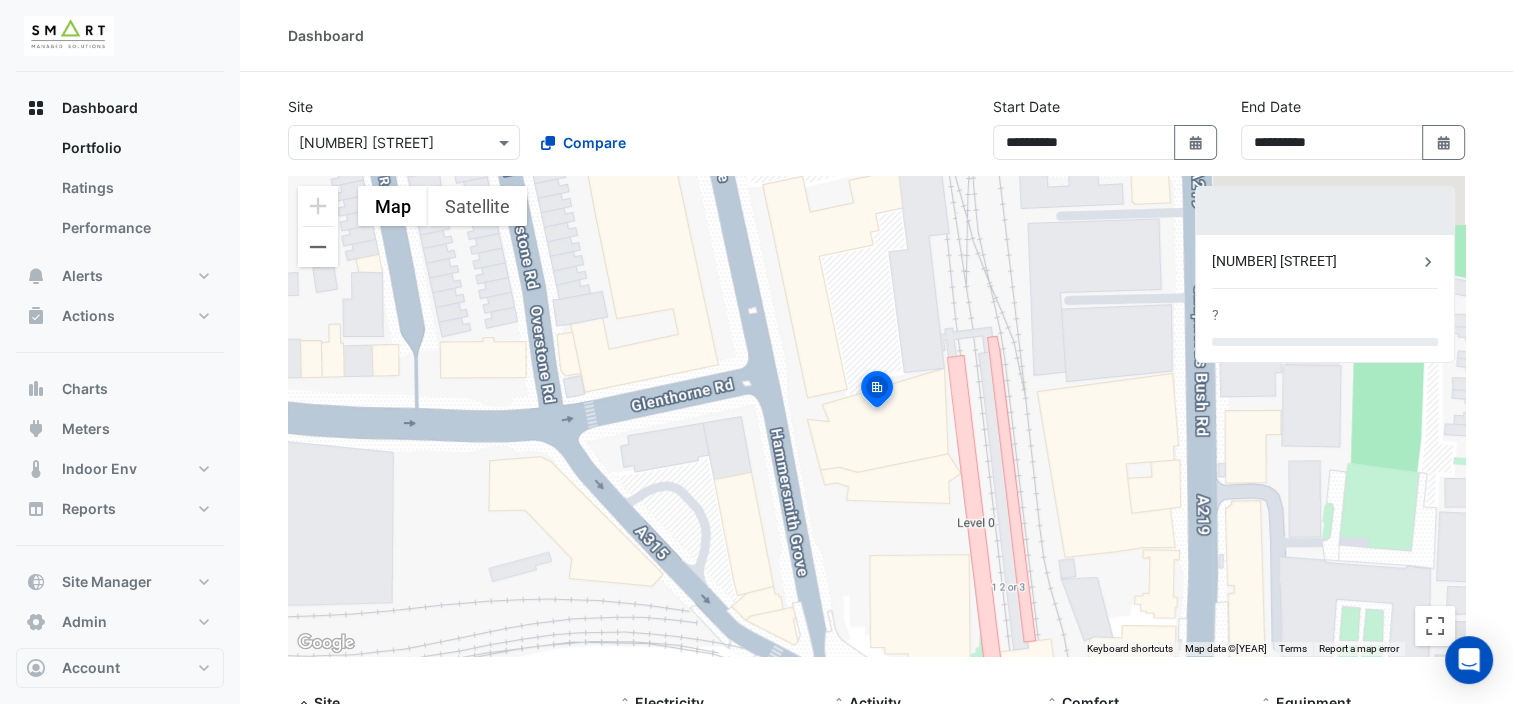 click at bounding box center [384, 143] 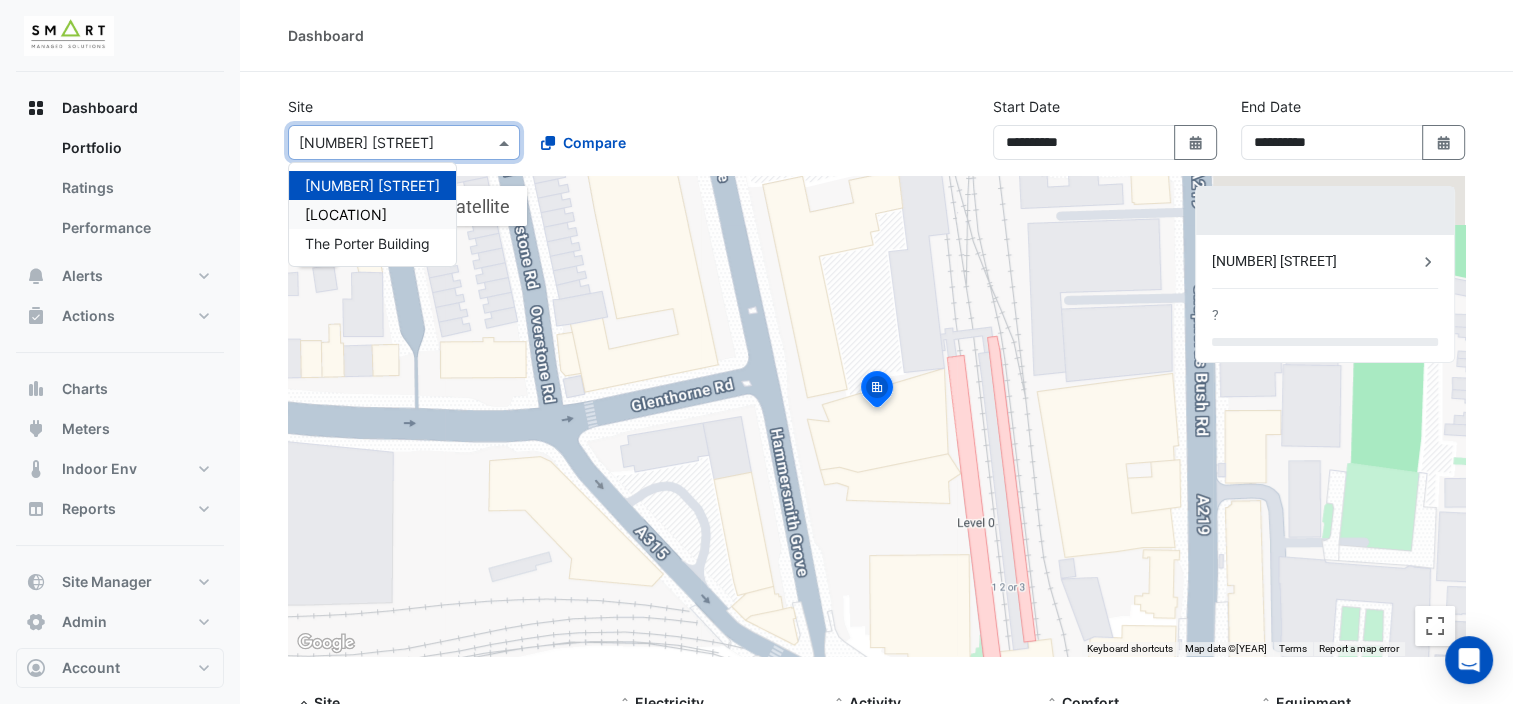 click on "Thames Tower" at bounding box center (346, 214) 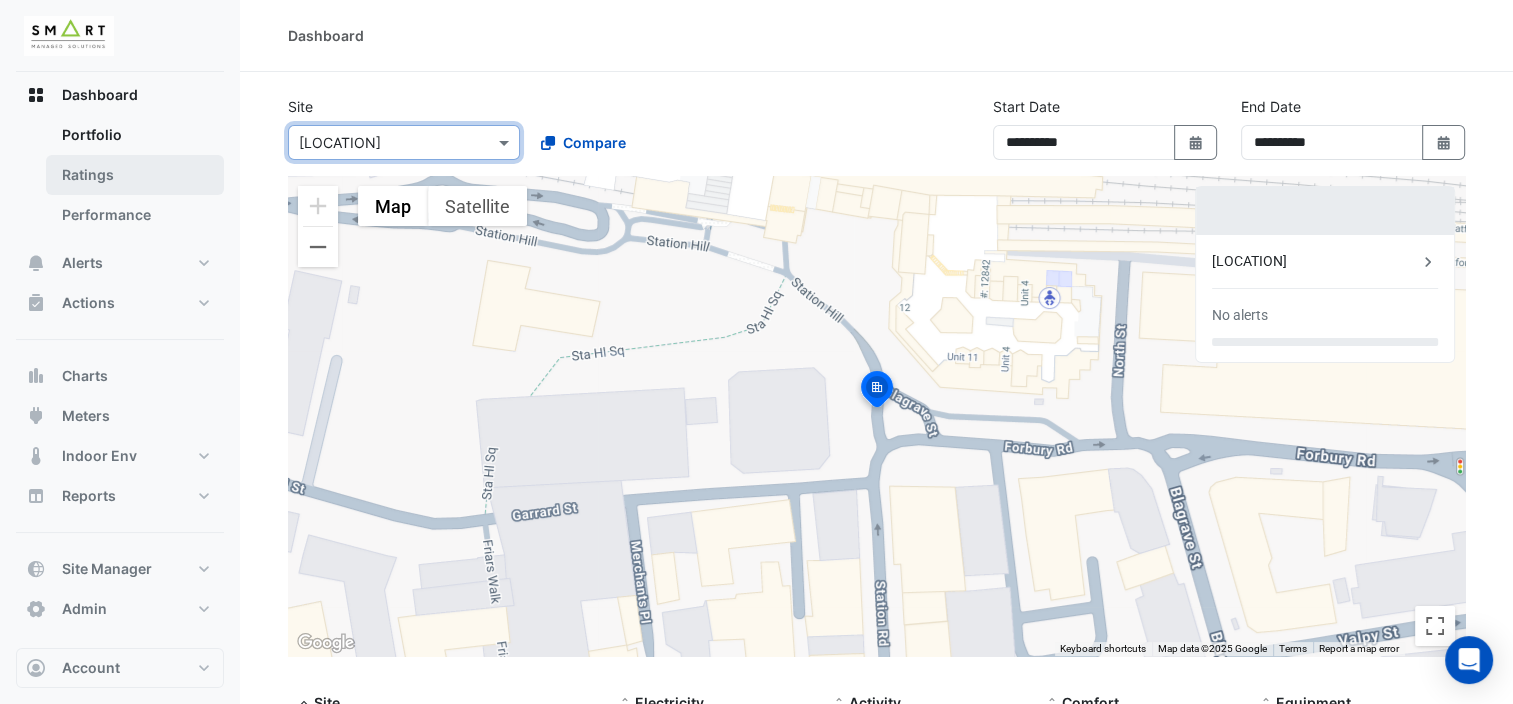 scroll, scrollTop: 16, scrollLeft: 0, axis: vertical 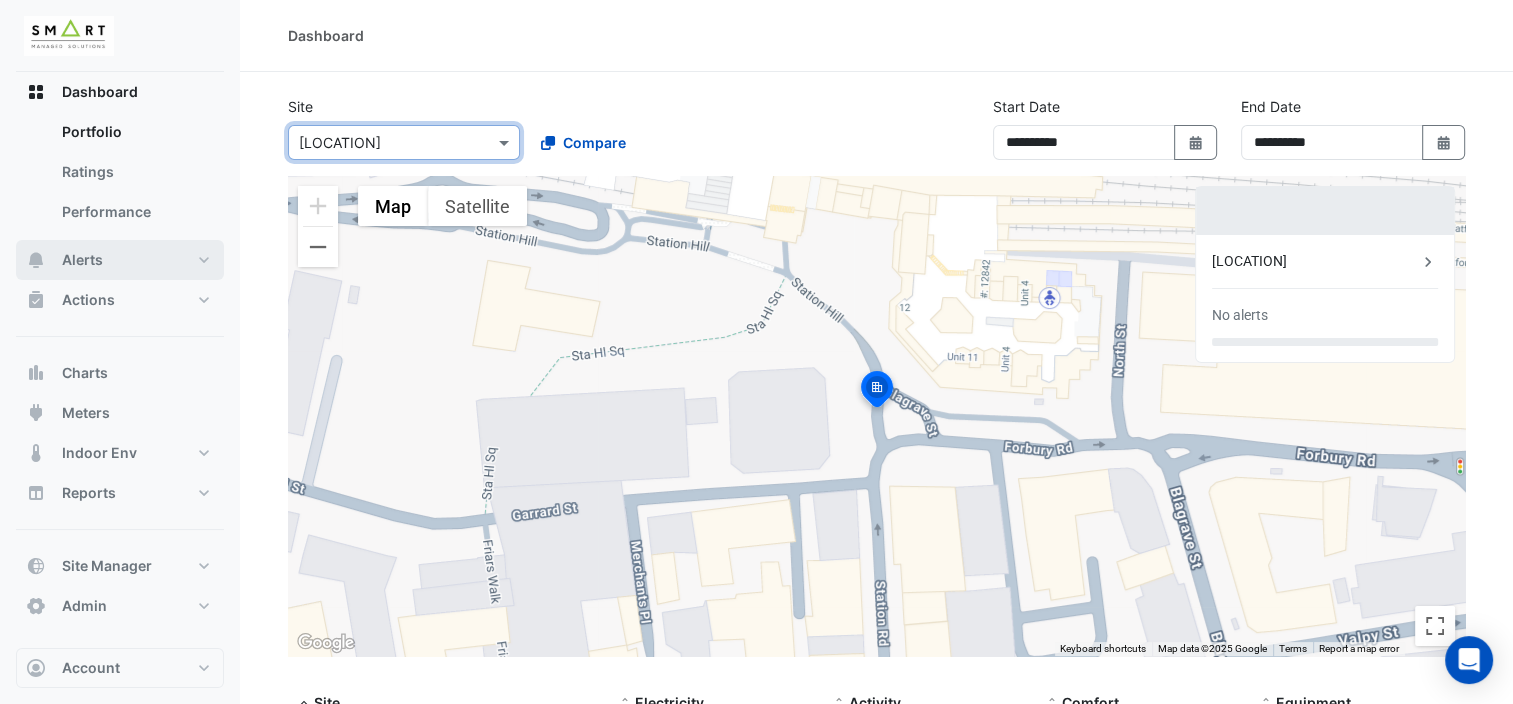 click on "Alerts" at bounding box center (120, 260) 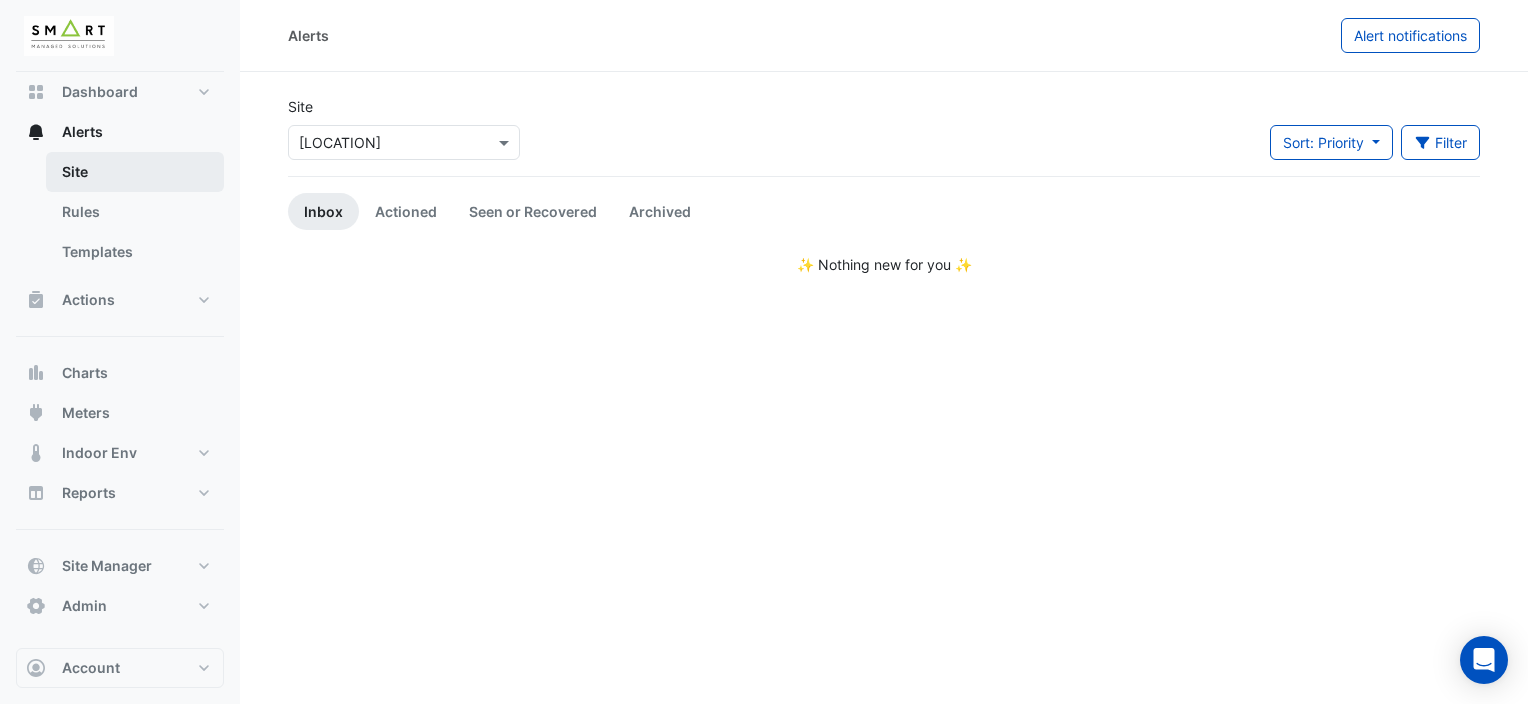 click on "Site" at bounding box center (135, 172) 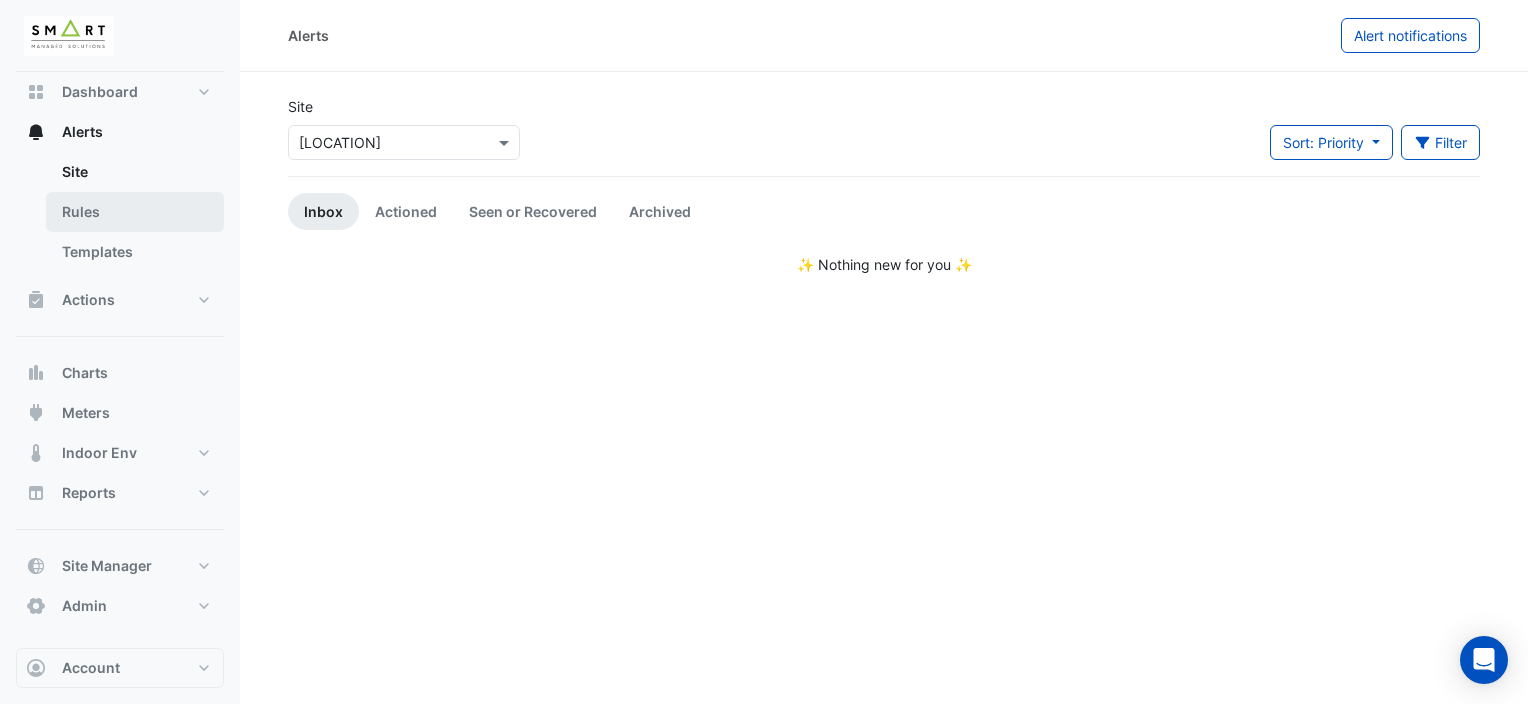 click on "Rules" at bounding box center [135, 212] 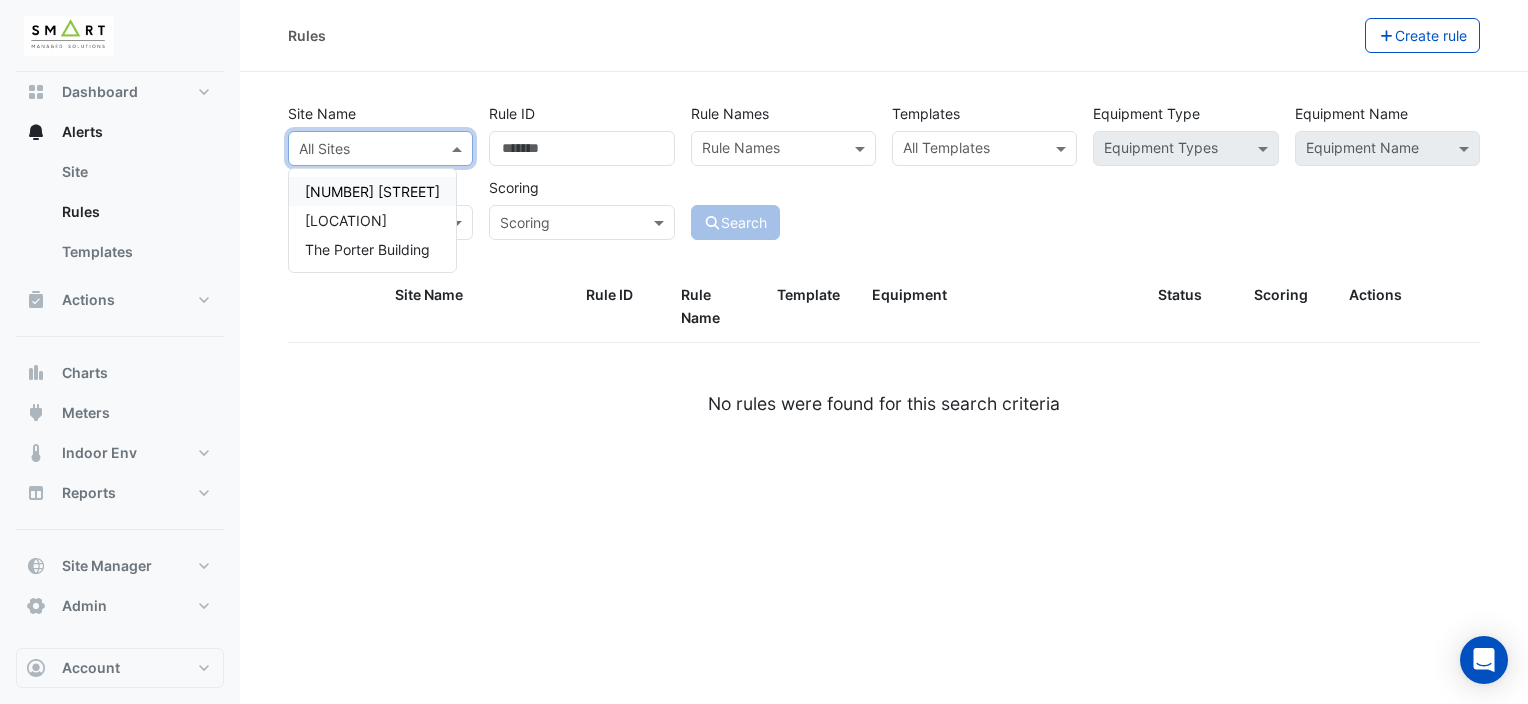 click at bounding box center (360, 149) 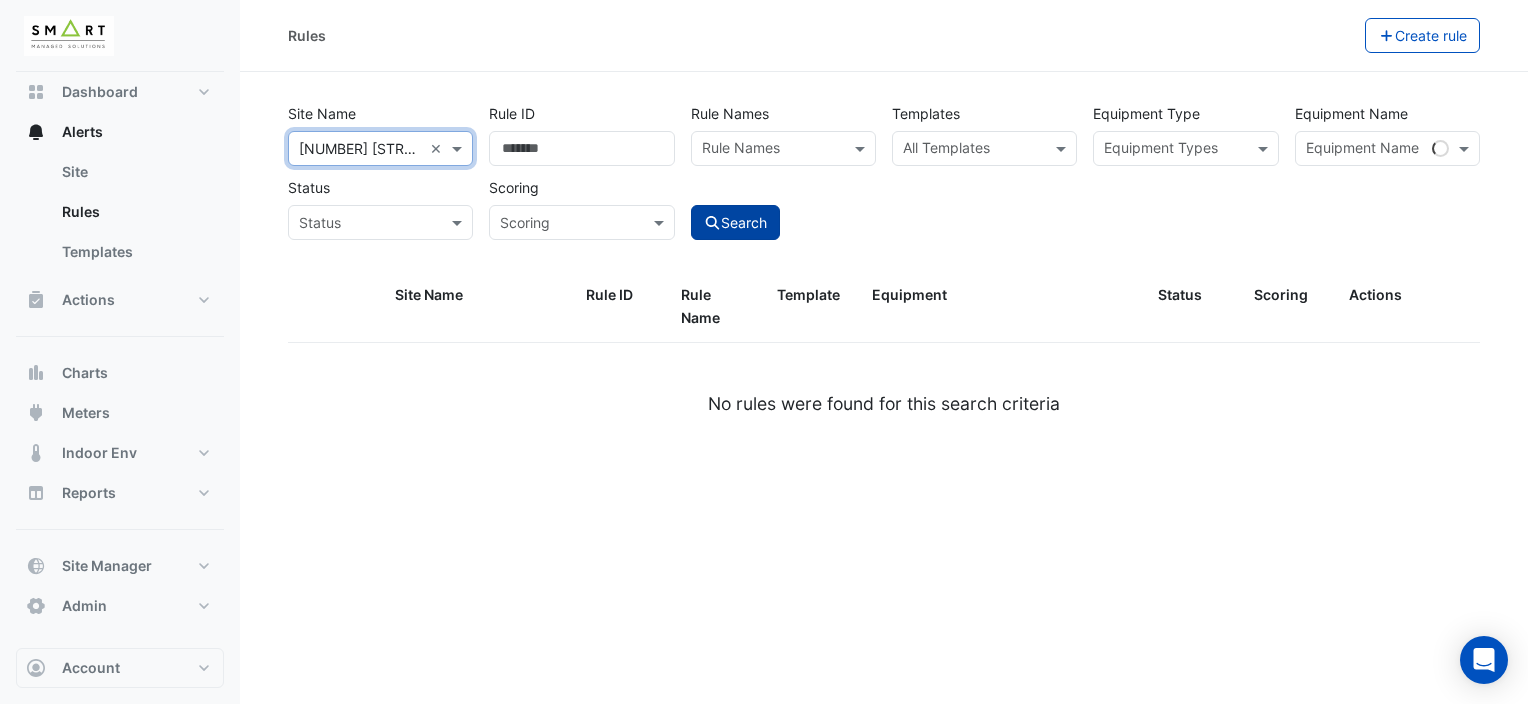 click on "Search" 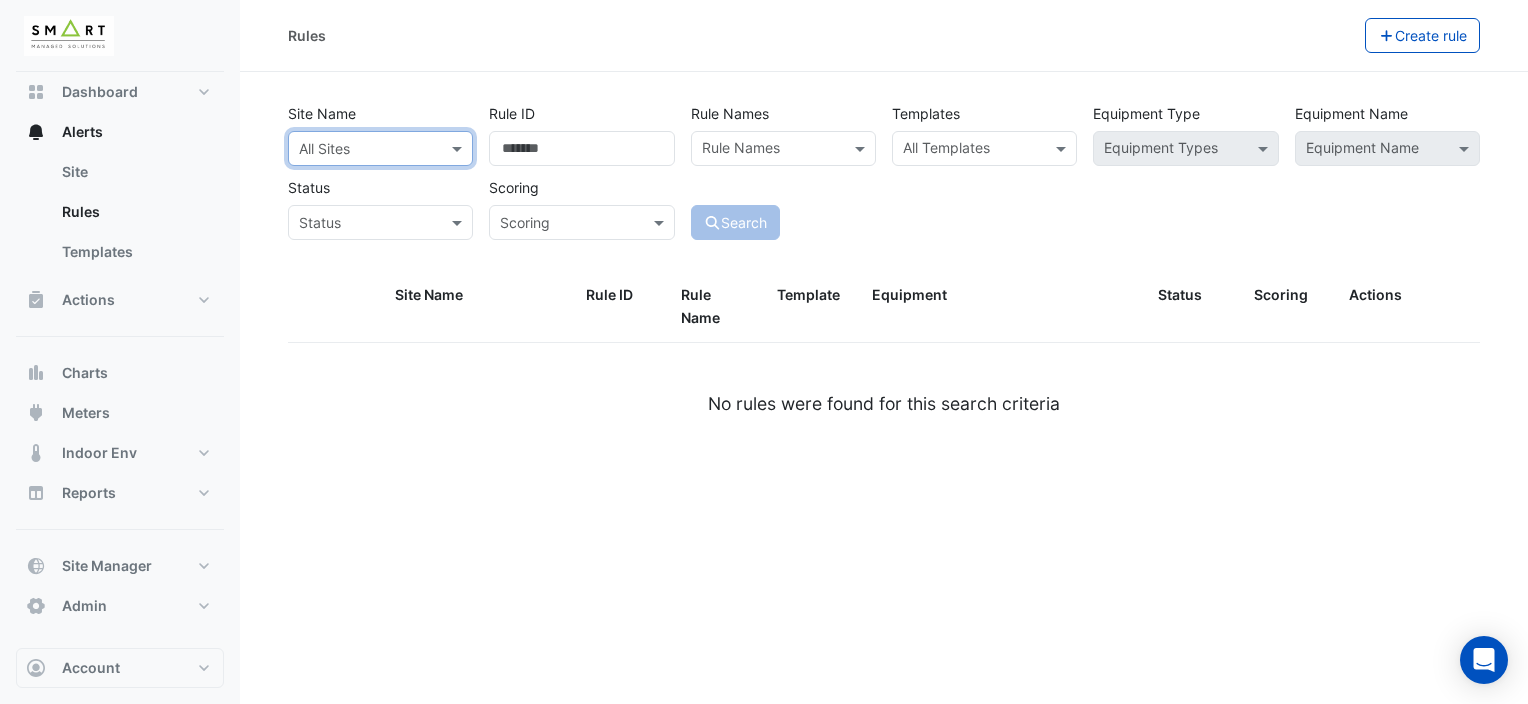click at bounding box center [380, 148] 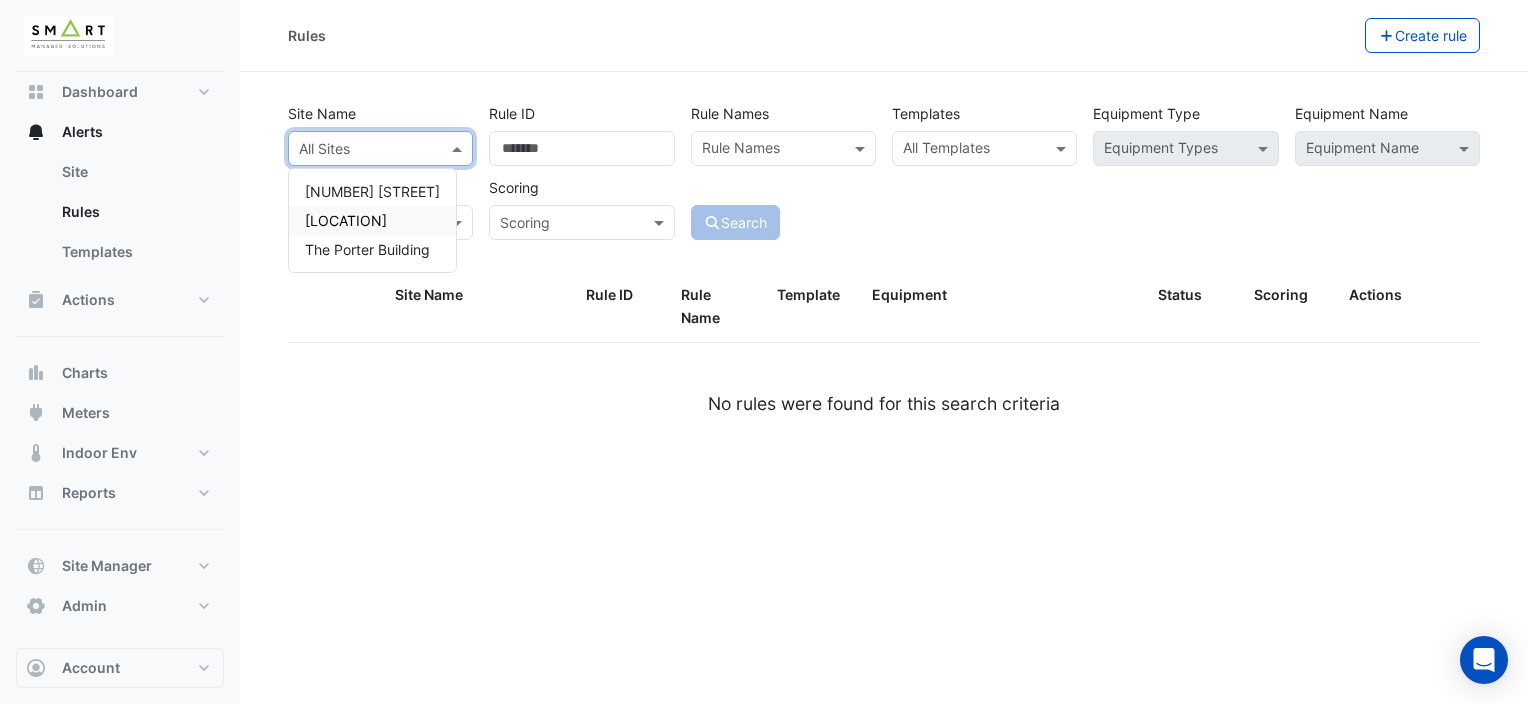 click on "Thames Tower" at bounding box center [372, 220] 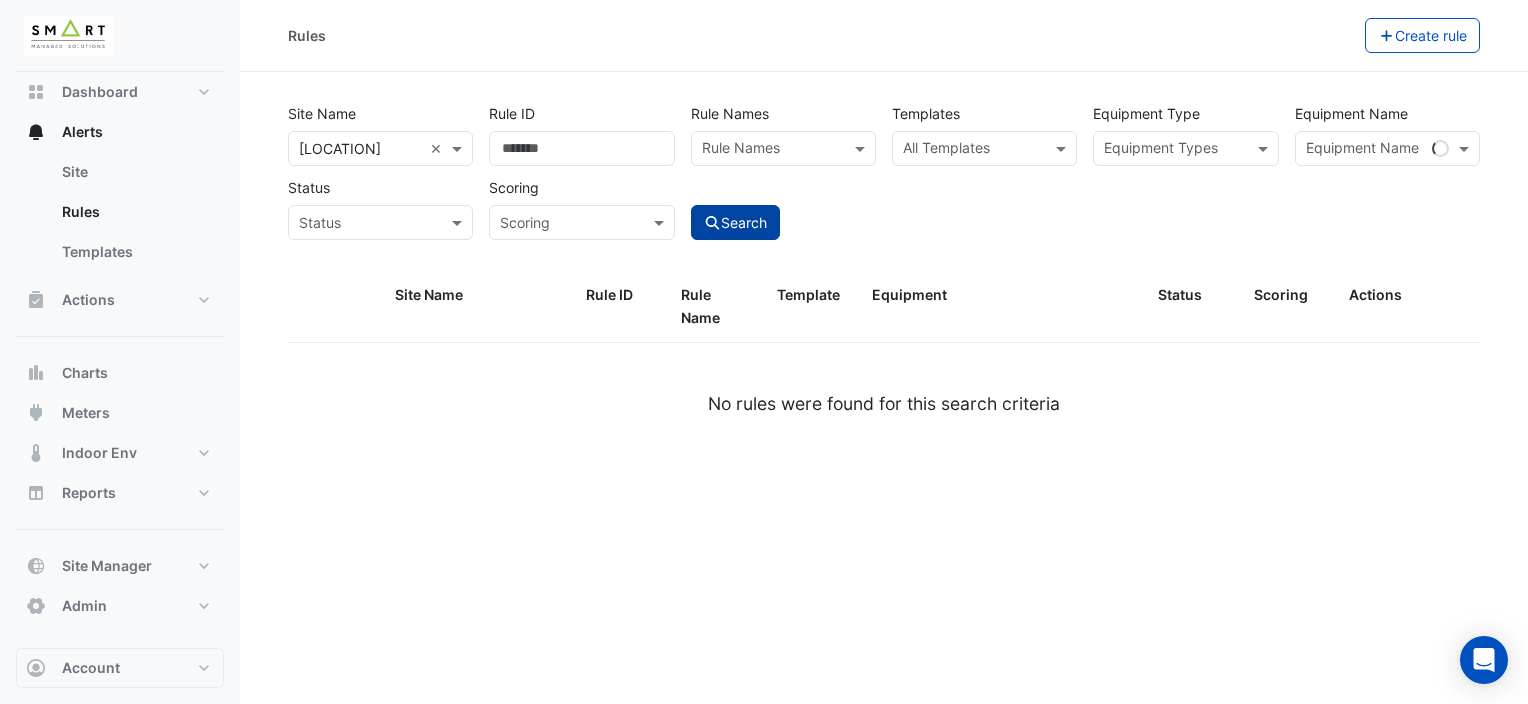 click on "Search" 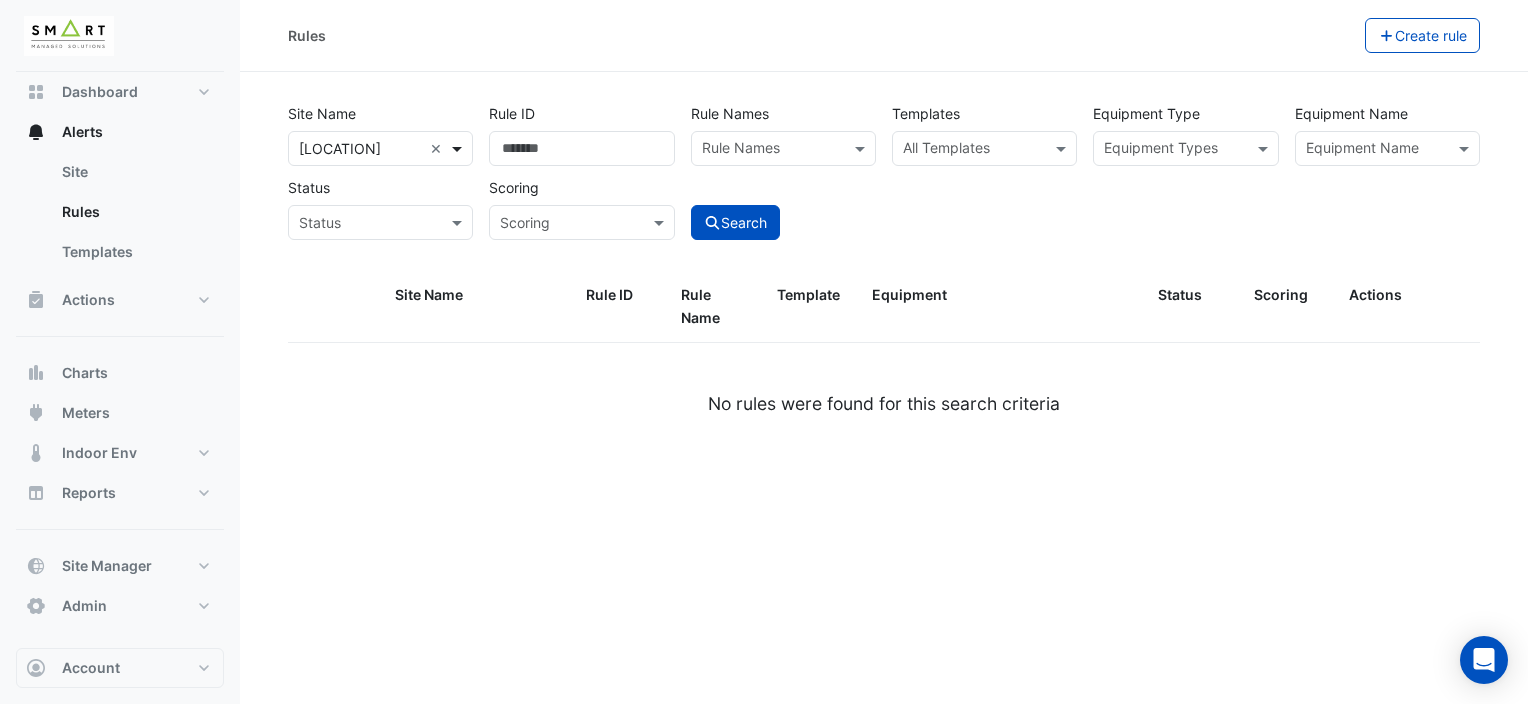 click at bounding box center [459, 148] 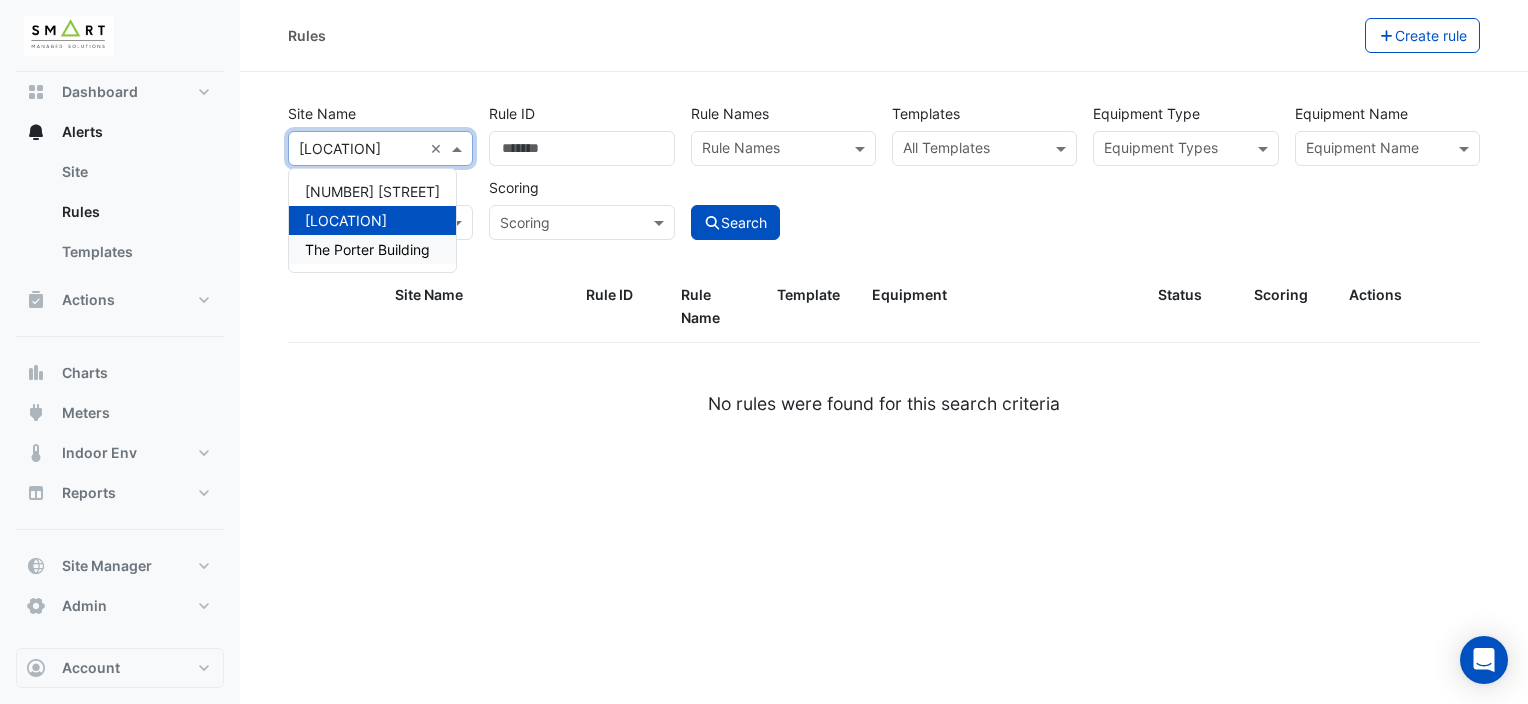 click on "The Porter Building" at bounding box center (372, 249) 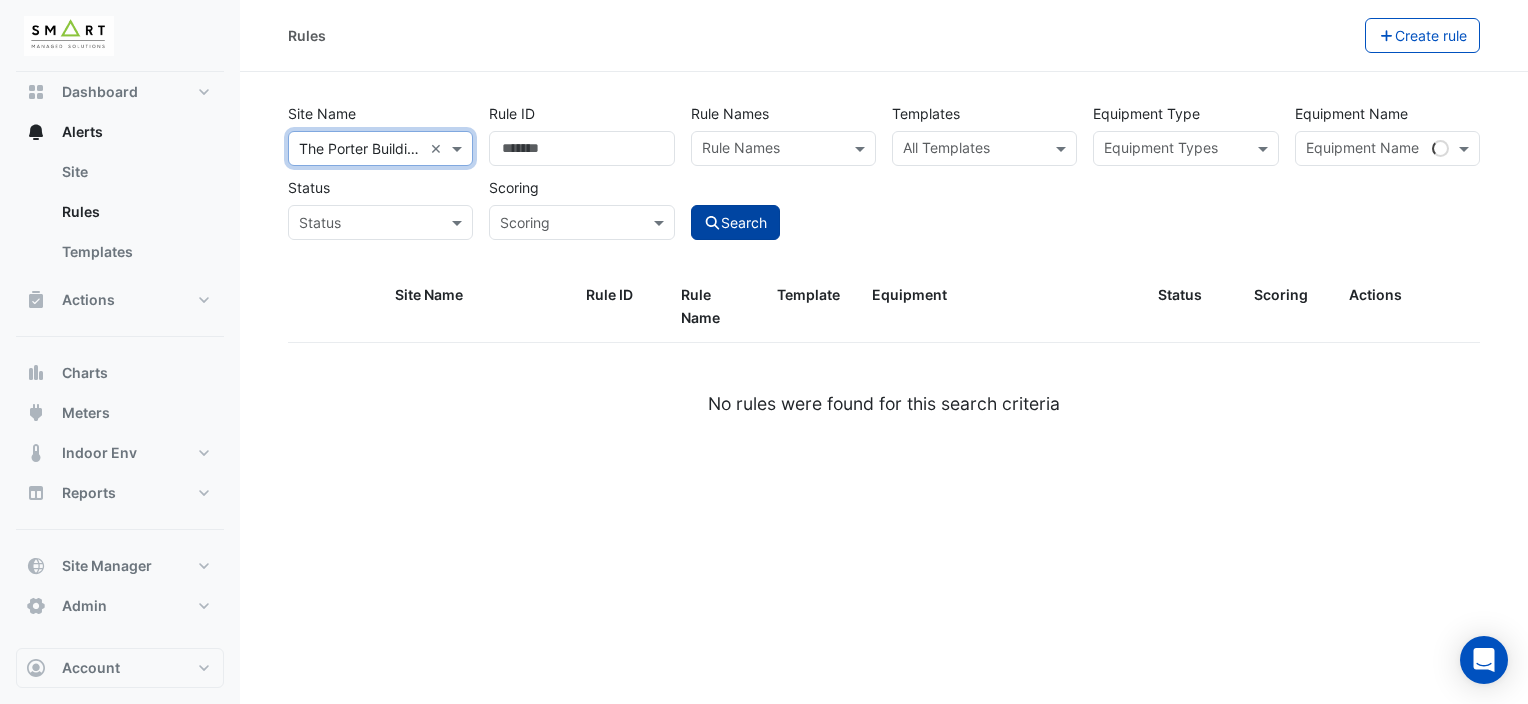 click on "Search" 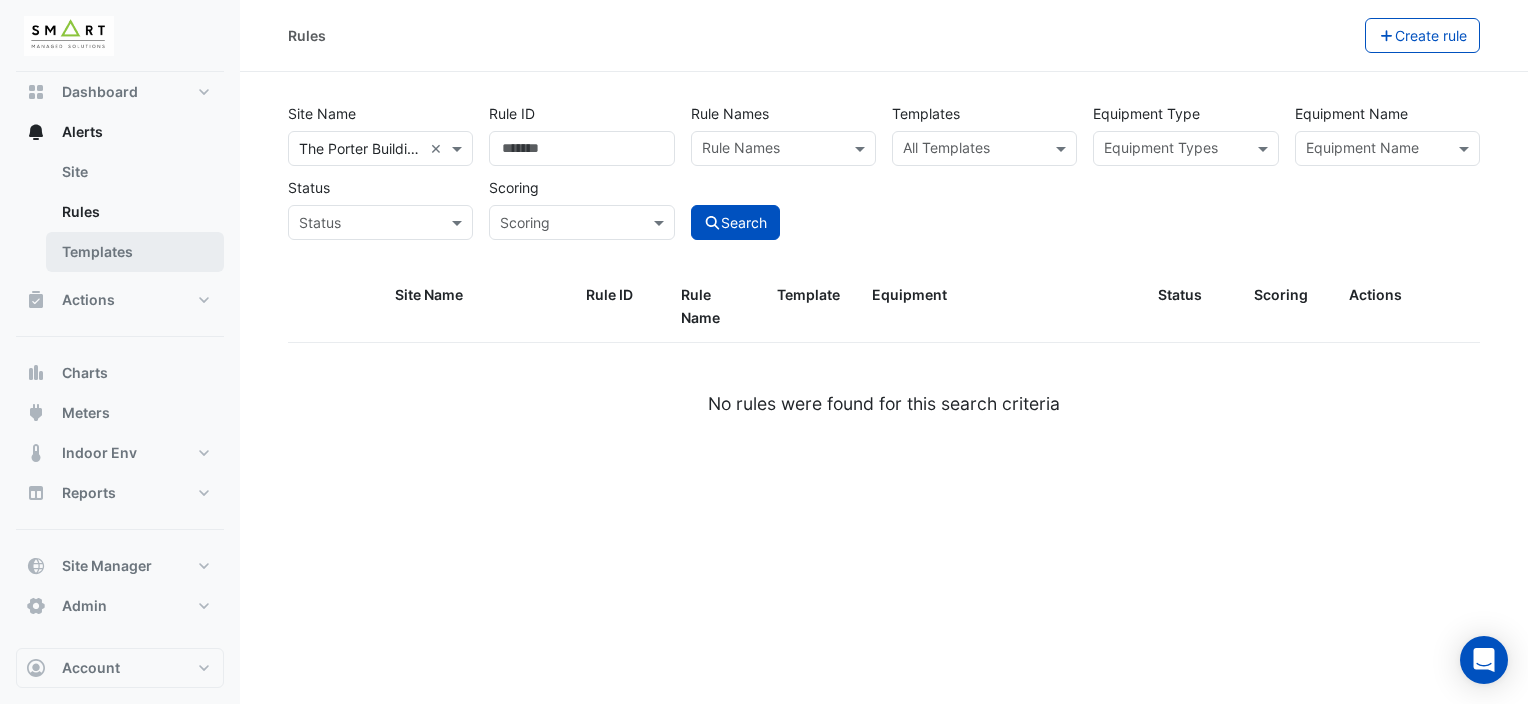 click on "Templates" at bounding box center [135, 252] 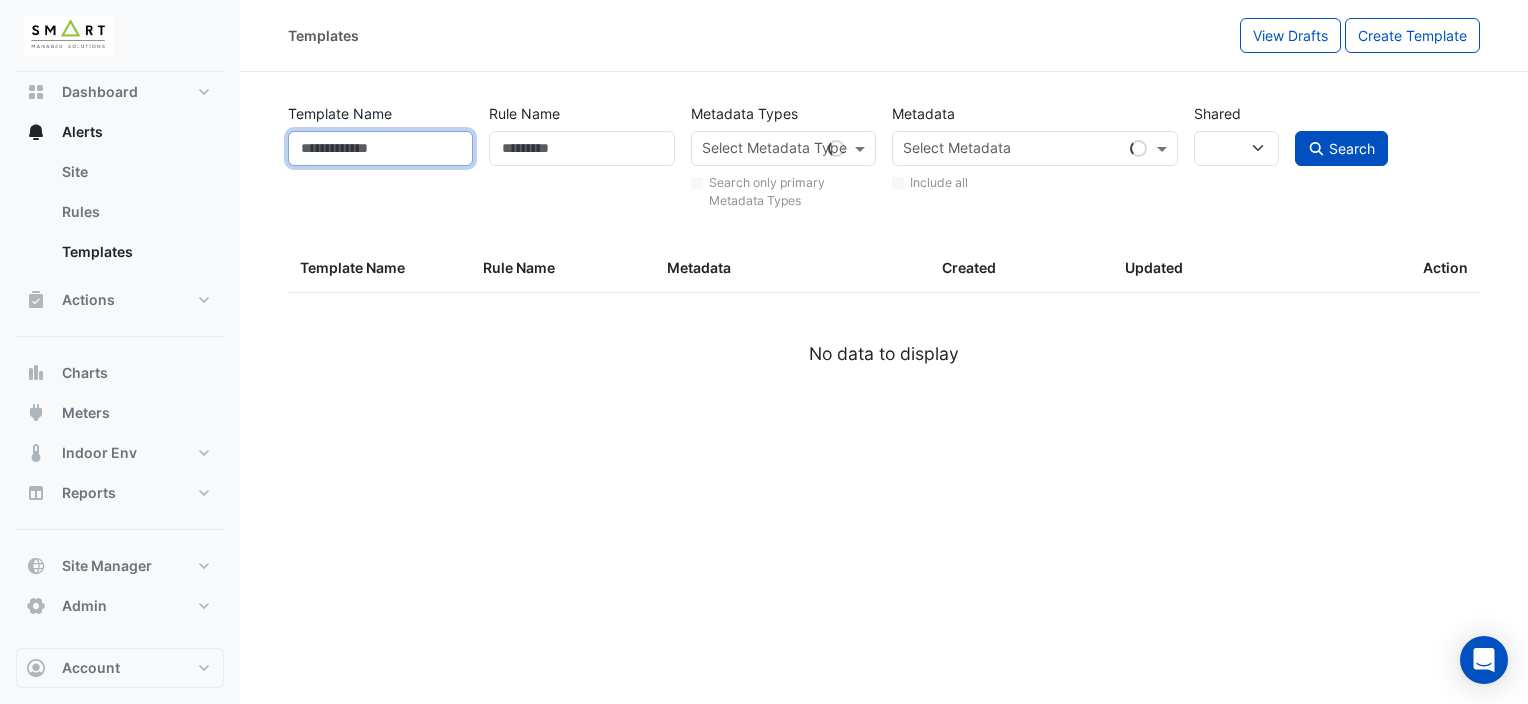 click on "Template Name" at bounding box center [380, 148] 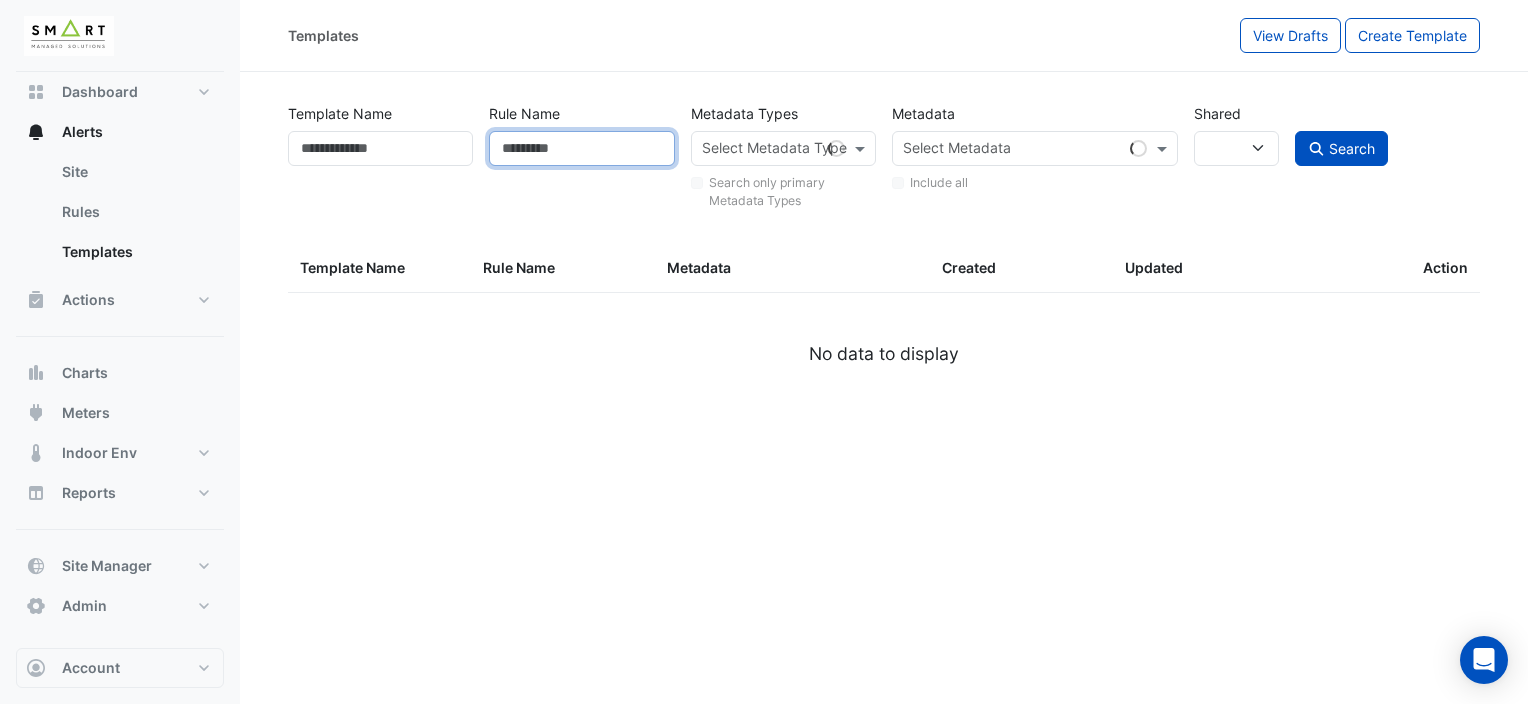 click on "Rule Name" at bounding box center [581, 148] 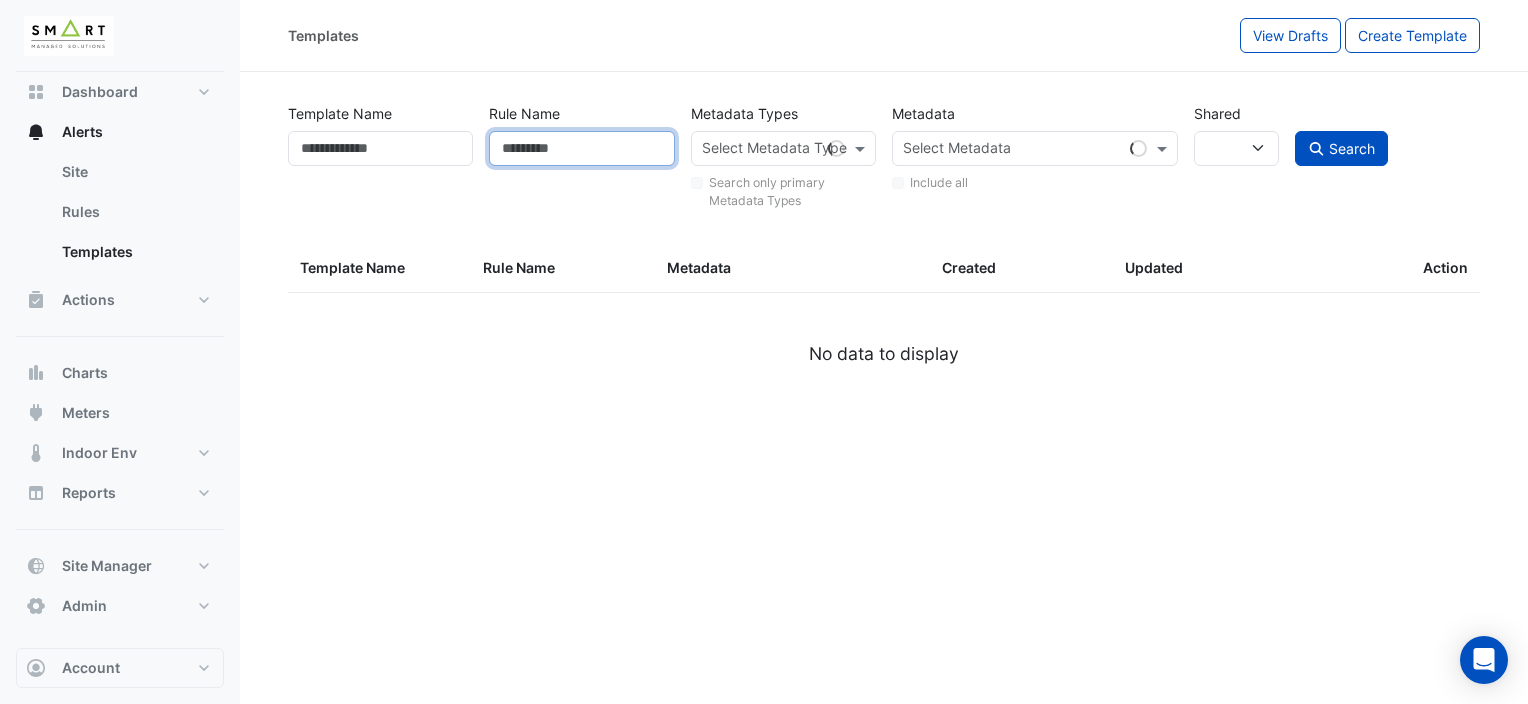 select 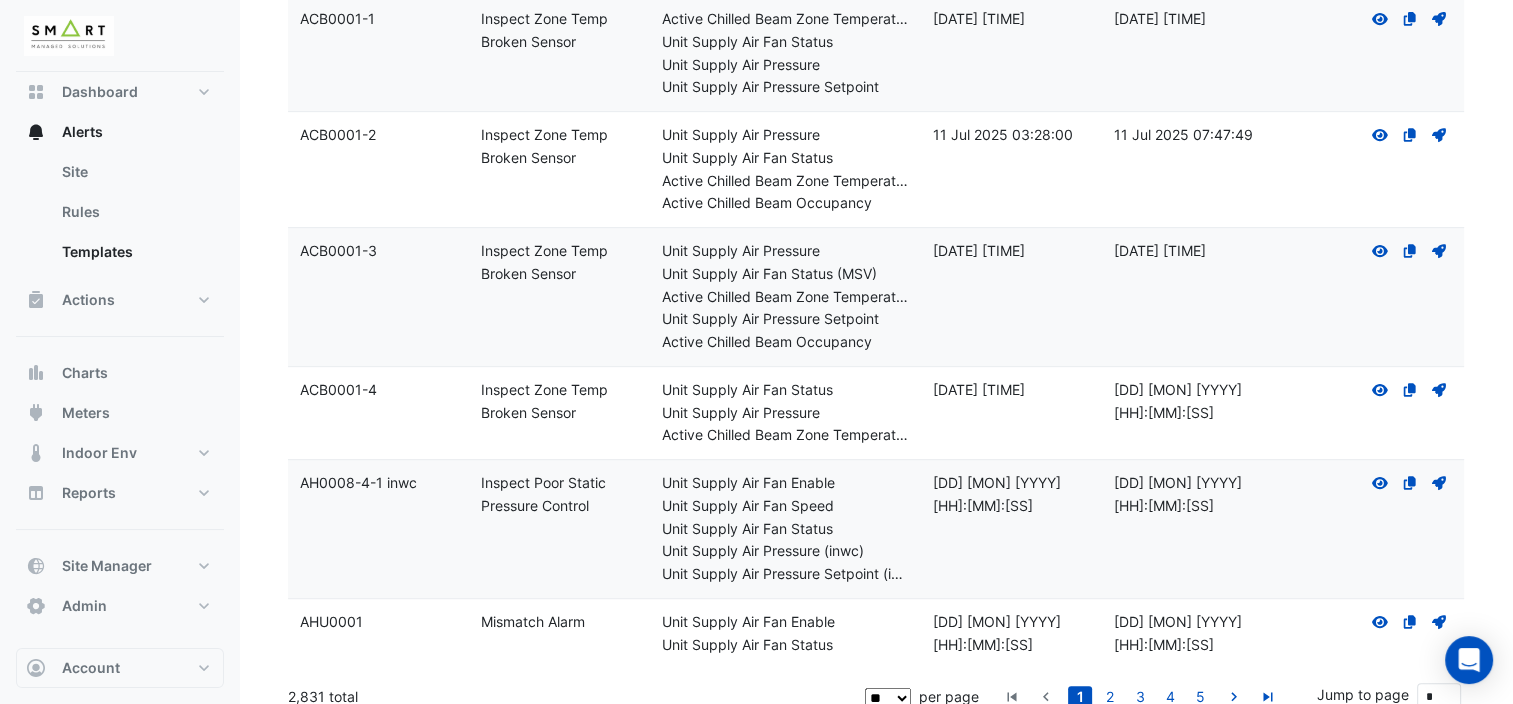 scroll, scrollTop: 915, scrollLeft: 0, axis: vertical 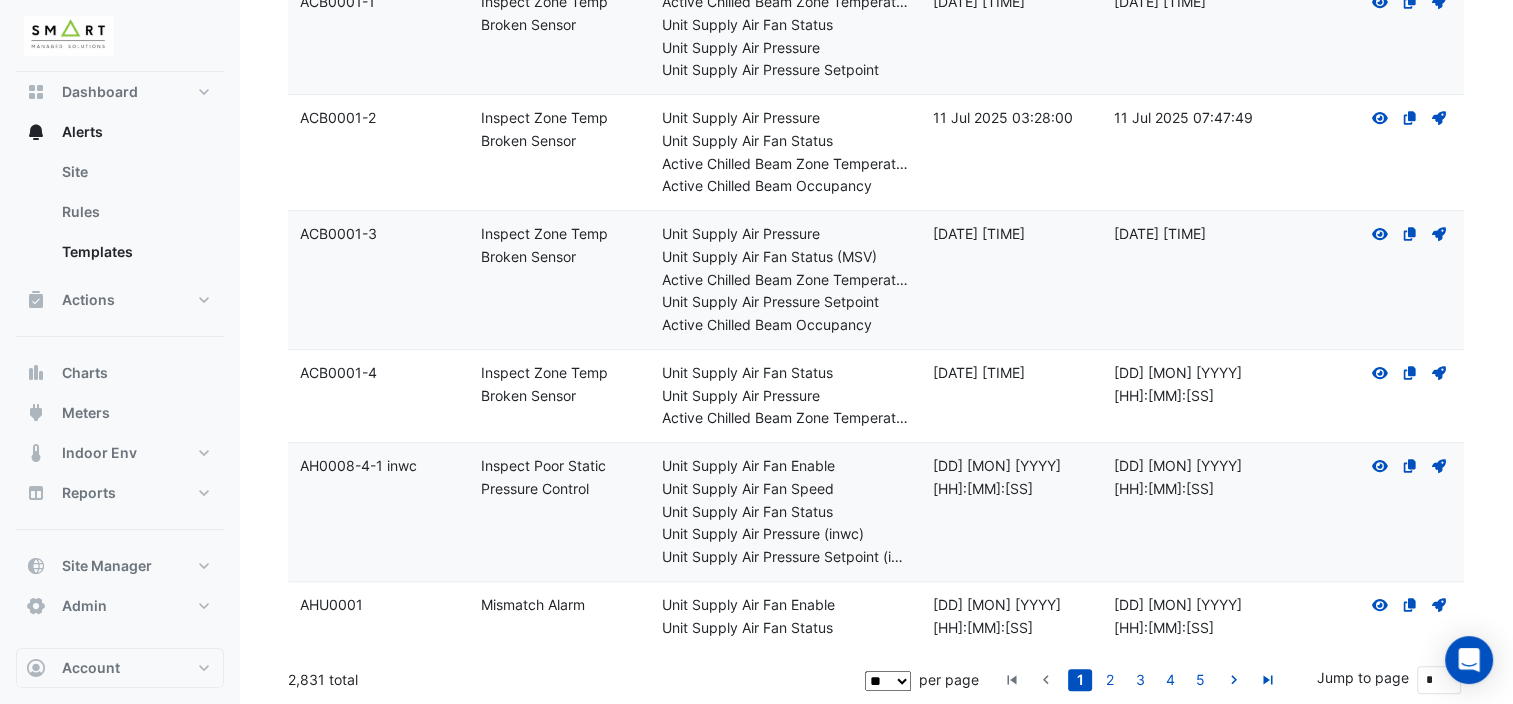 click on "** ** ** ***" 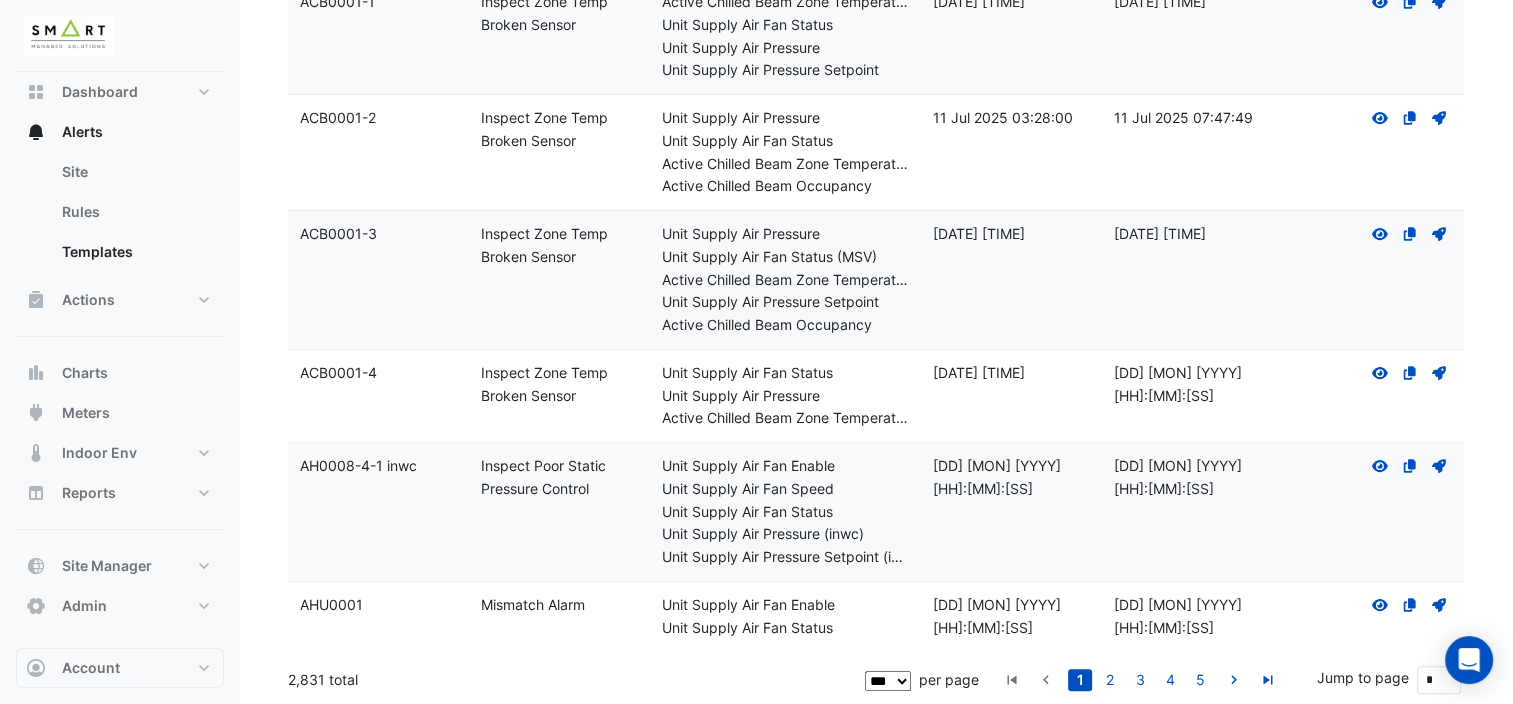 click on "** ** ** ***" 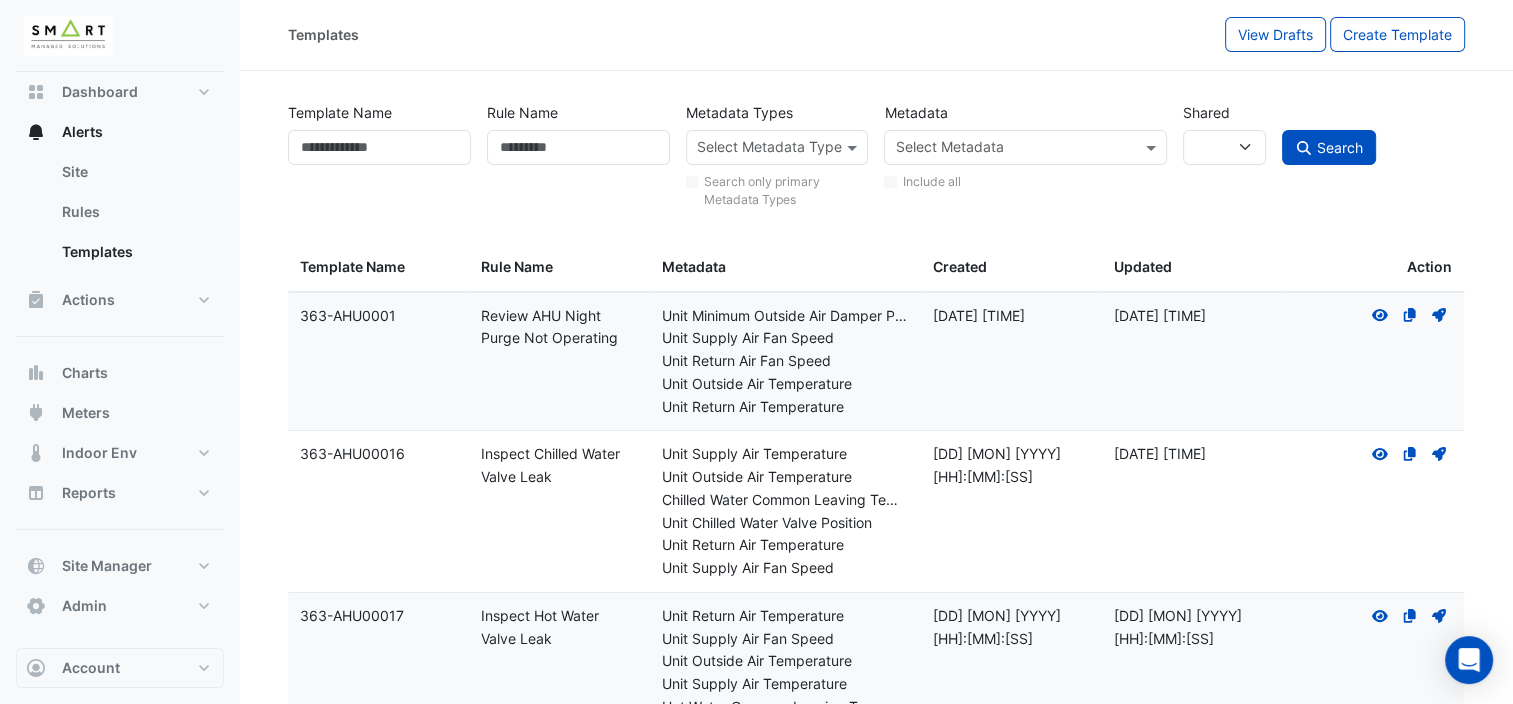 scroll, scrollTop: 0, scrollLeft: 0, axis: both 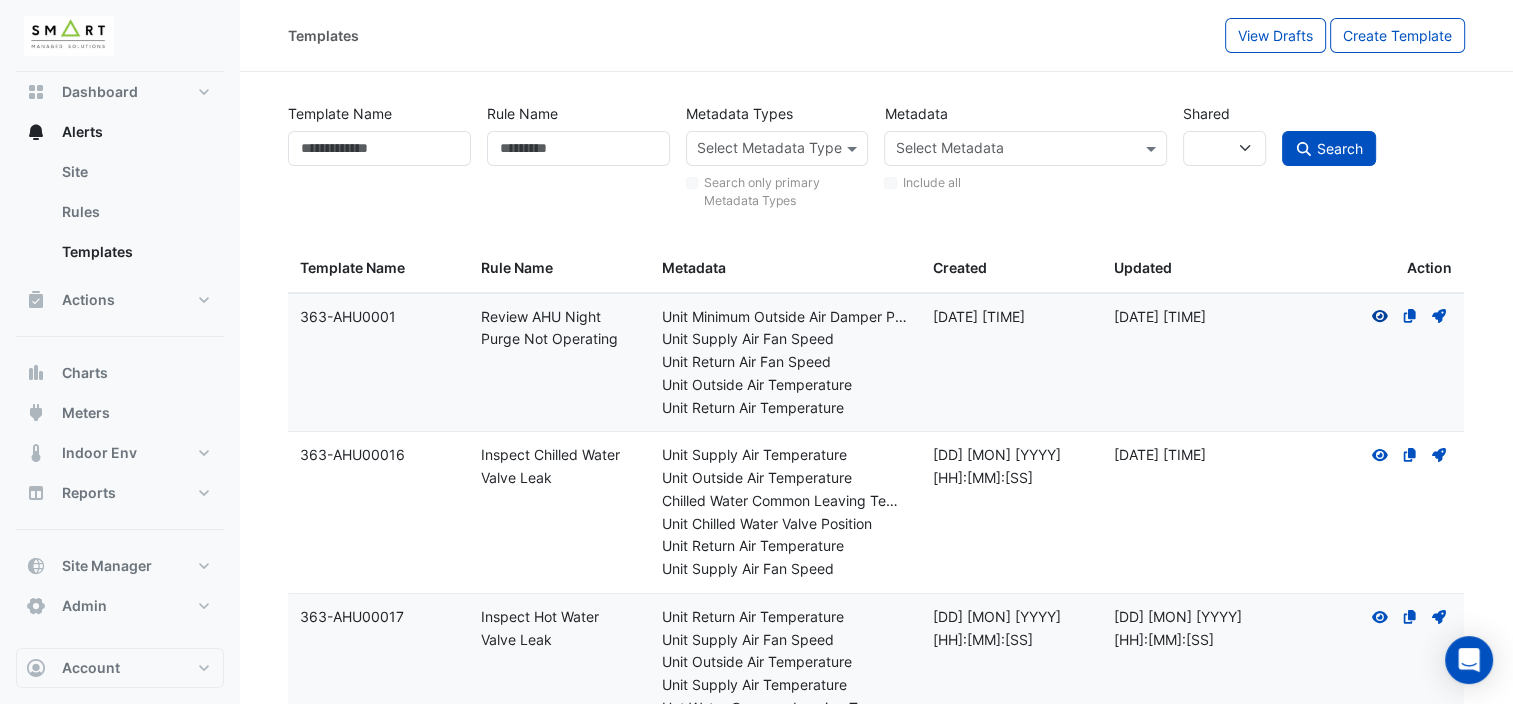 click 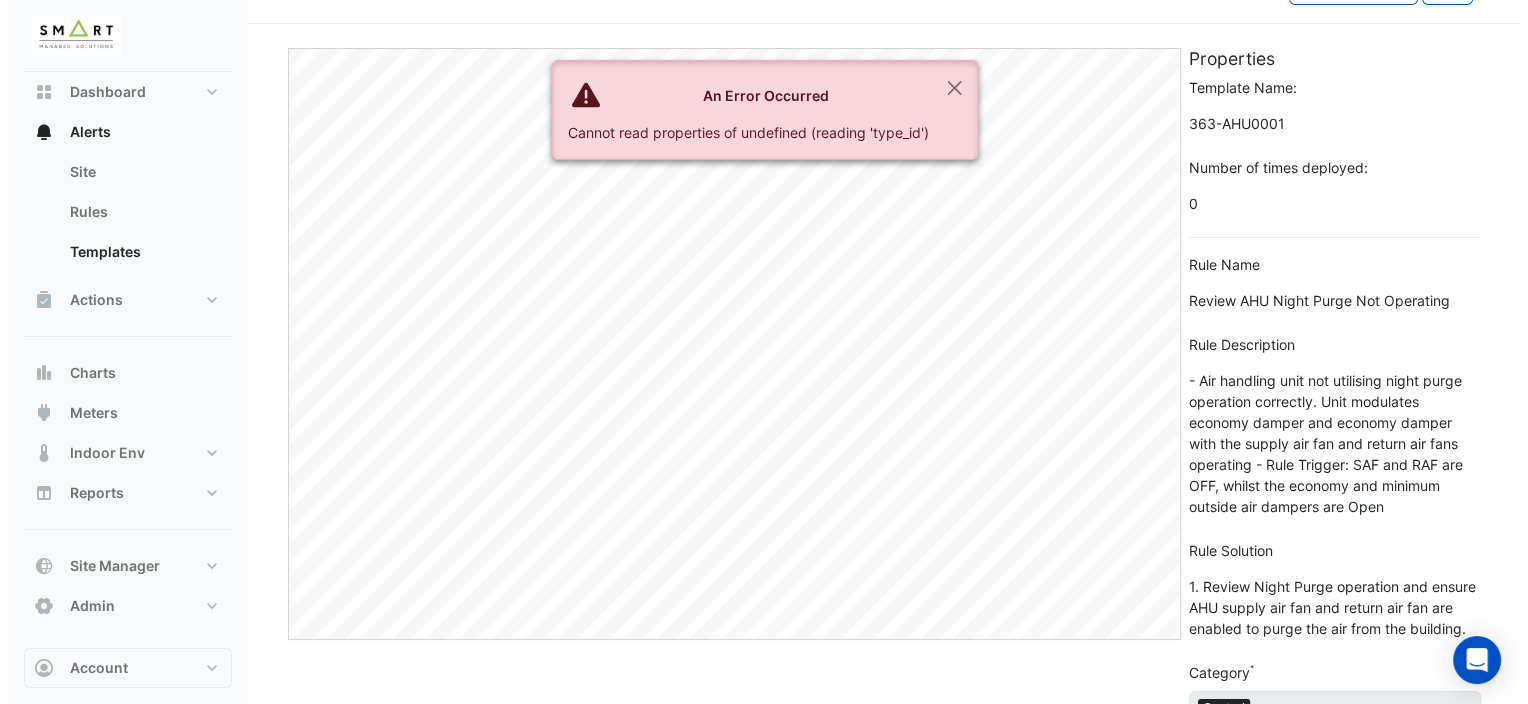 scroll, scrollTop: 0, scrollLeft: 0, axis: both 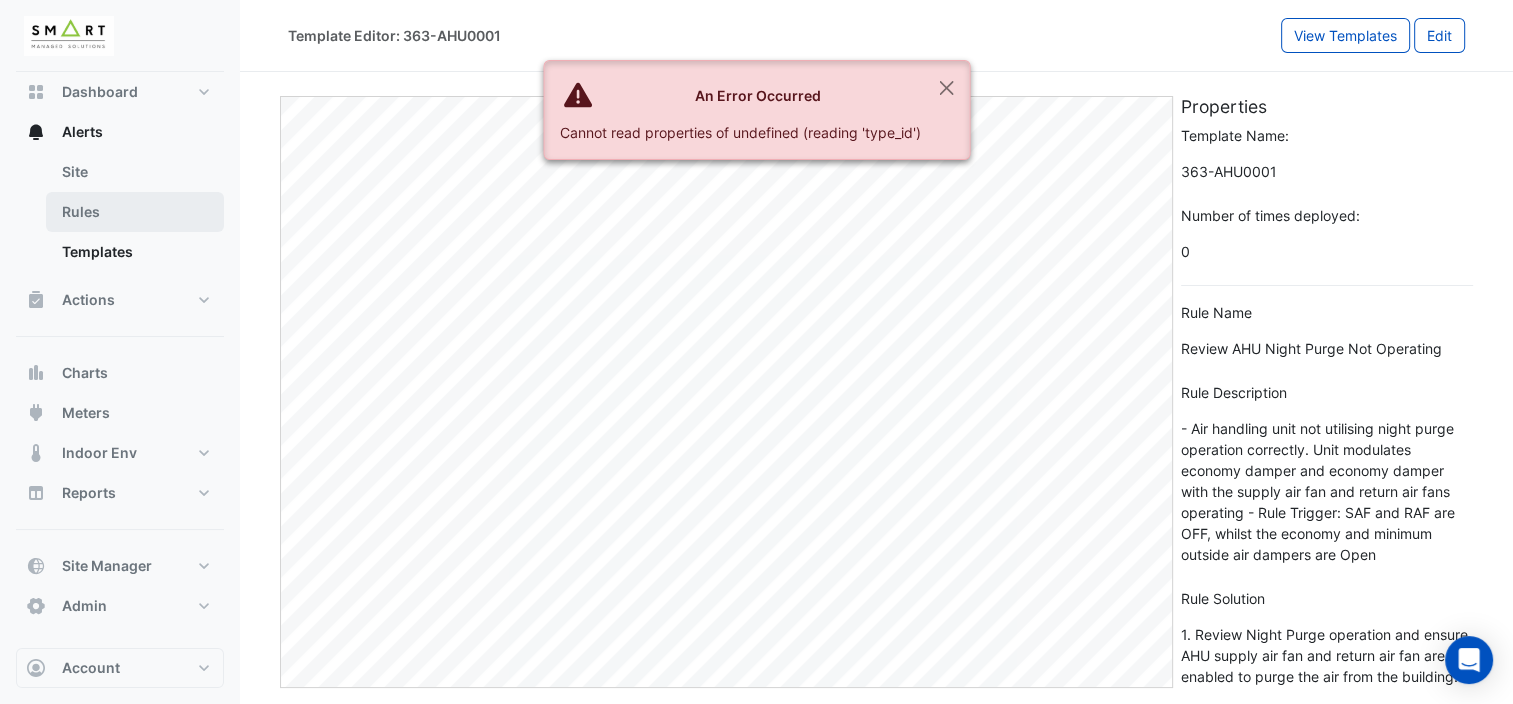 click on "Rules" at bounding box center [135, 212] 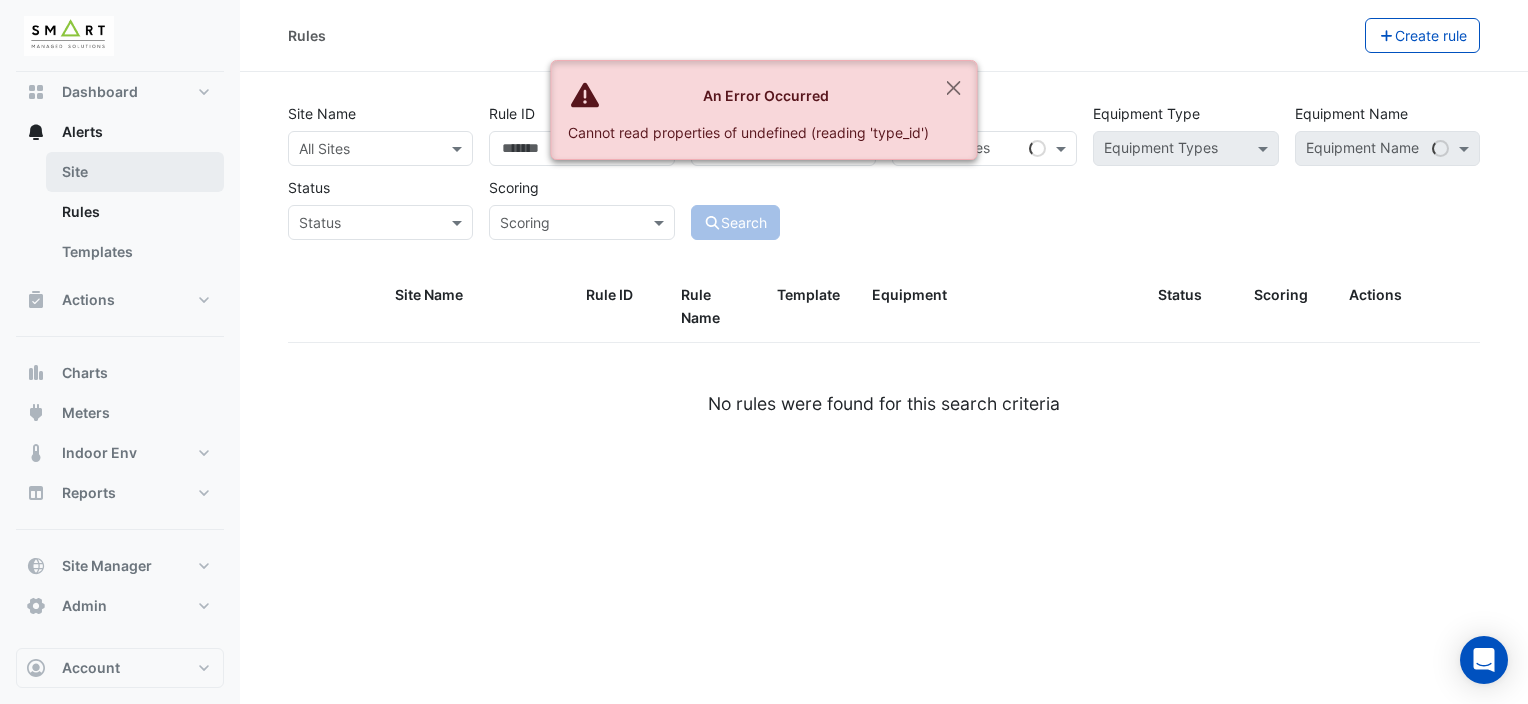 click on "Site" at bounding box center (135, 172) 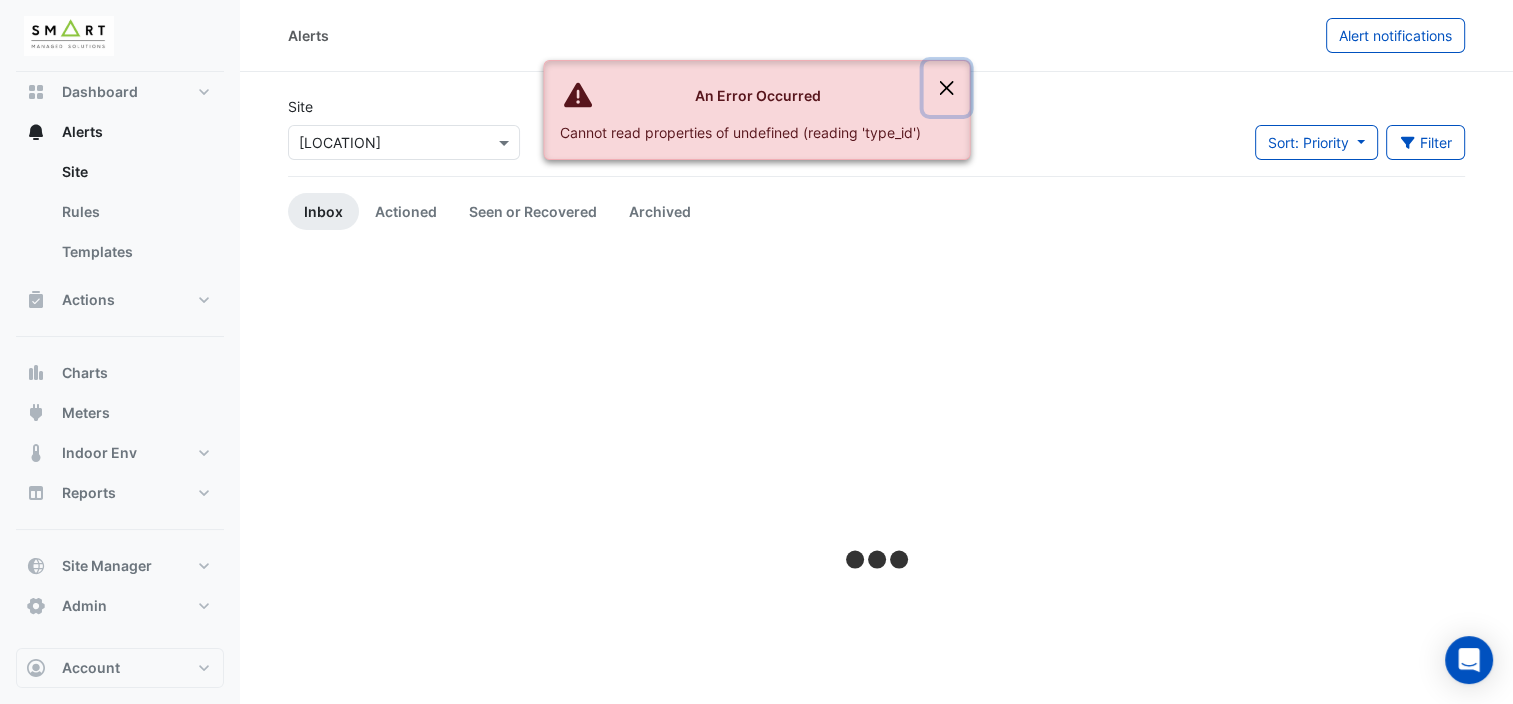 click 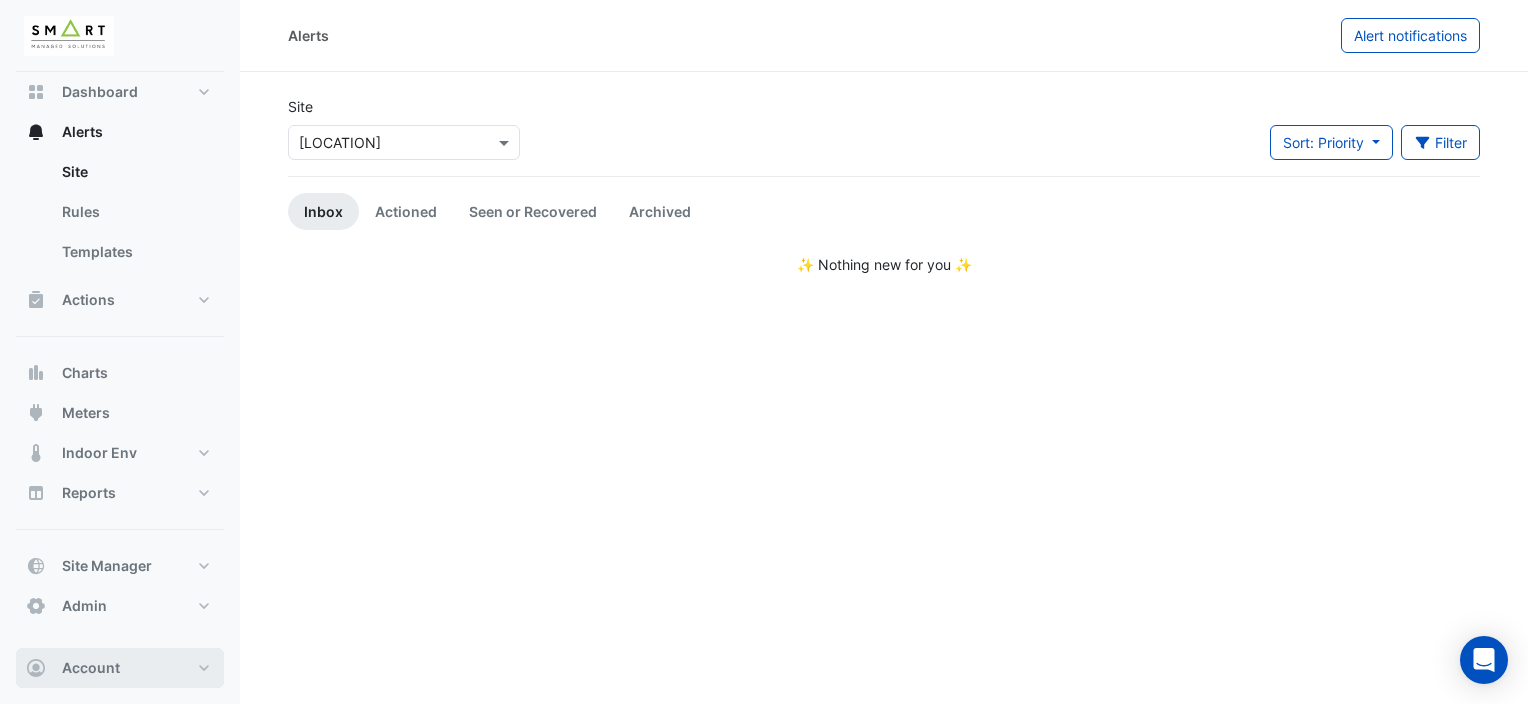 click on "Account" at bounding box center [91, 668] 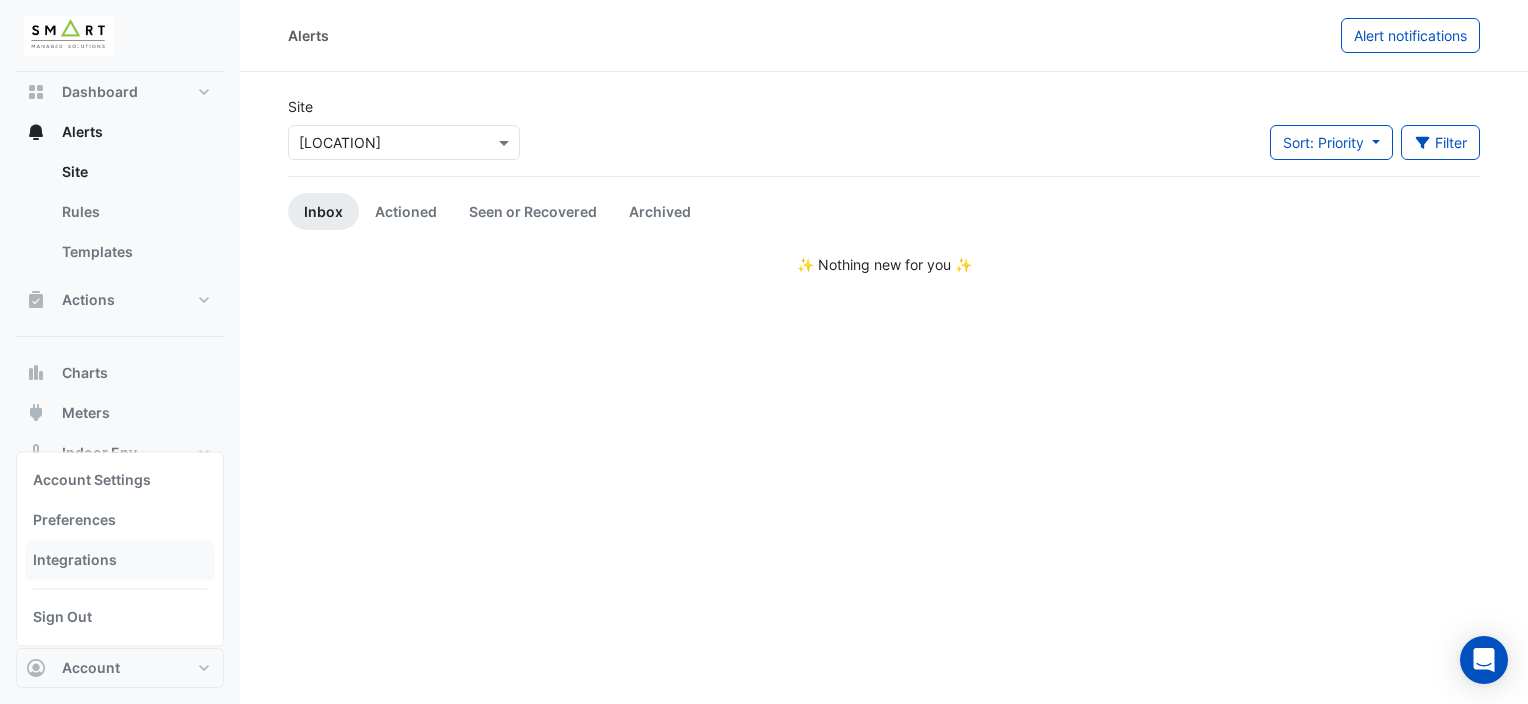 click on "Integrations" at bounding box center [120, 560] 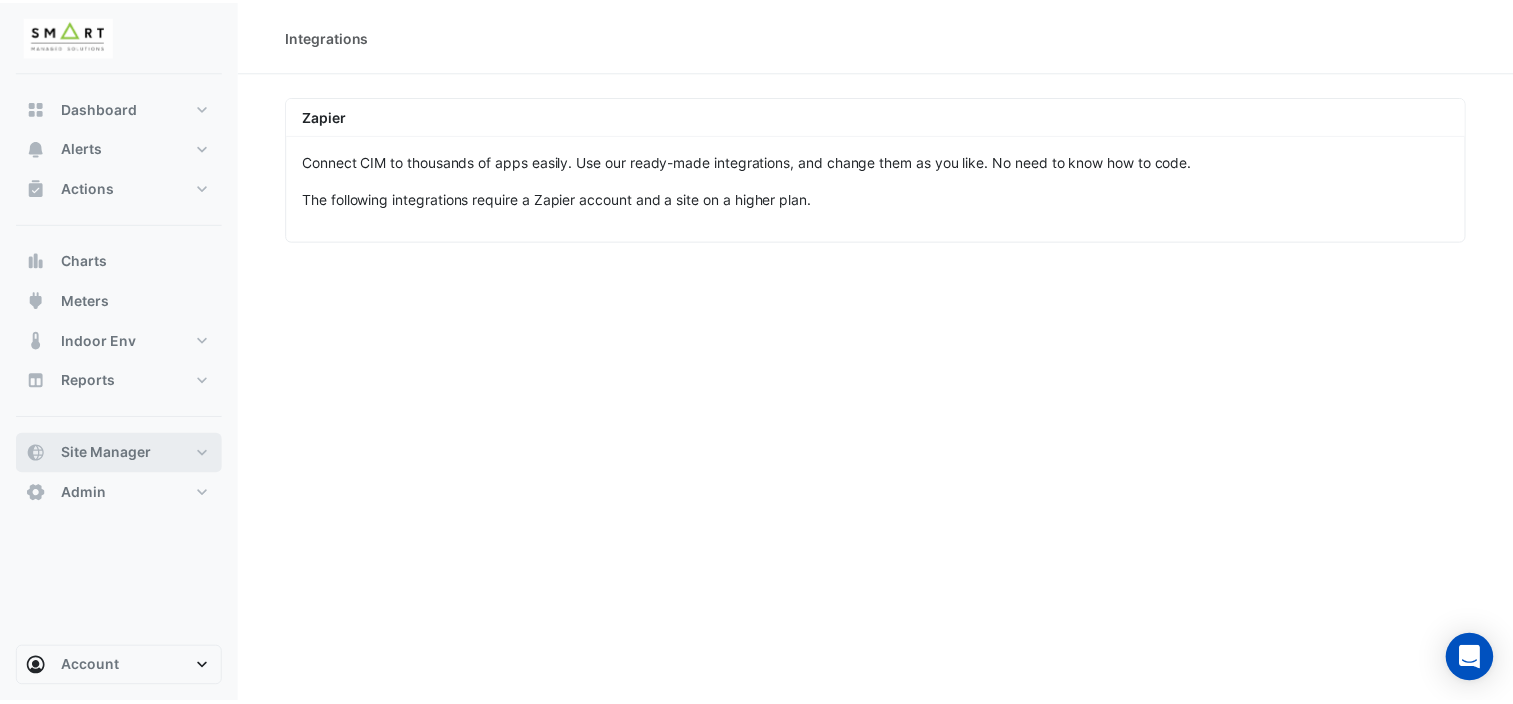 scroll, scrollTop: 0, scrollLeft: 0, axis: both 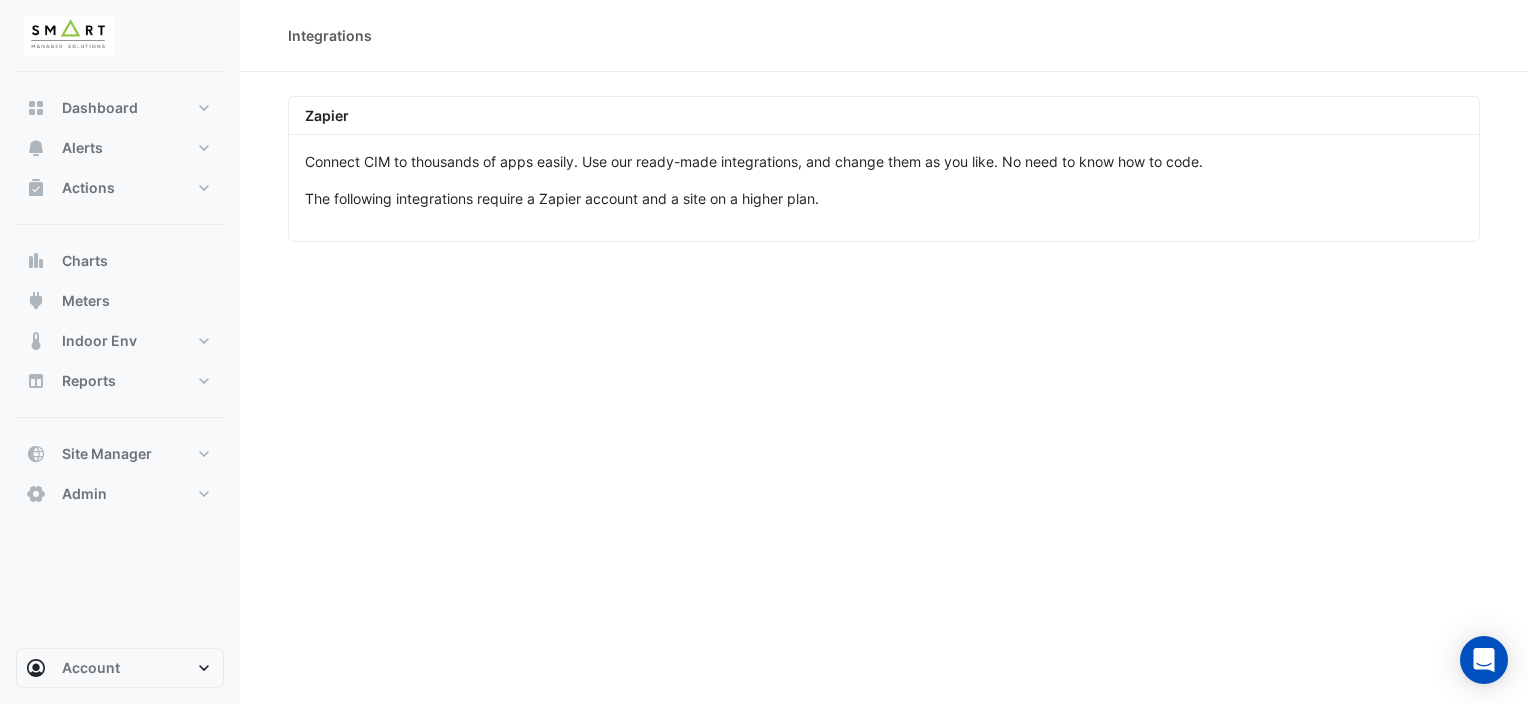 drag, startPoint x: 134, startPoint y: 556, endPoint x: 73, endPoint y: 564, distance: 61.522354 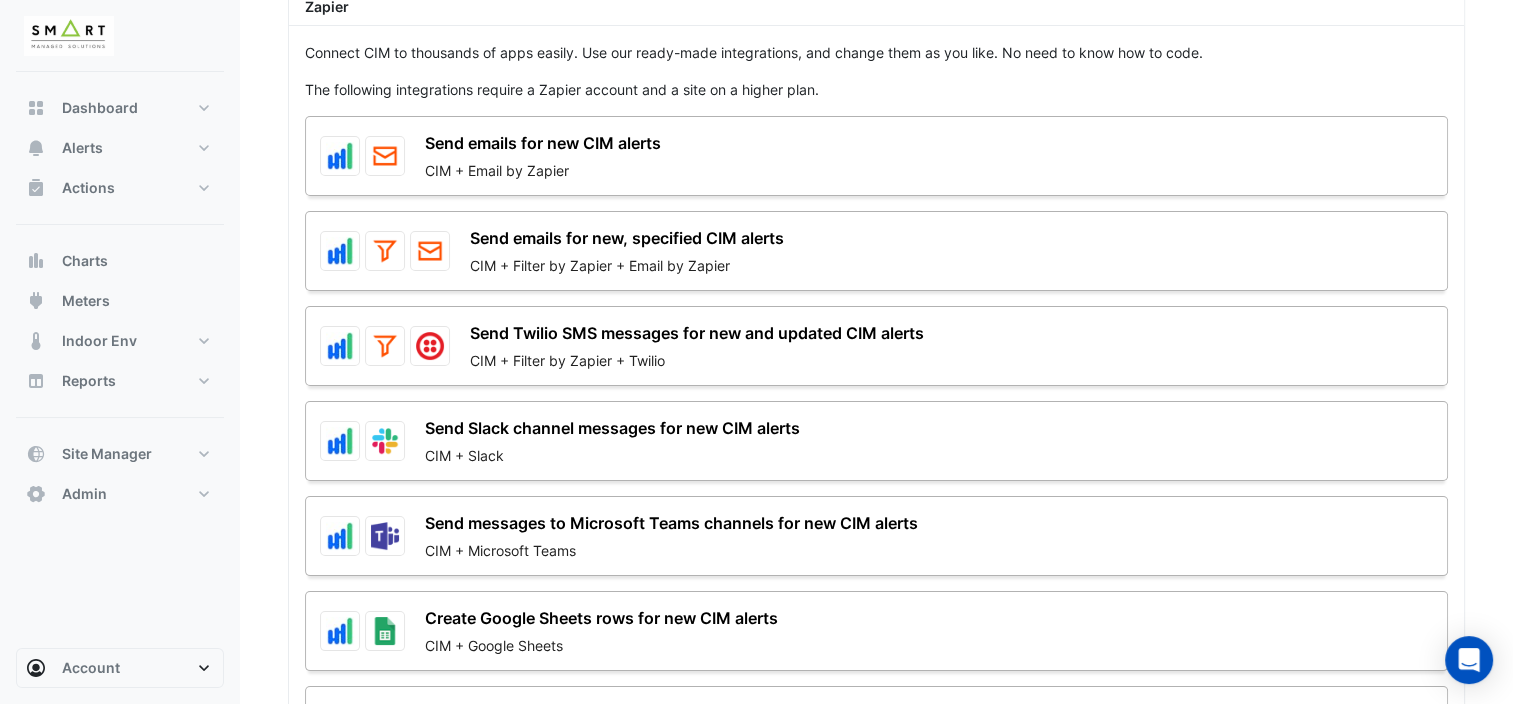 scroll, scrollTop: 187, scrollLeft: 0, axis: vertical 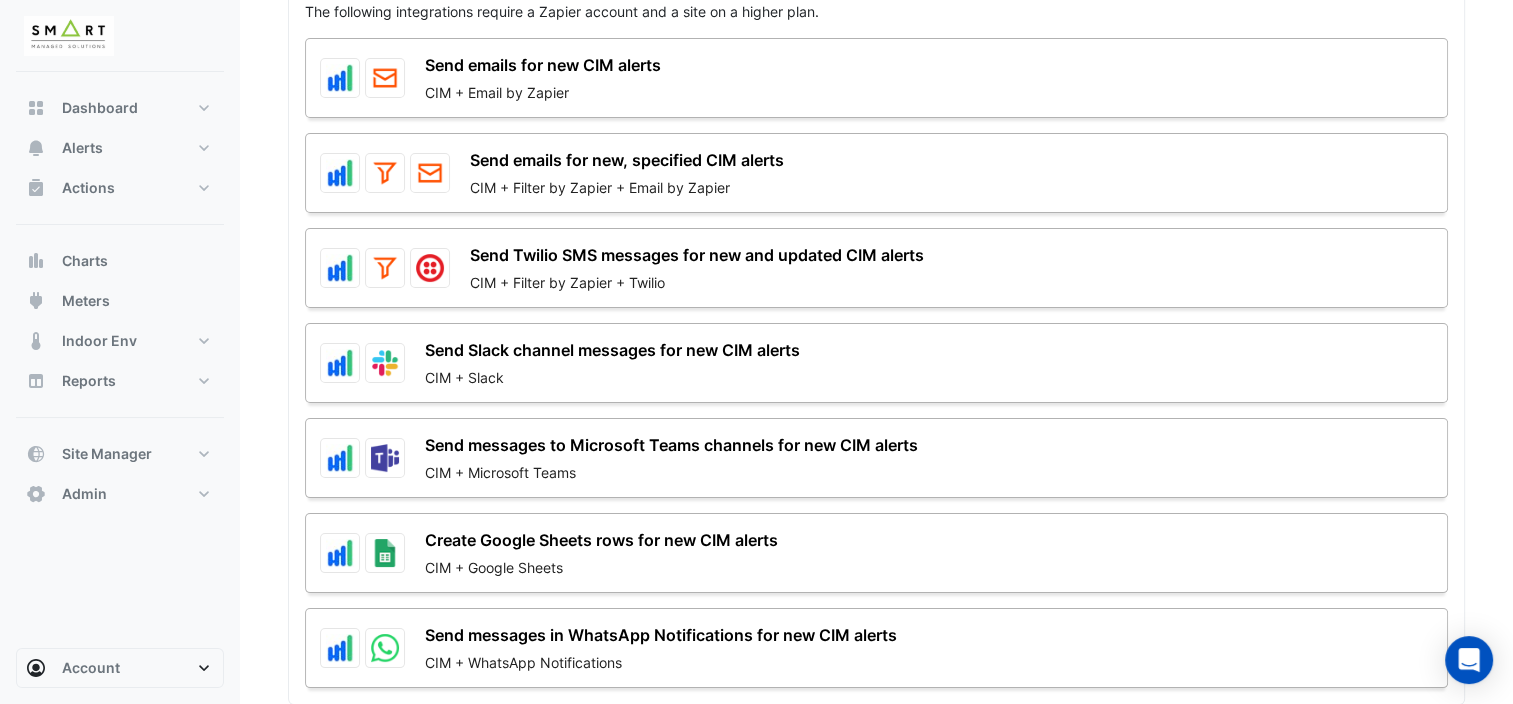click on "Create Google Sheets rows for new CIM alerts" 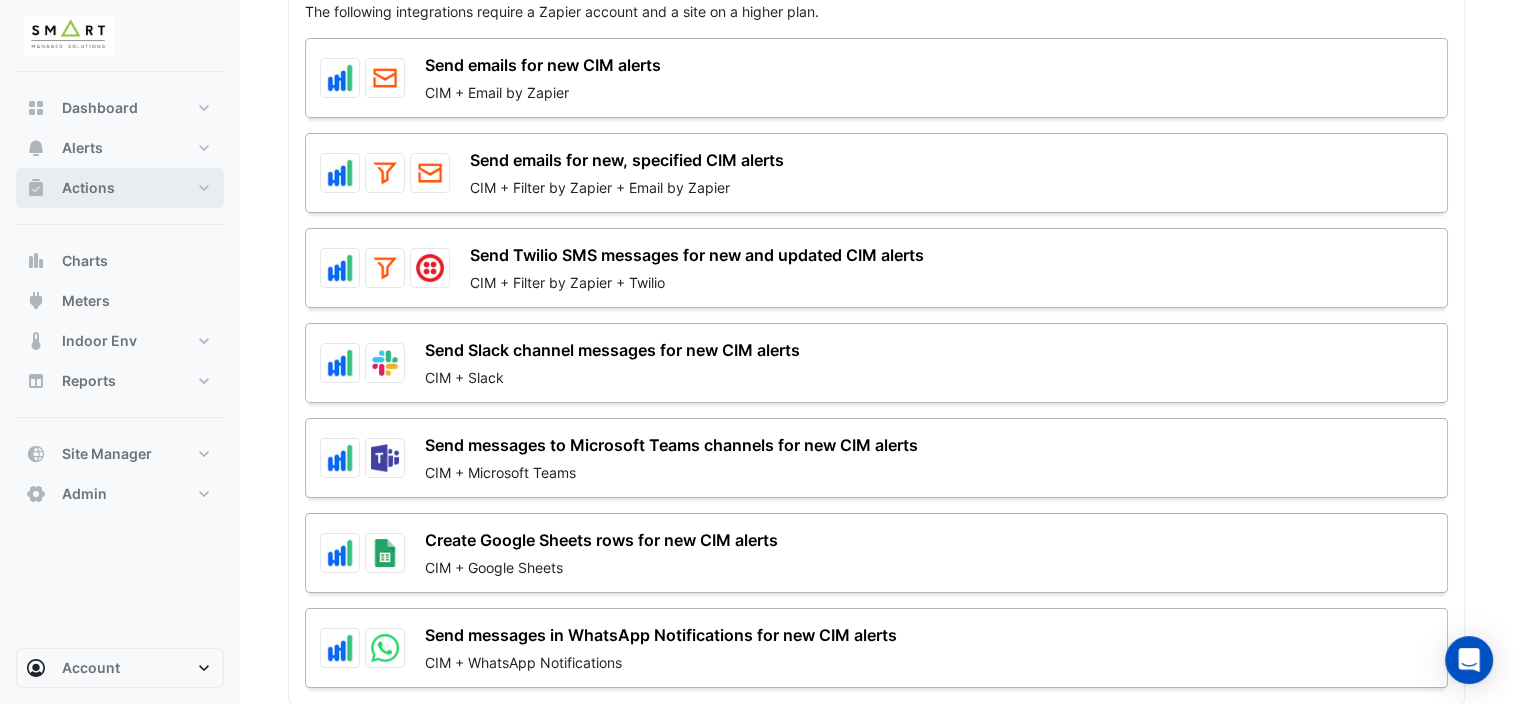 click on "Actions" at bounding box center (88, 188) 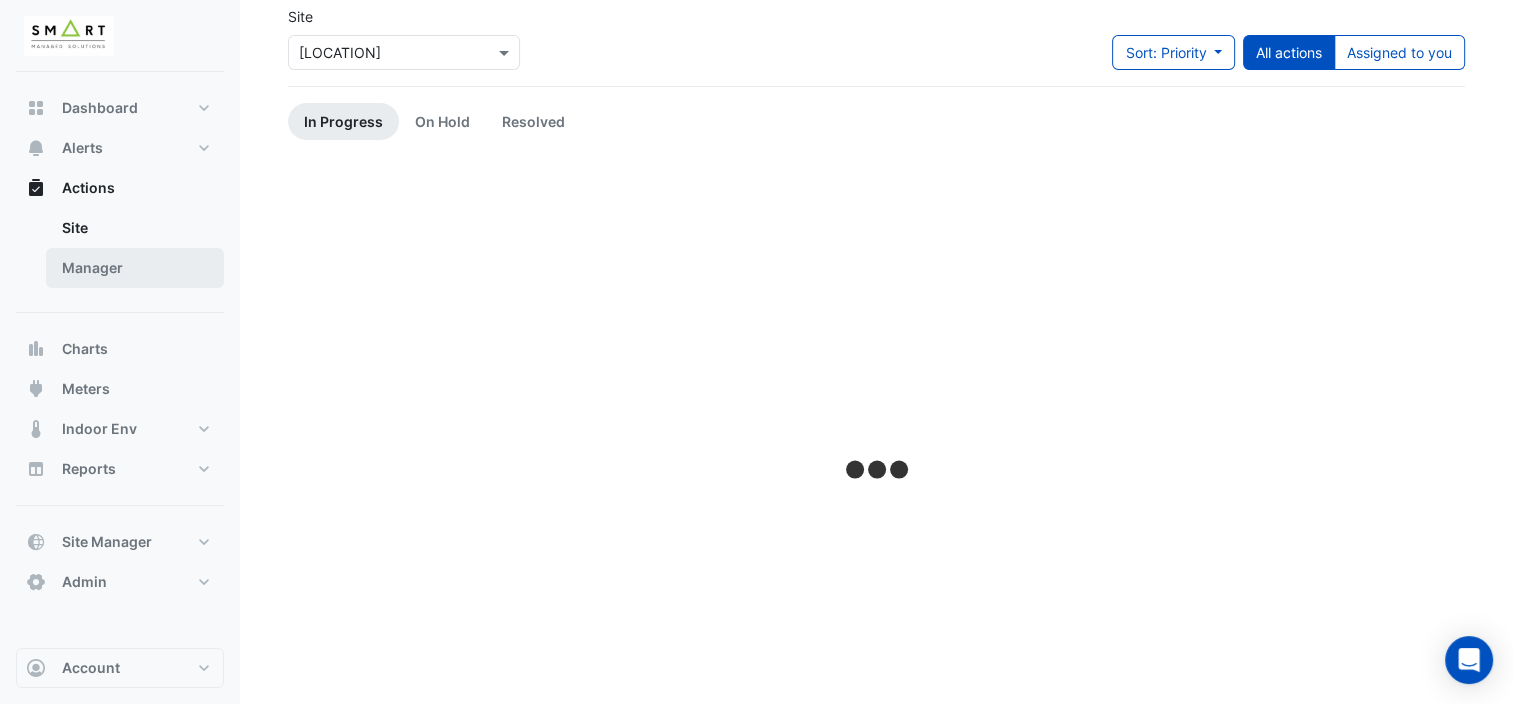 scroll, scrollTop: 0, scrollLeft: 0, axis: both 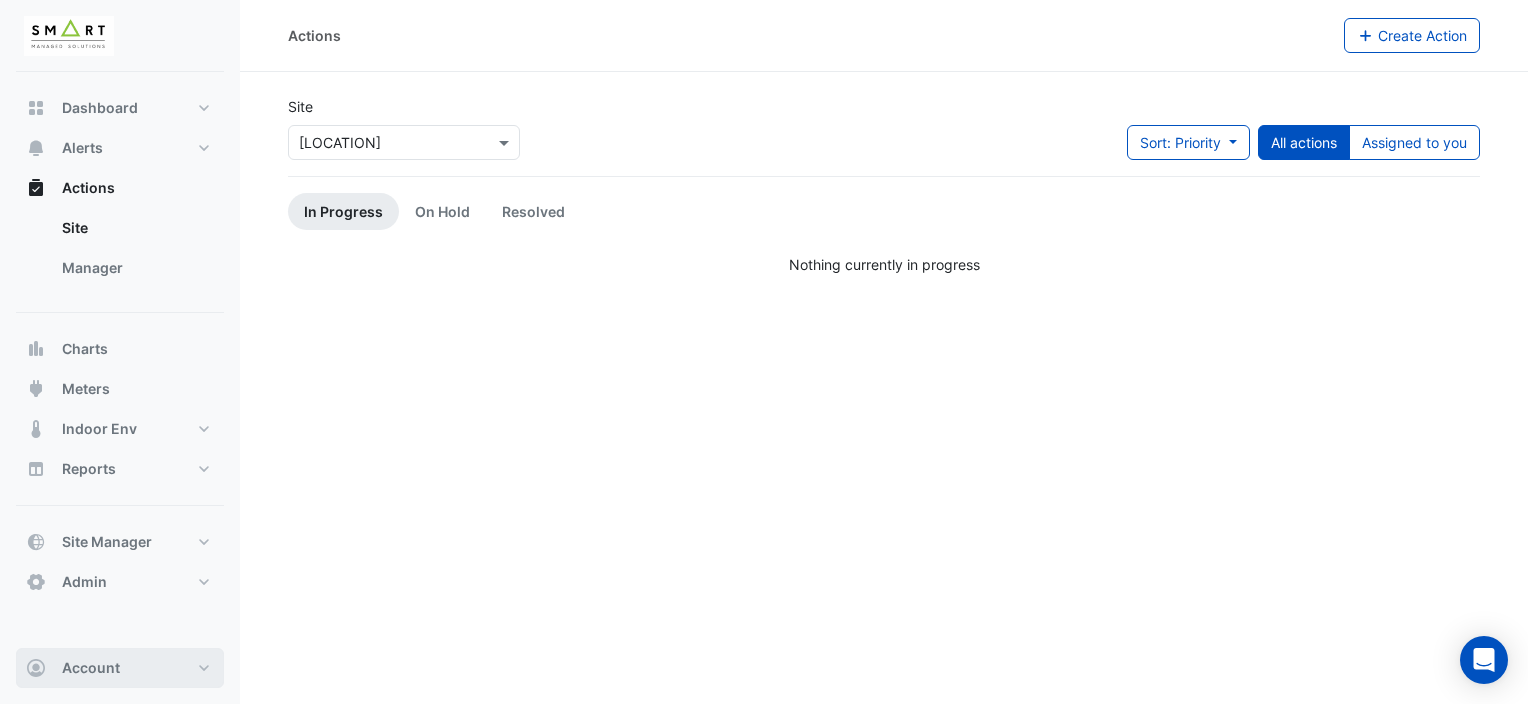 click on "Account" at bounding box center [120, 668] 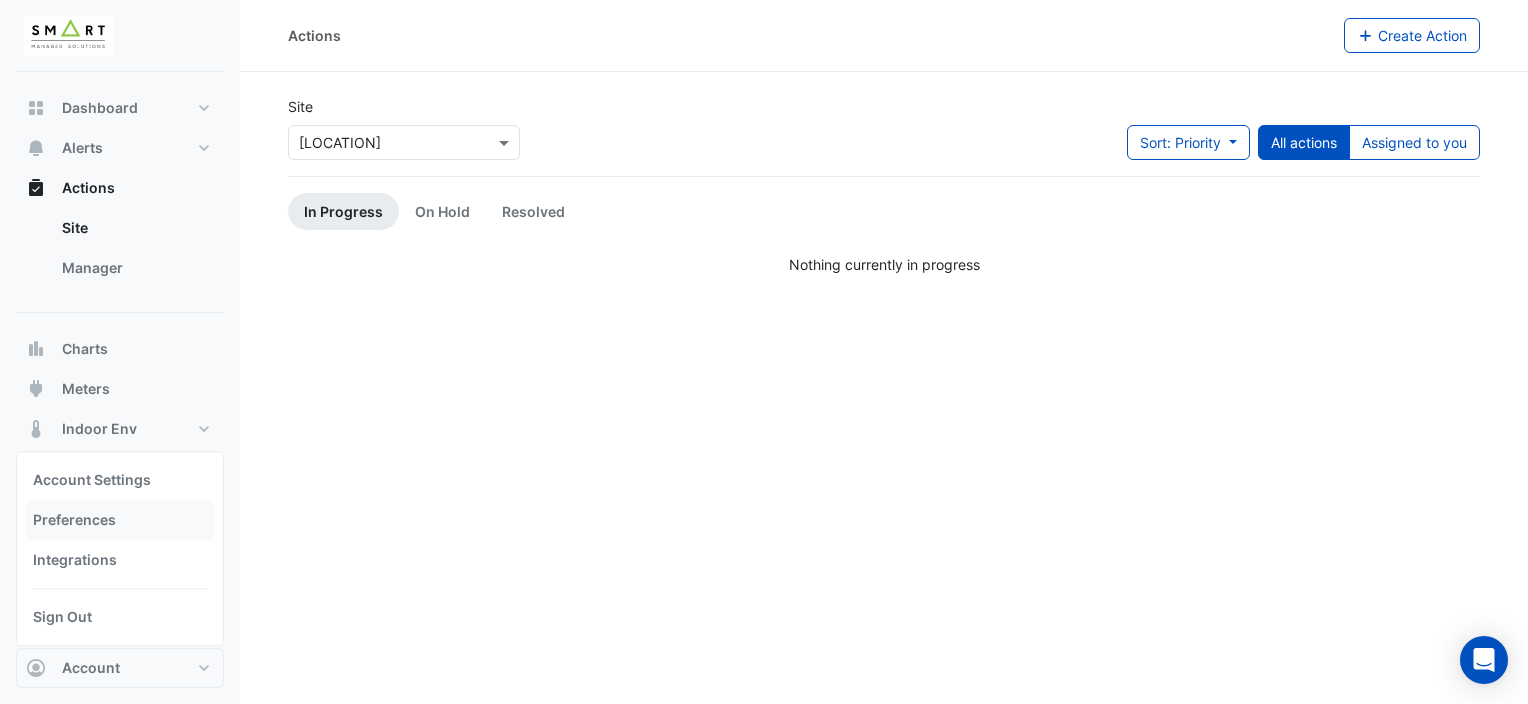 click on "Preferences" at bounding box center (120, 520) 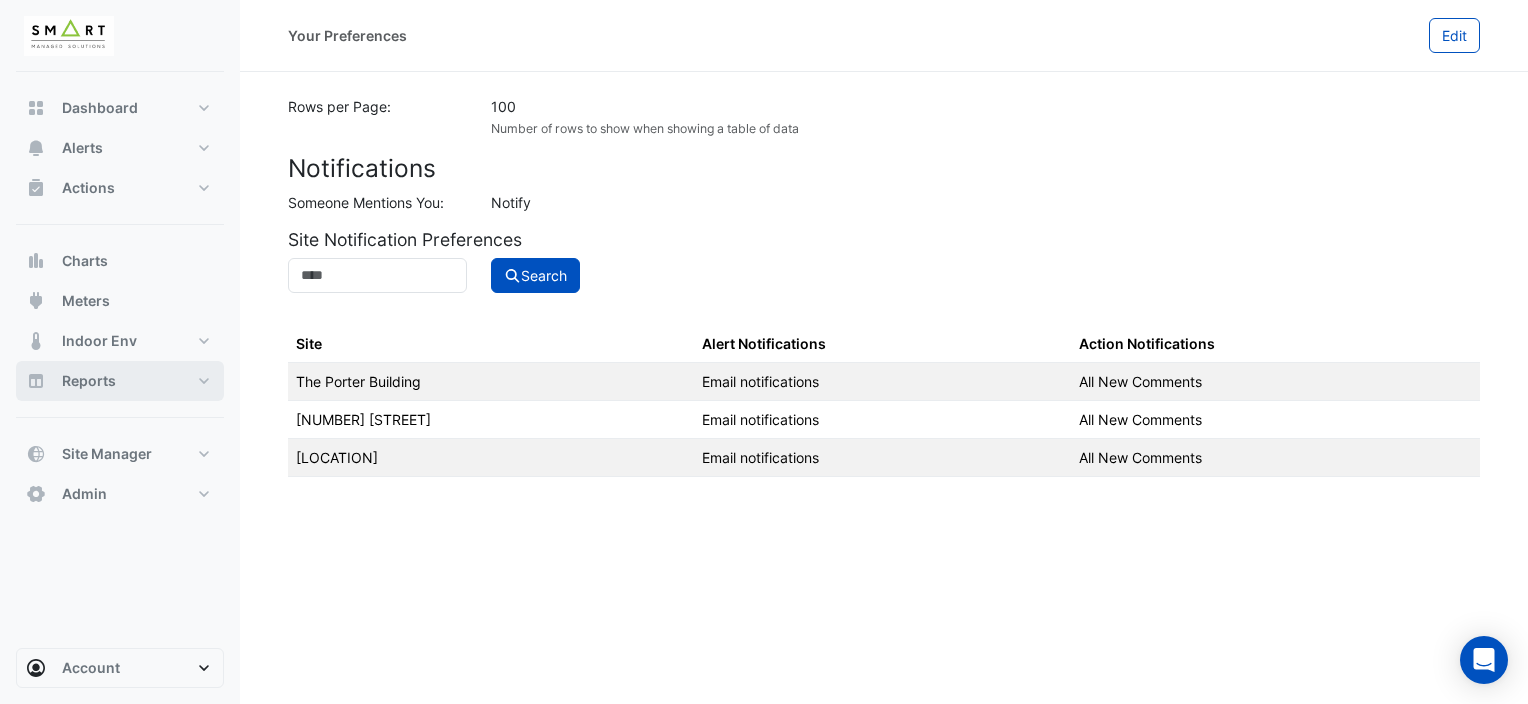 click on "Reports" at bounding box center (120, 381) 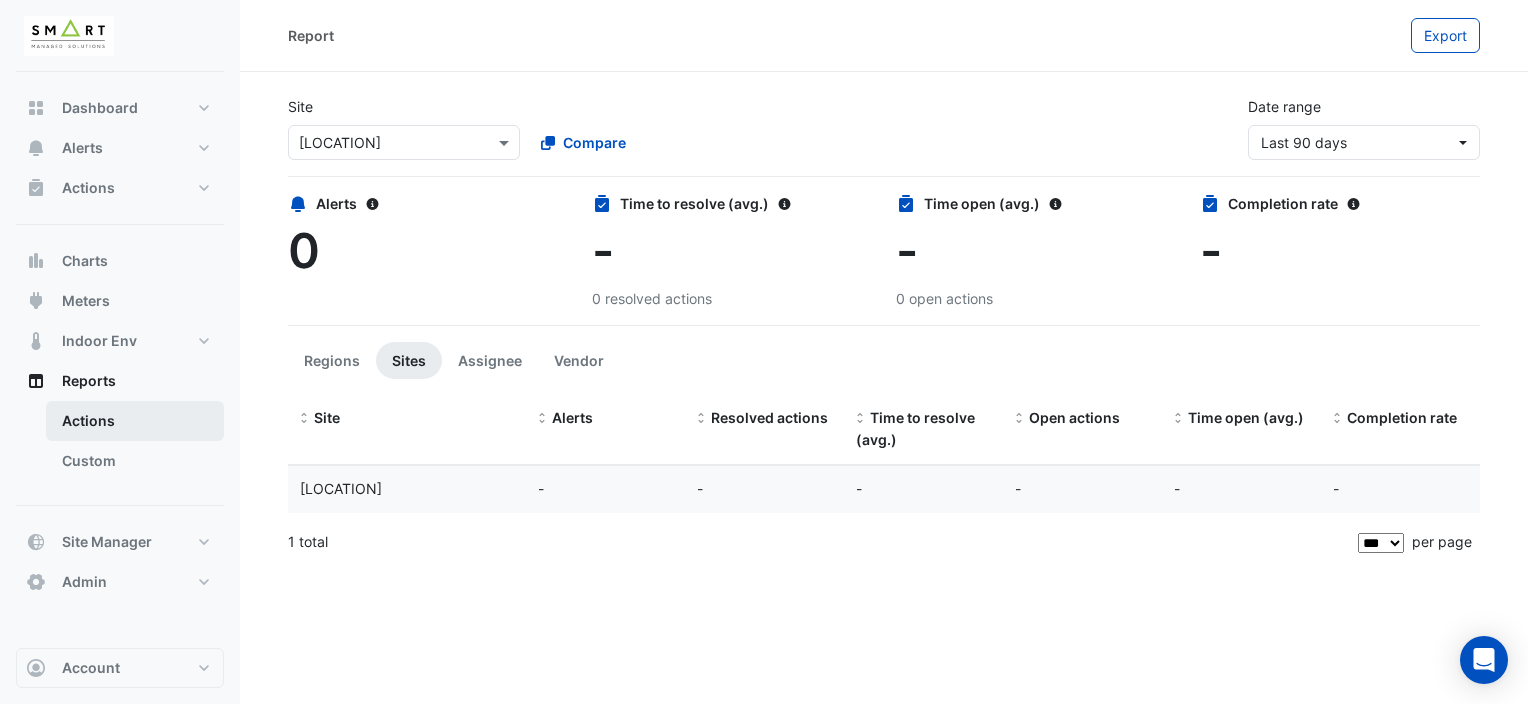 click on "Actions" at bounding box center [135, 421] 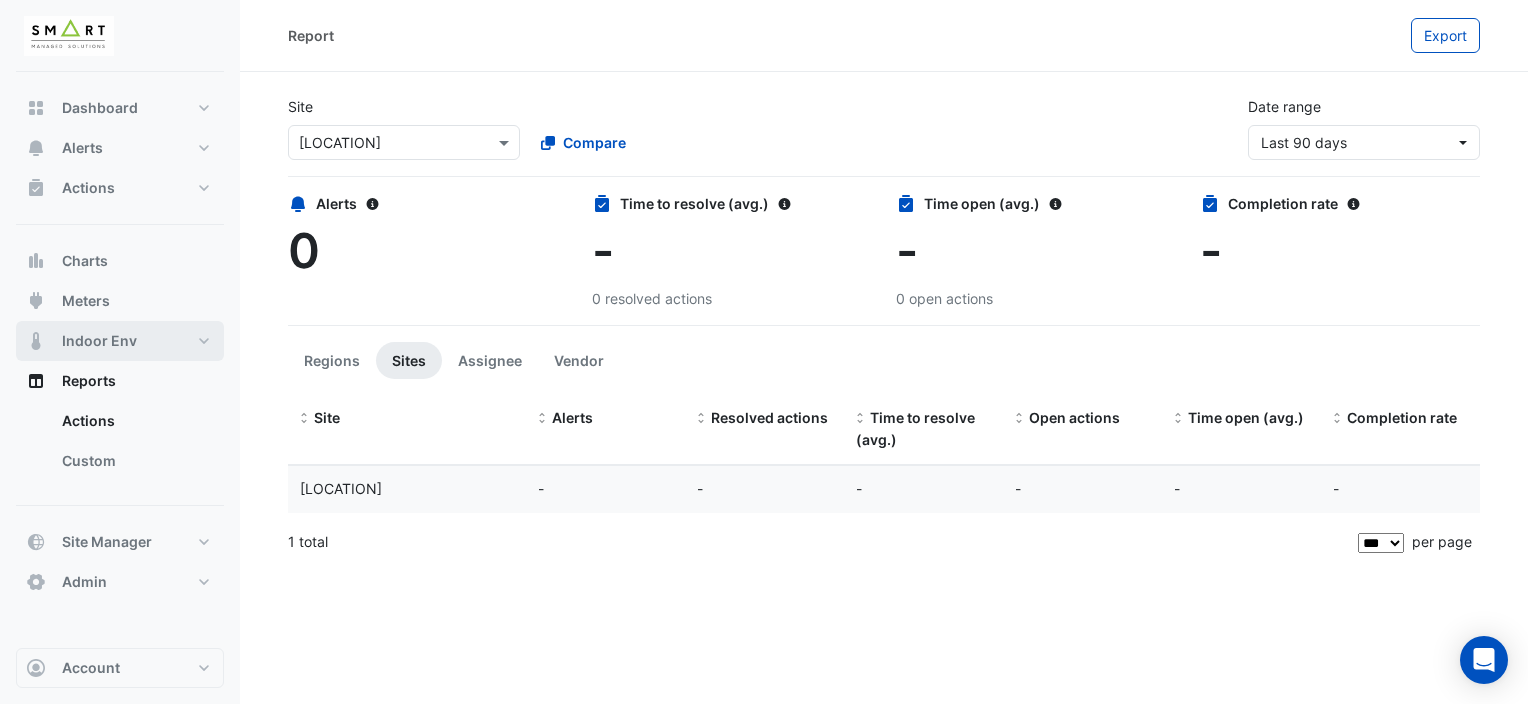click on "Indoor Env" at bounding box center [120, 341] 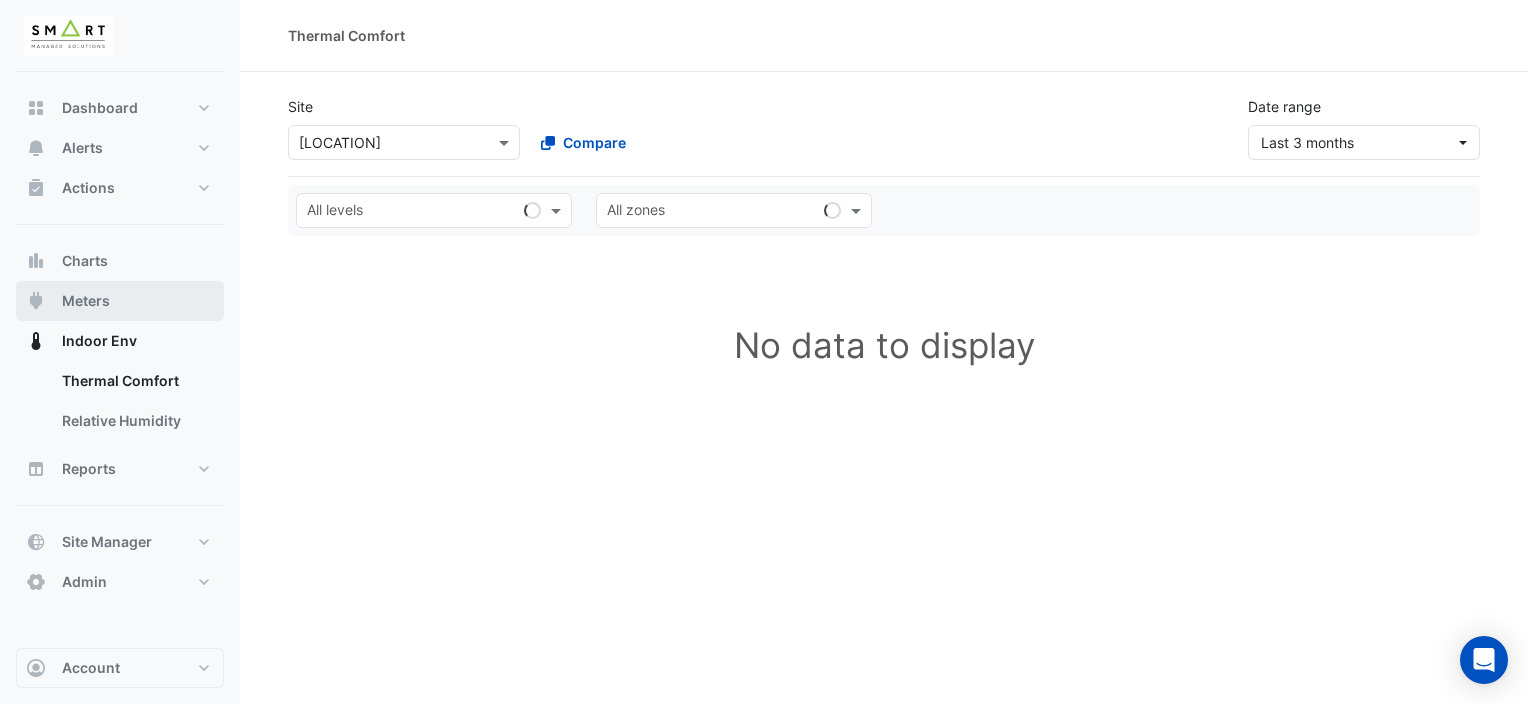 click on "Meters" at bounding box center [120, 301] 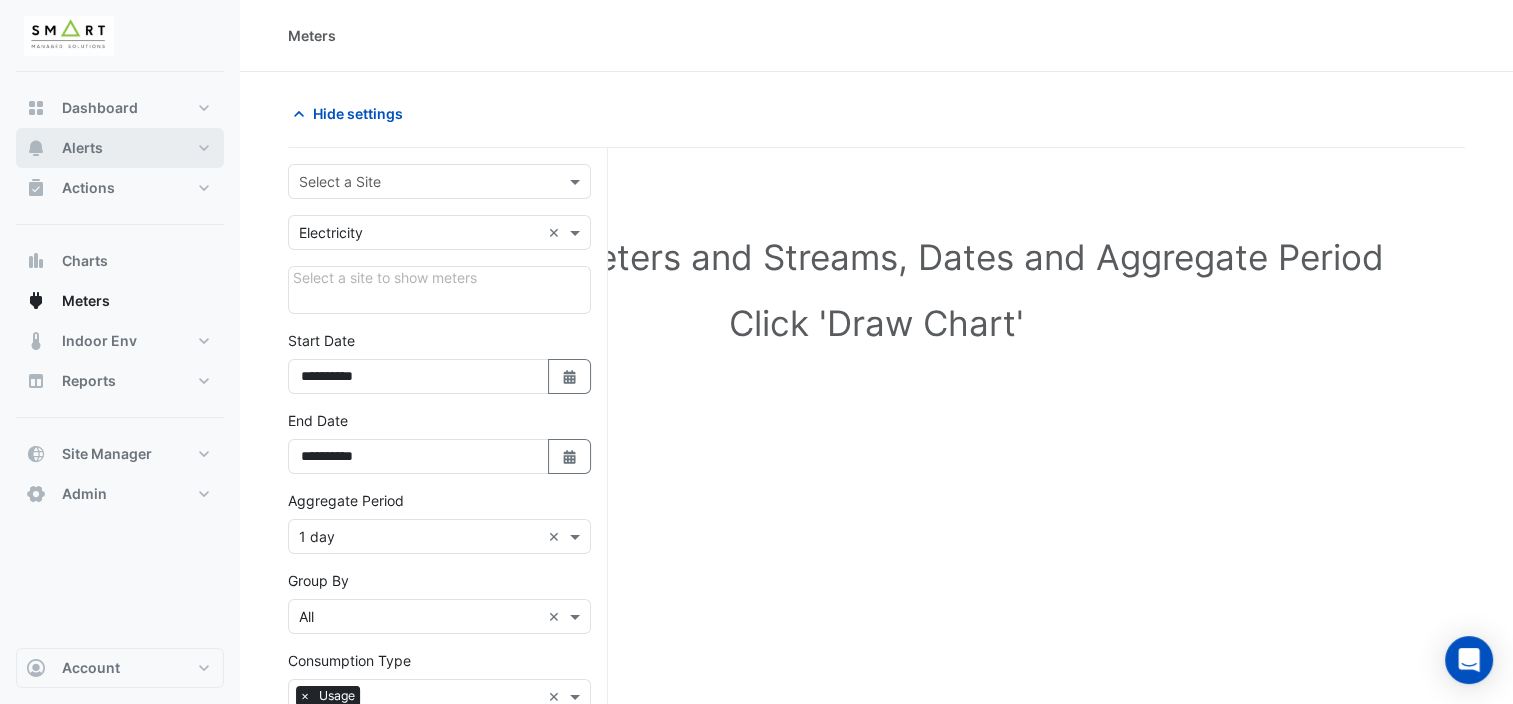 click on "Alerts" at bounding box center [120, 148] 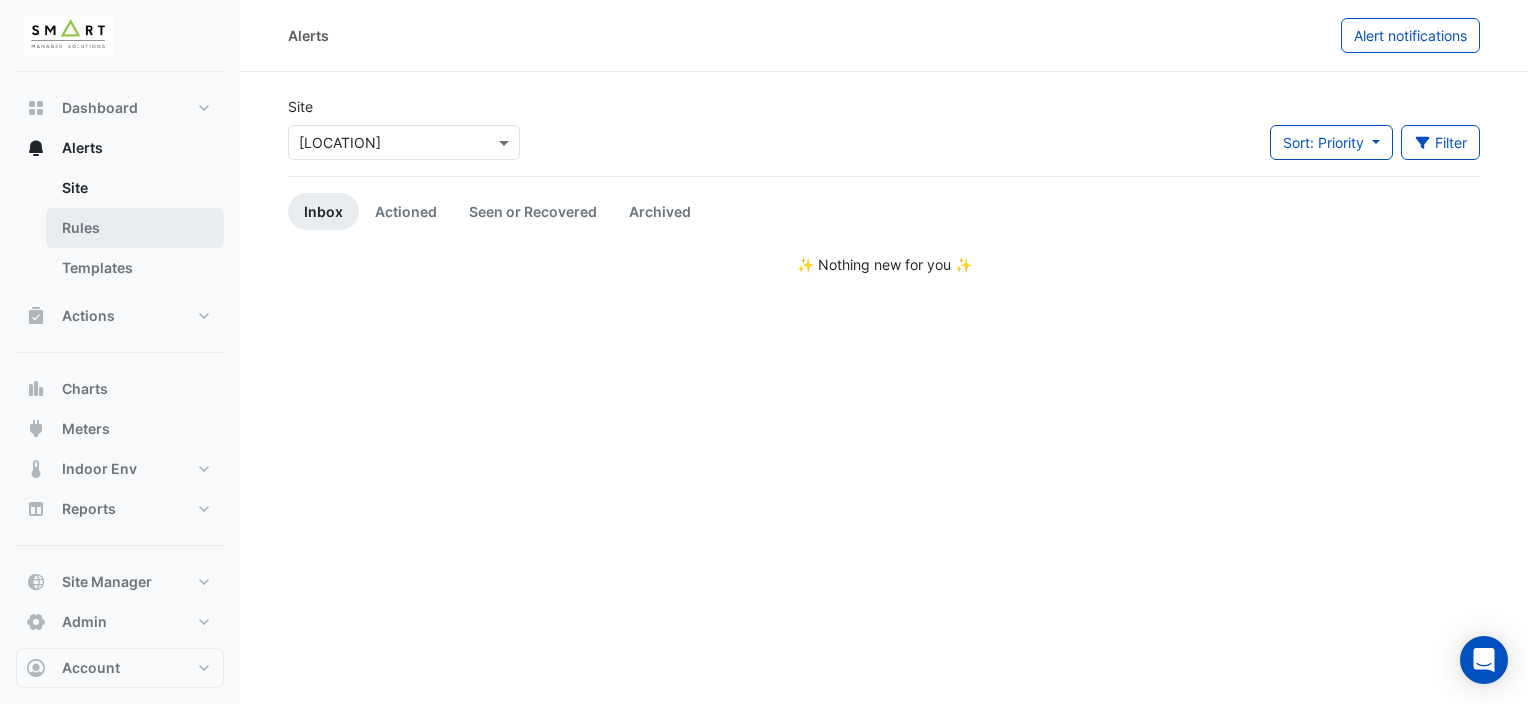 click on "Rules" at bounding box center [135, 228] 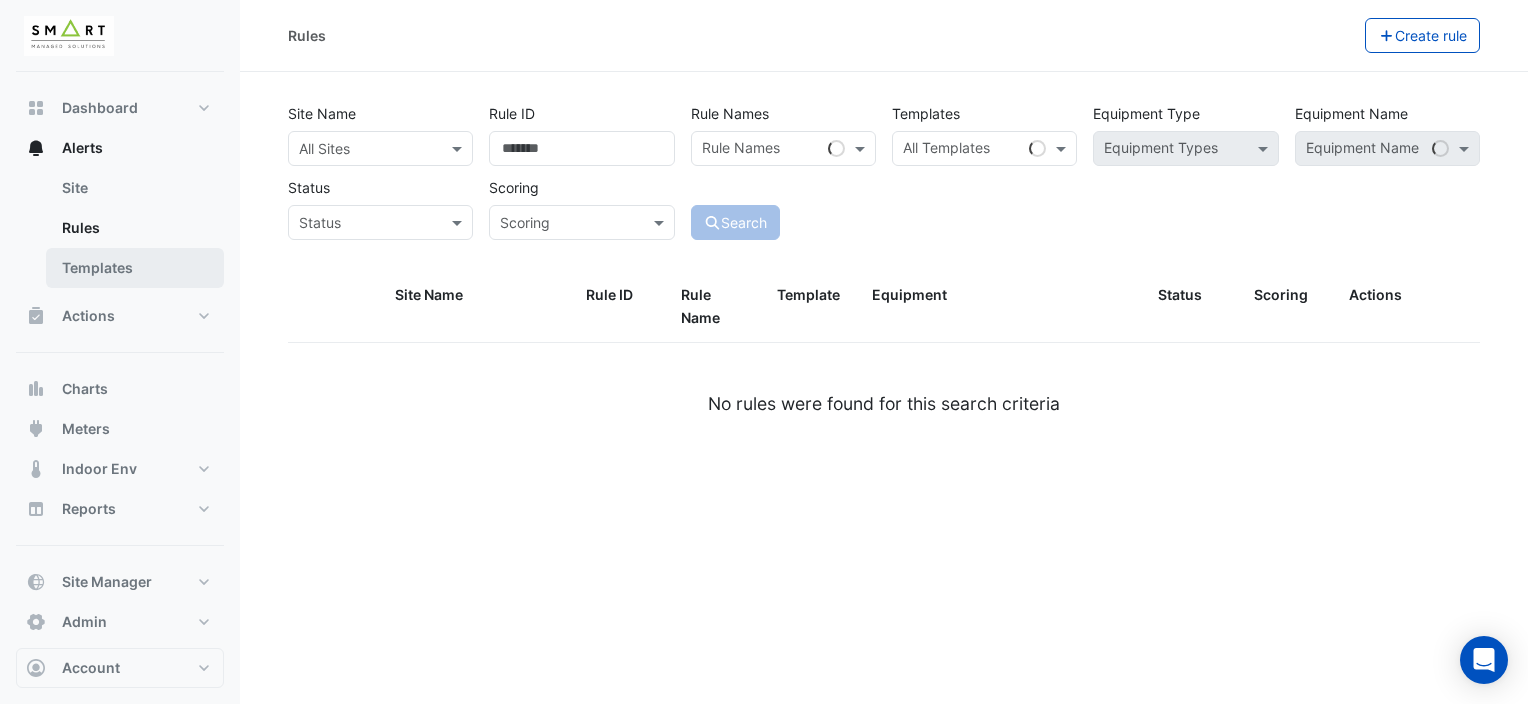 click on "Templates" at bounding box center (135, 268) 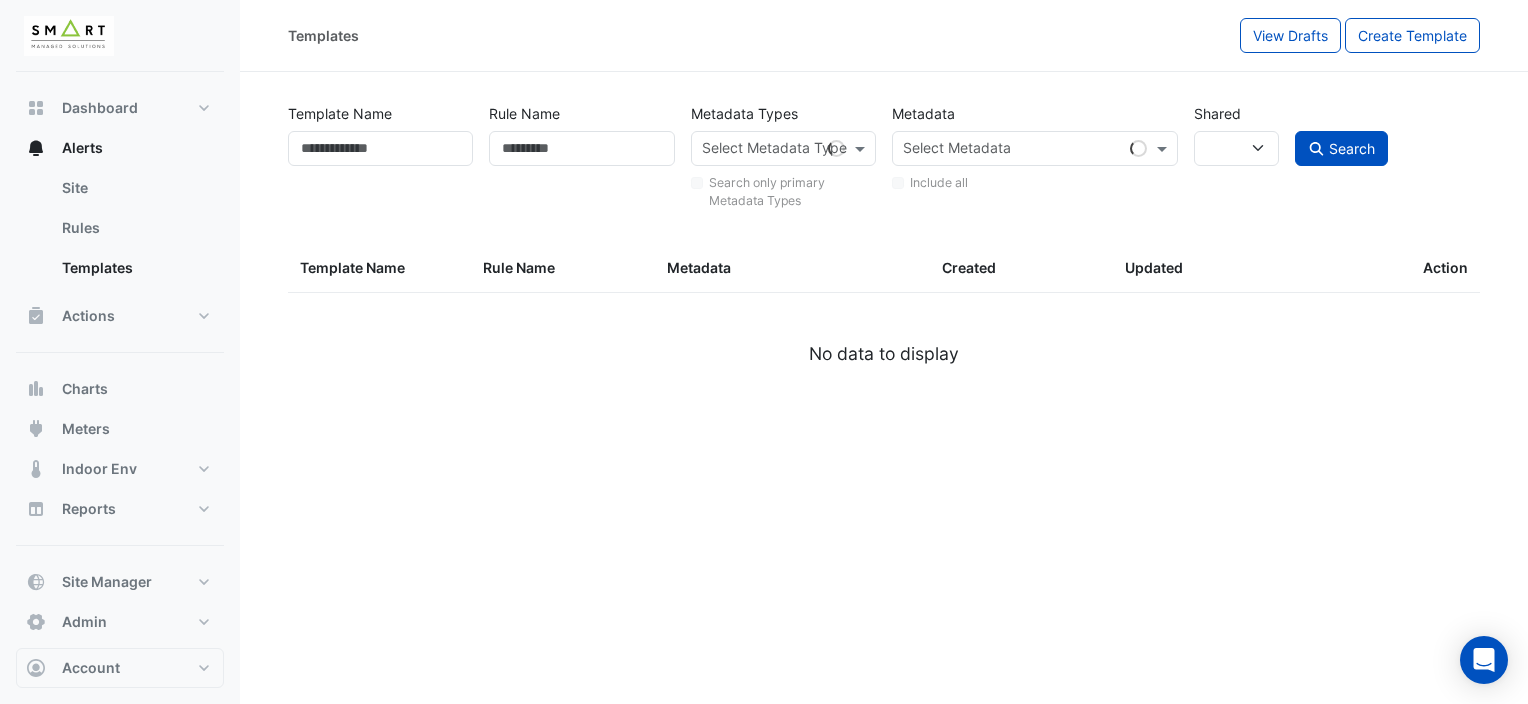 select 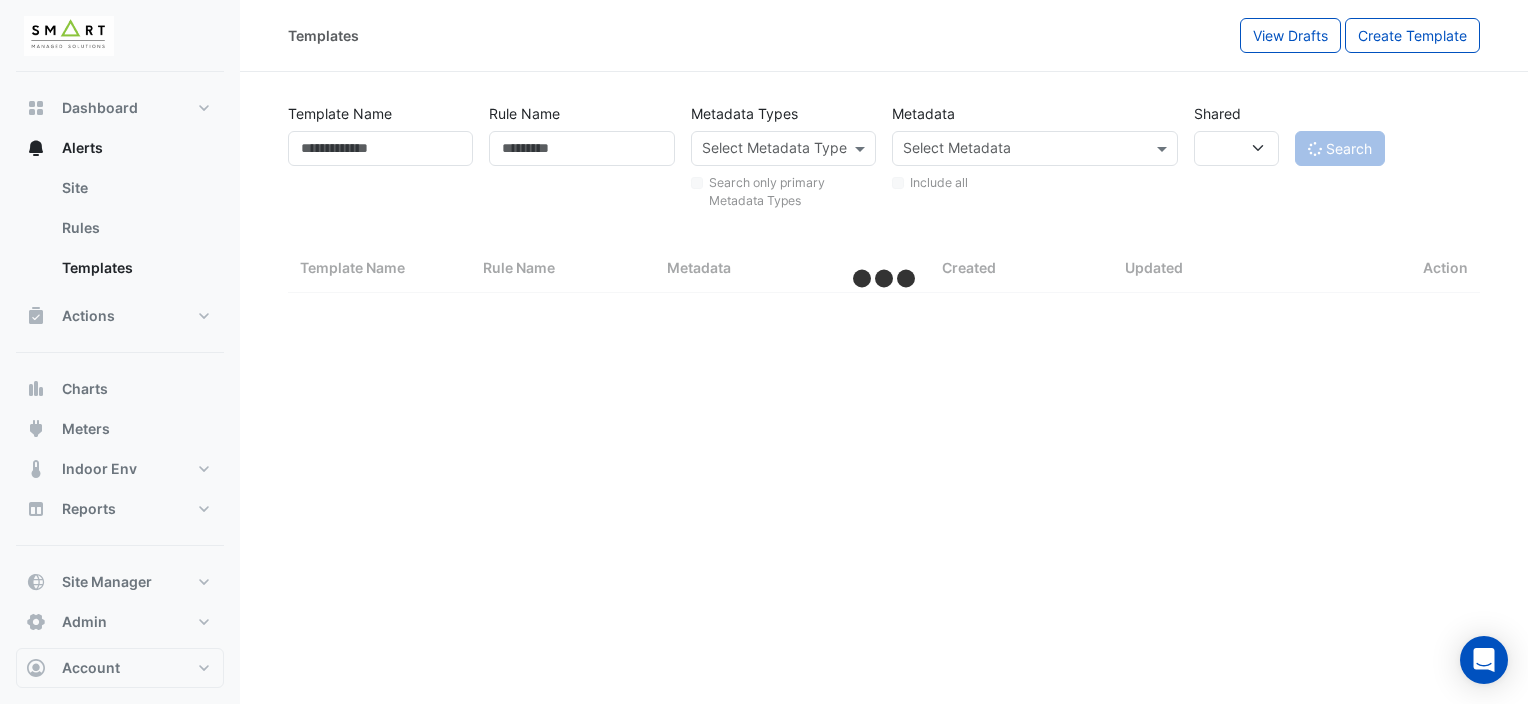 select on "***" 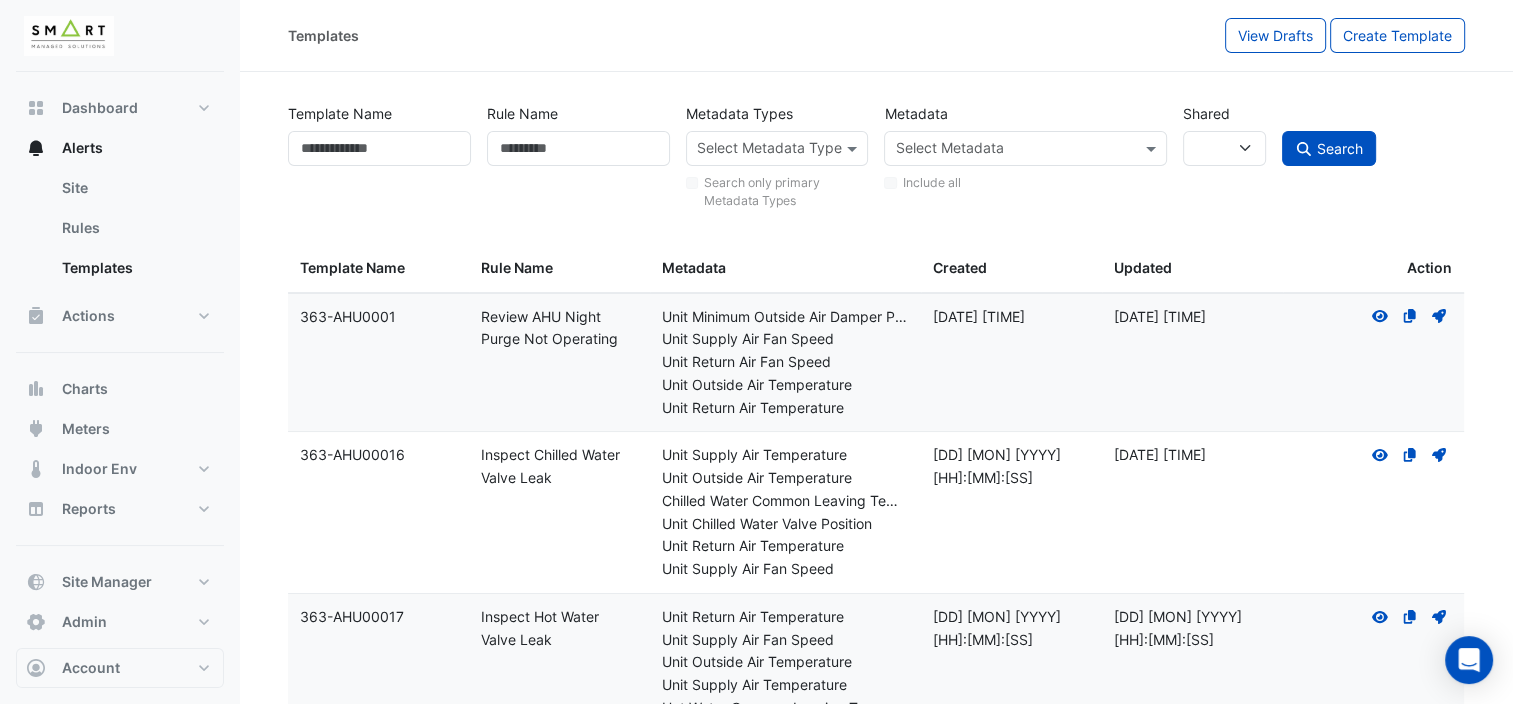 click on "Unit Outside Air Temperature" 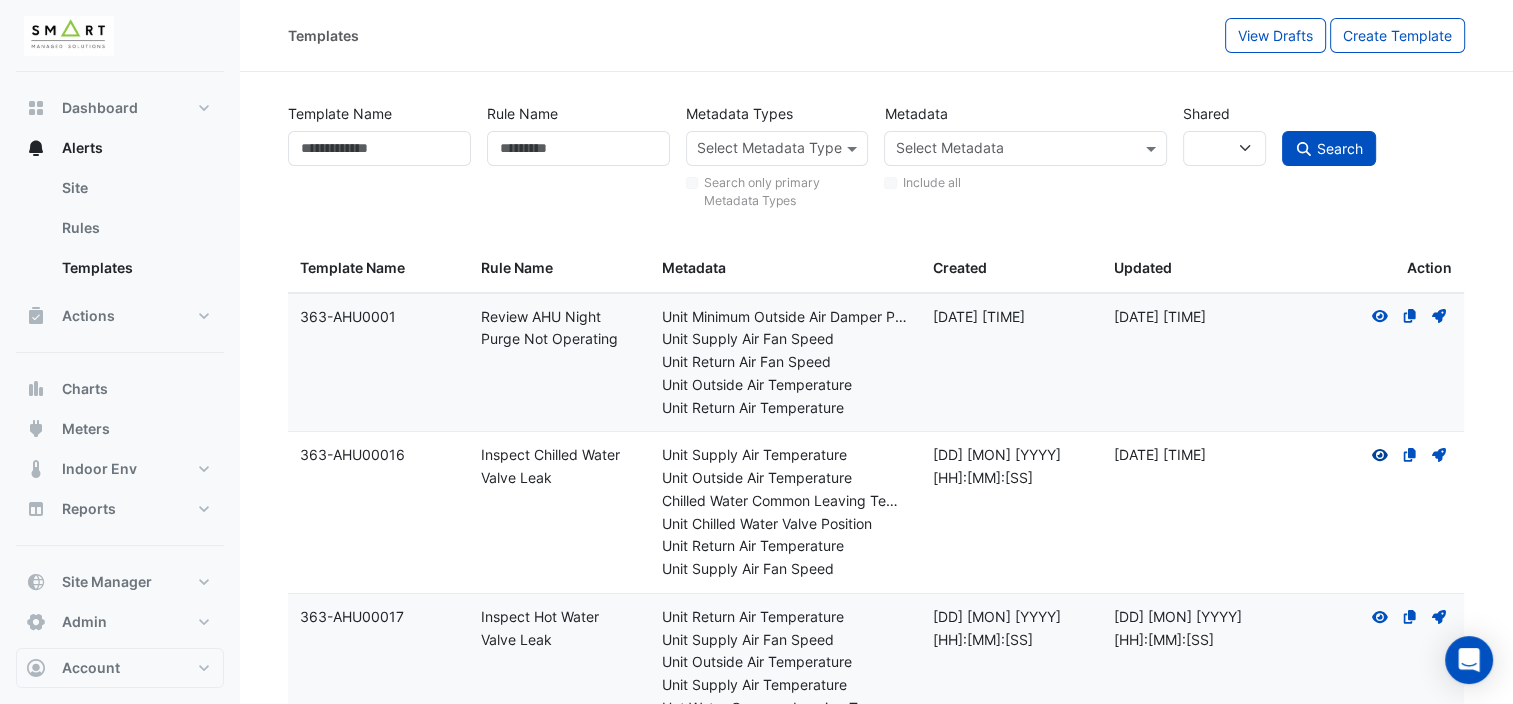 click on "View" 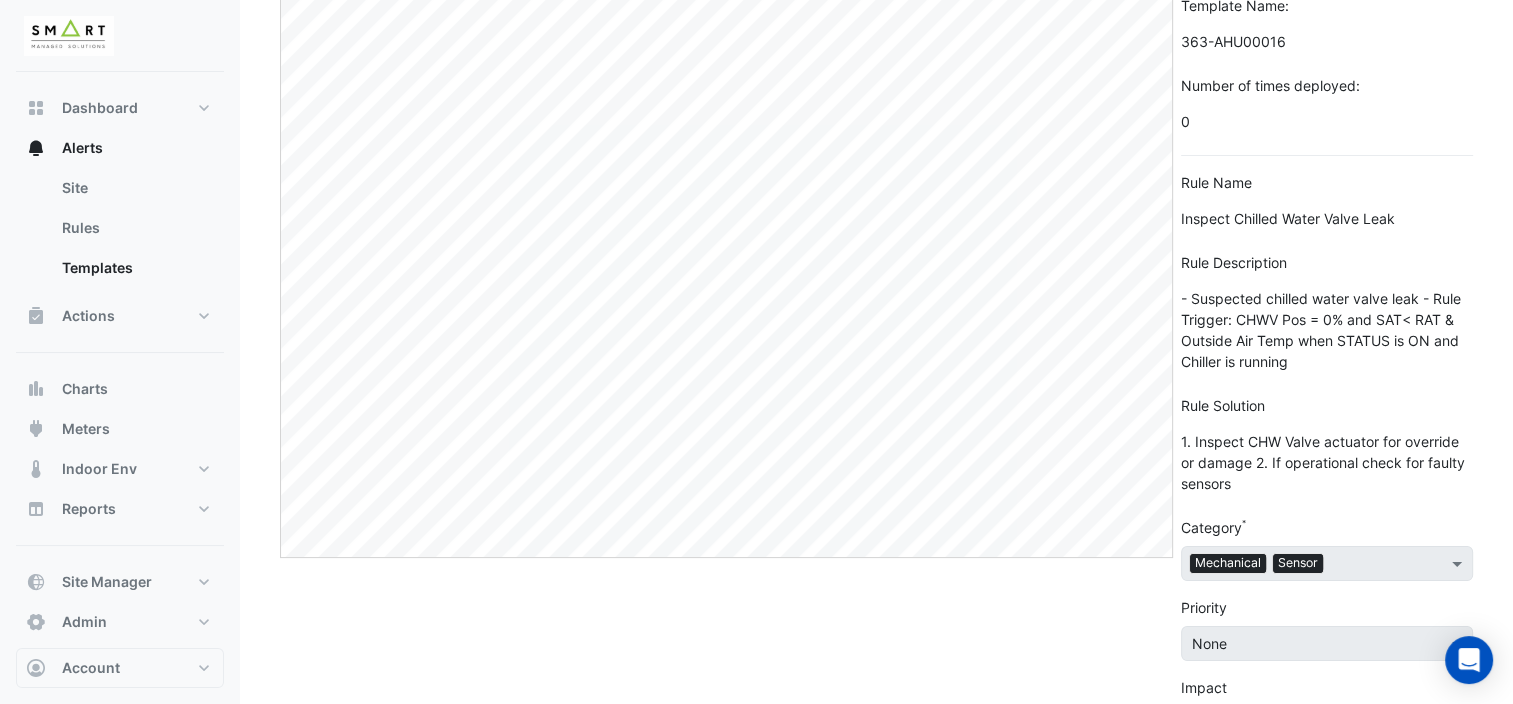scroll, scrollTop: 200, scrollLeft: 0, axis: vertical 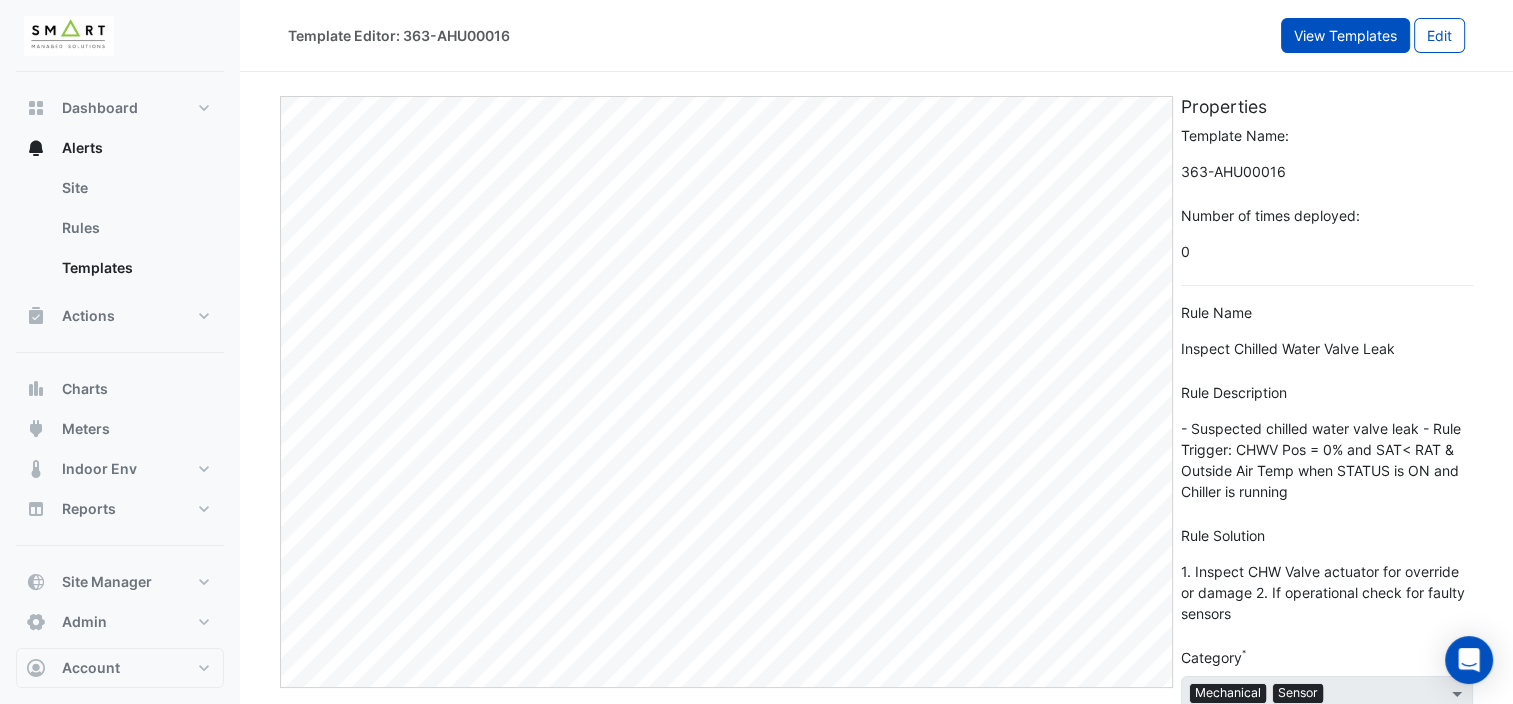click on "View Templates" 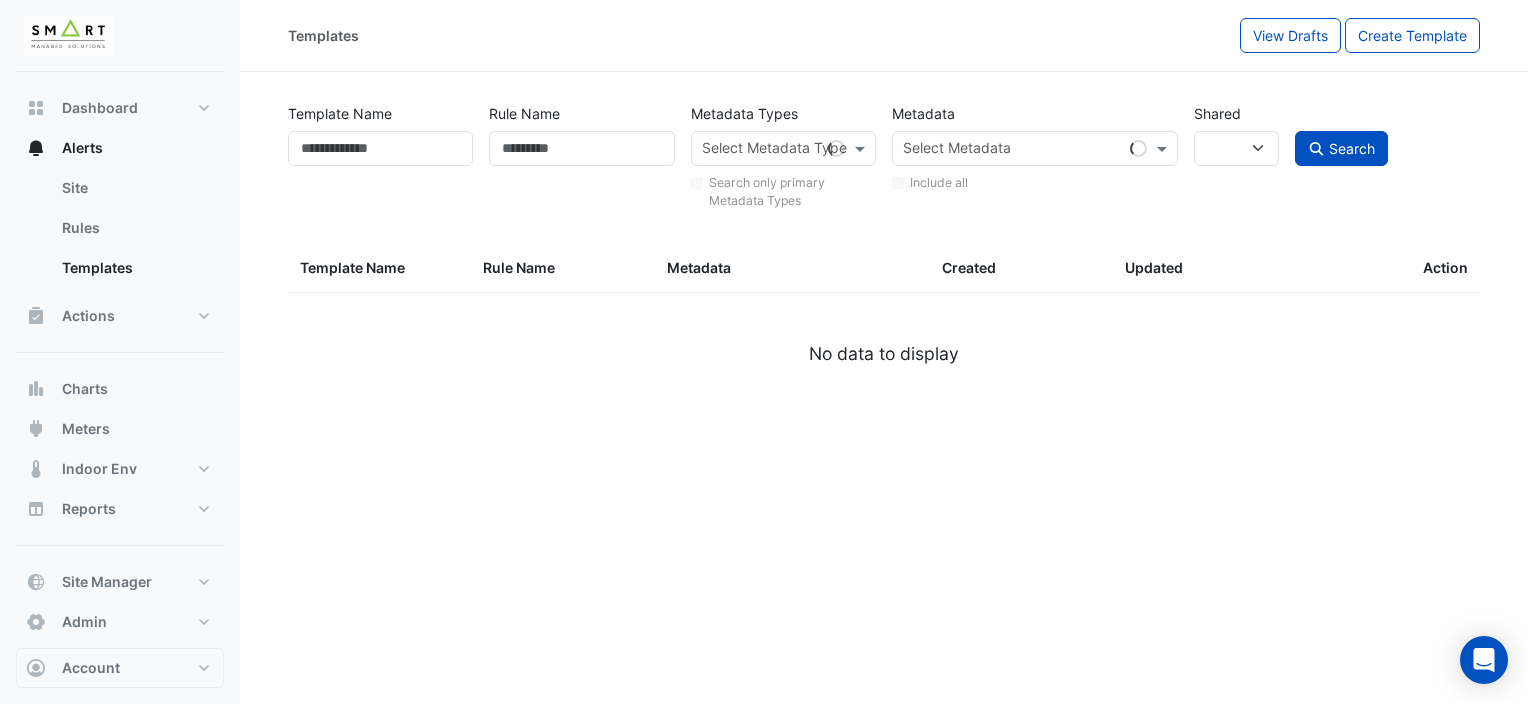 select 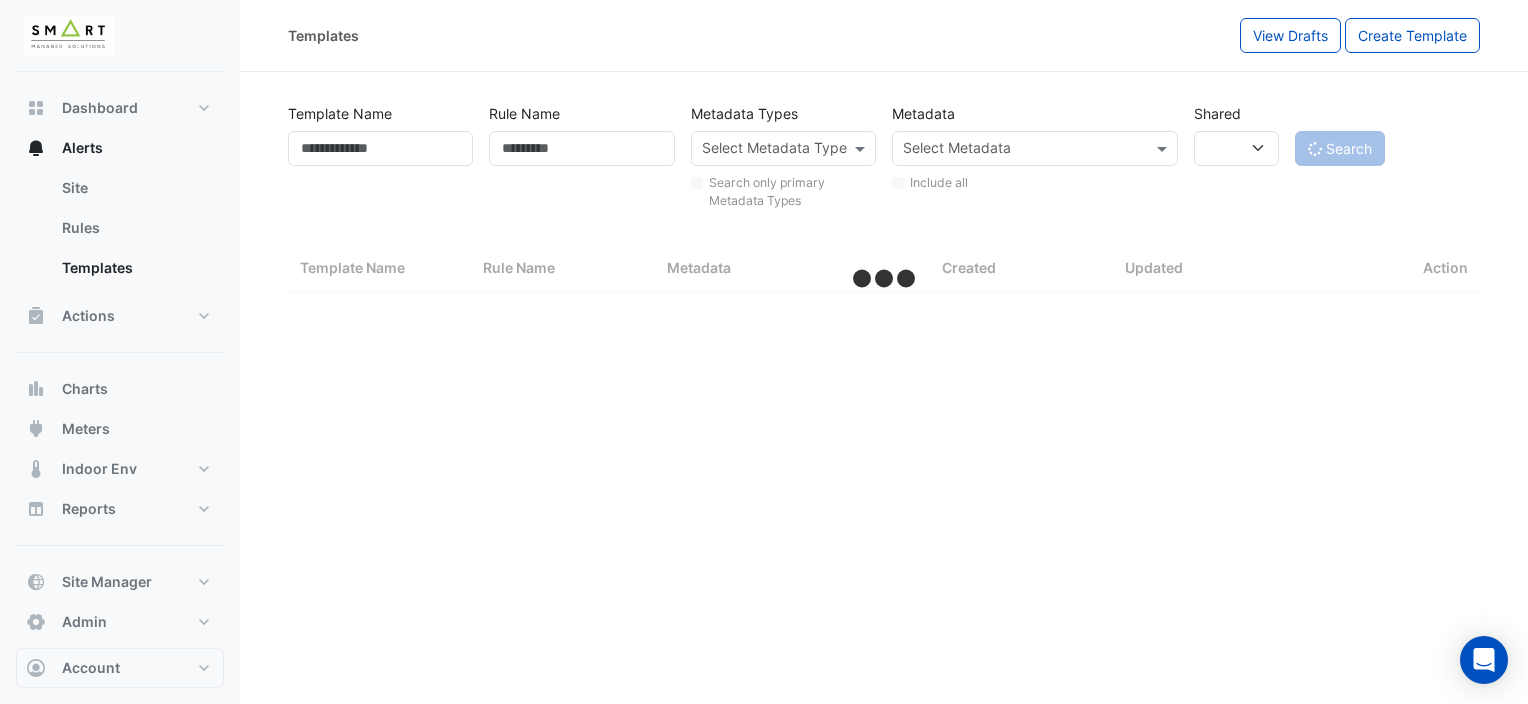 select on "***" 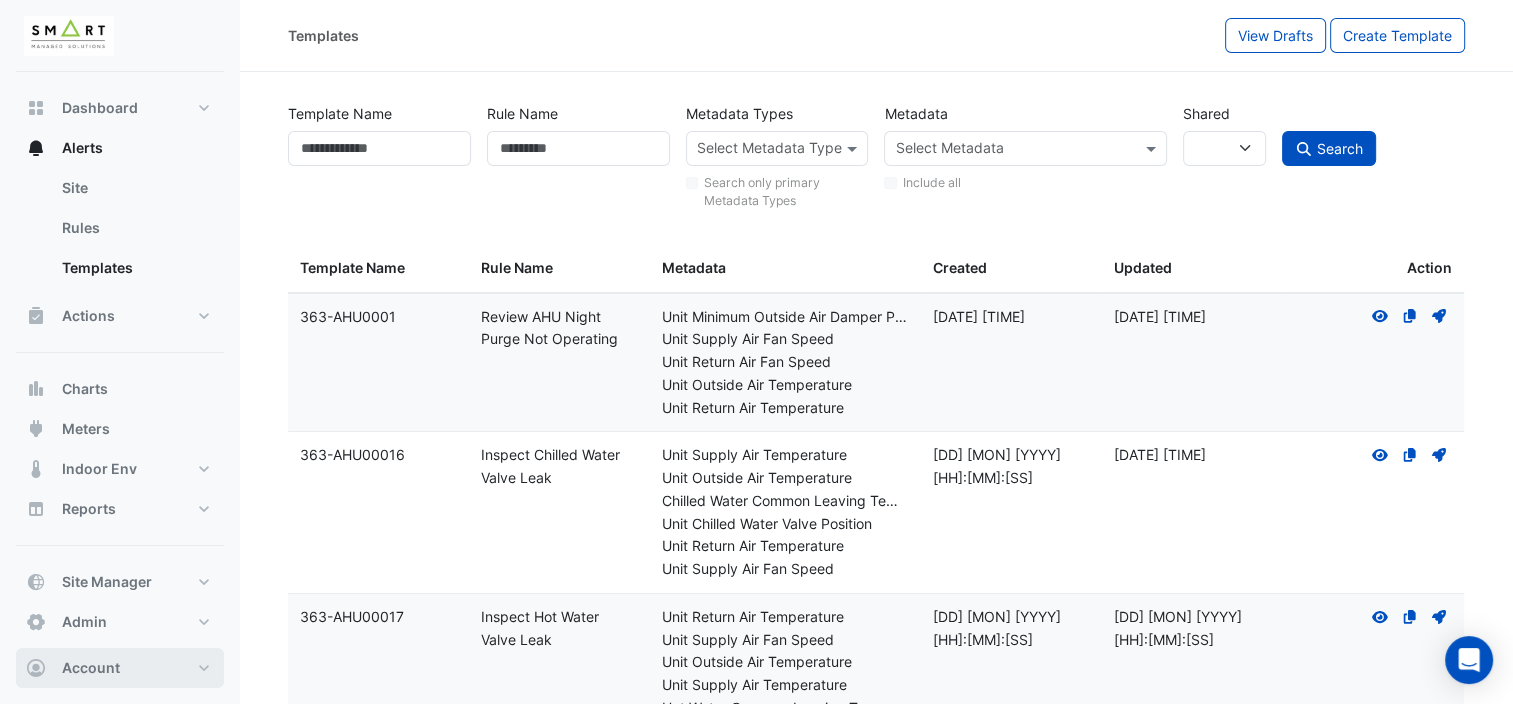 scroll, scrollTop: 300, scrollLeft: 0, axis: vertical 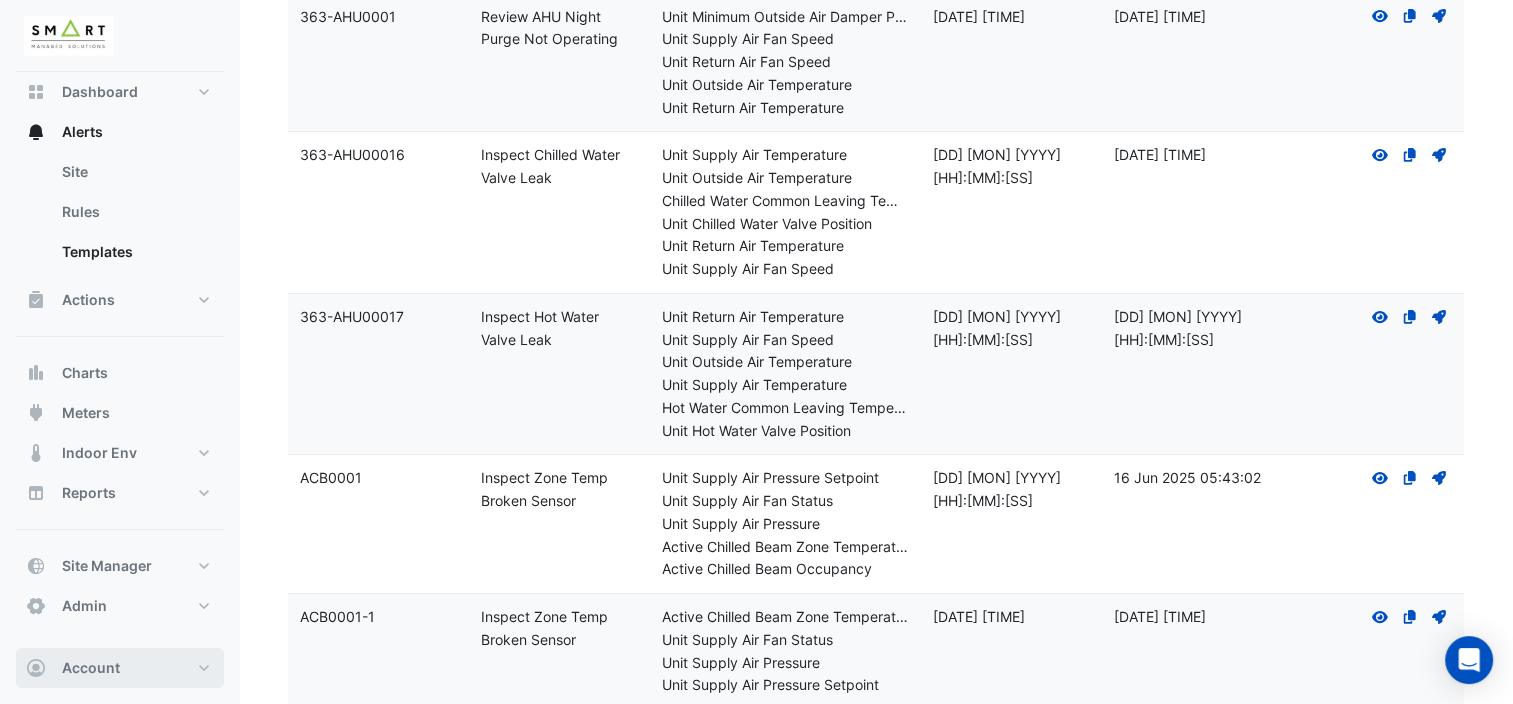 click on "Account" at bounding box center [120, 668] 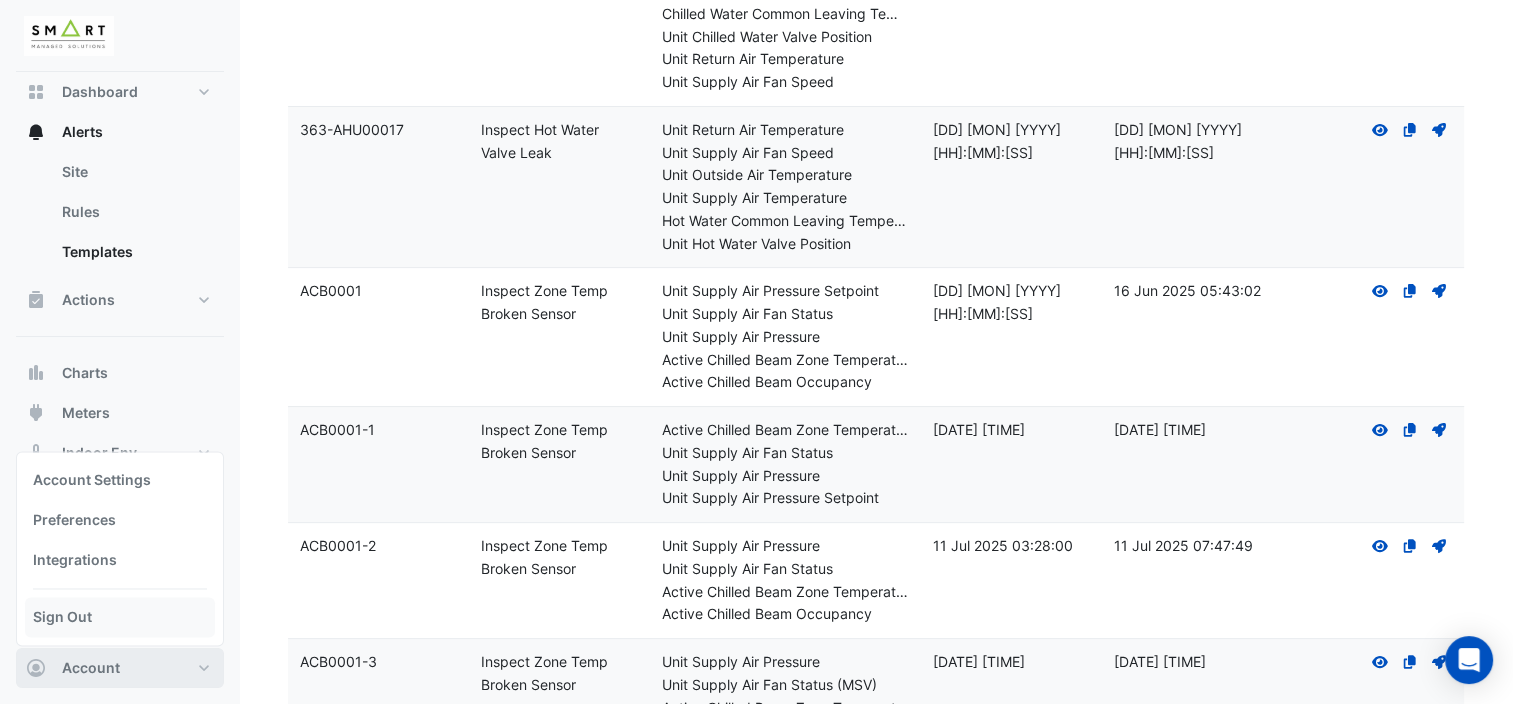 scroll, scrollTop: 500, scrollLeft: 0, axis: vertical 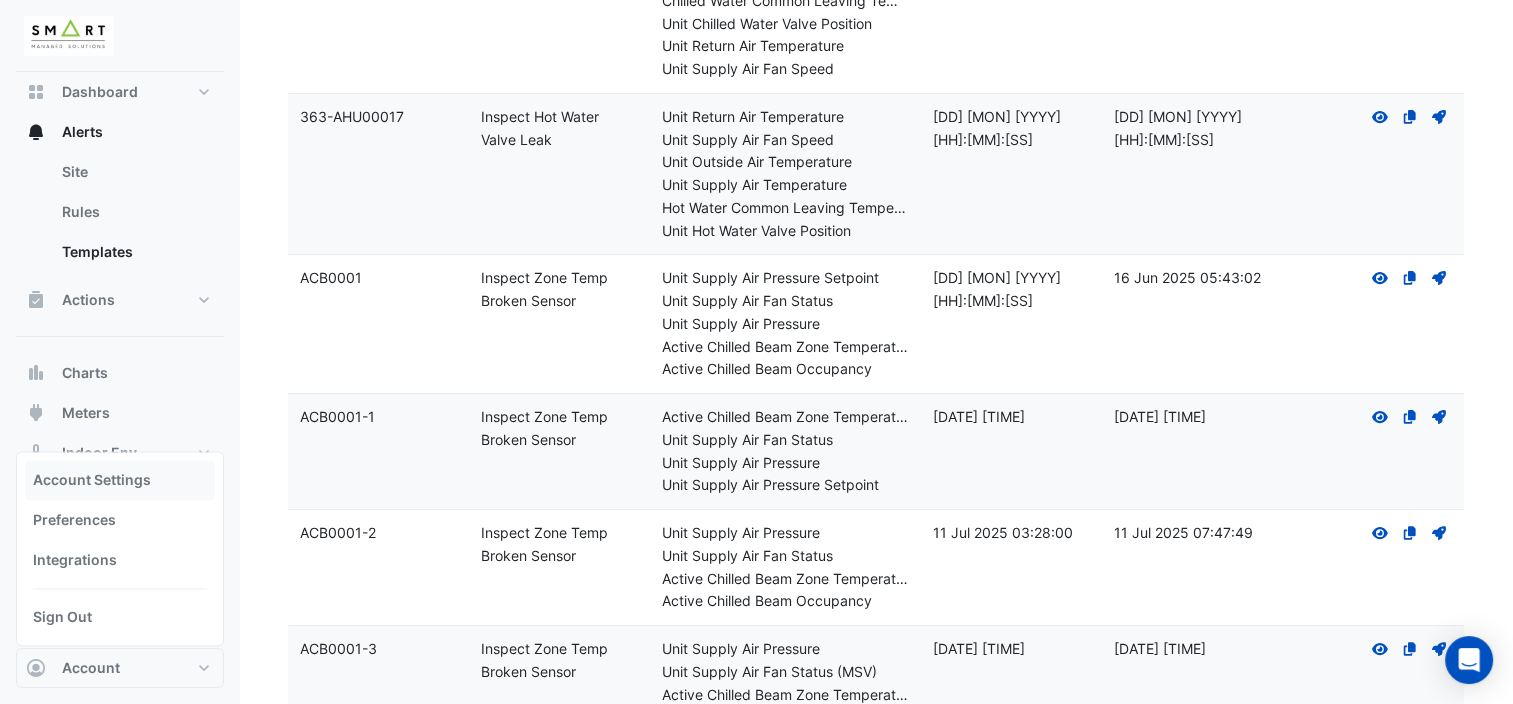 click on "Account Settings" at bounding box center (120, 480) 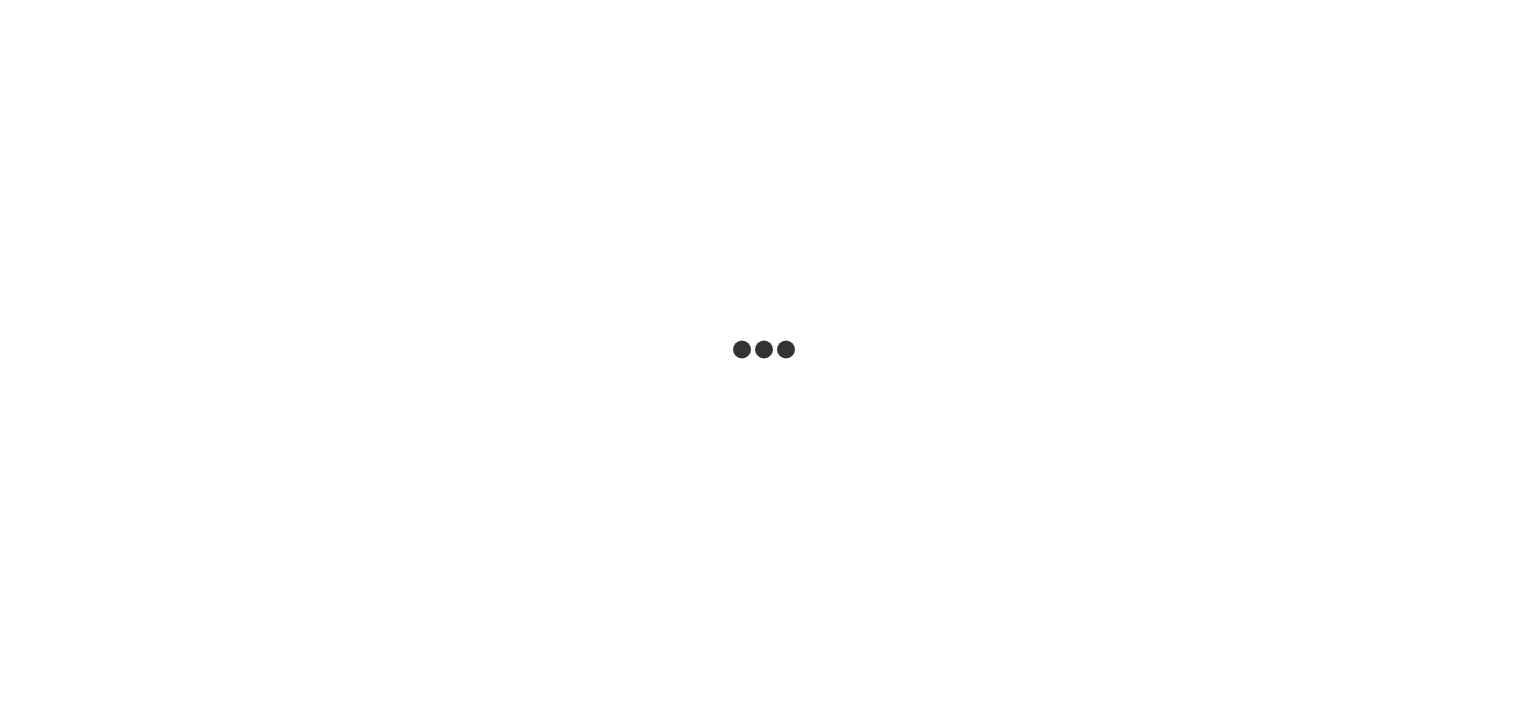 scroll, scrollTop: 0, scrollLeft: 0, axis: both 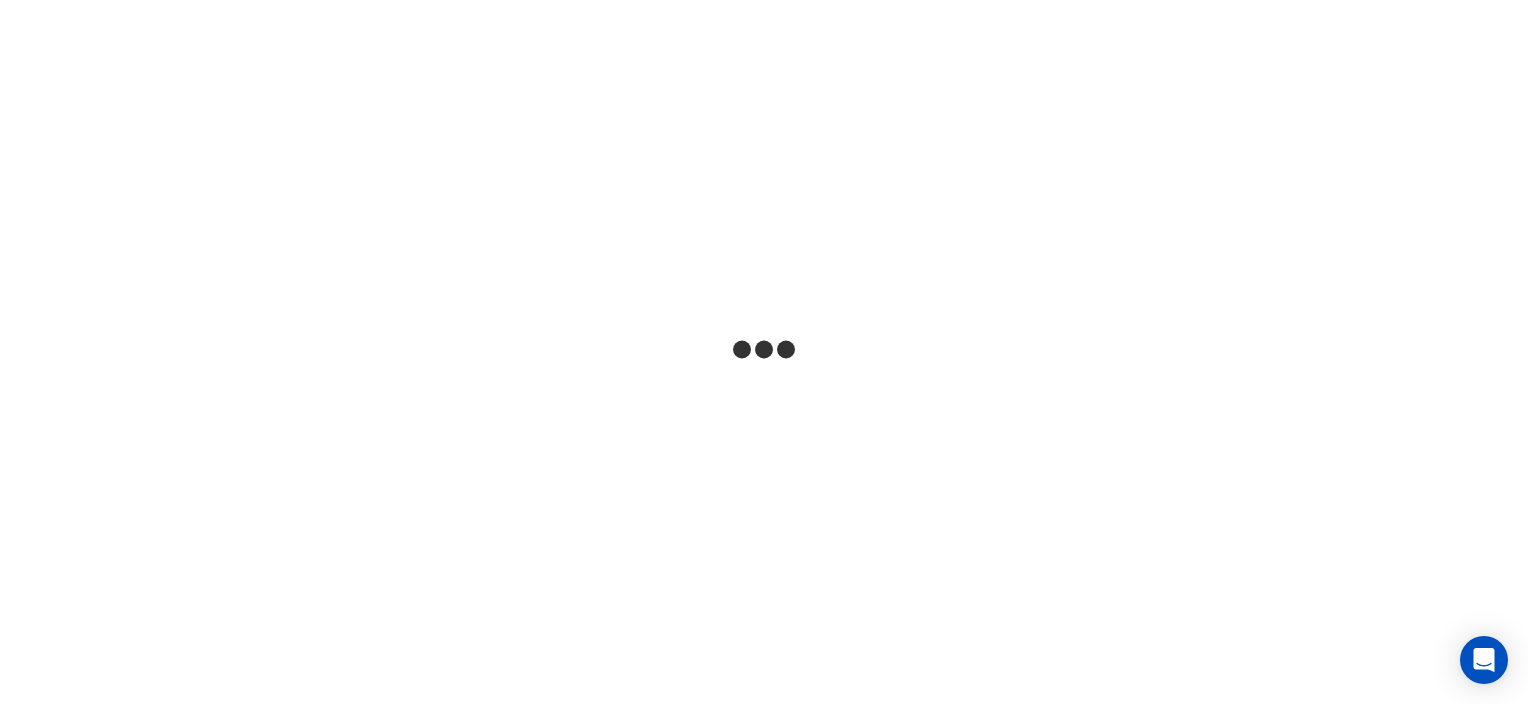 select 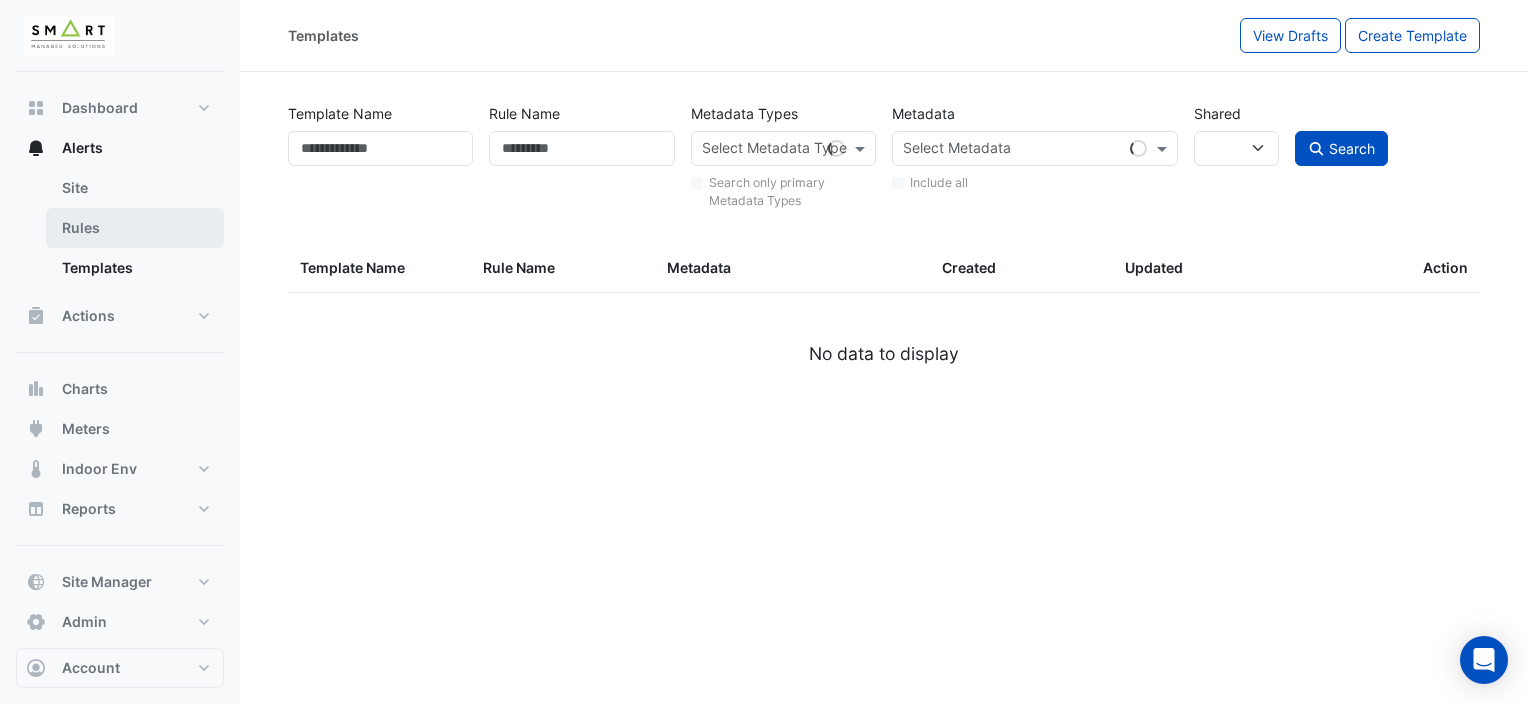 click on "Rules" at bounding box center (135, 228) 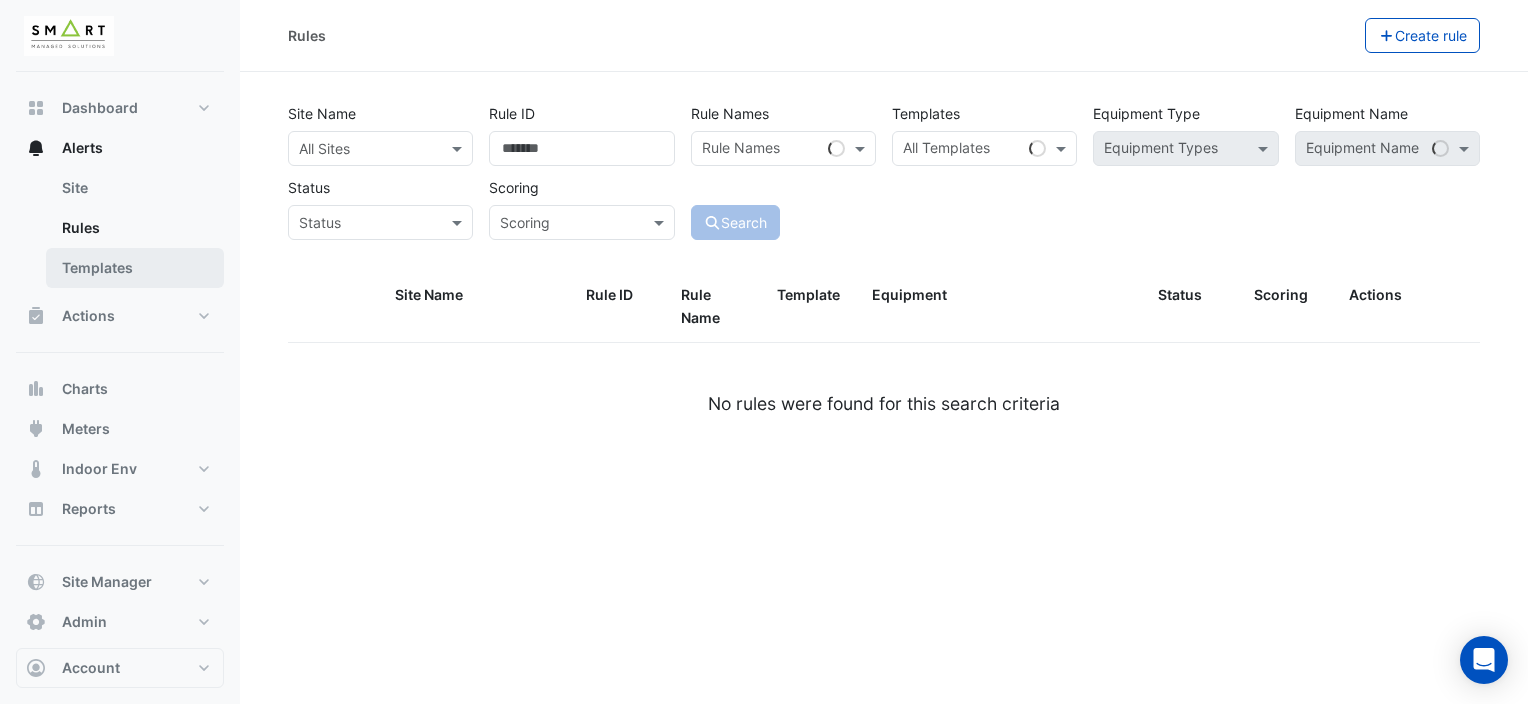 click on "Templates" at bounding box center (135, 268) 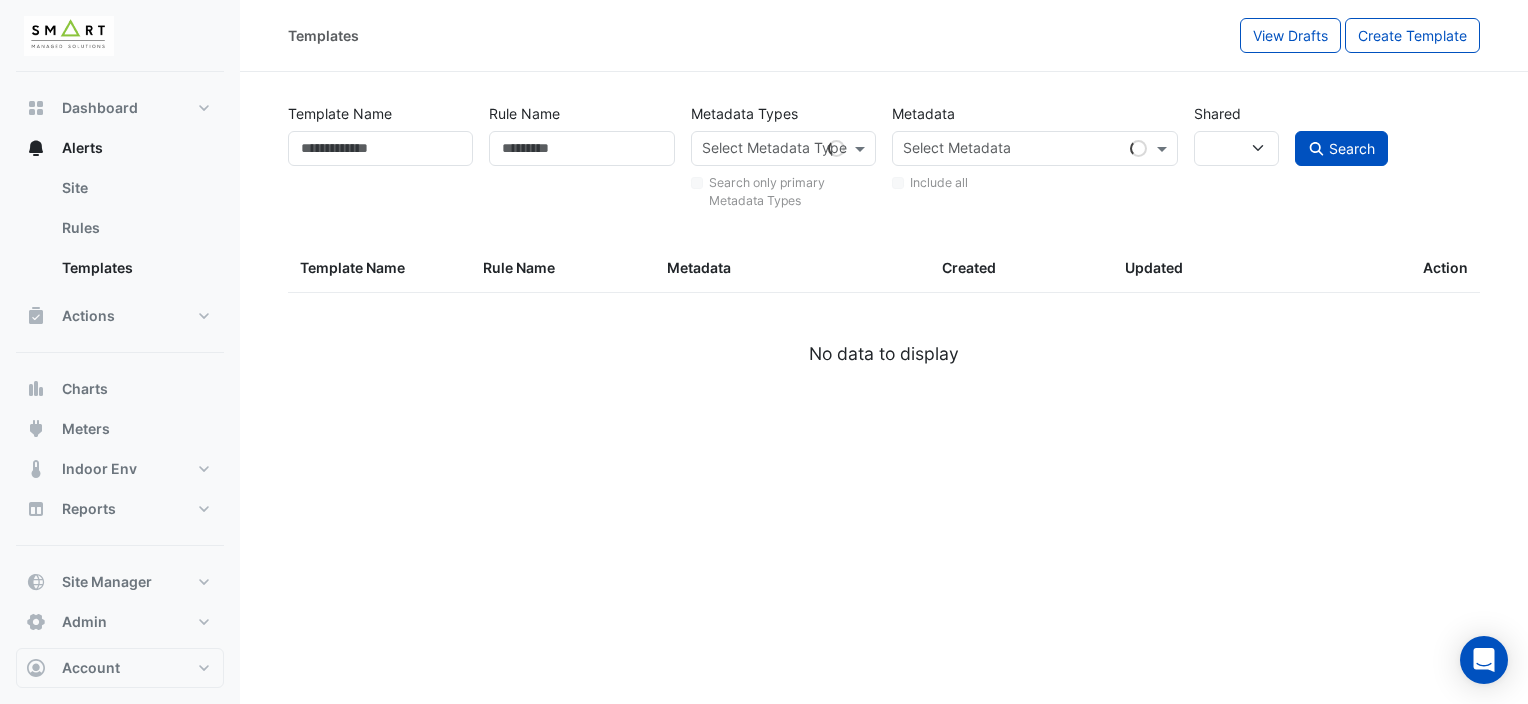 select 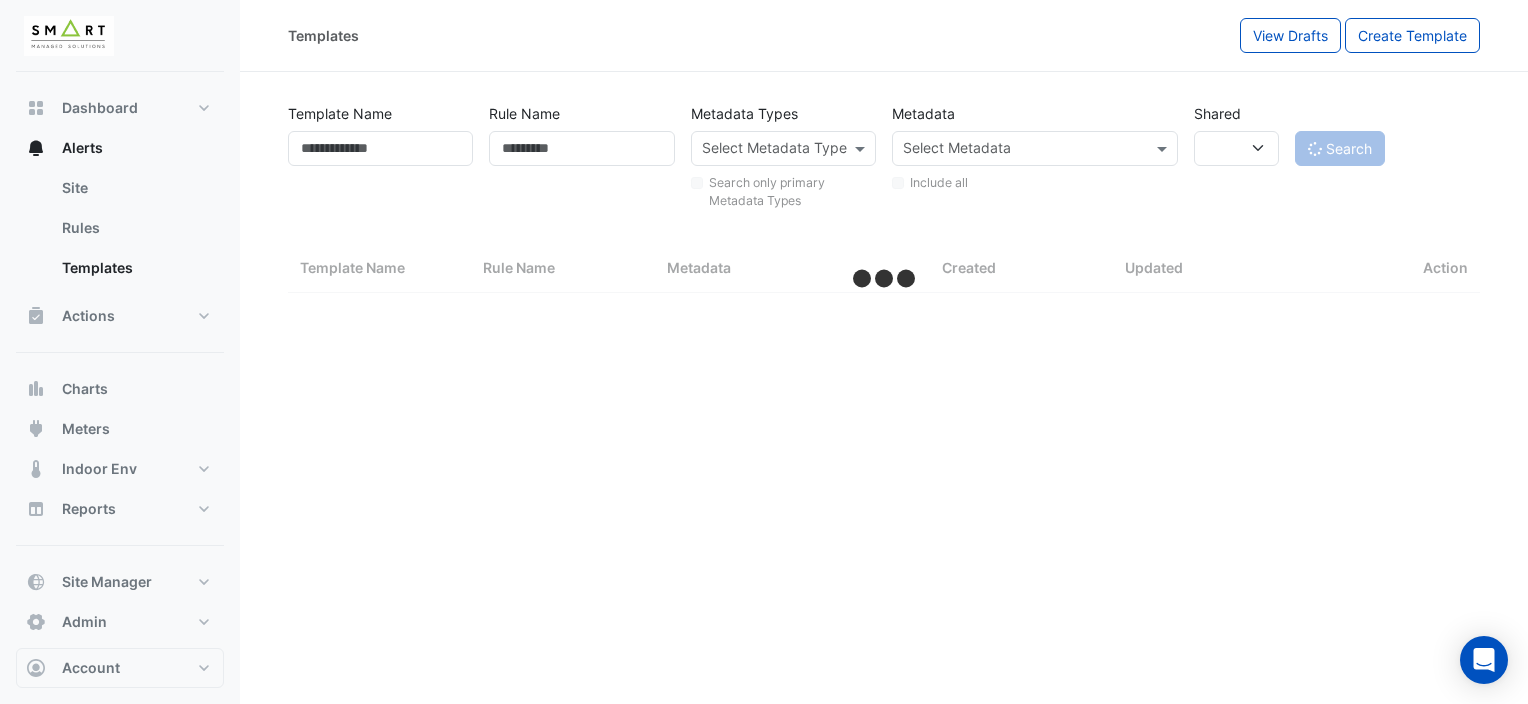 select on "***" 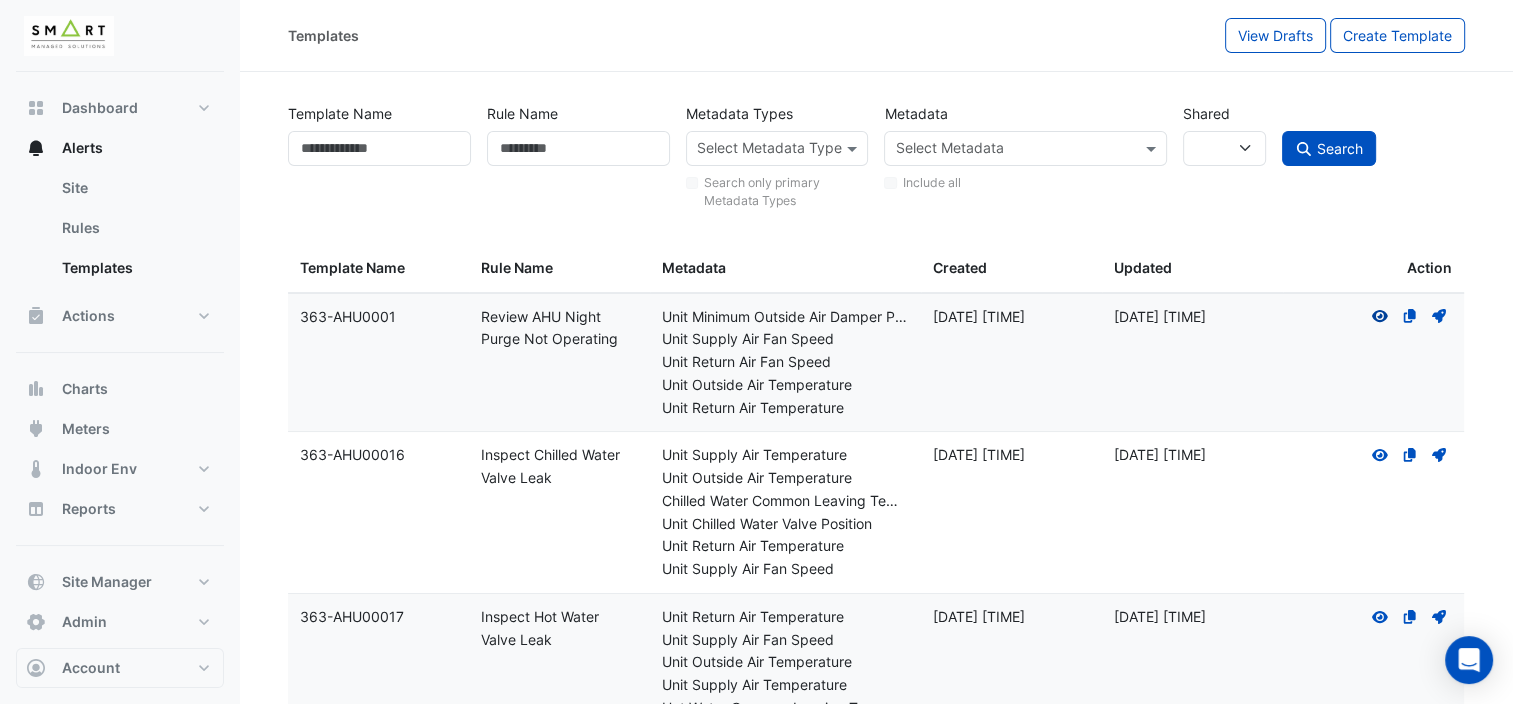 click 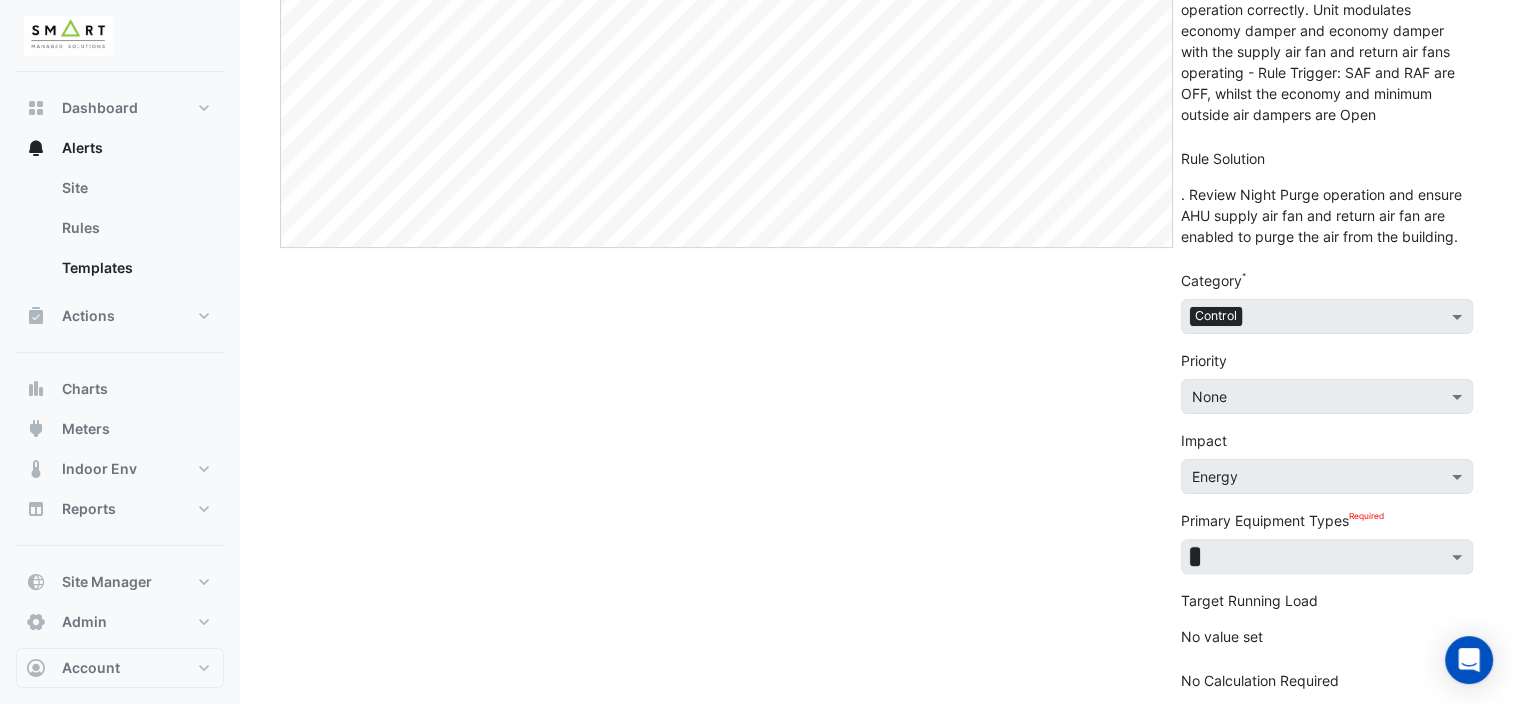 scroll, scrollTop: 448, scrollLeft: 0, axis: vertical 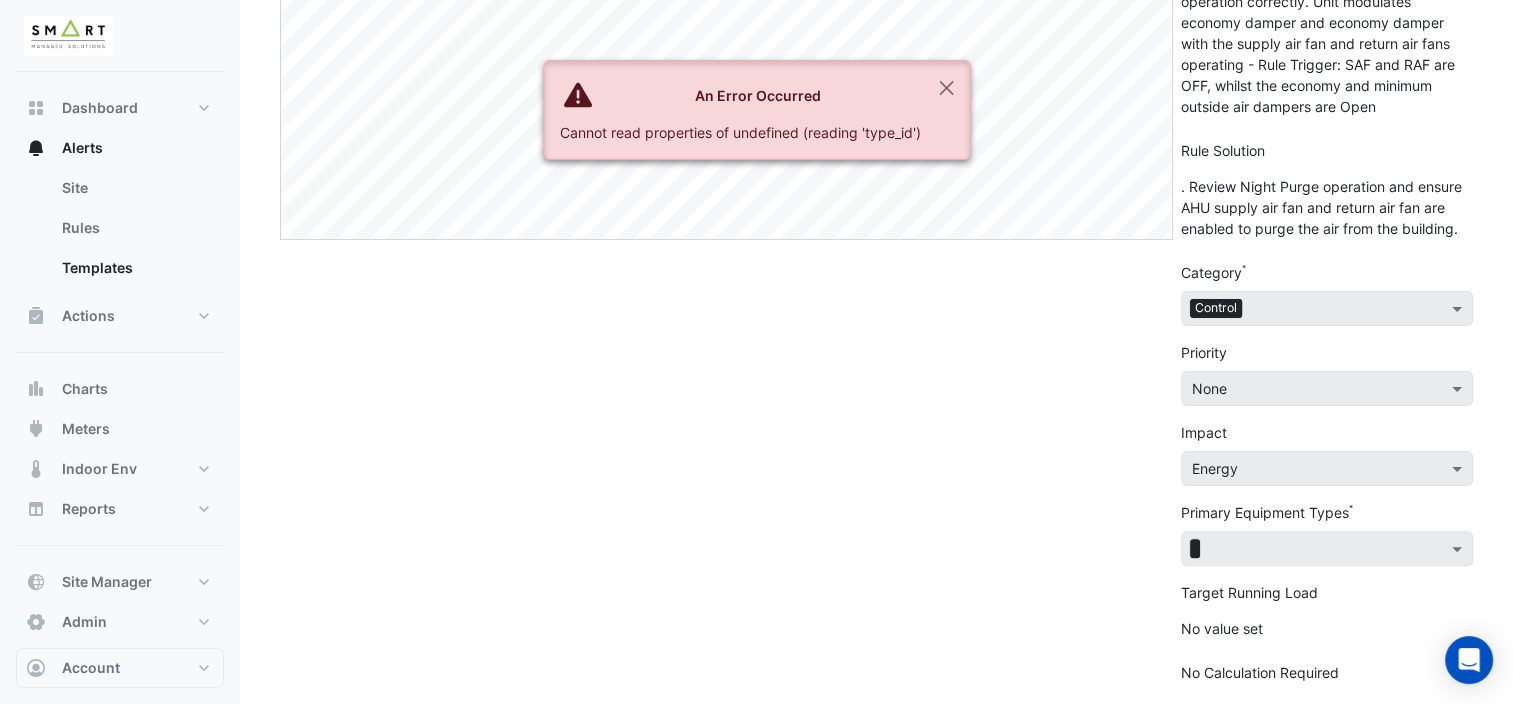 click at bounding box center [1327, 468] 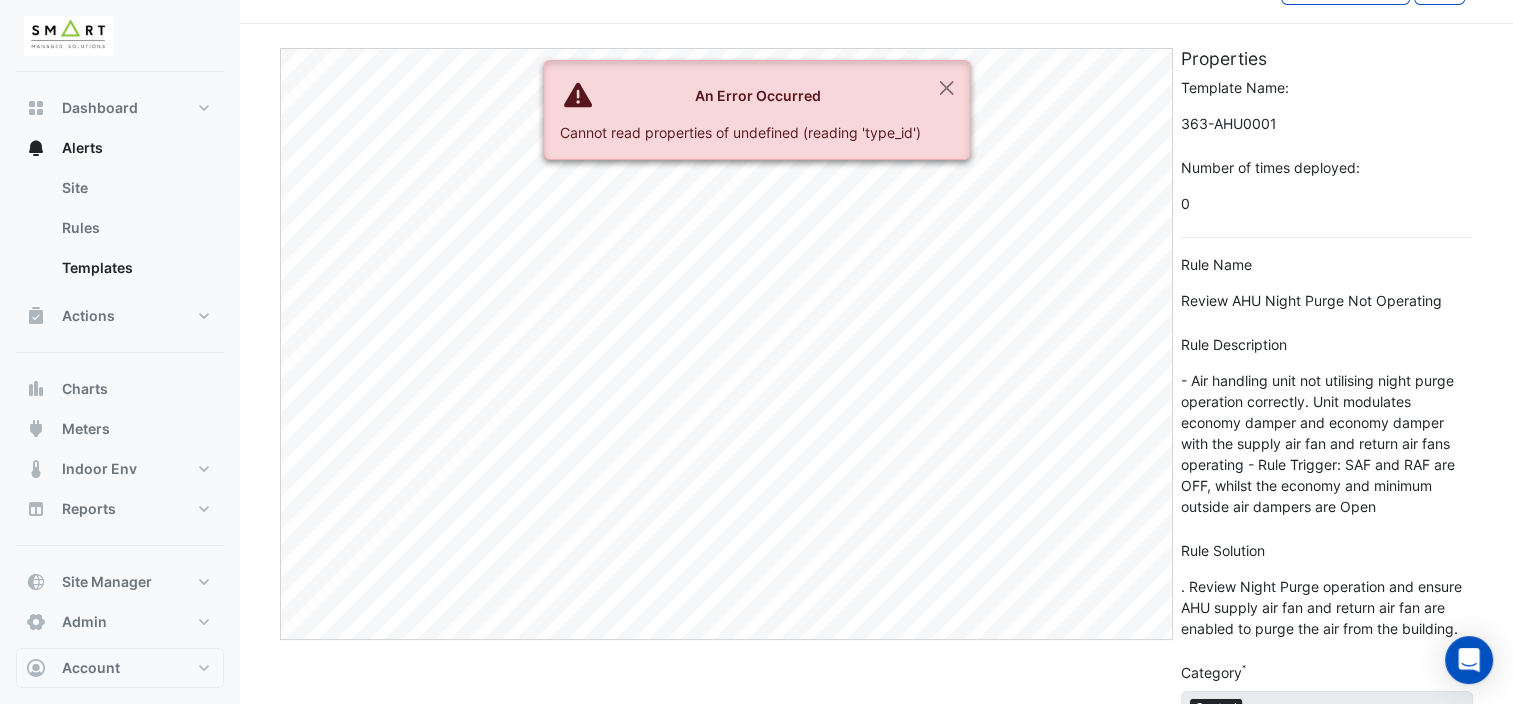 scroll, scrollTop: 0, scrollLeft: 0, axis: both 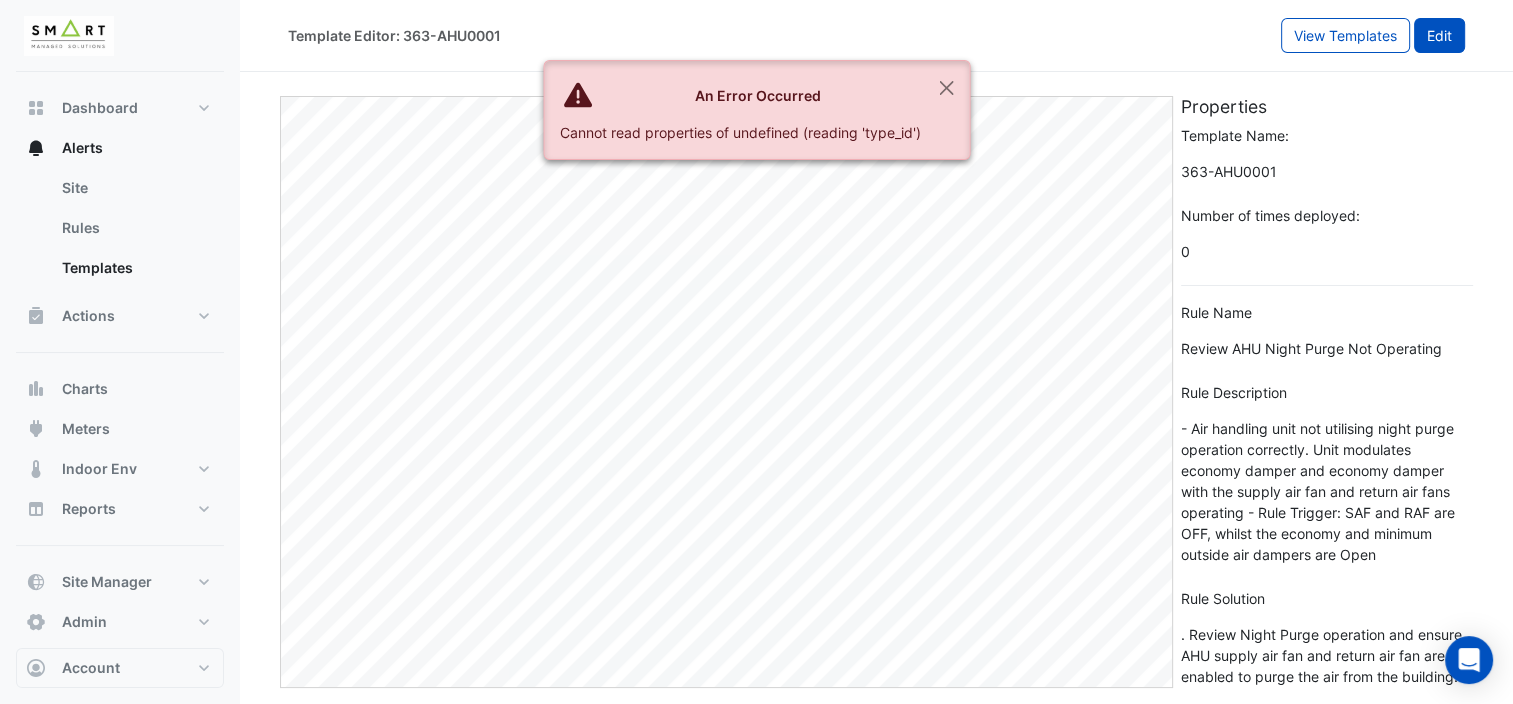 click on "Edit" 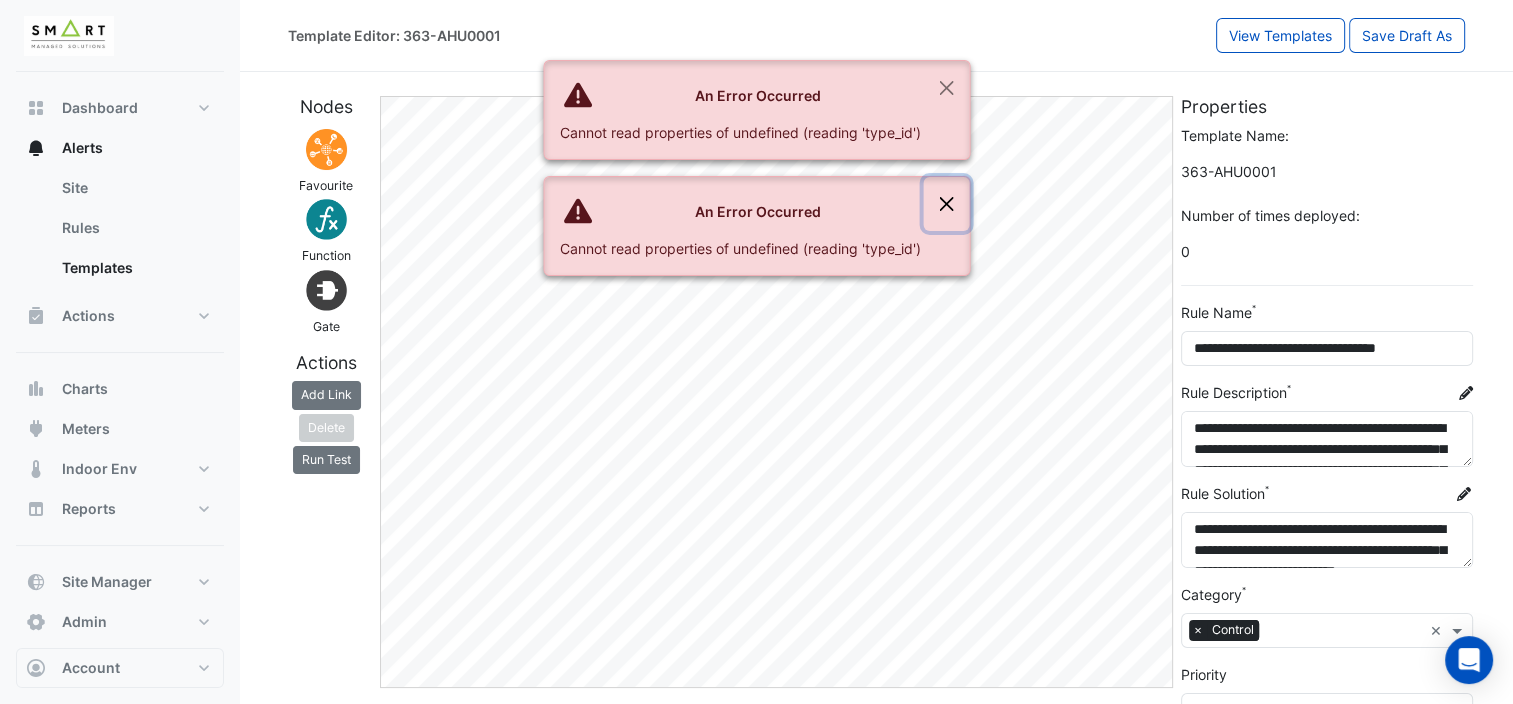 click 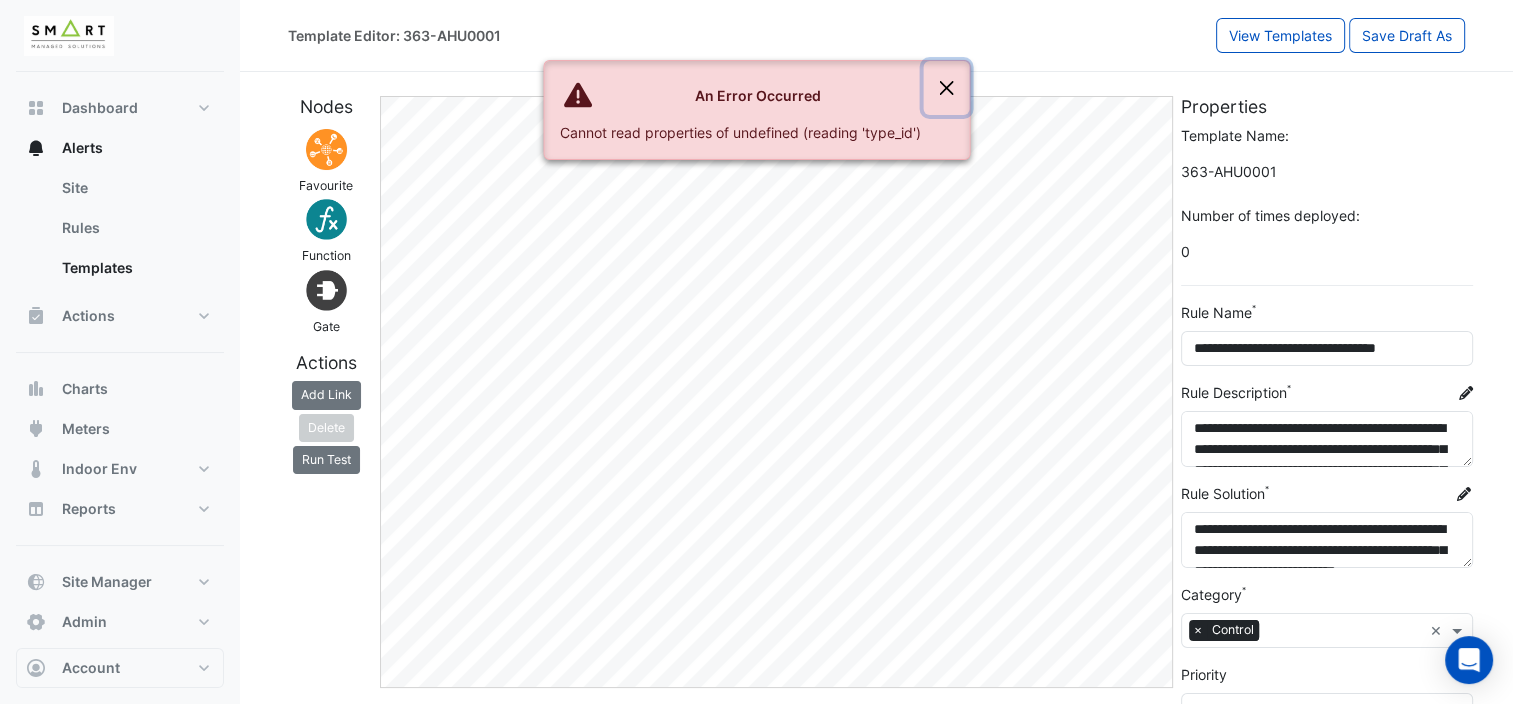 click 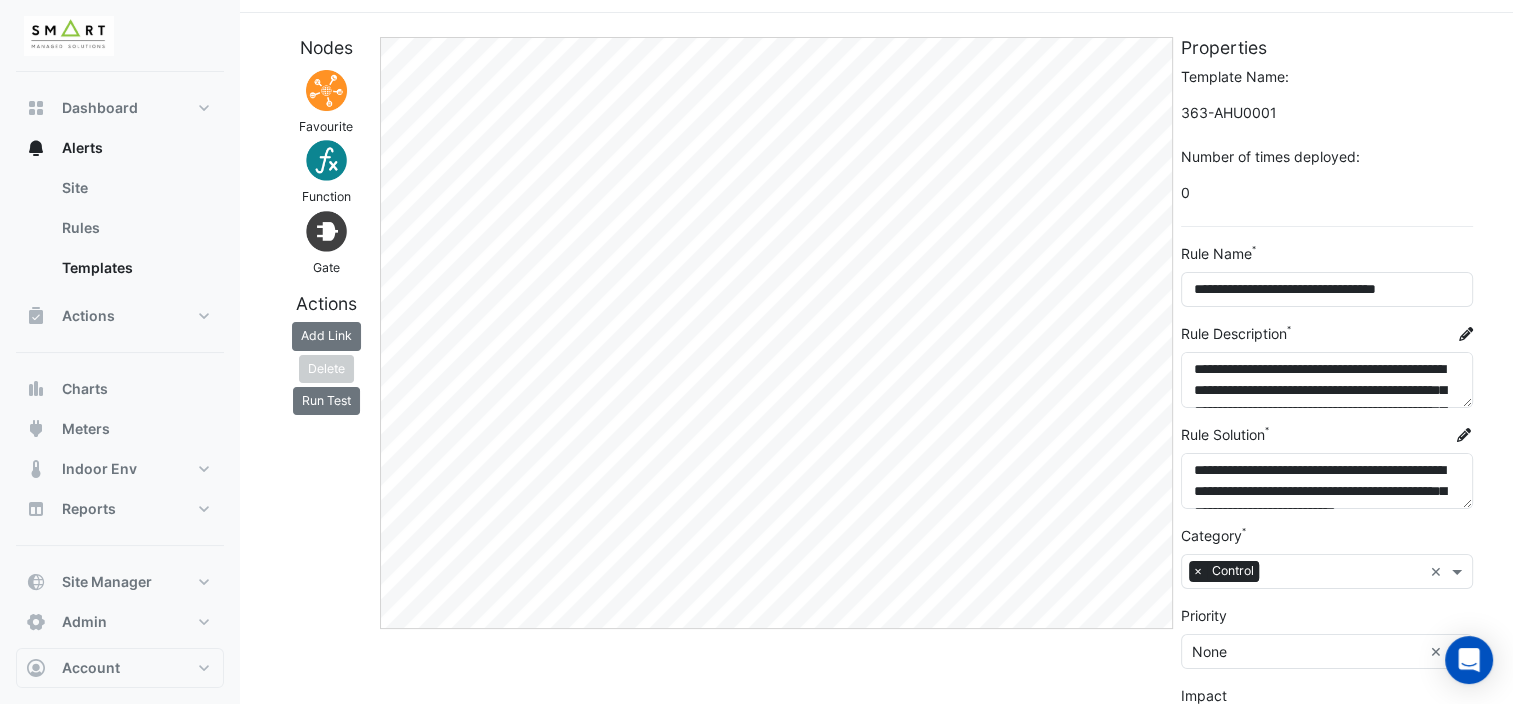 scroll, scrollTop: 0, scrollLeft: 0, axis: both 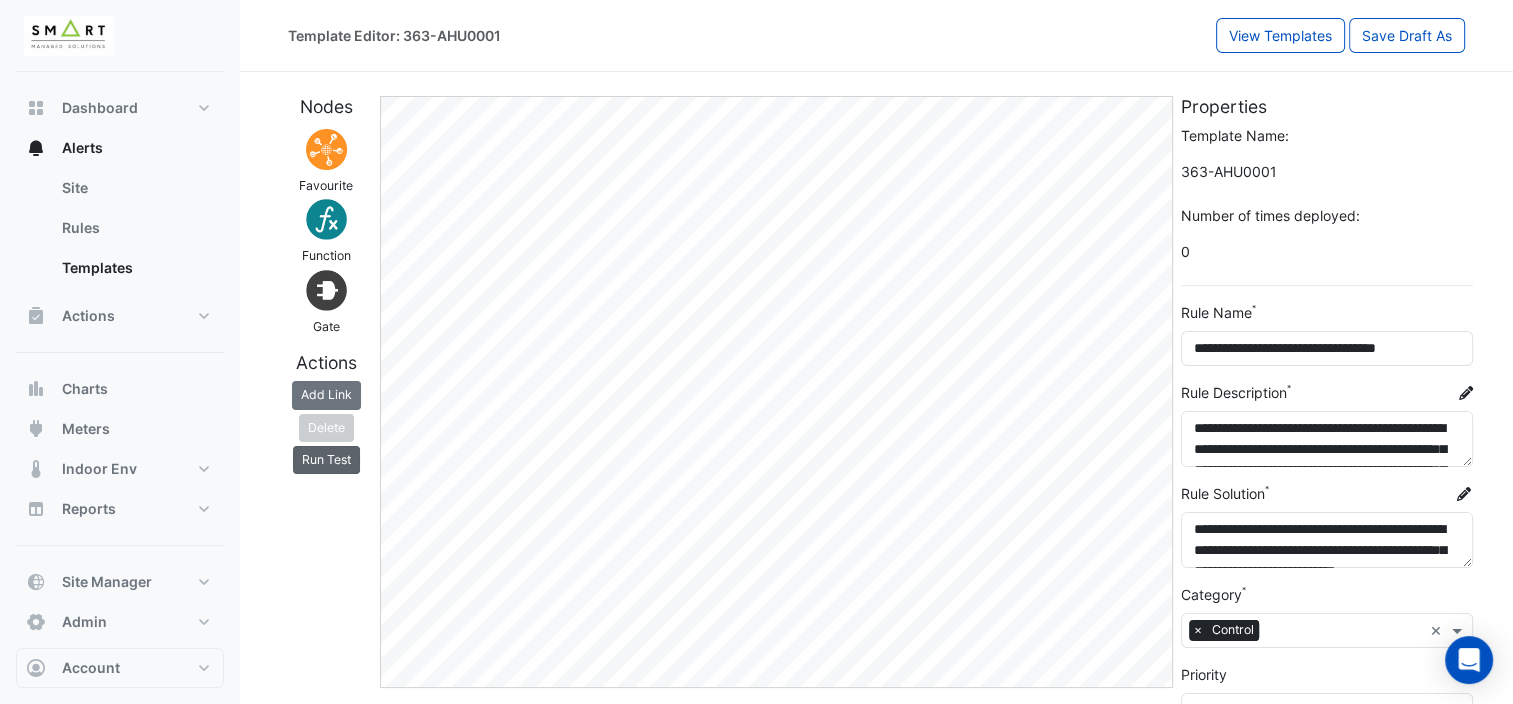 click on "Run Test" 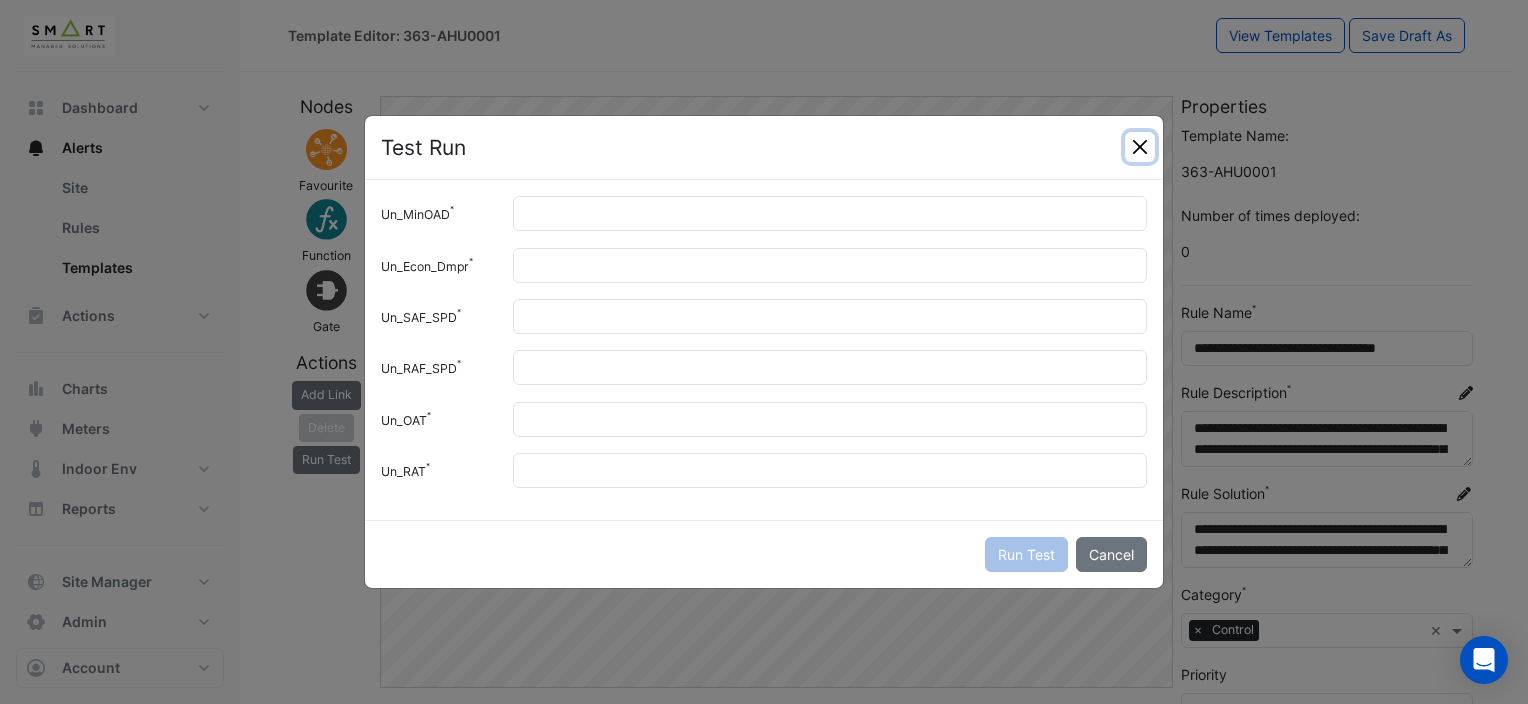 click 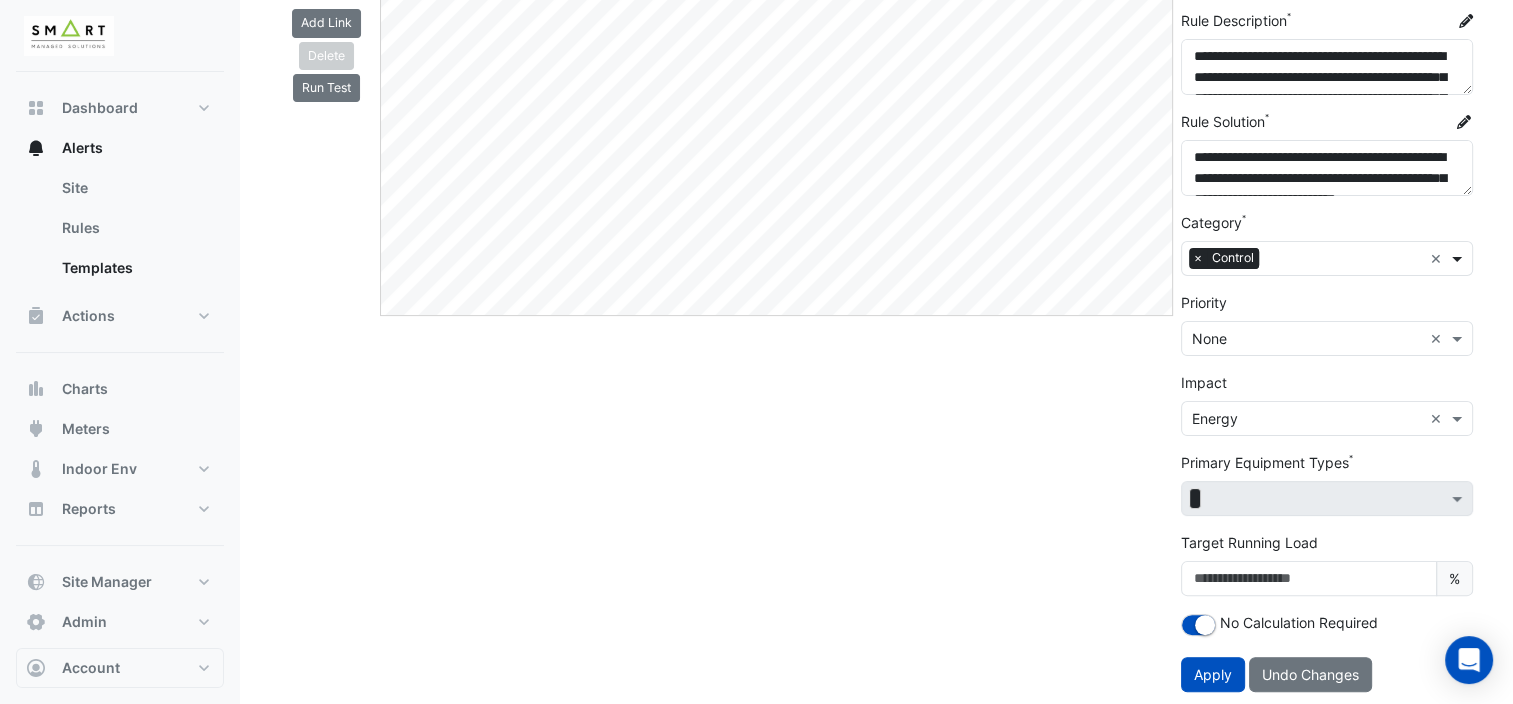 scroll, scrollTop: 0, scrollLeft: 0, axis: both 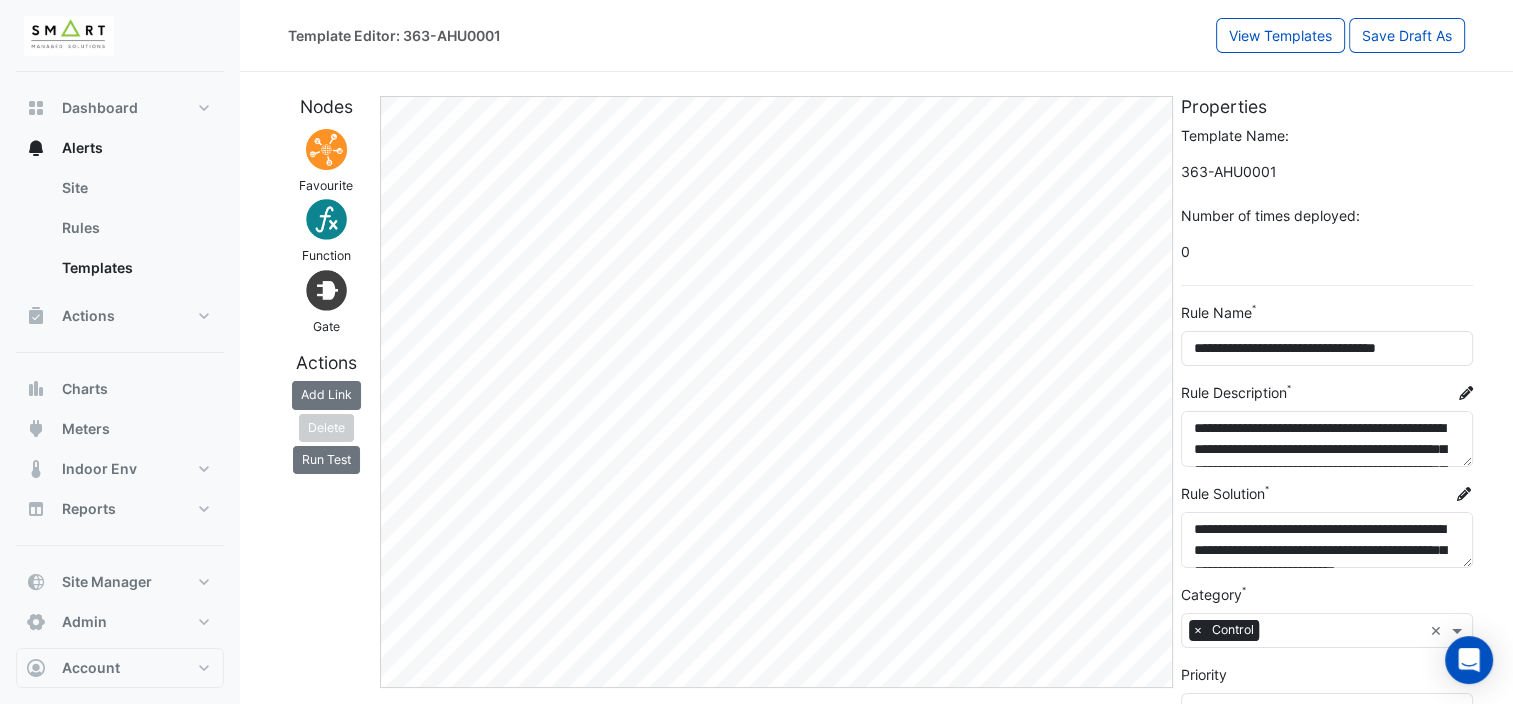 drag, startPoint x: 1468, startPoint y: 227, endPoint x: 1445, endPoint y: 221, distance: 23.769728 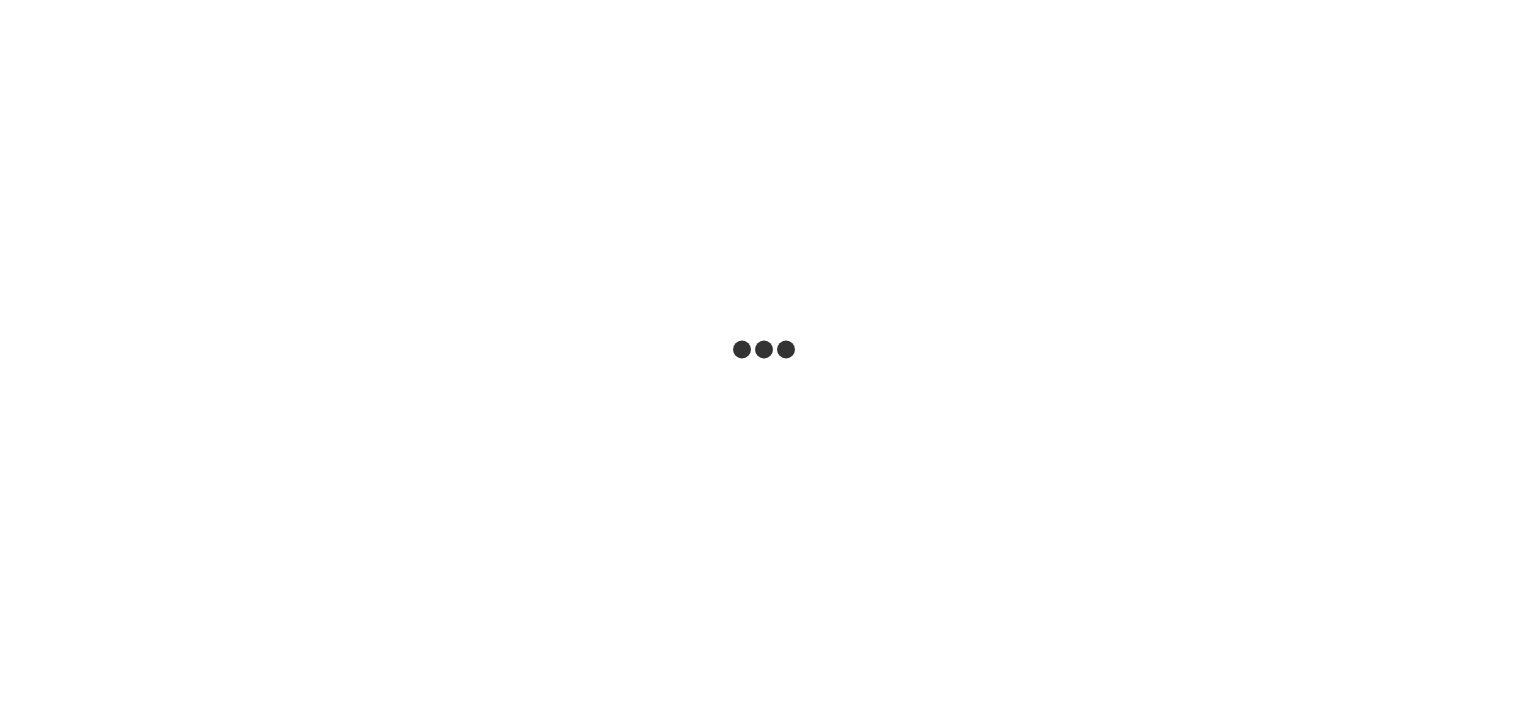 scroll, scrollTop: 0, scrollLeft: 0, axis: both 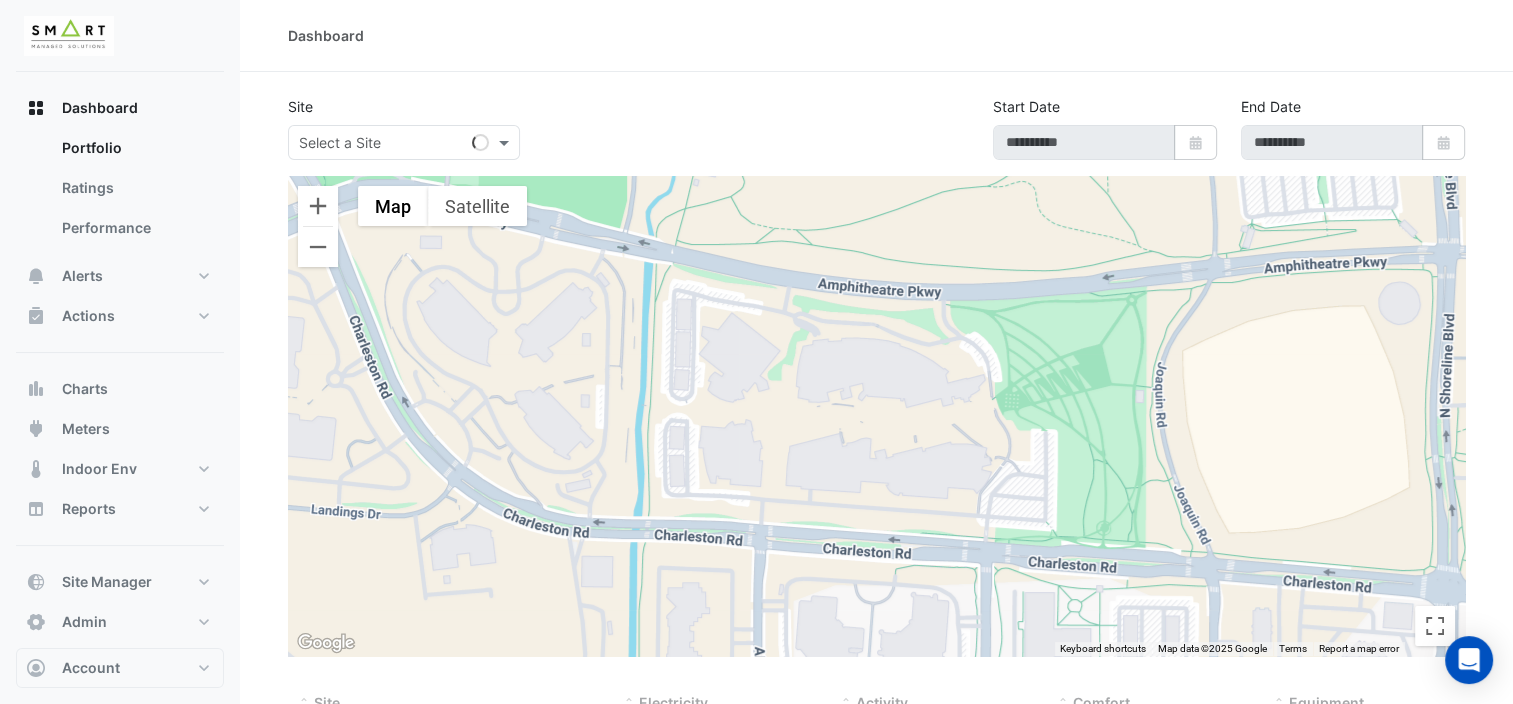 type on "**********" 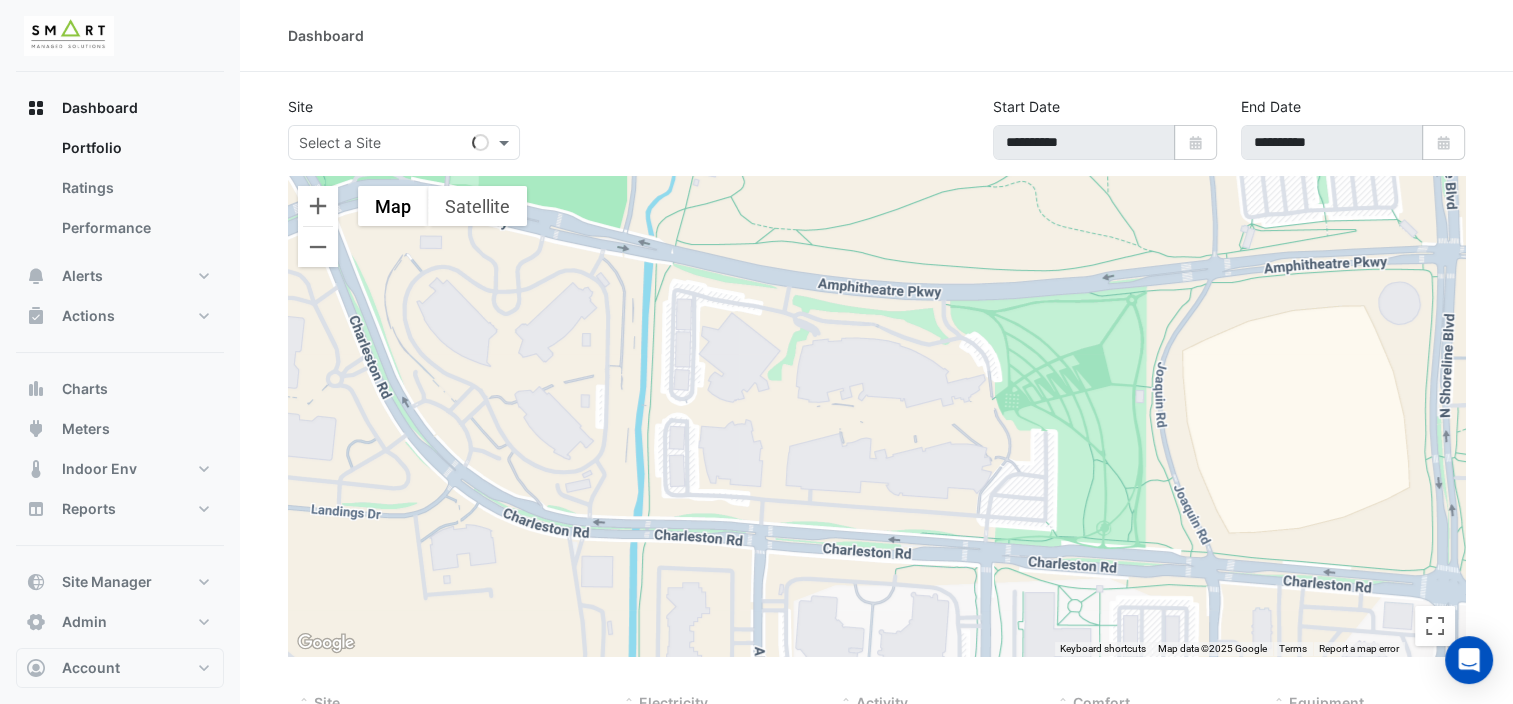 select on "***" 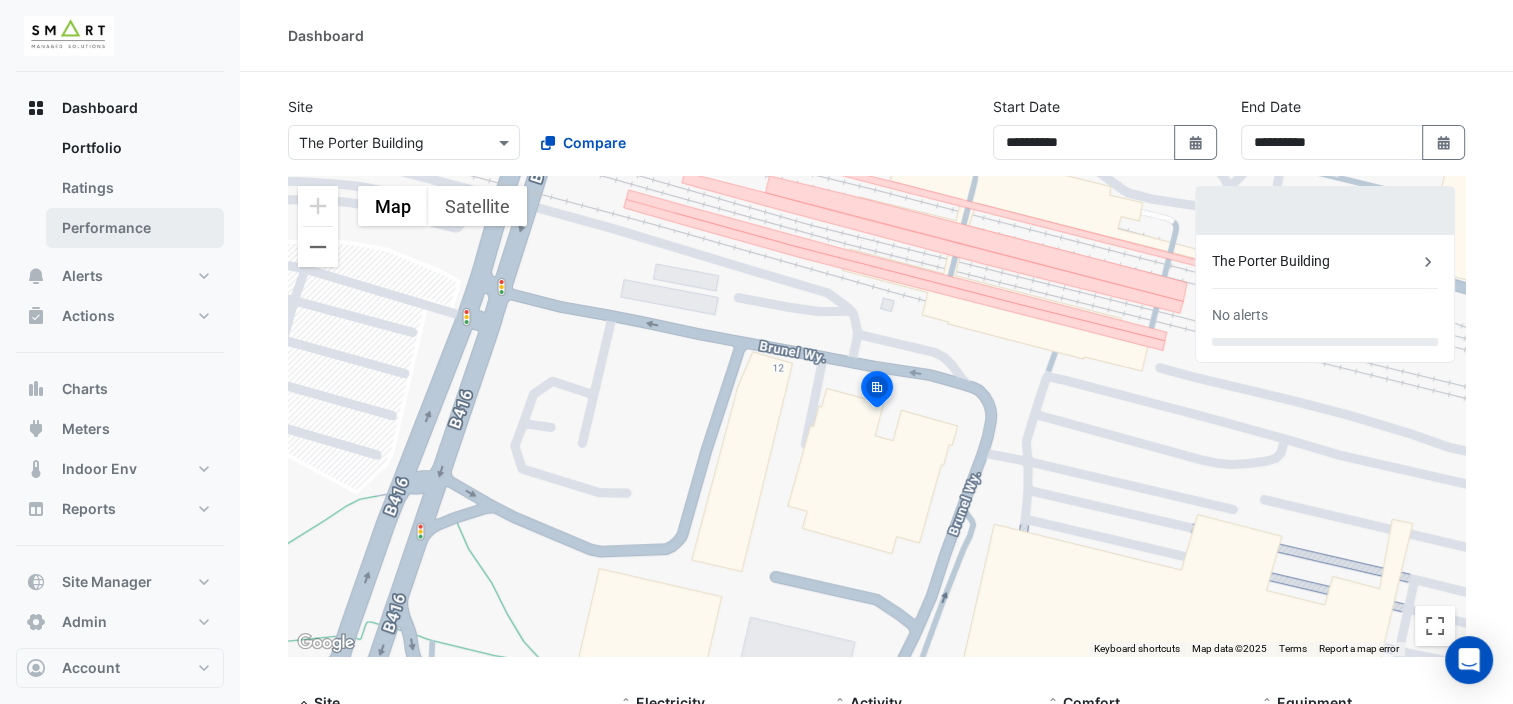 click on "Performance" at bounding box center [135, 228] 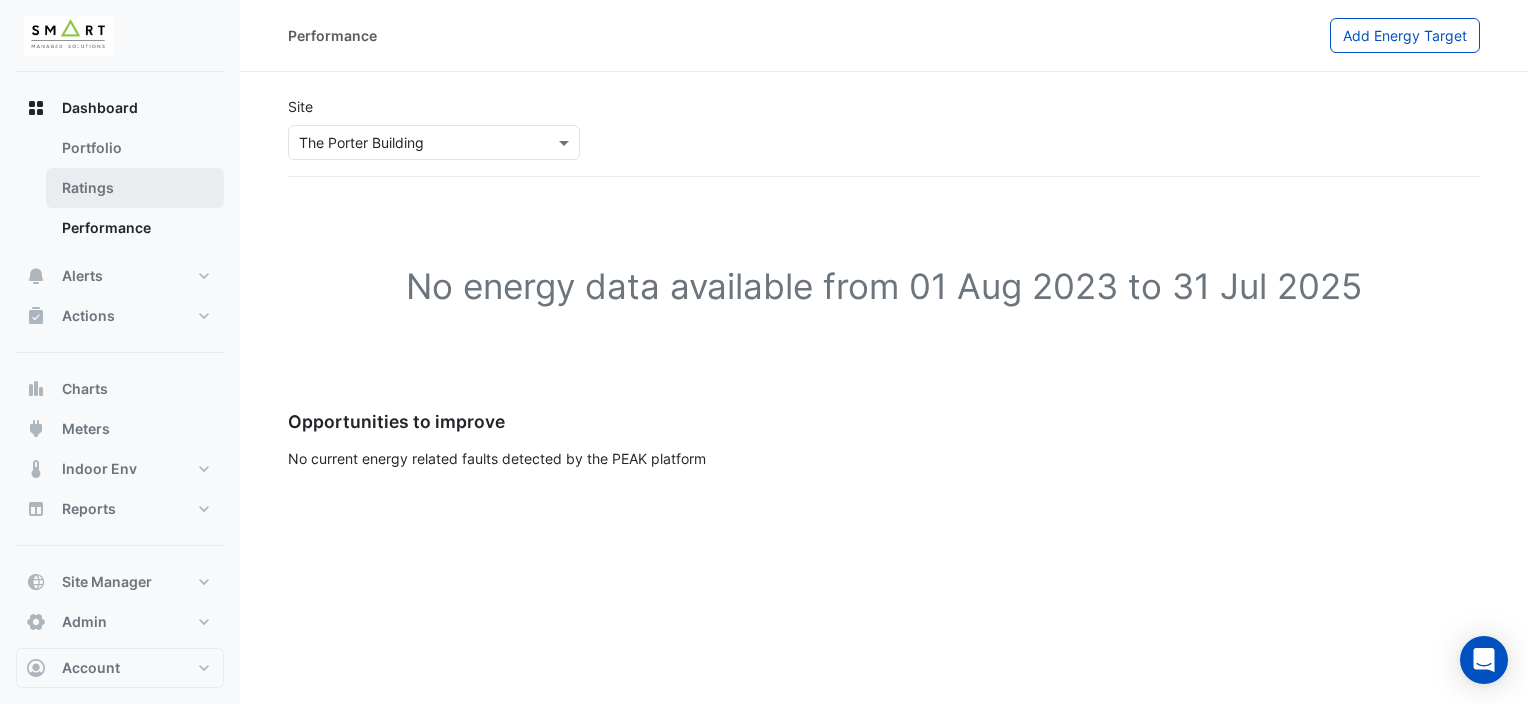 click on "Ratings" at bounding box center (135, 188) 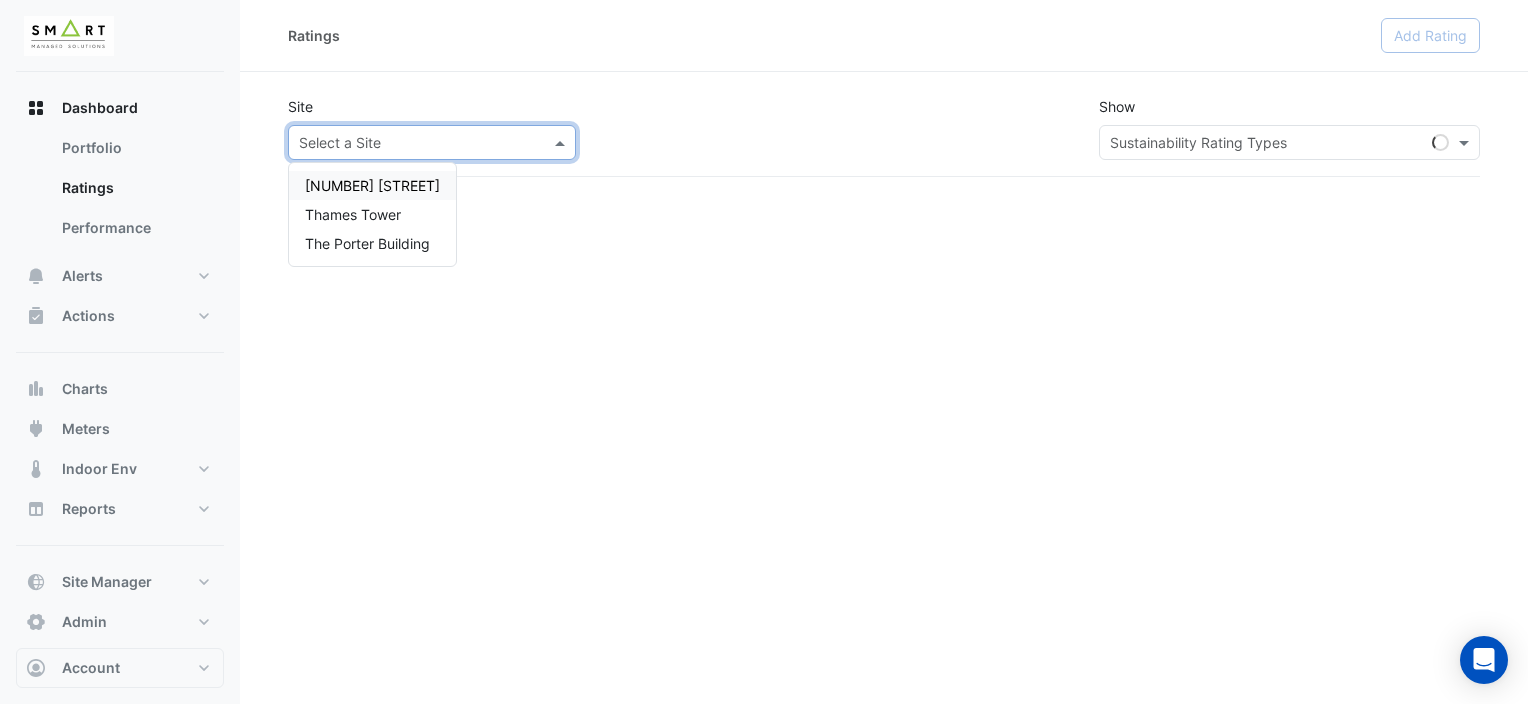 drag, startPoint x: 340, startPoint y: 129, endPoint x: 360, endPoint y: 138, distance: 21.931713 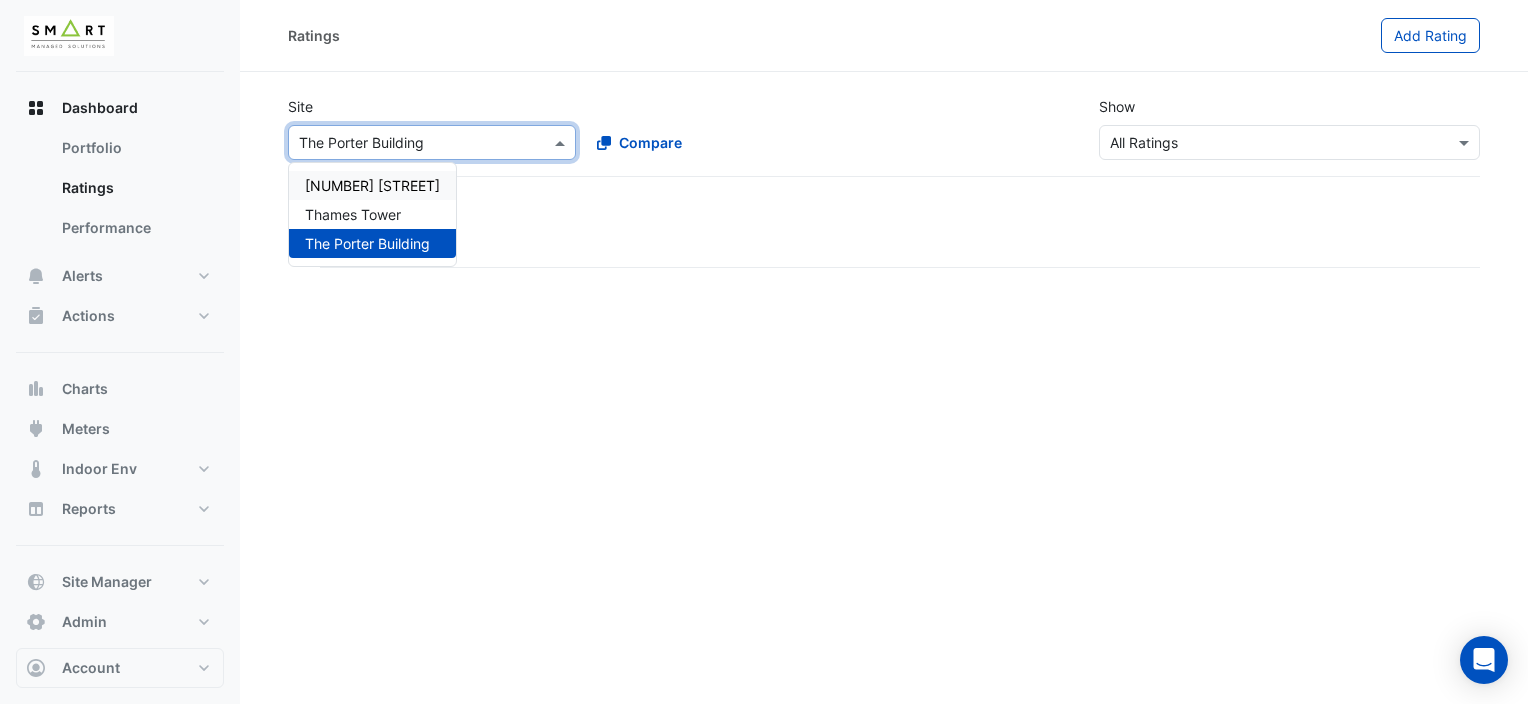 click on "Ratings" 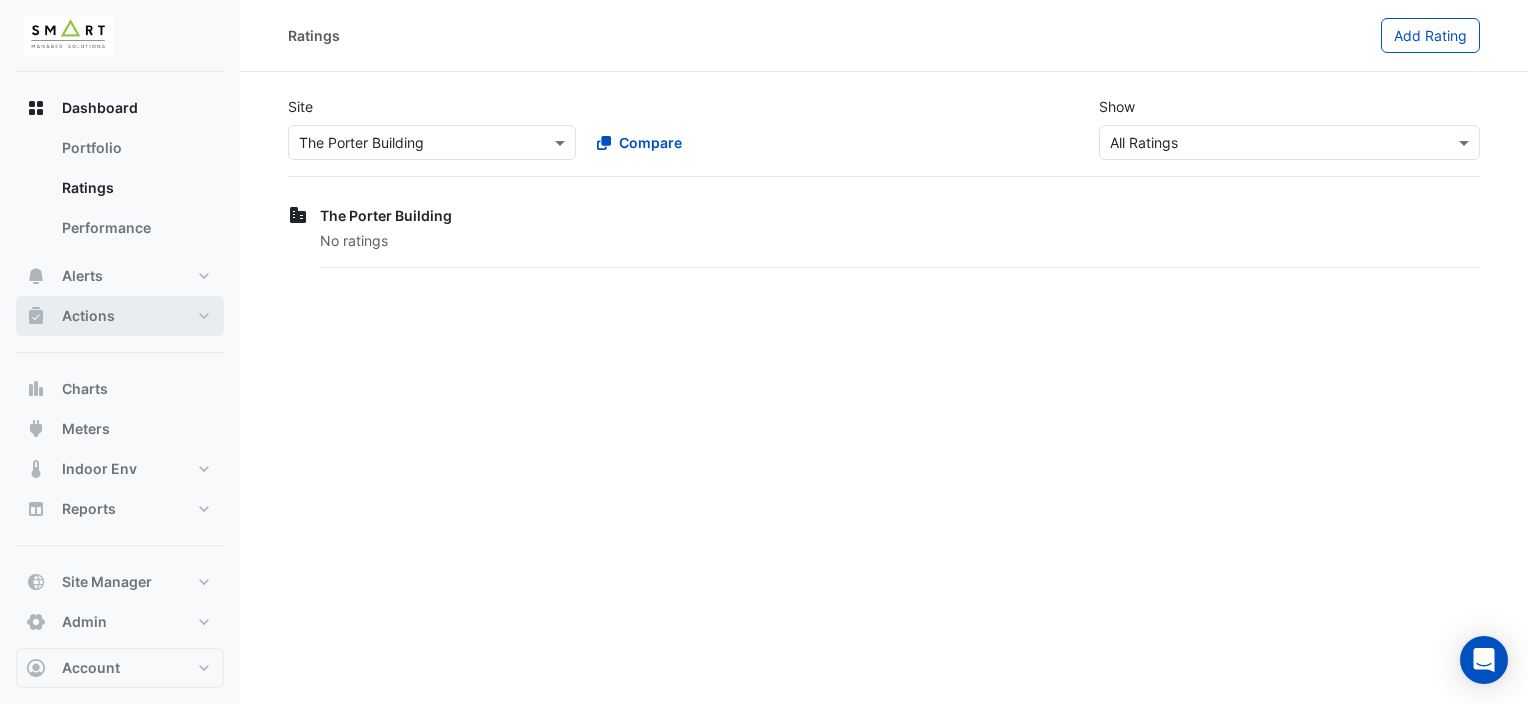click on "Actions" at bounding box center [88, 316] 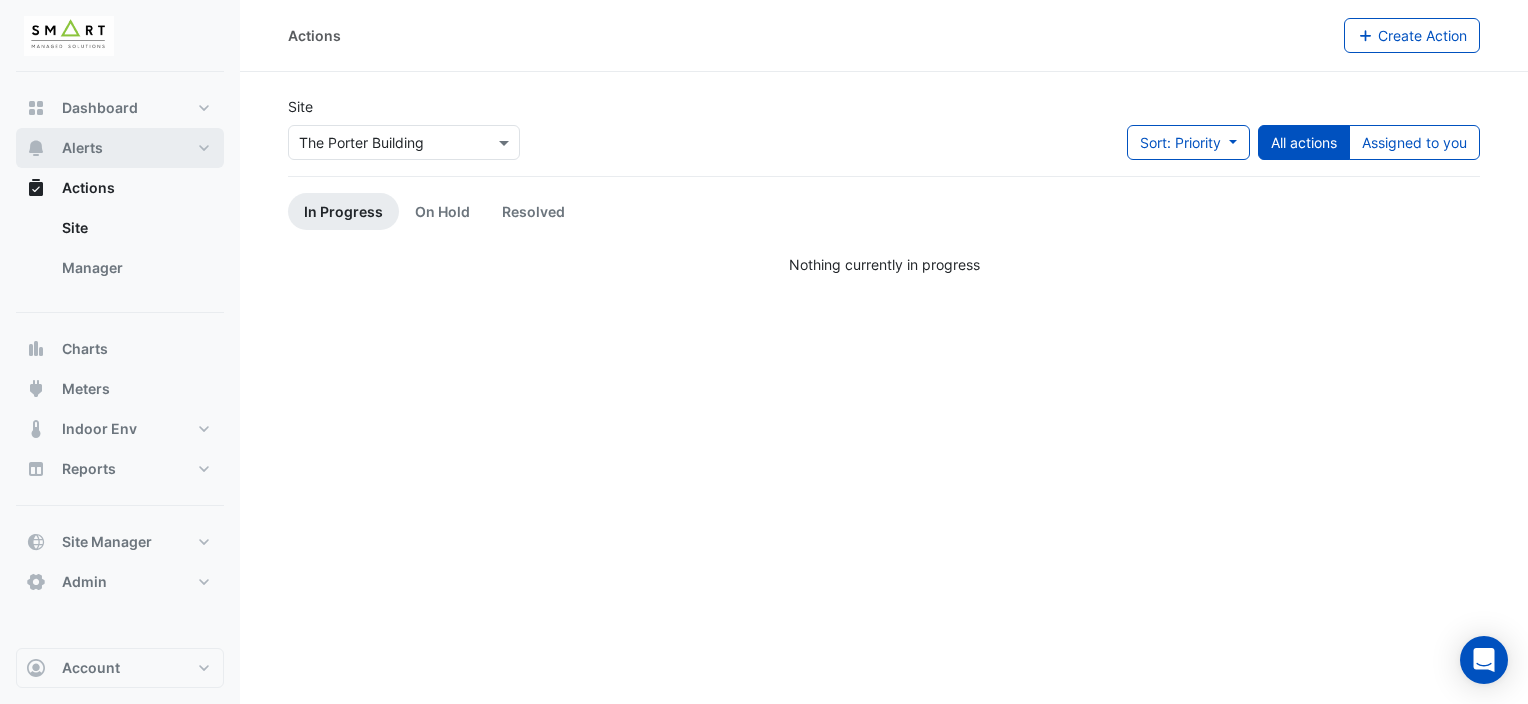 click on "Alerts" at bounding box center [82, 148] 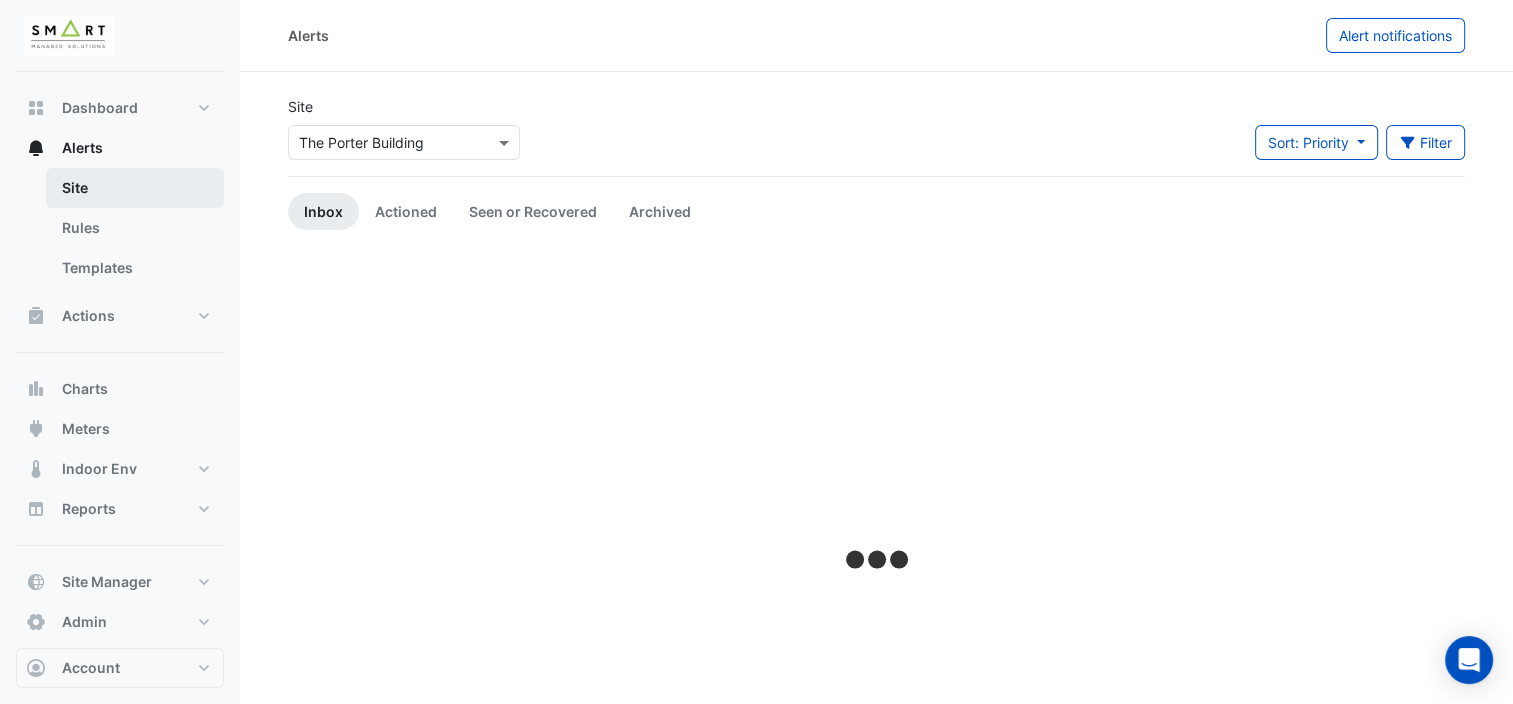 click on "Site" at bounding box center [135, 188] 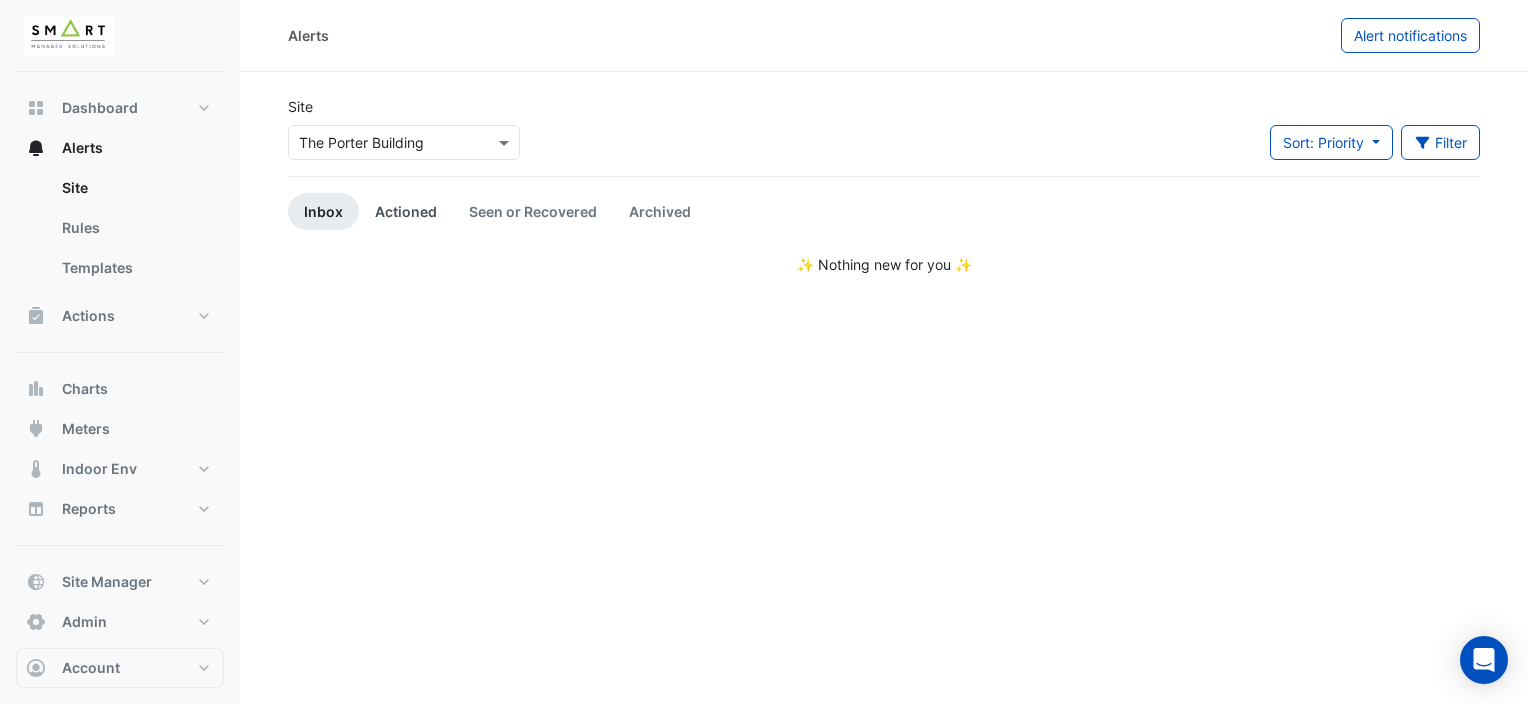 click on "Actioned" at bounding box center (406, 211) 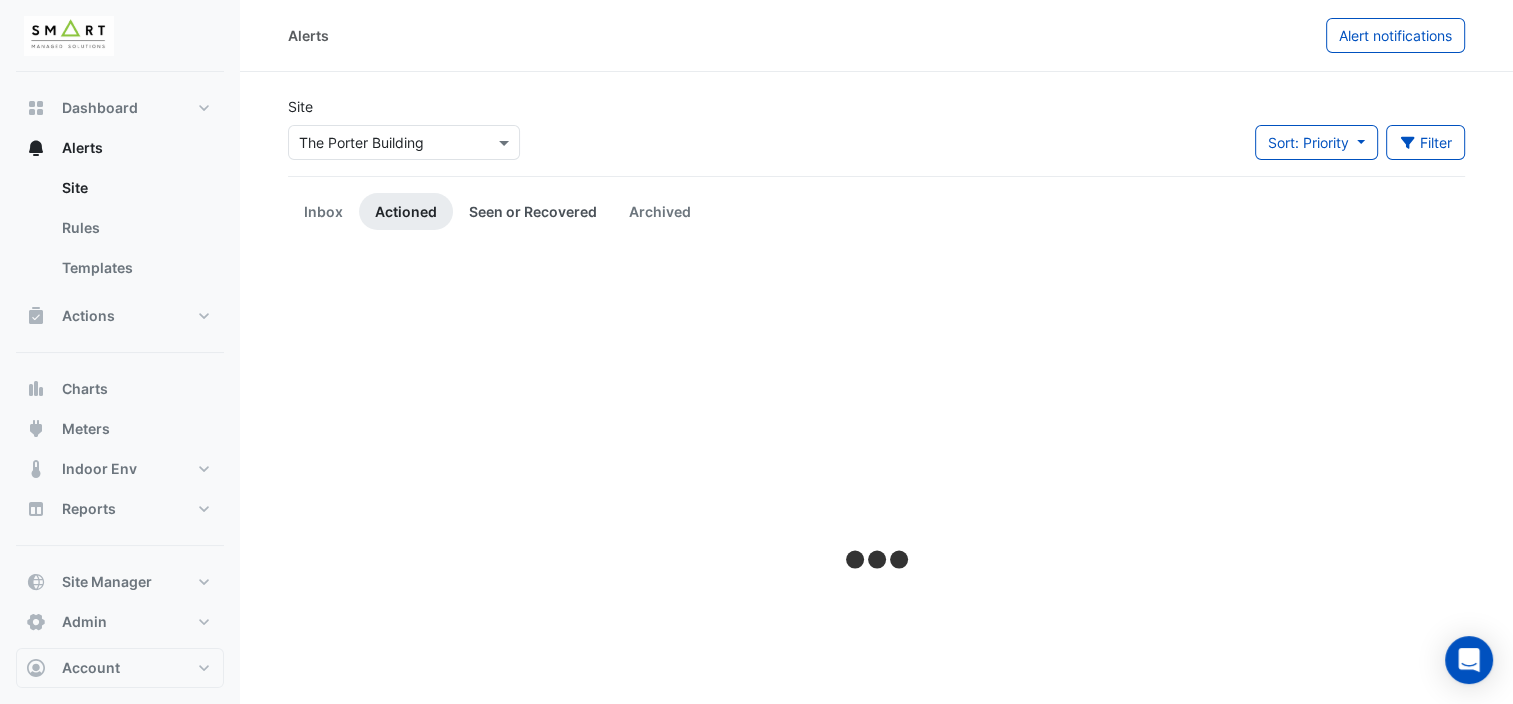 click on "Seen or Recovered" at bounding box center (533, 211) 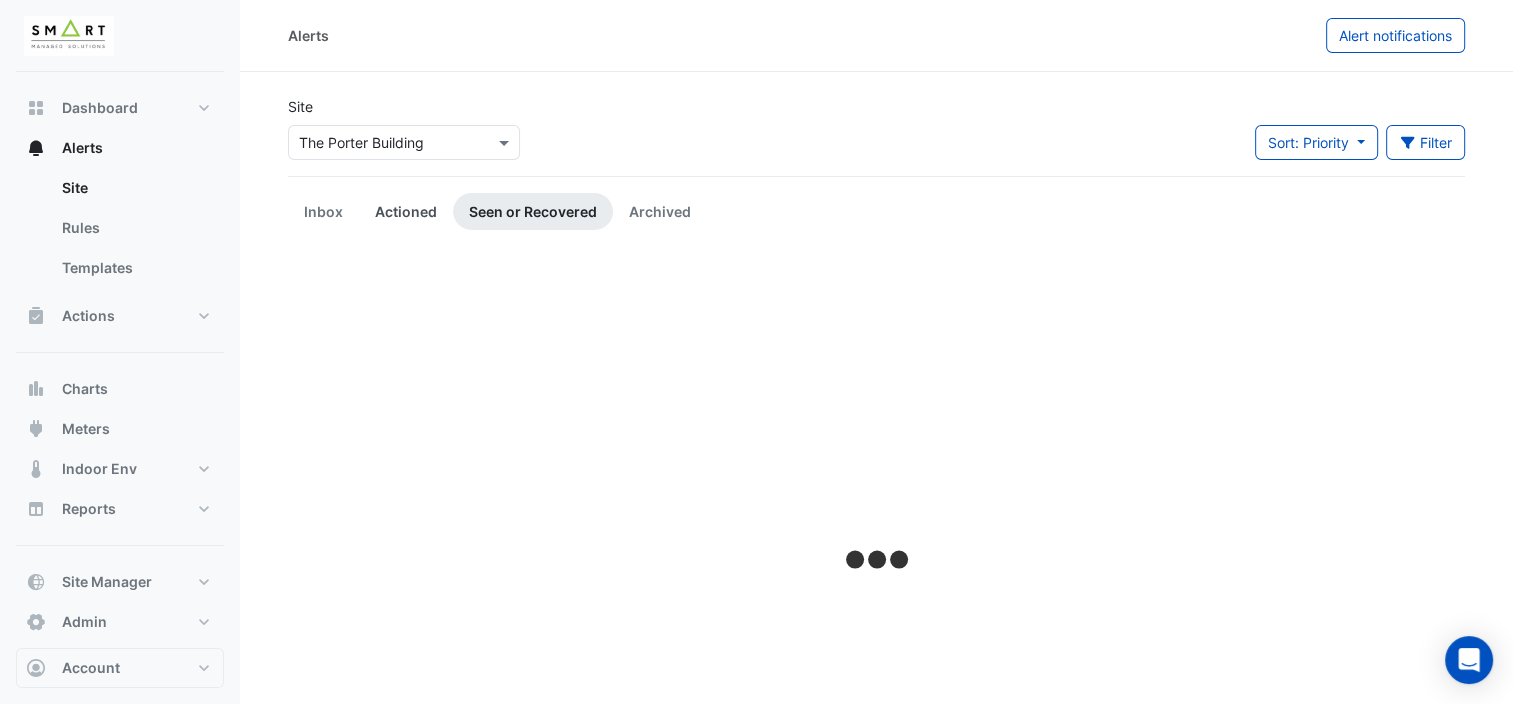 click on "Actioned" at bounding box center (406, 211) 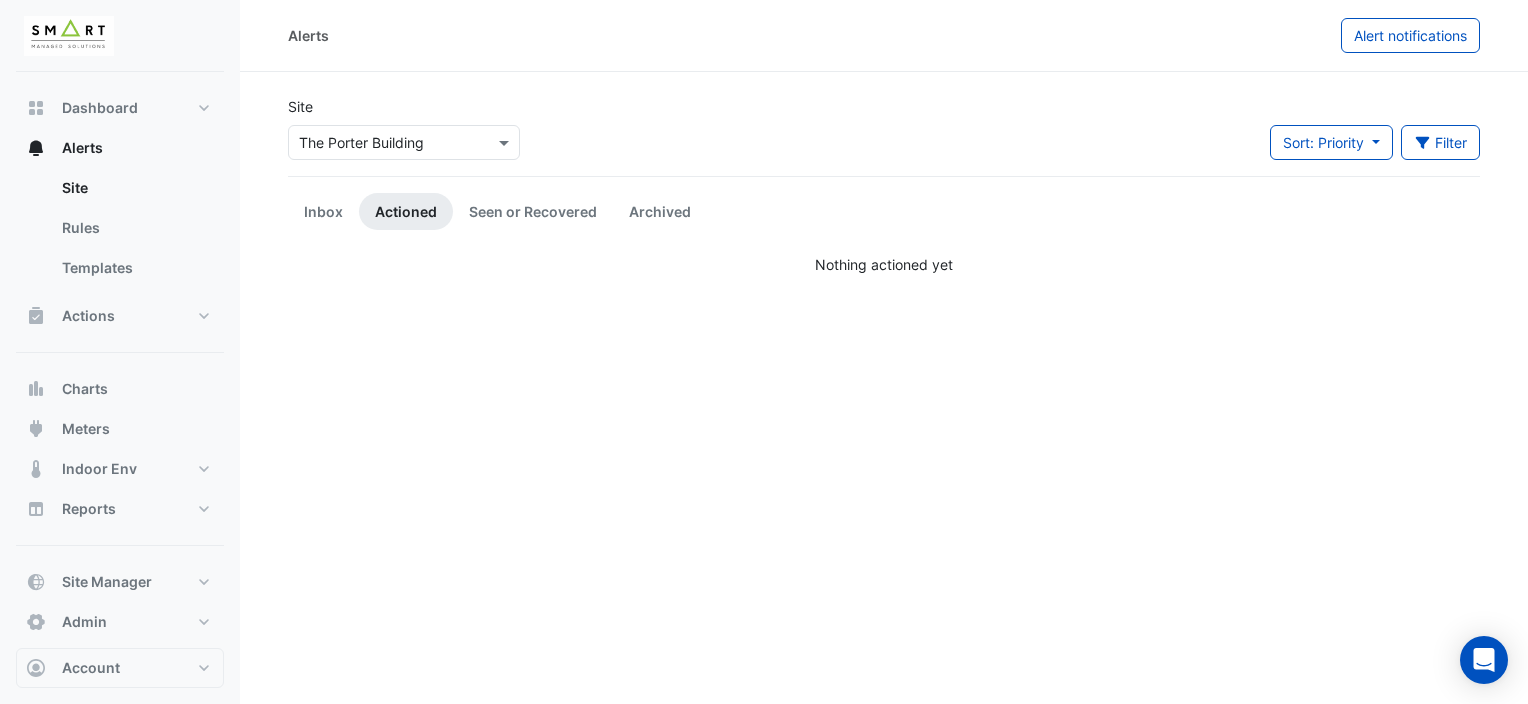 drag, startPoint x: 424, startPoint y: 208, endPoint x: 607, endPoint y: 162, distance: 188.69287 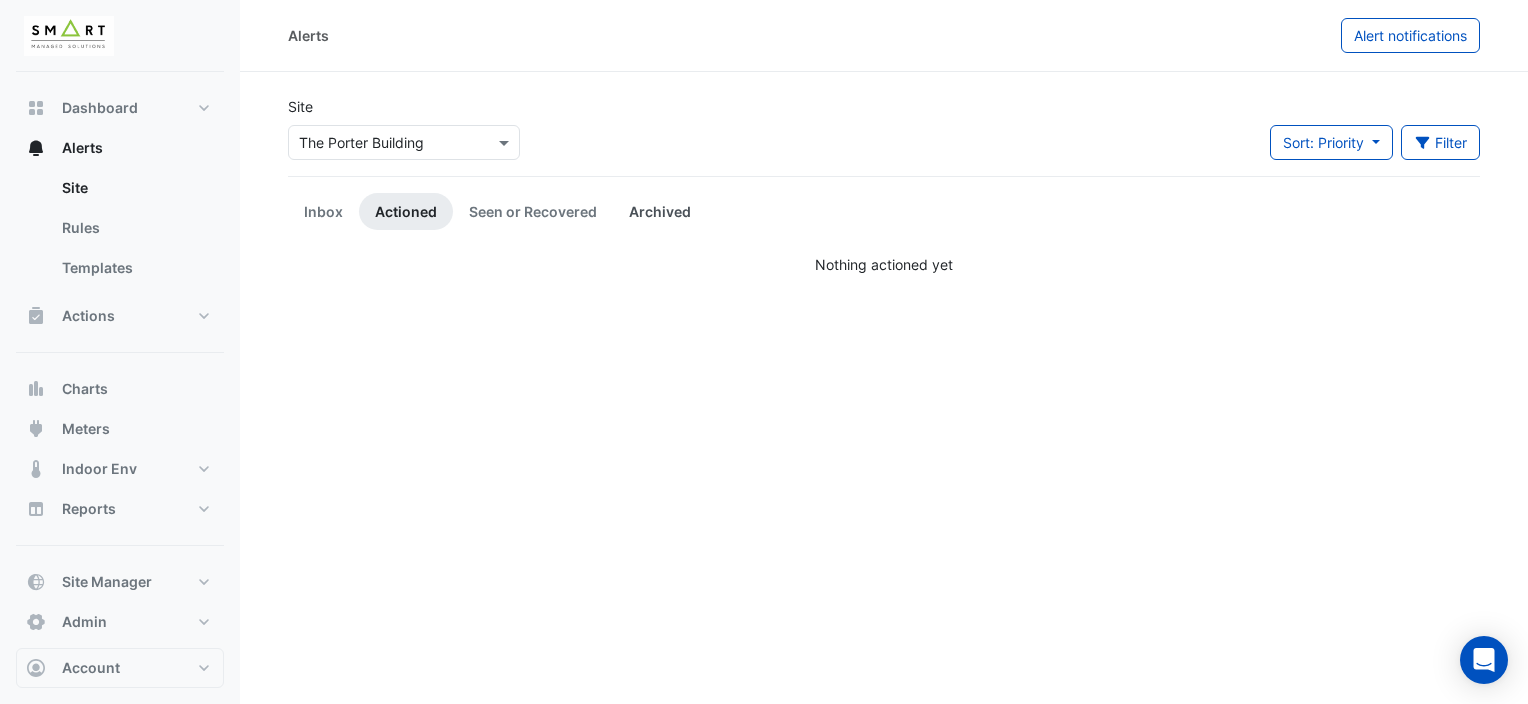 click on "Archived" at bounding box center (660, 211) 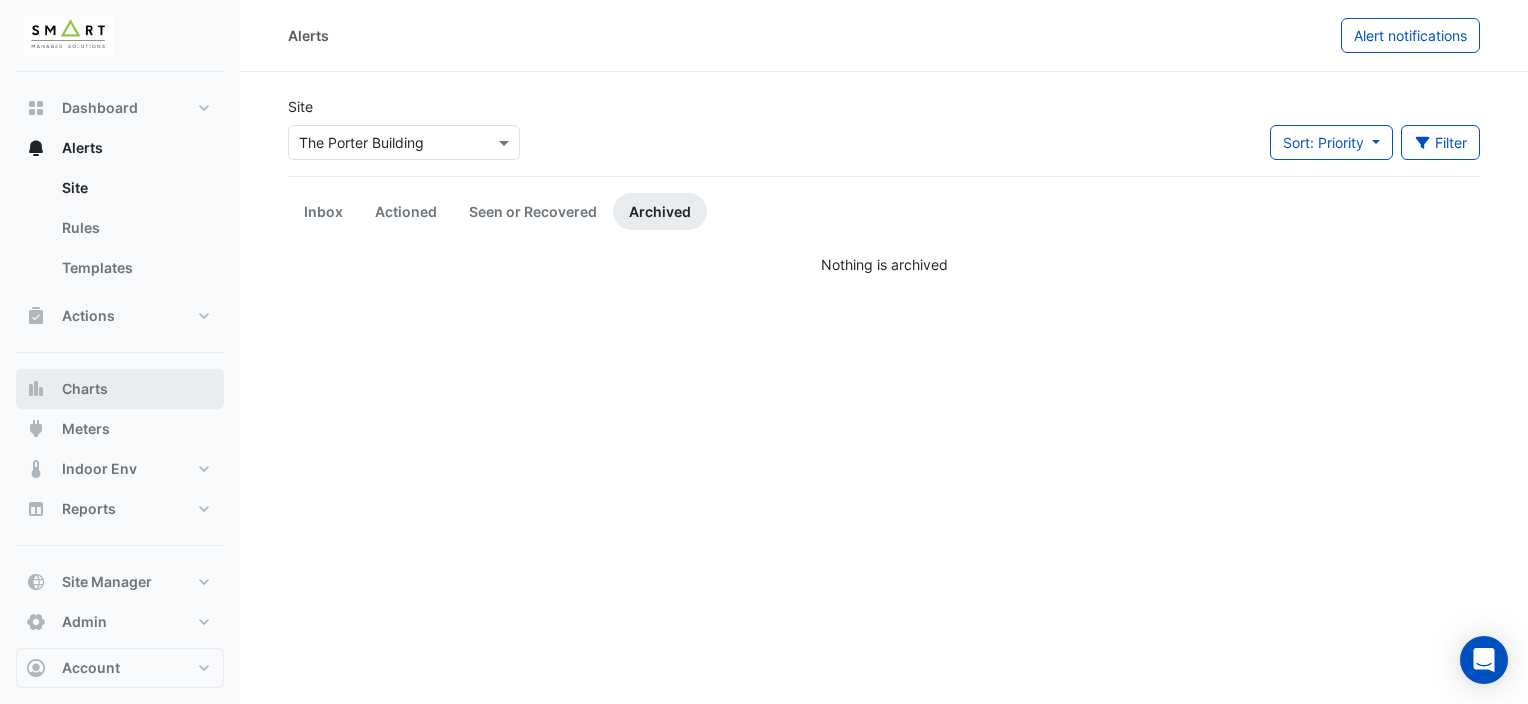 click on "Charts" at bounding box center (120, 389) 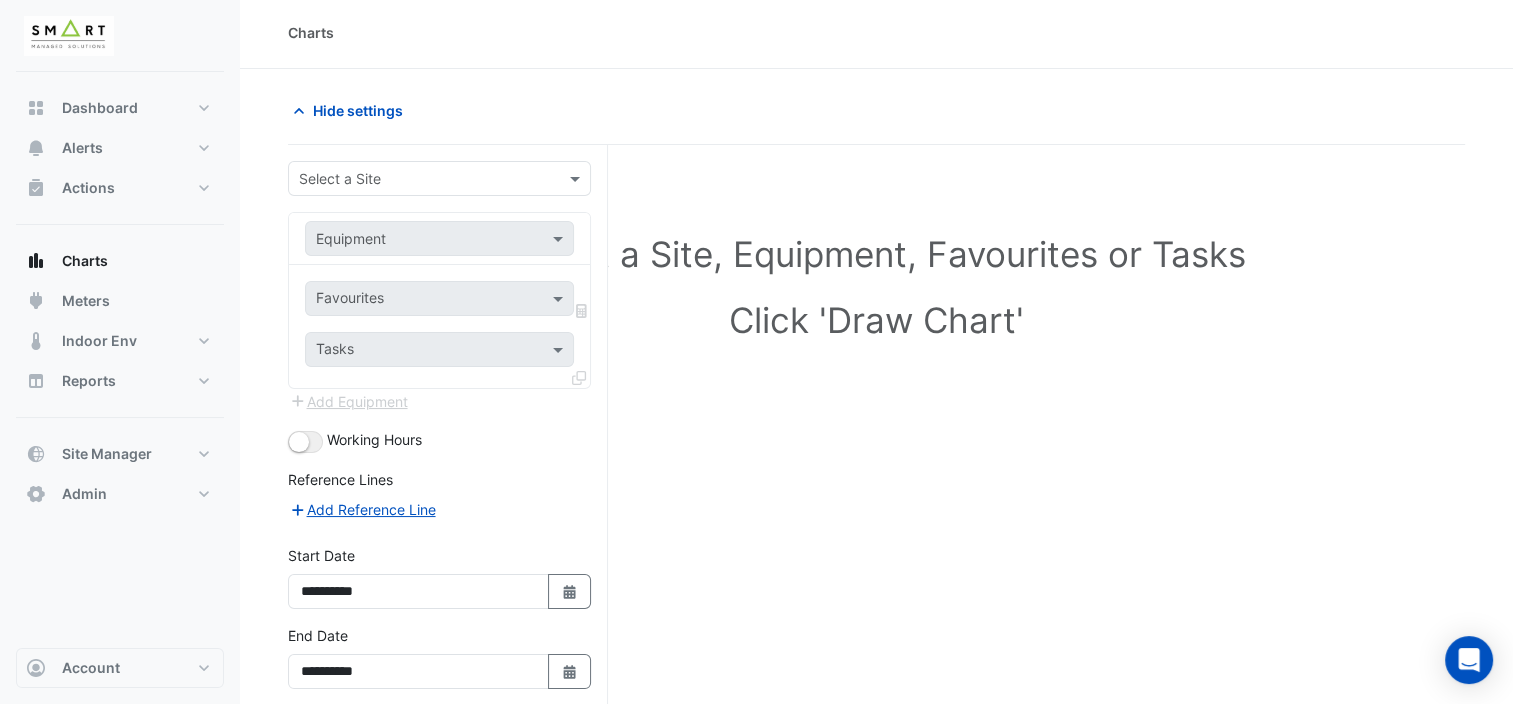 scroll, scrollTop: 0, scrollLeft: 0, axis: both 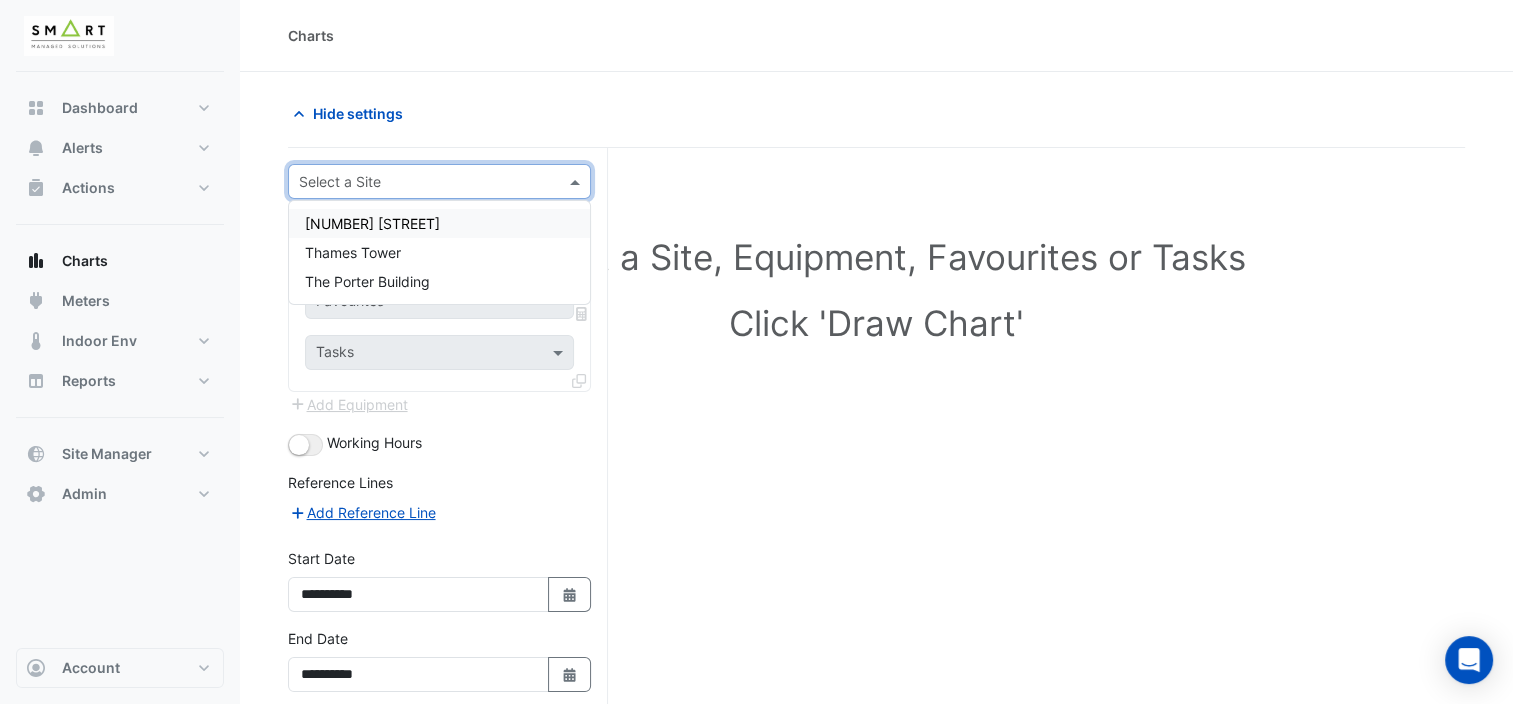 click at bounding box center (419, 182) 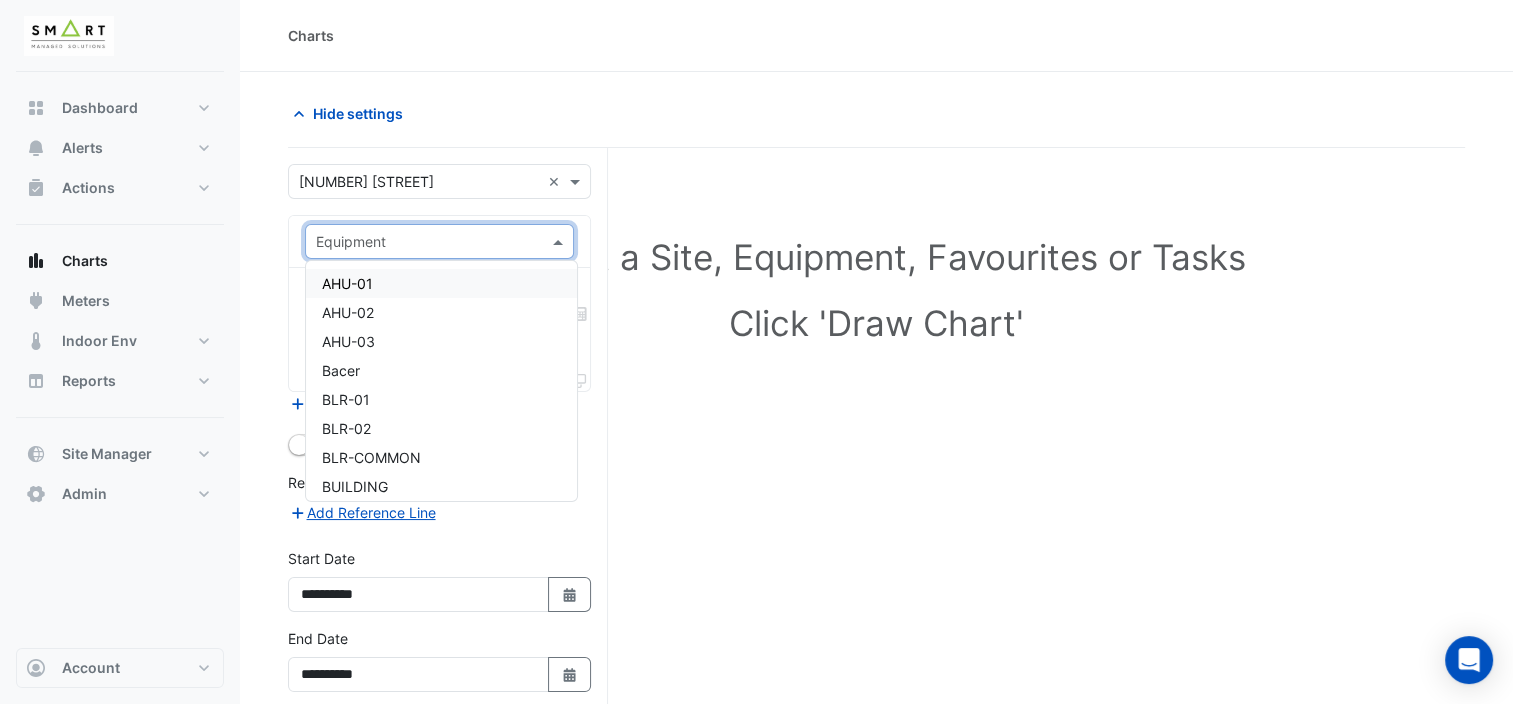 click at bounding box center (560, 241) 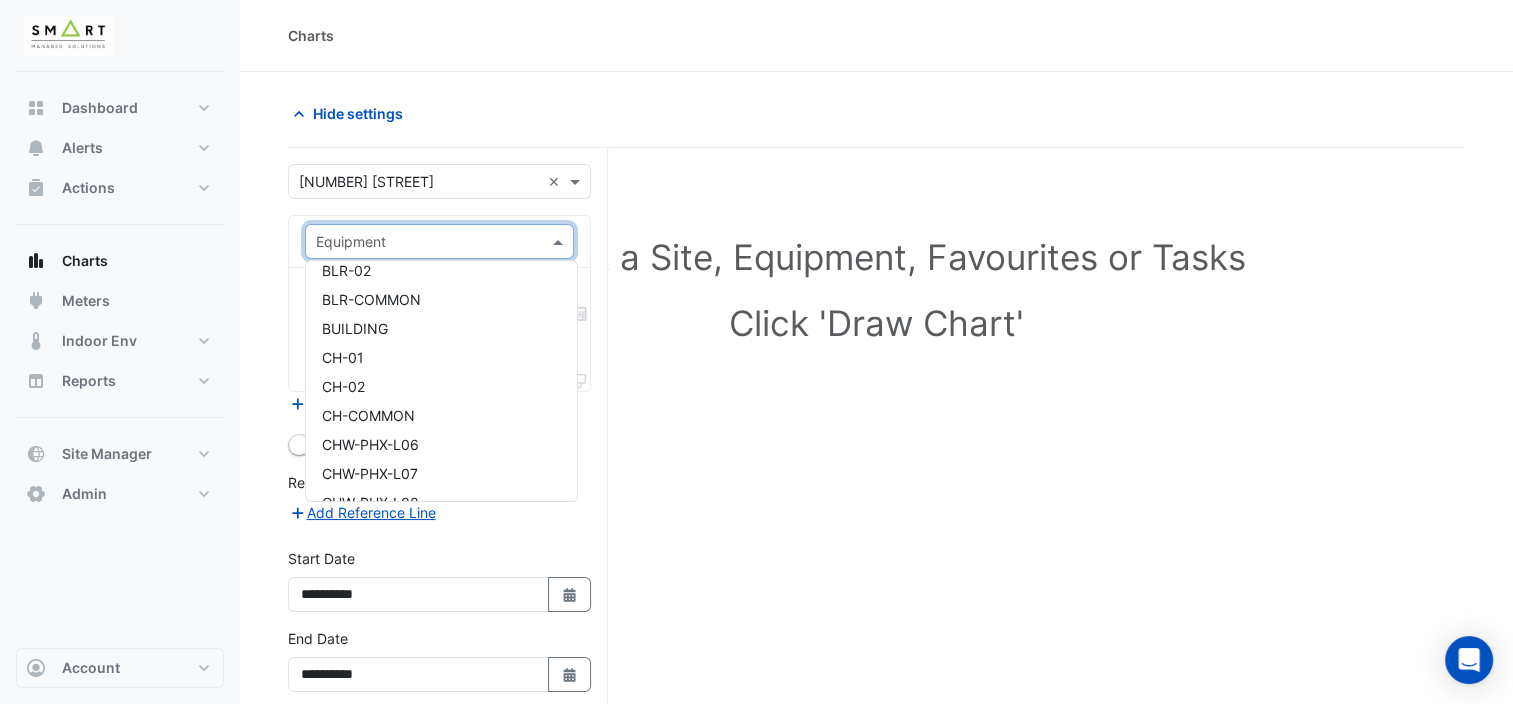 scroll, scrollTop: 300, scrollLeft: 0, axis: vertical 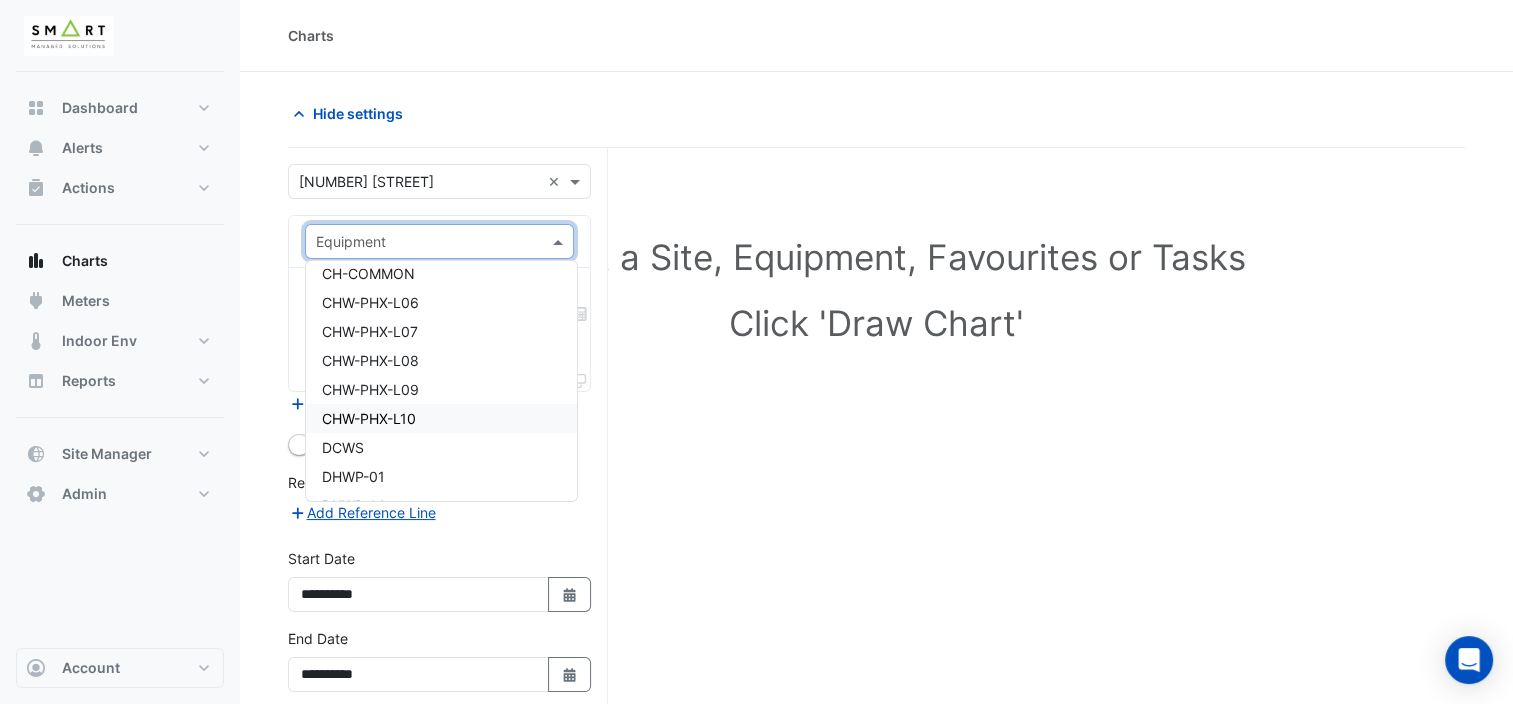 click on "CHW-PHX-L10" at bounding box center [441, 418] 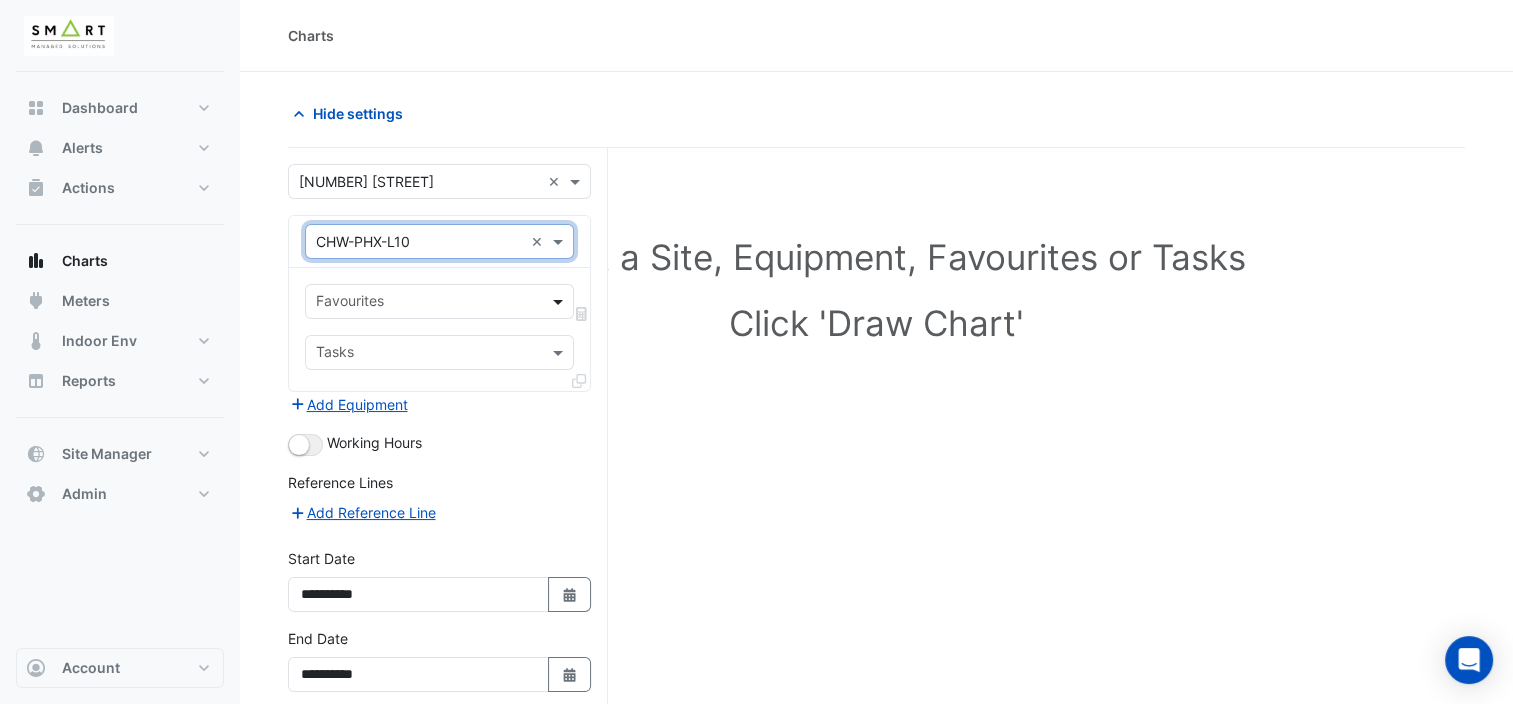click at bounding box center [560, 301] 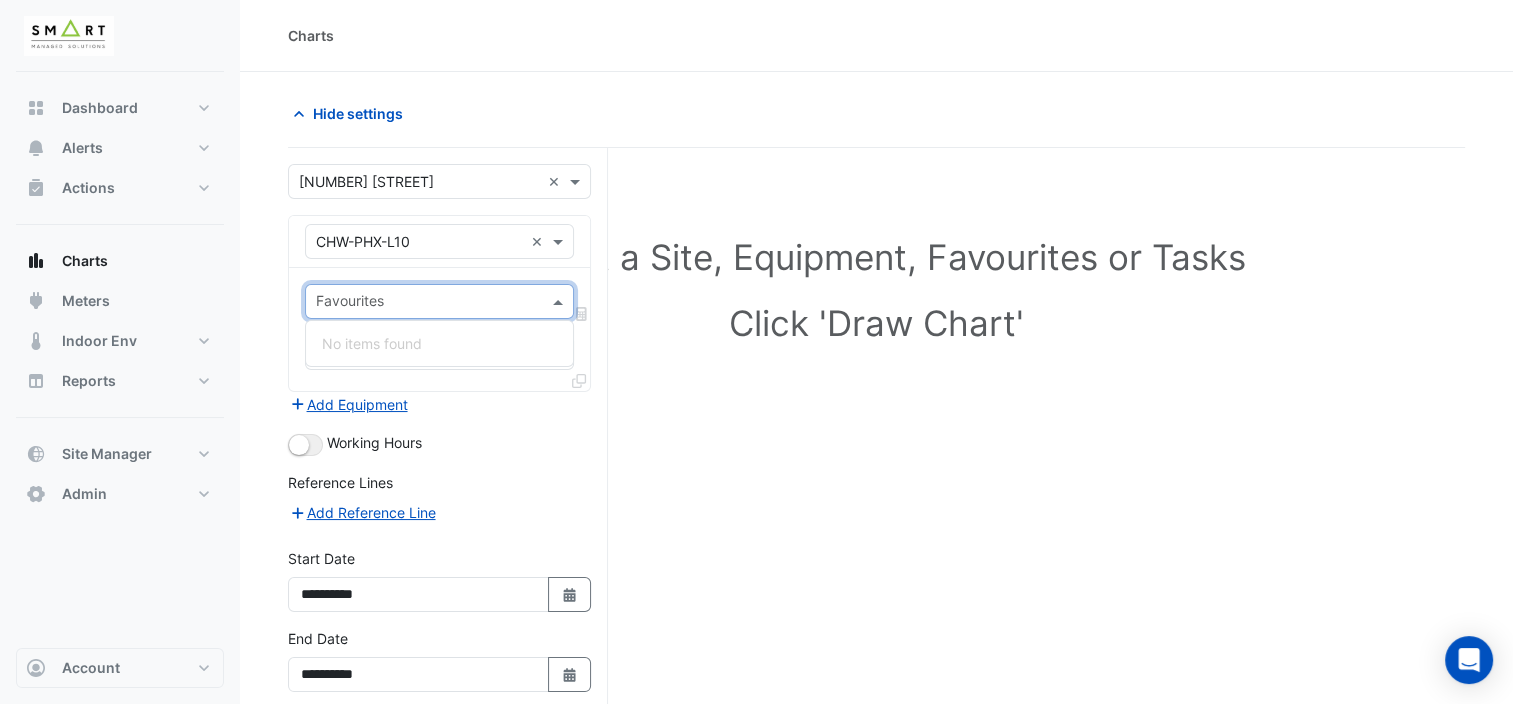 click at bounding box center (560, 301) 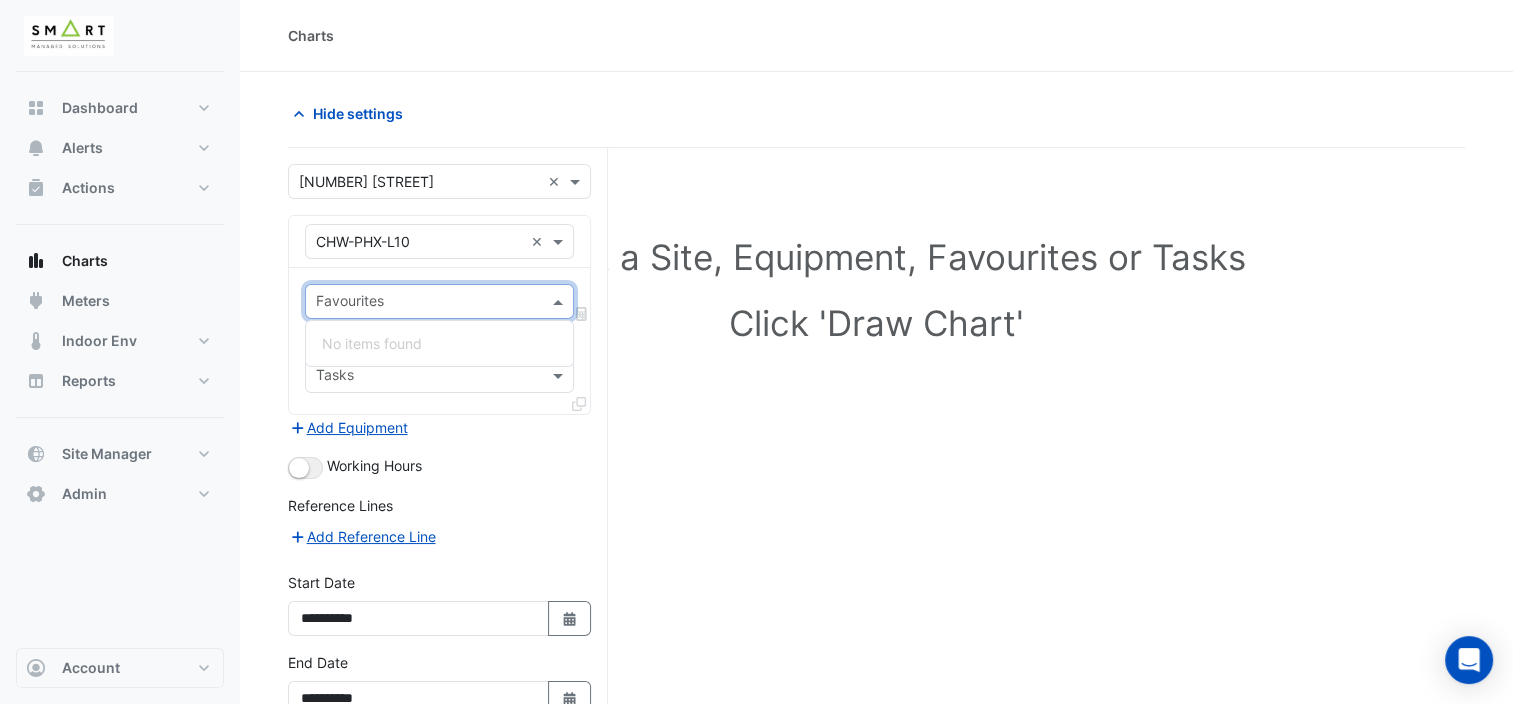click at bounding box center [560, 301] 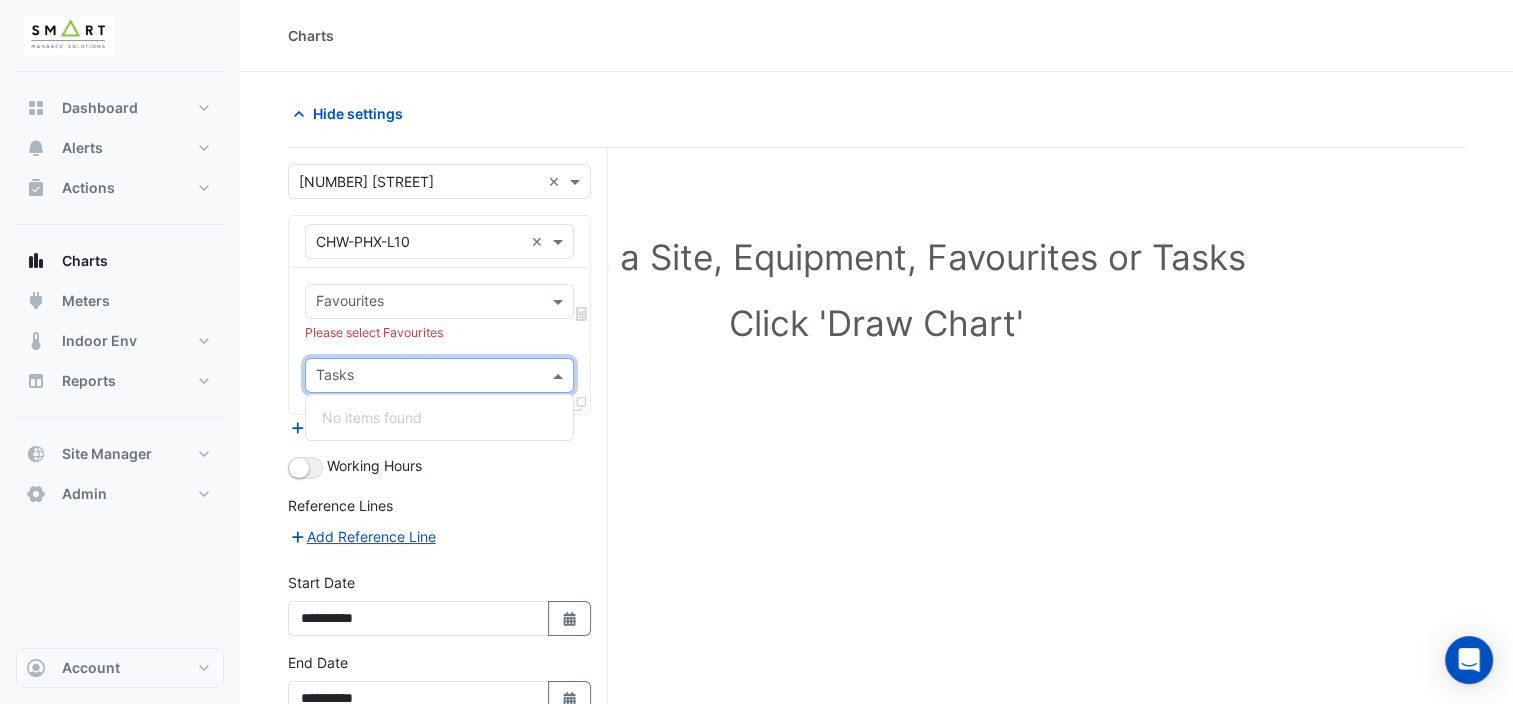 click on "Tasks" 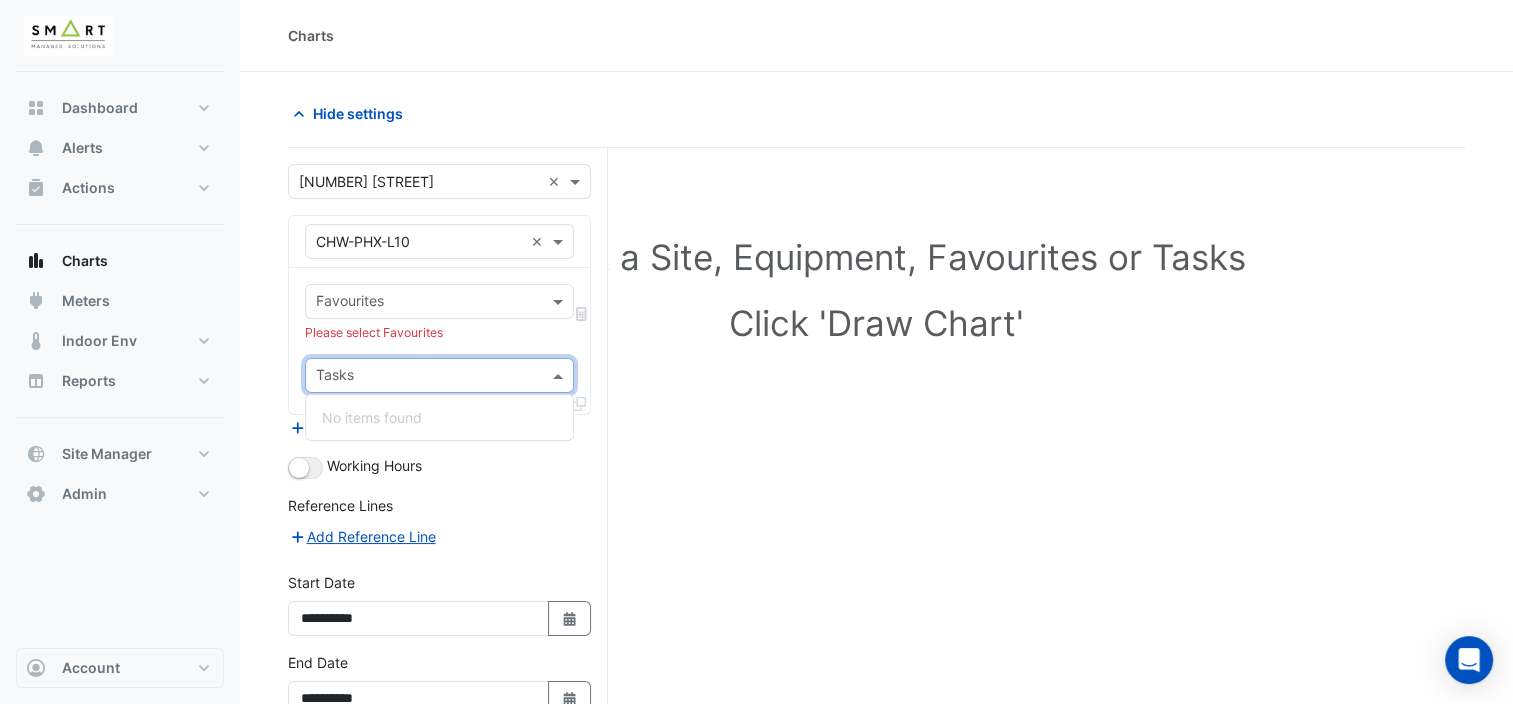 click on "Favourites" at bounding box center (439, 301) 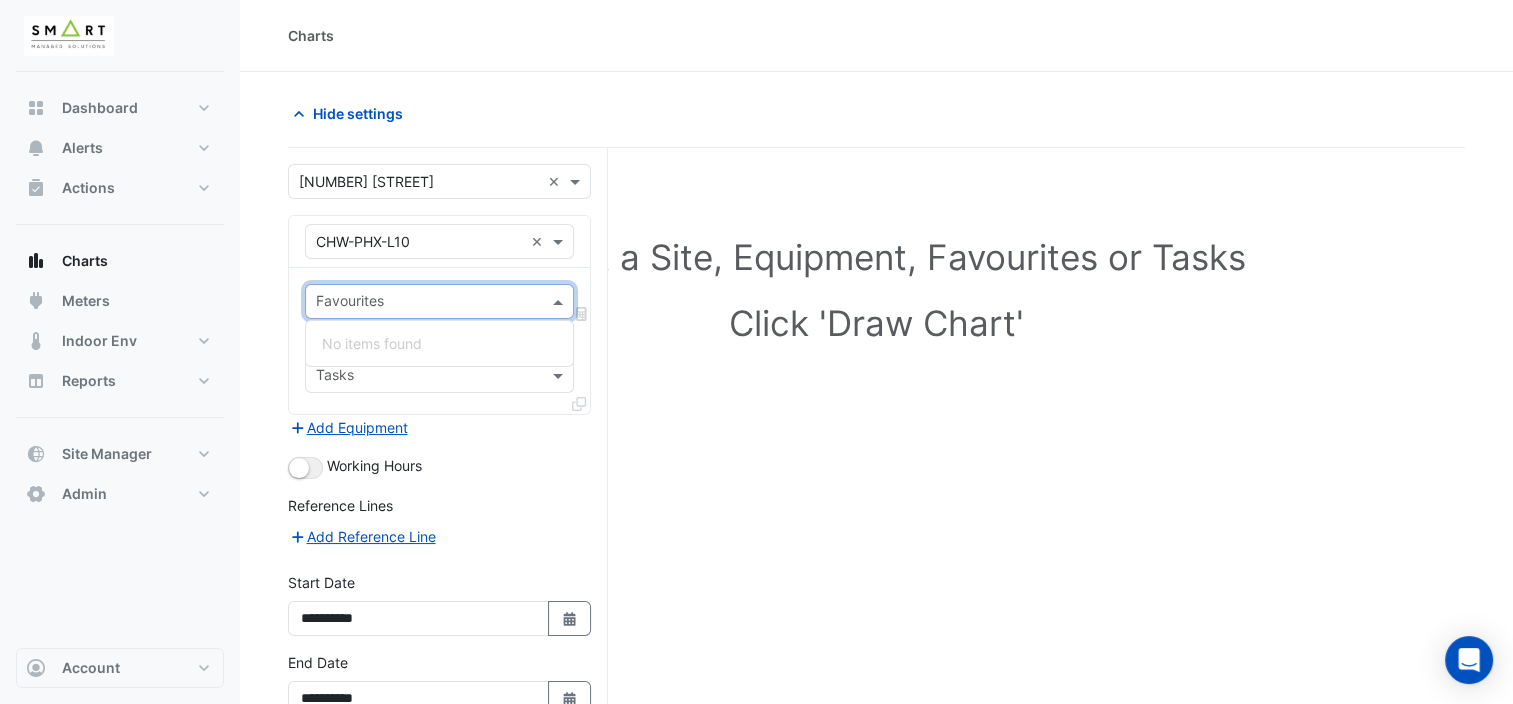 click on "No items found" at bounding box center (440, 343) 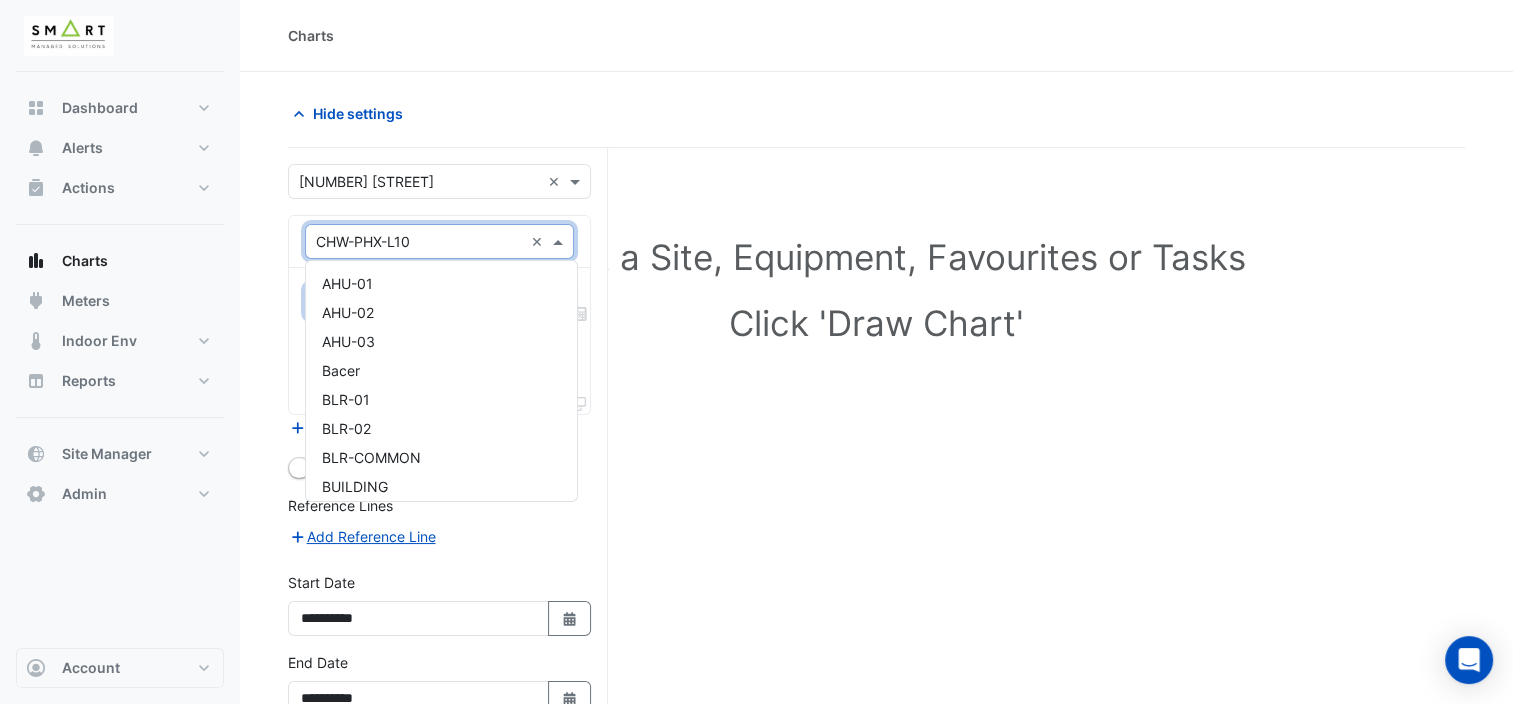 click at bounding box center [560, 241] 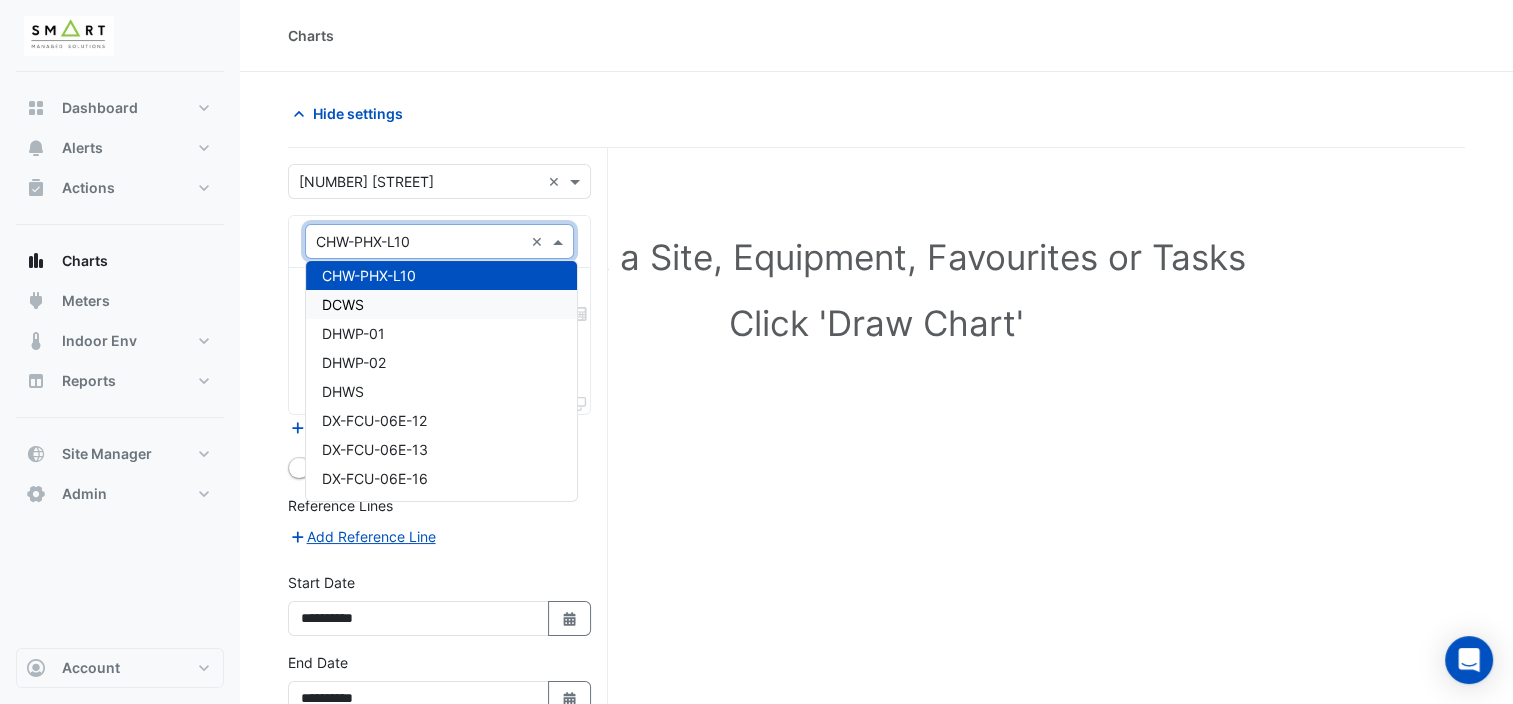 click on "DCWS" at bounding box center [441, 304] 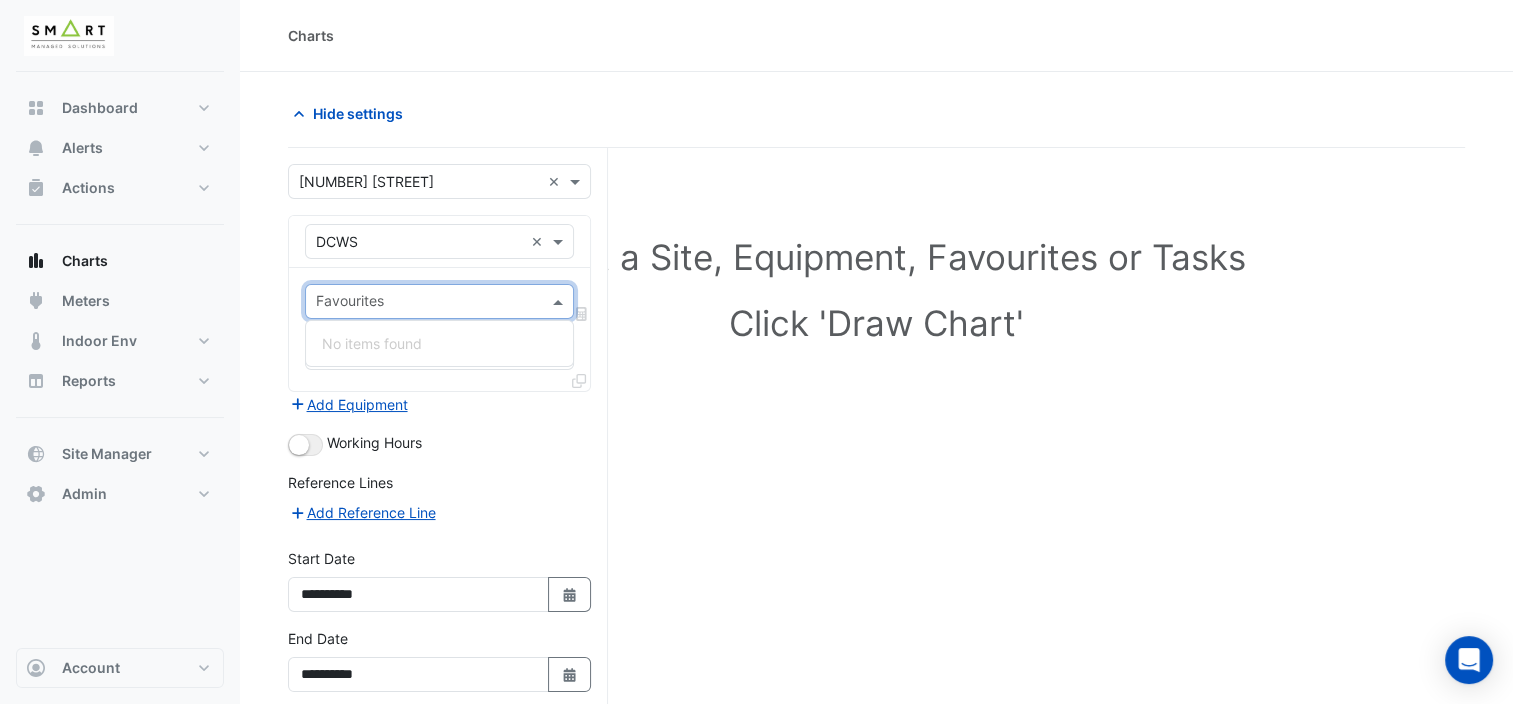 click at bounding box center (428, 303) 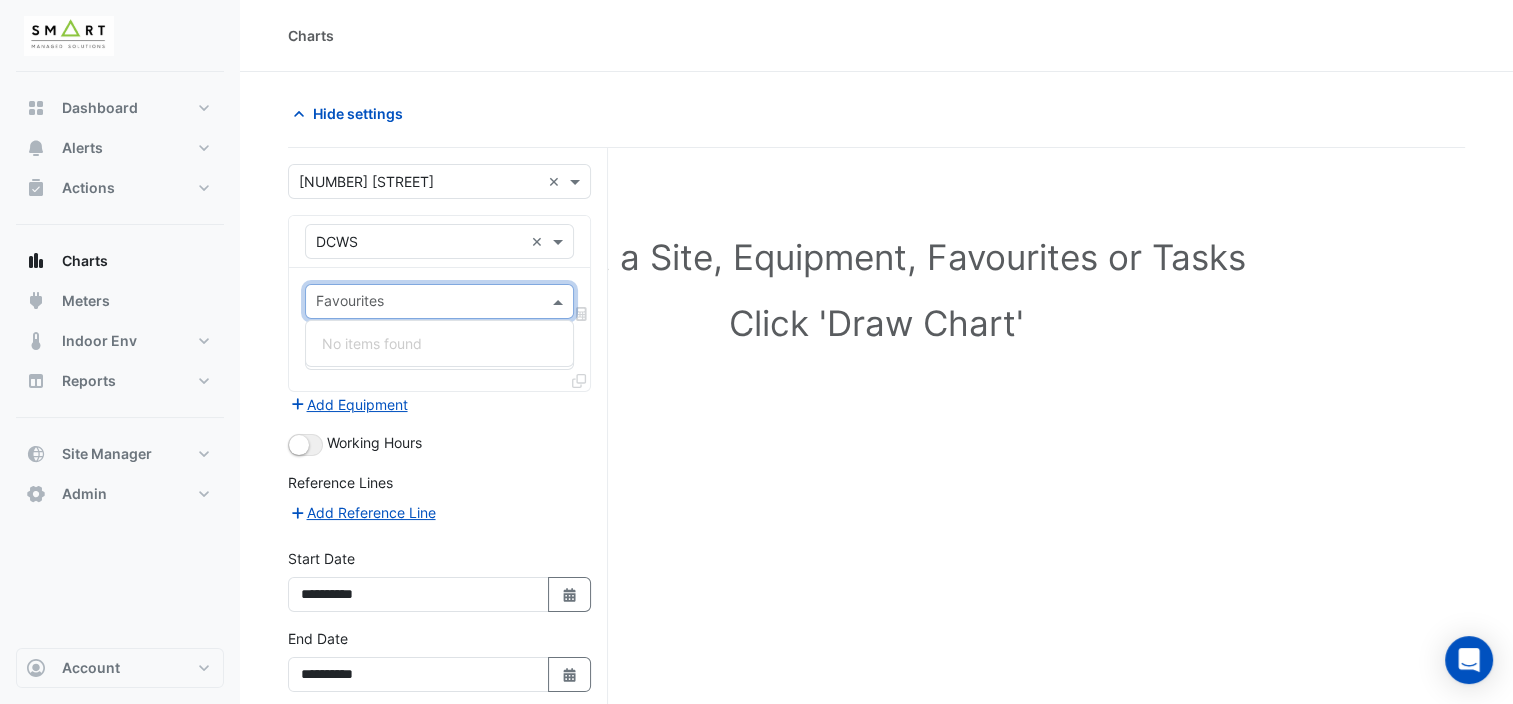 drag, startPoint x: 460, startPoint y: 300, endPoint x: 930, endPoint y: 406, distance: 481.80493 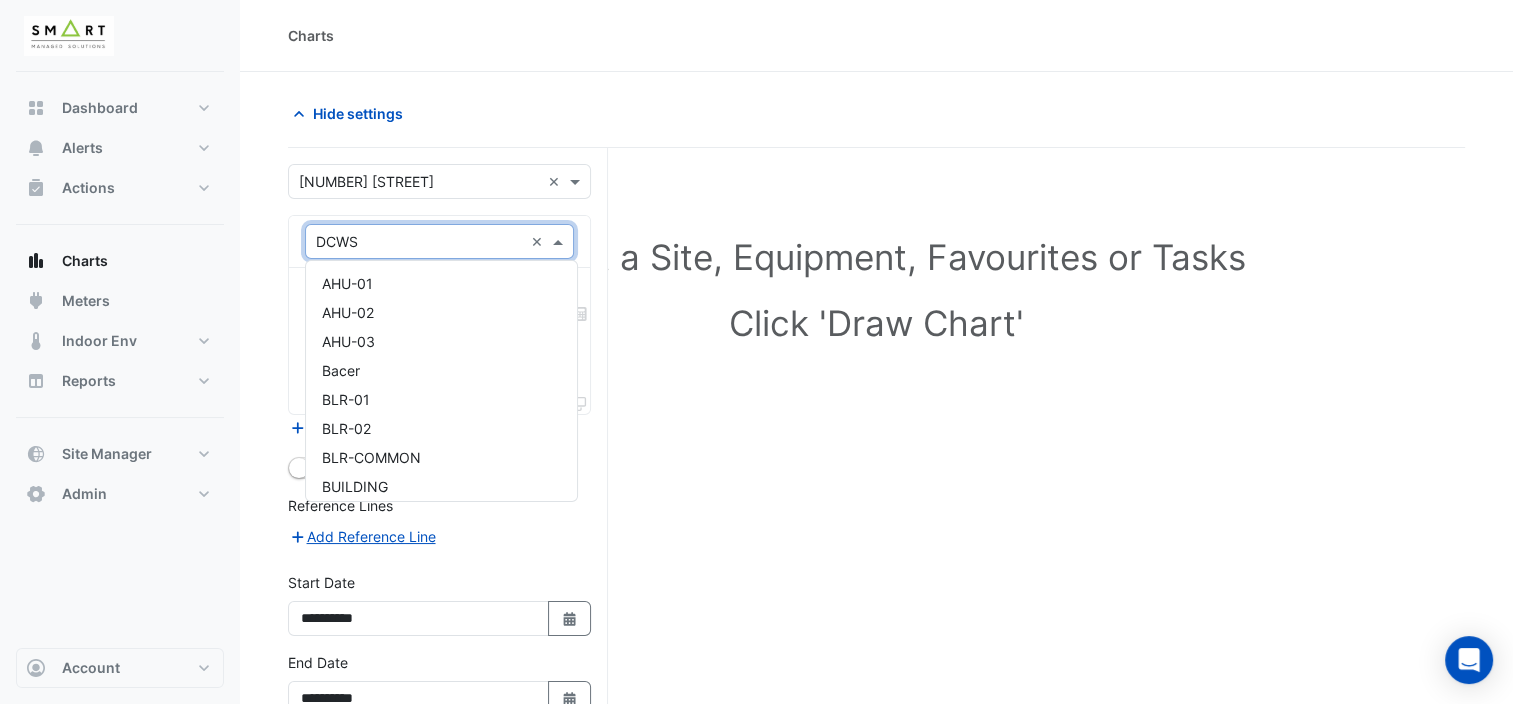 click at bounding box center (560, 241) 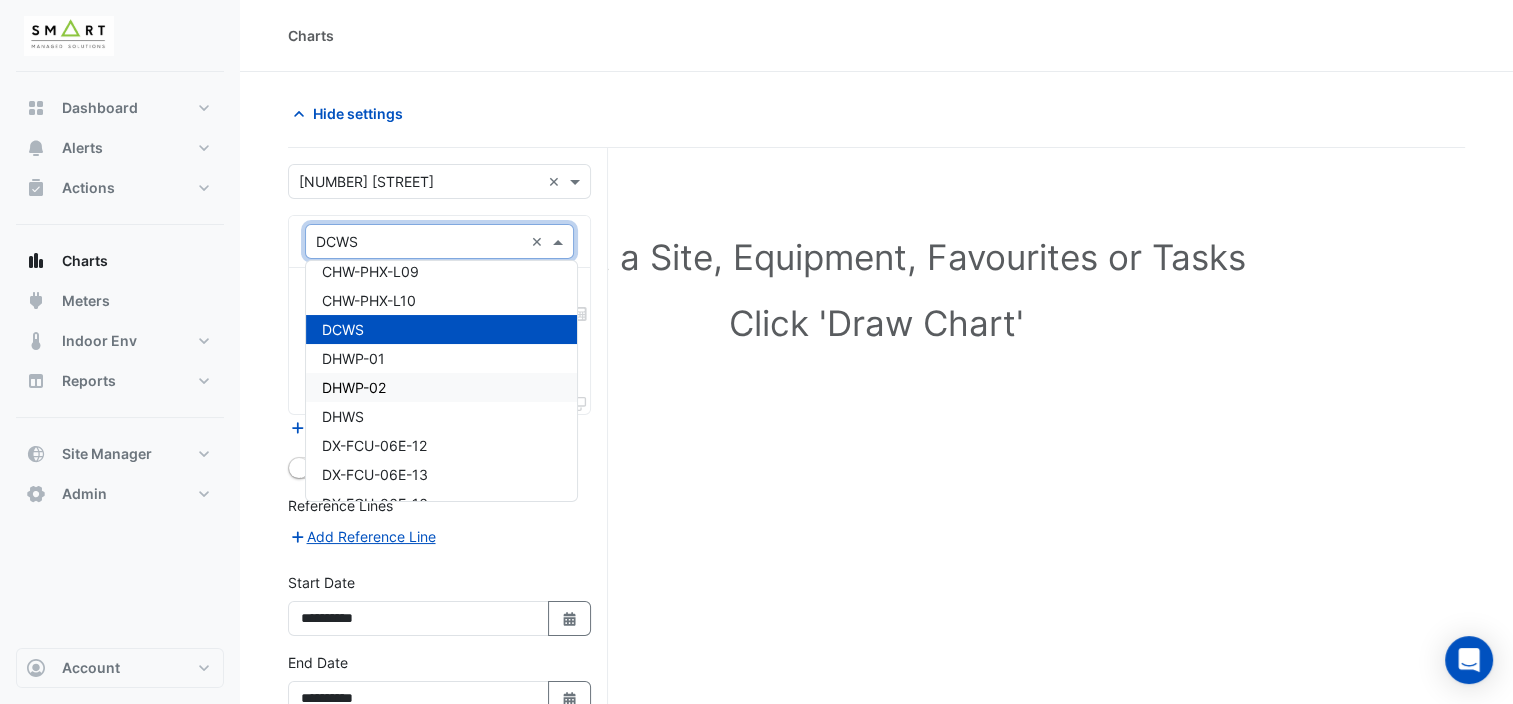 scroll, scrollTop: 272, scrollLeft: 0, axis: vertical 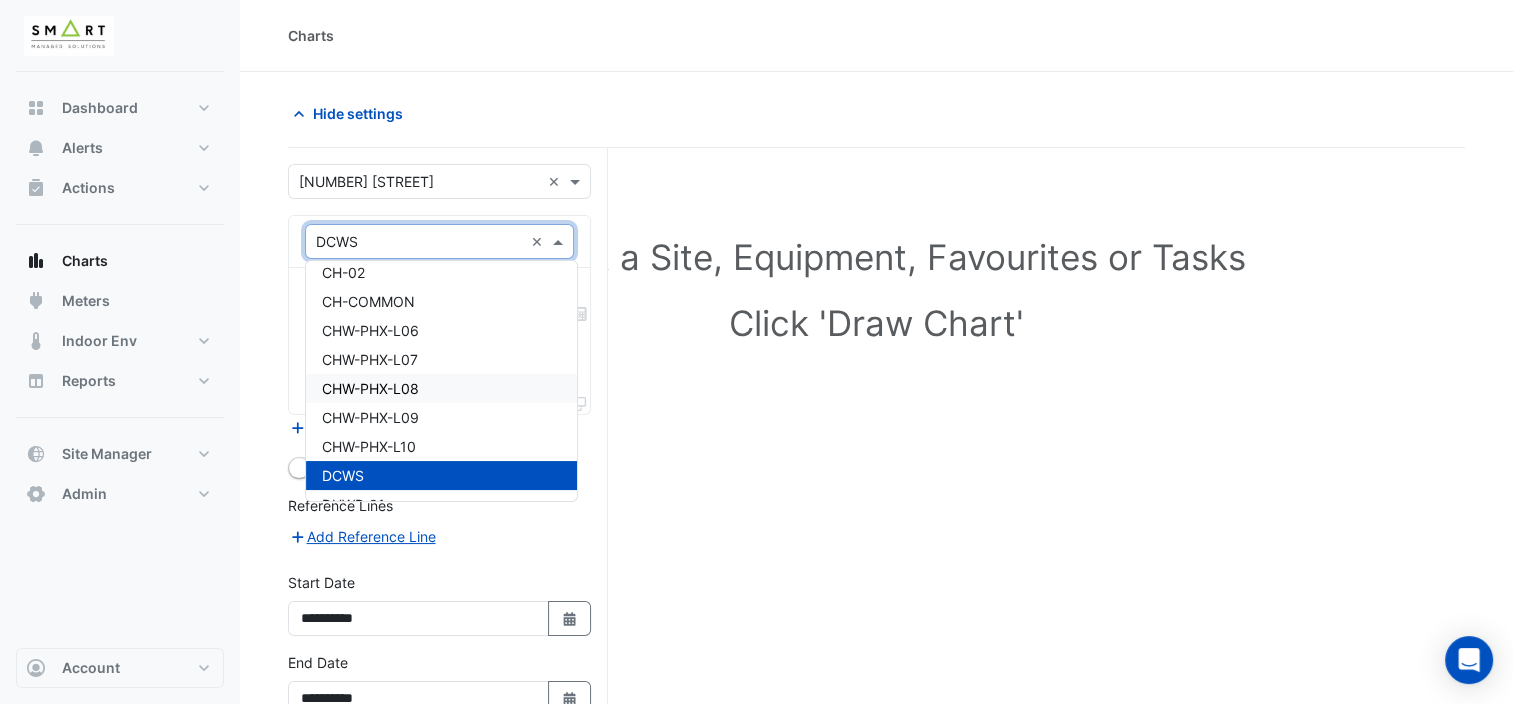 click on "CHW-PHX-L08" at bounding box center [441, 388] 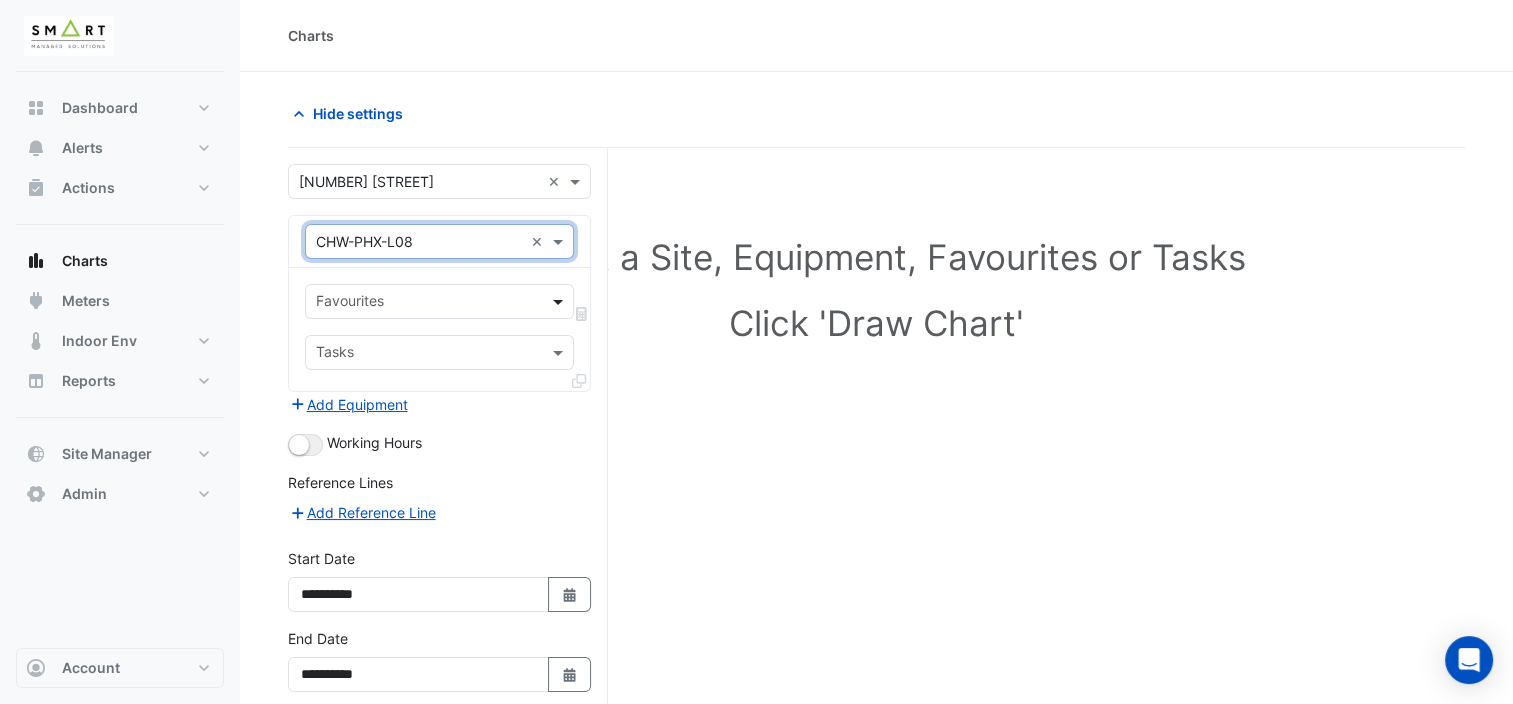click at bounding box center (560, 301) 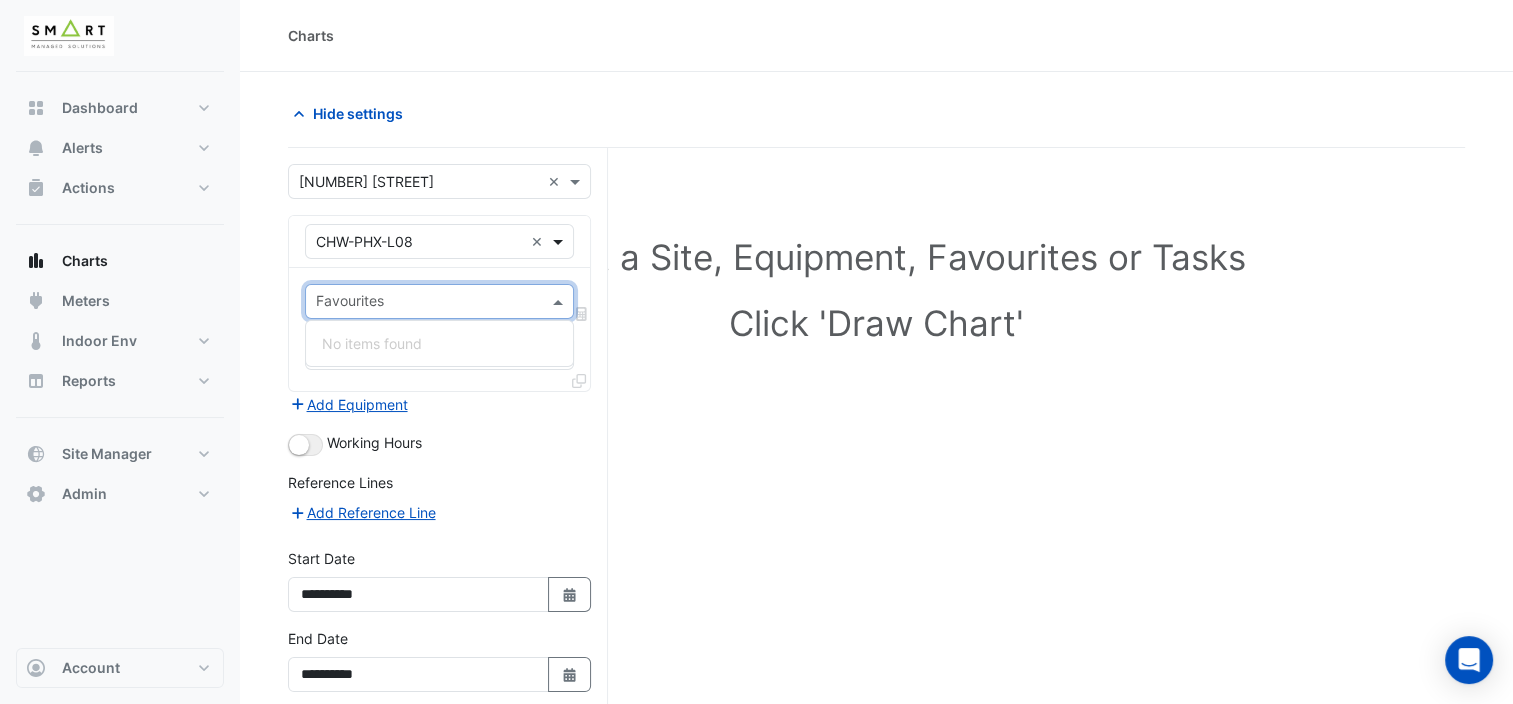 click at bounding box center (560, 241) 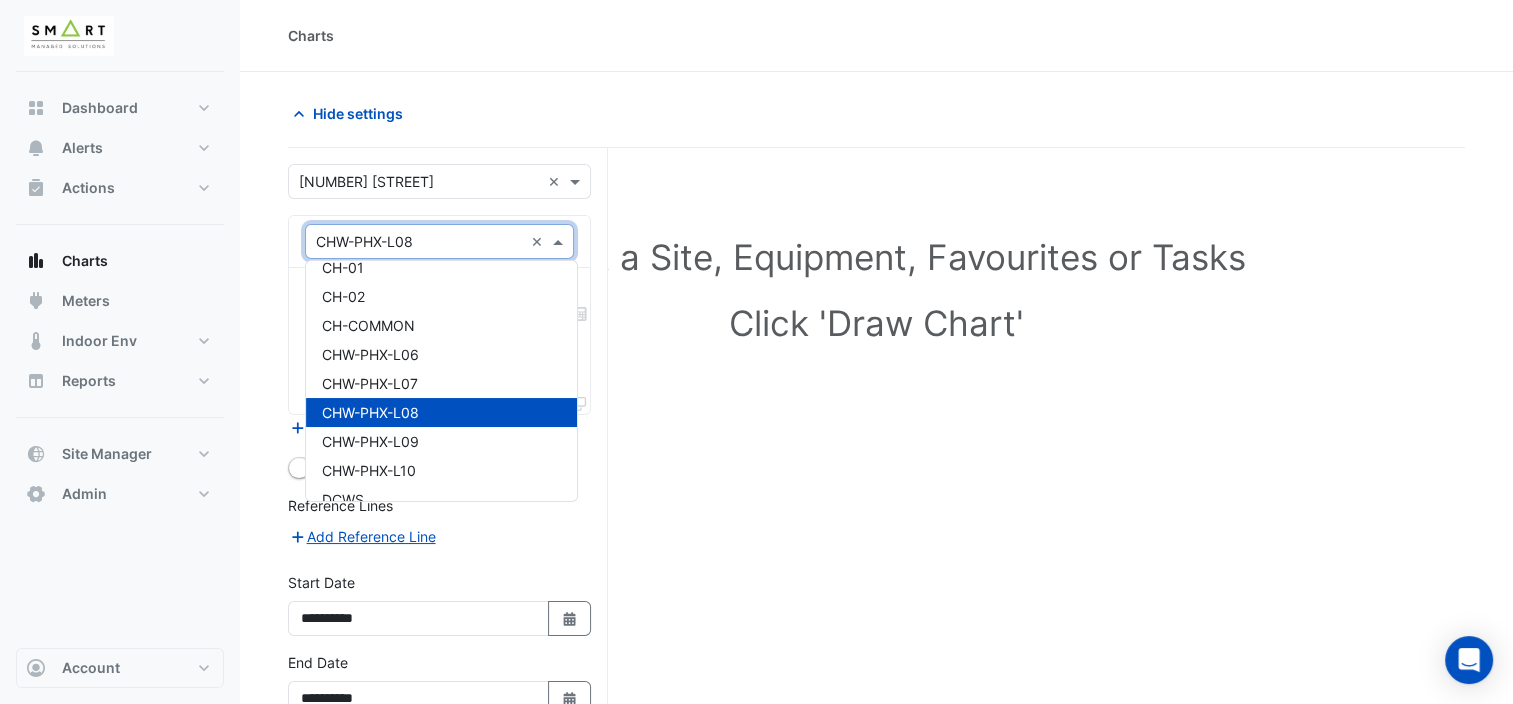scroll, scrollTop: 0, scrollLeft: 0, axis: both 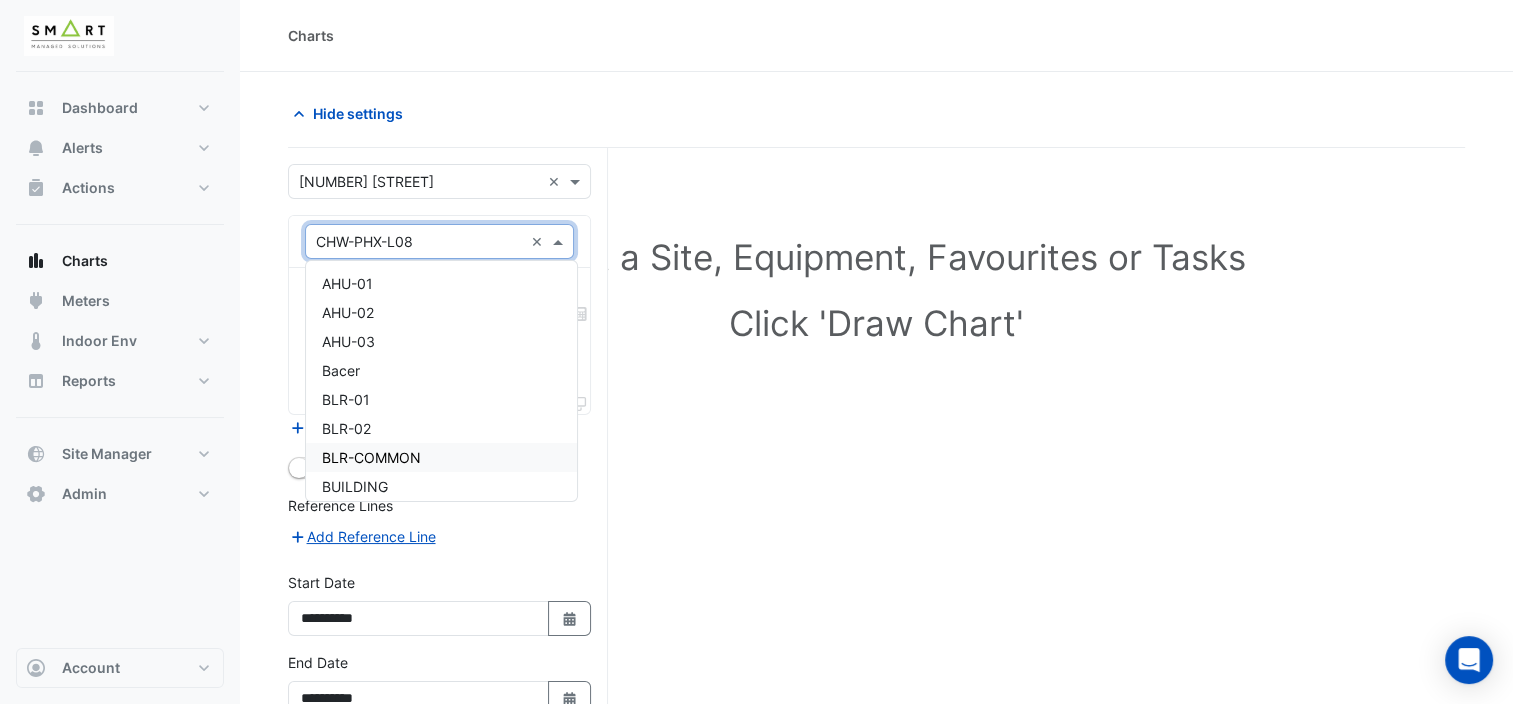 click on "AHU-02" at bounding box center (441, 312) 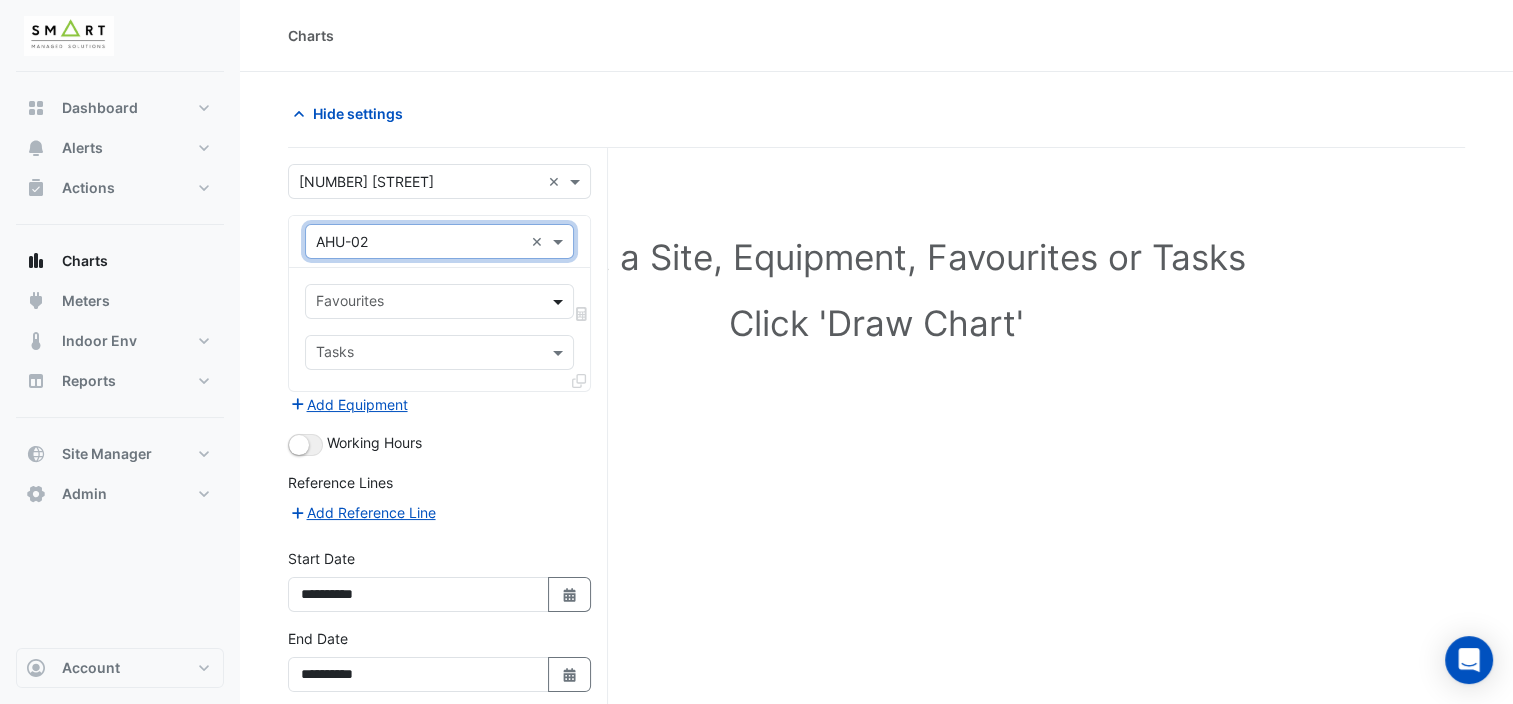 click at bounding box center [560, 301] 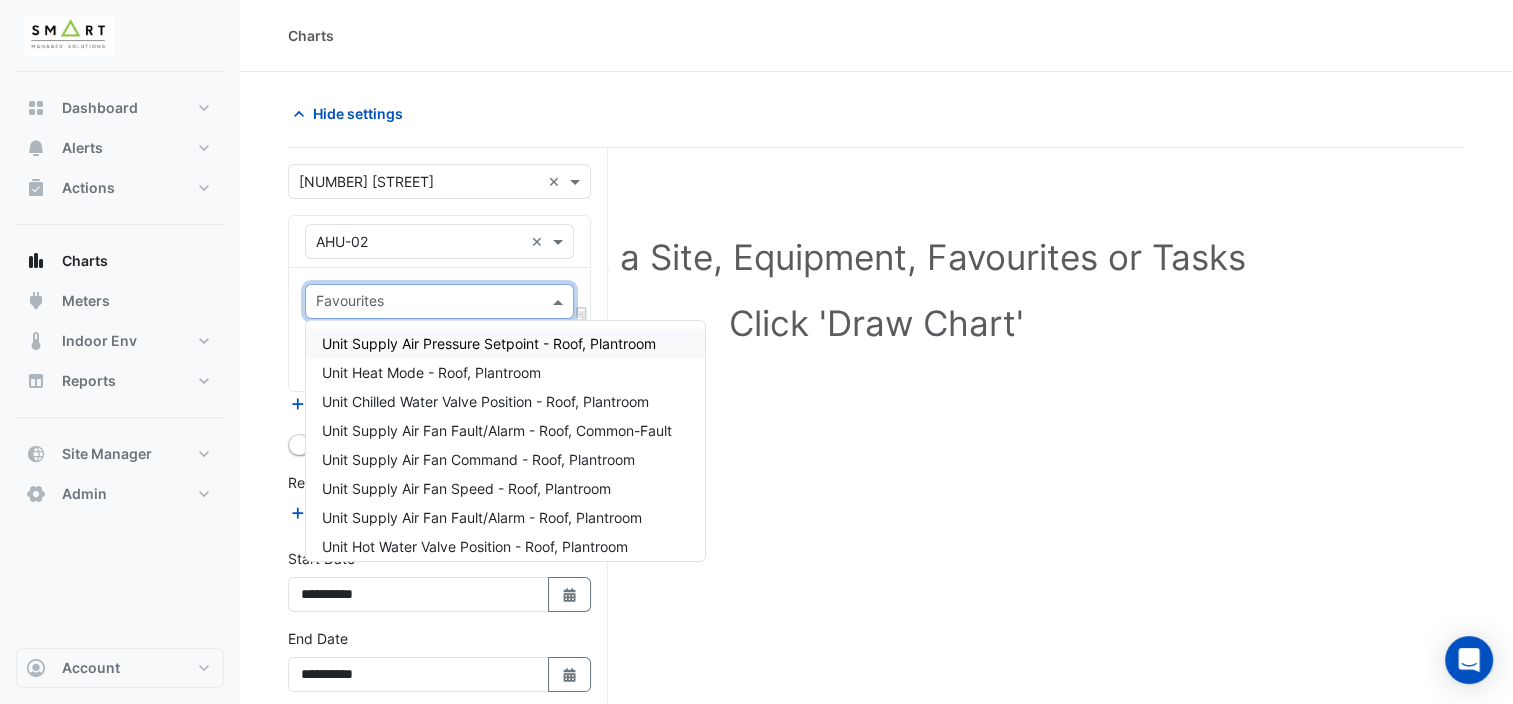 click at bounding box center (560, 301) 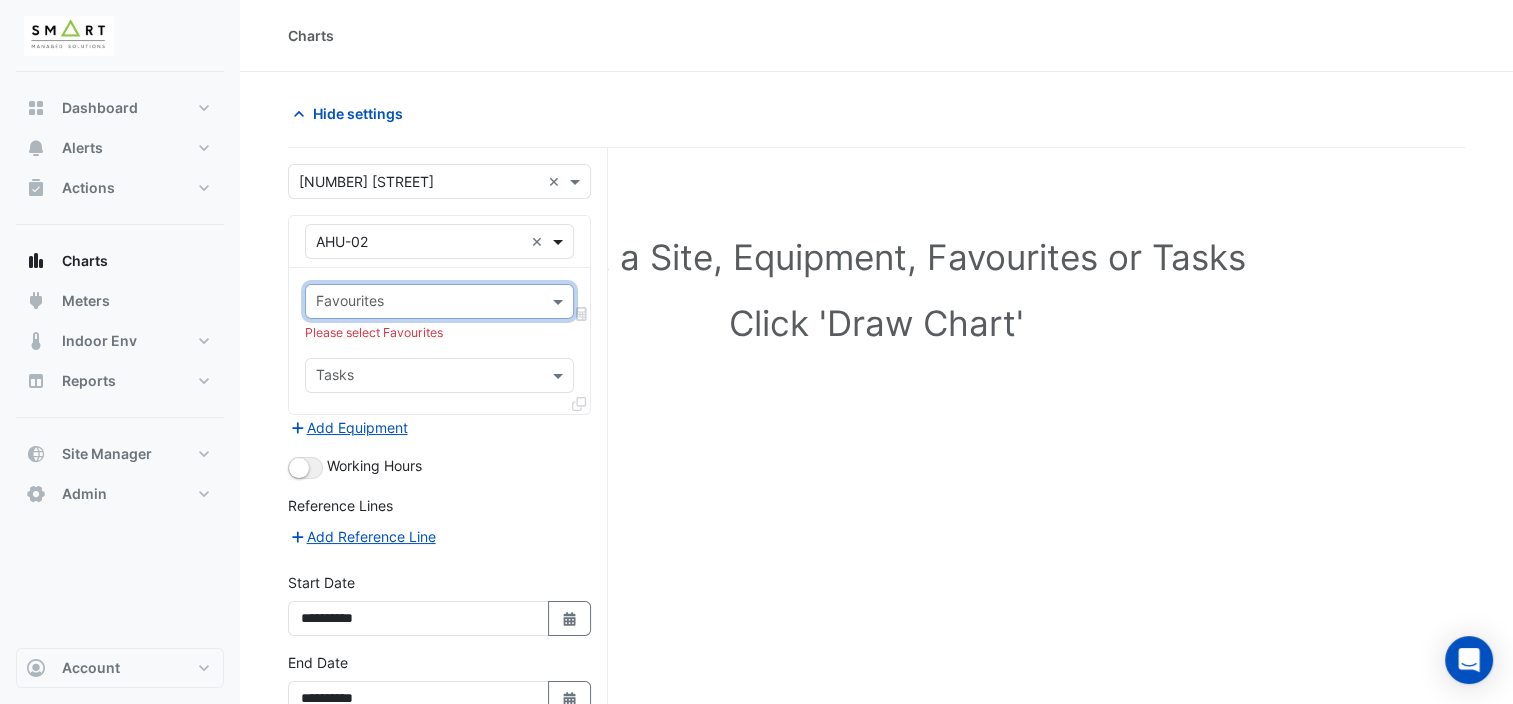 click at bounding box center (560, 241) 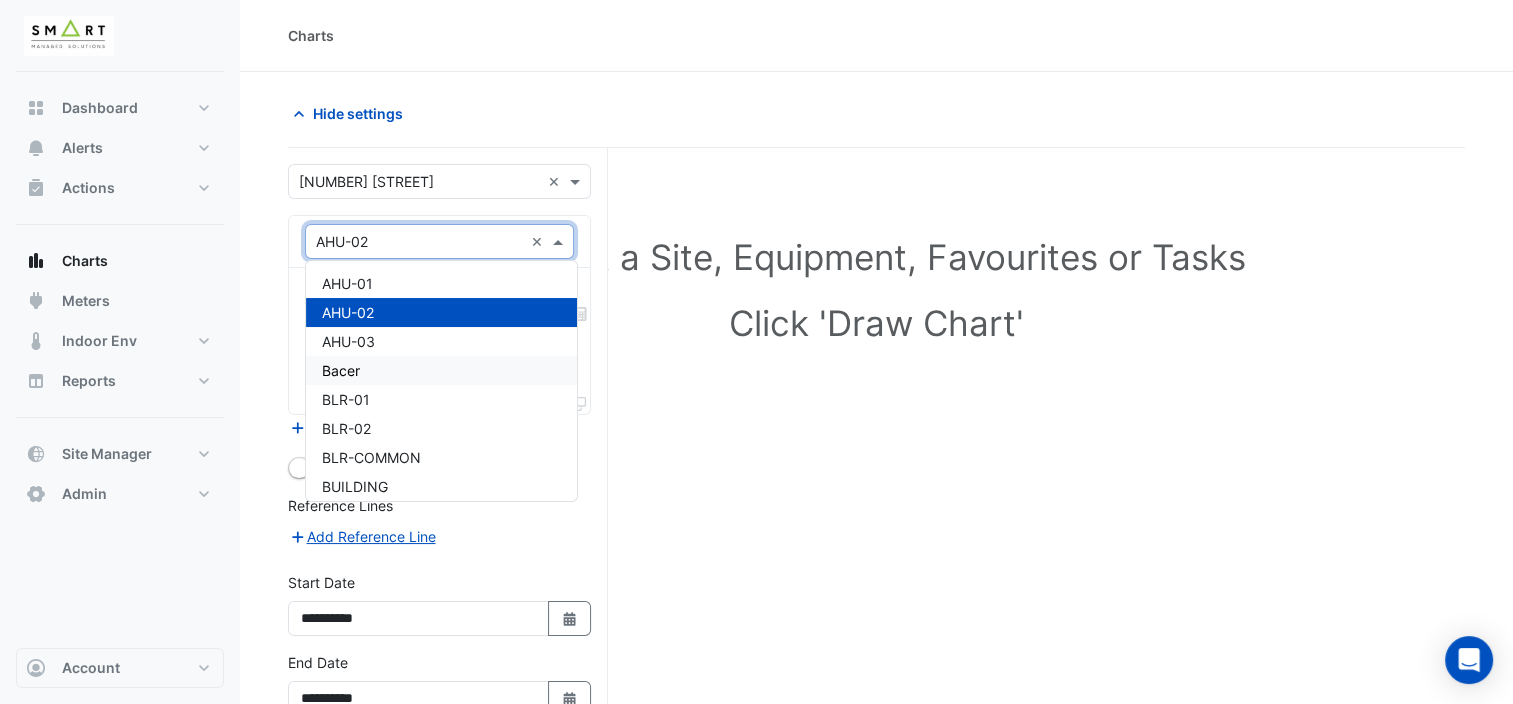 click on "Bacer" at bounding box center [441, 370] 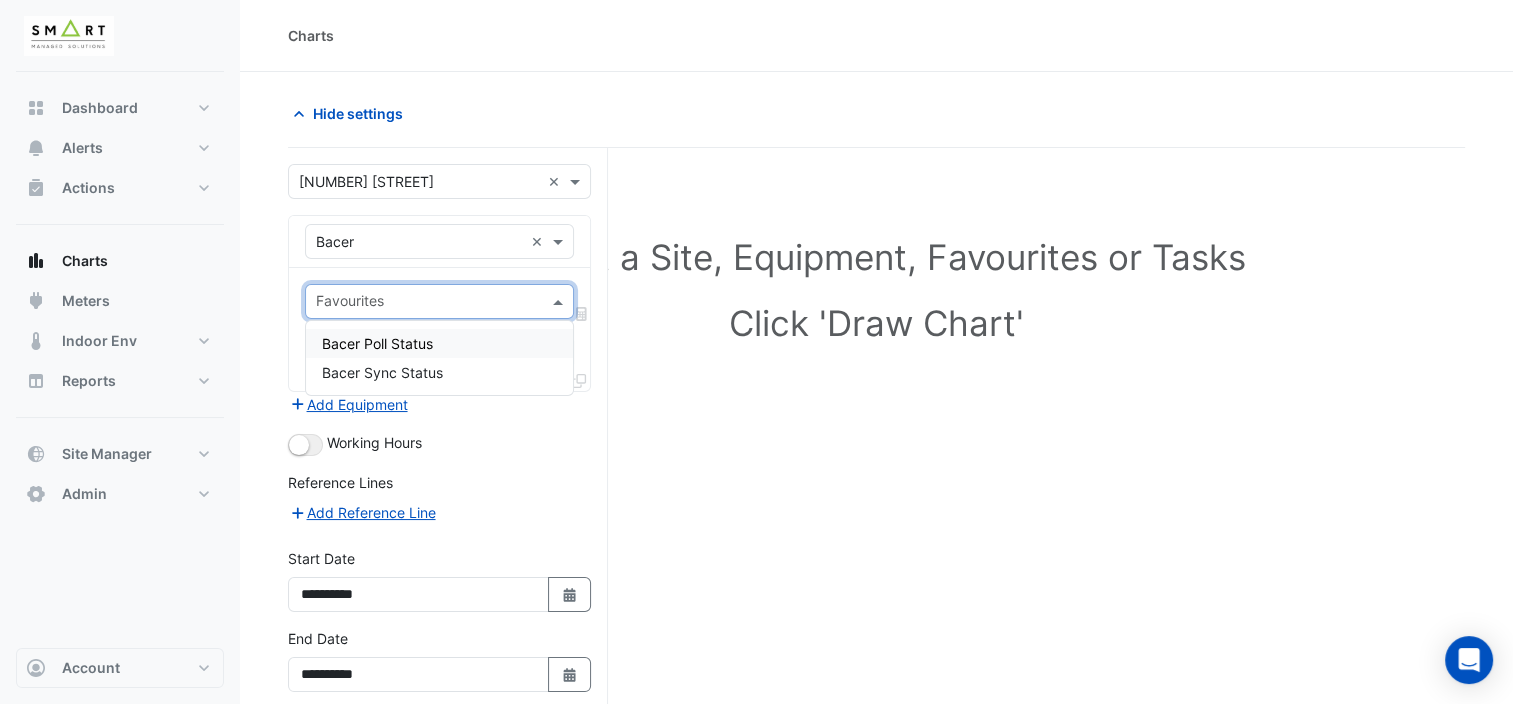click at bounding box center [560, 301] 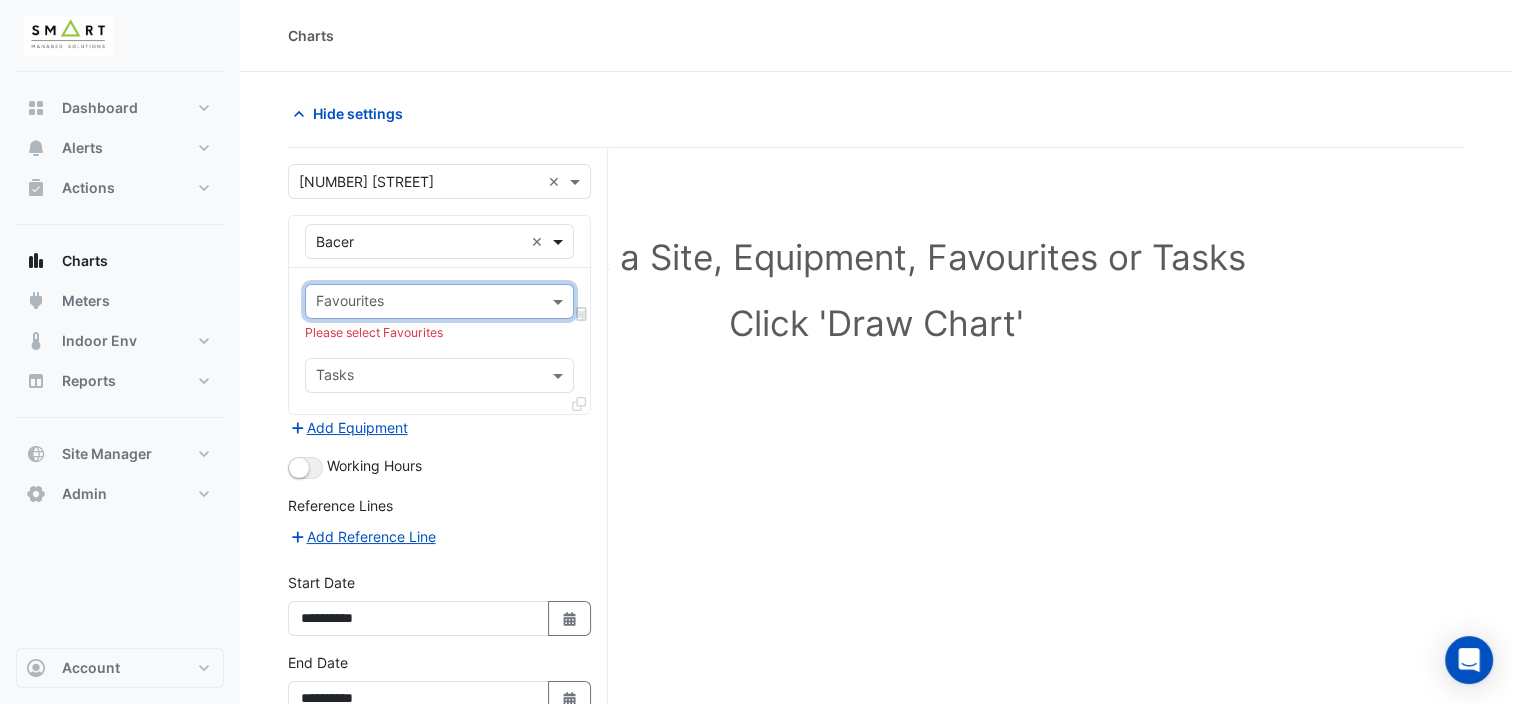 click at bounding box center (560, 241) 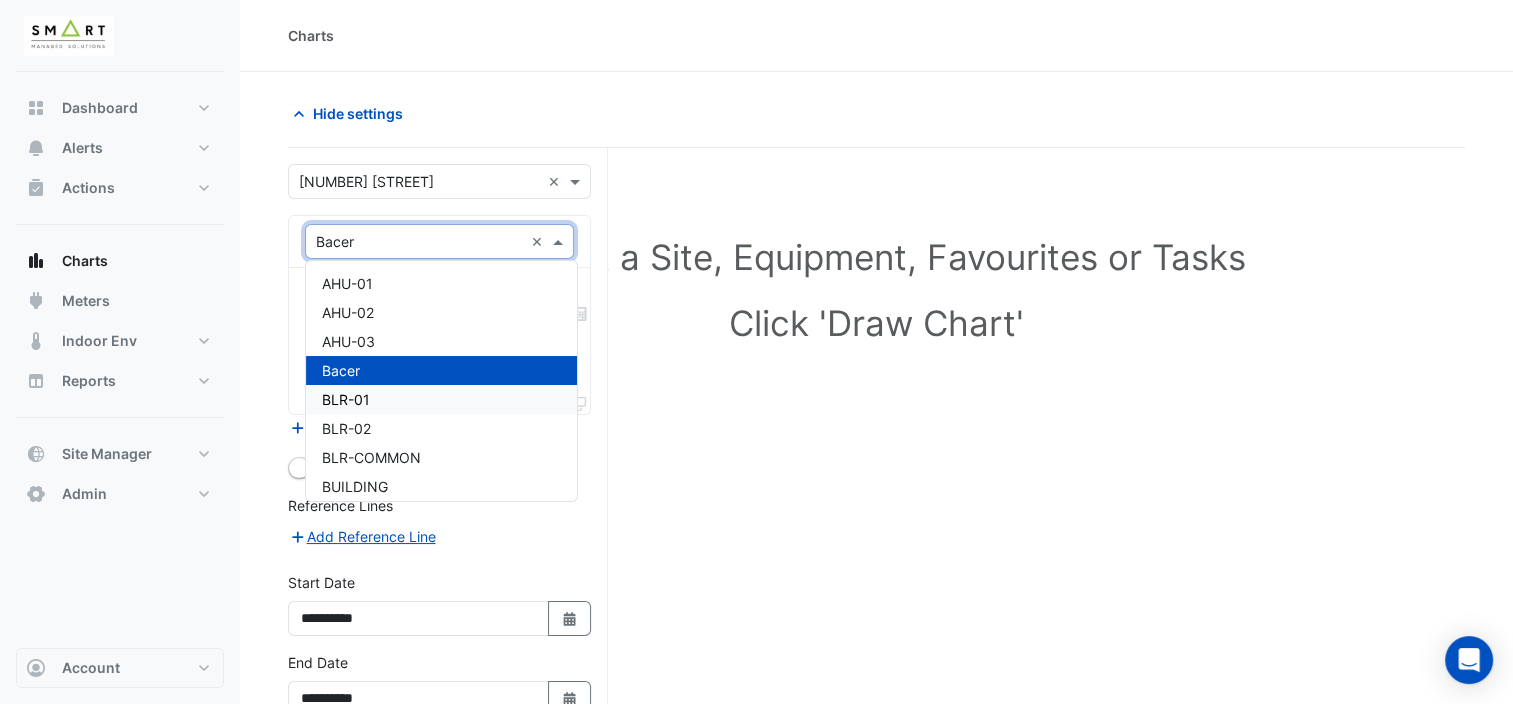 click on "BLR-01" at bounding box center [441, 399] 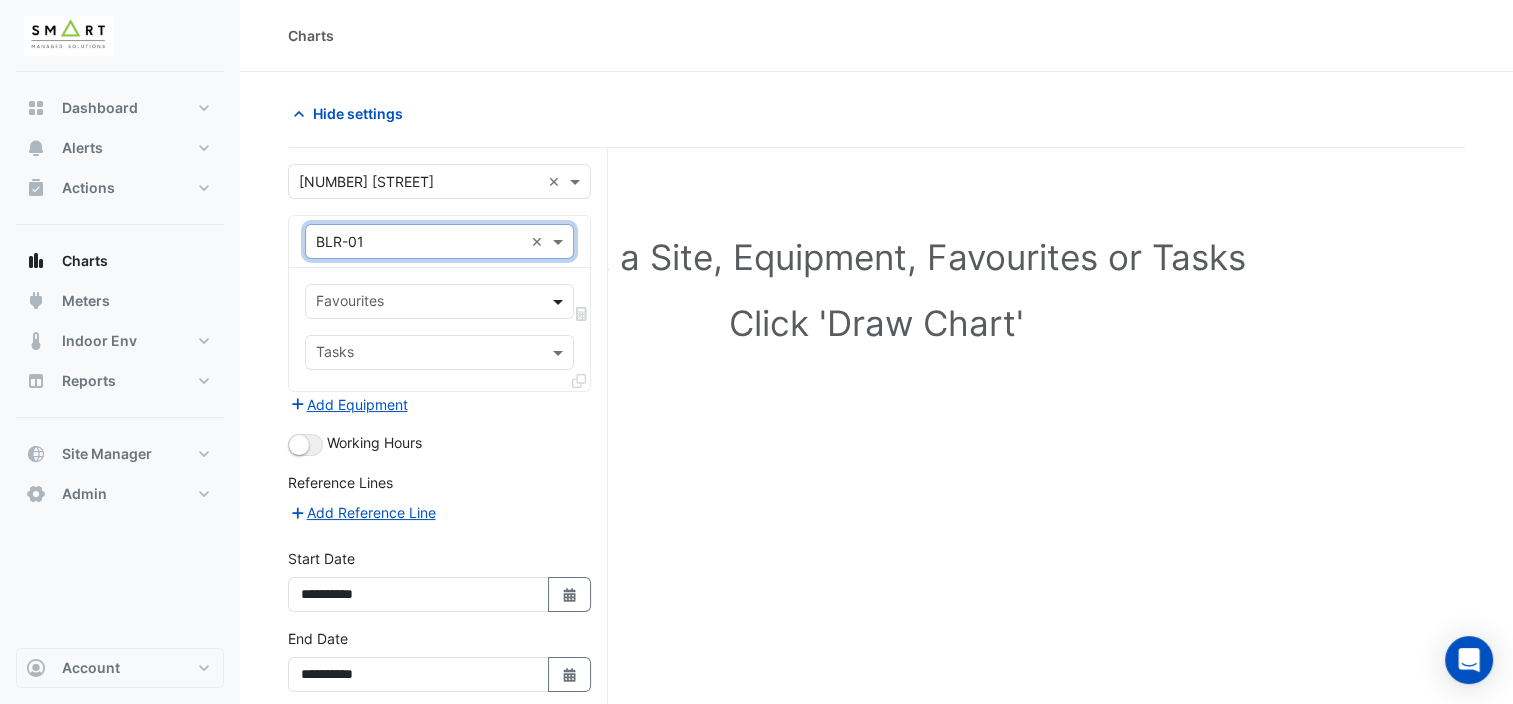 click at bounding box center (560, 301) 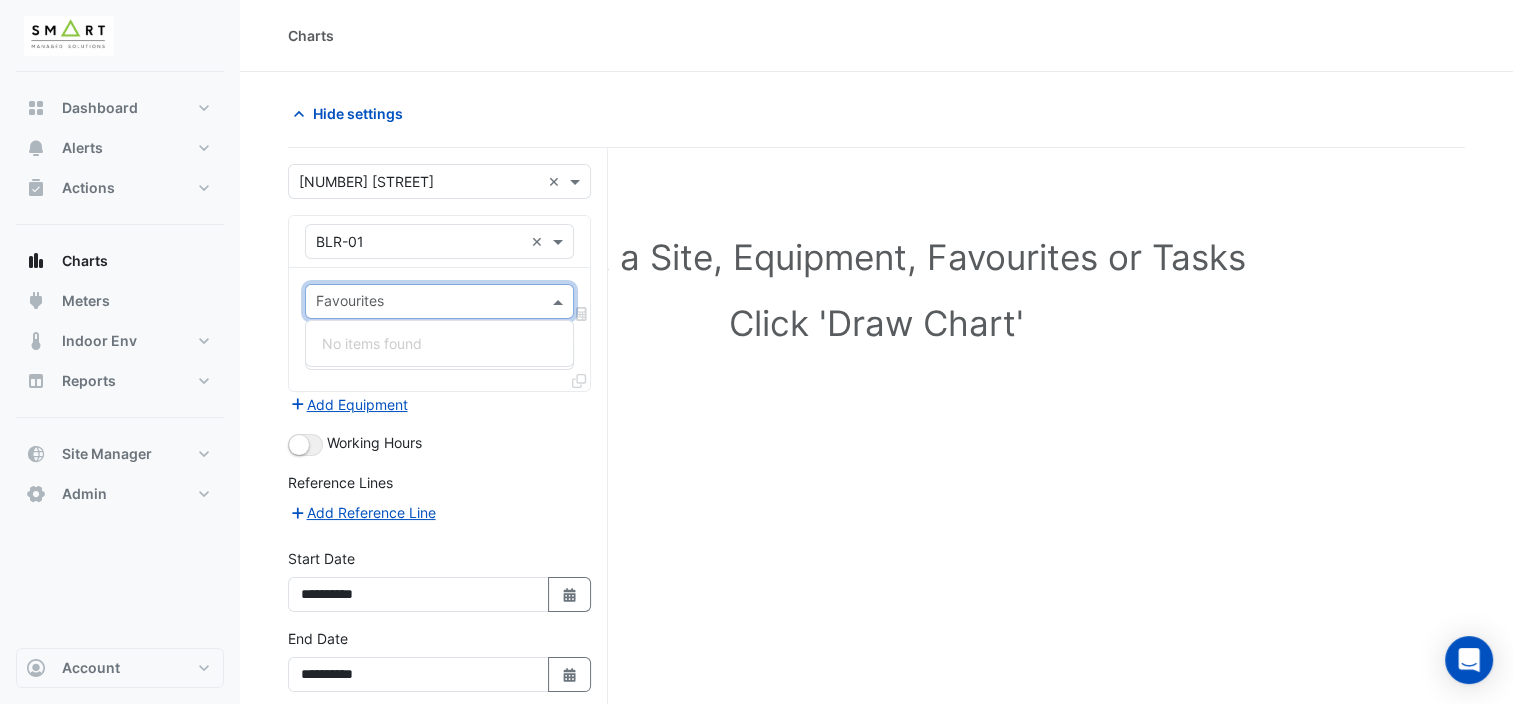 click at bounding box center [560, 301] 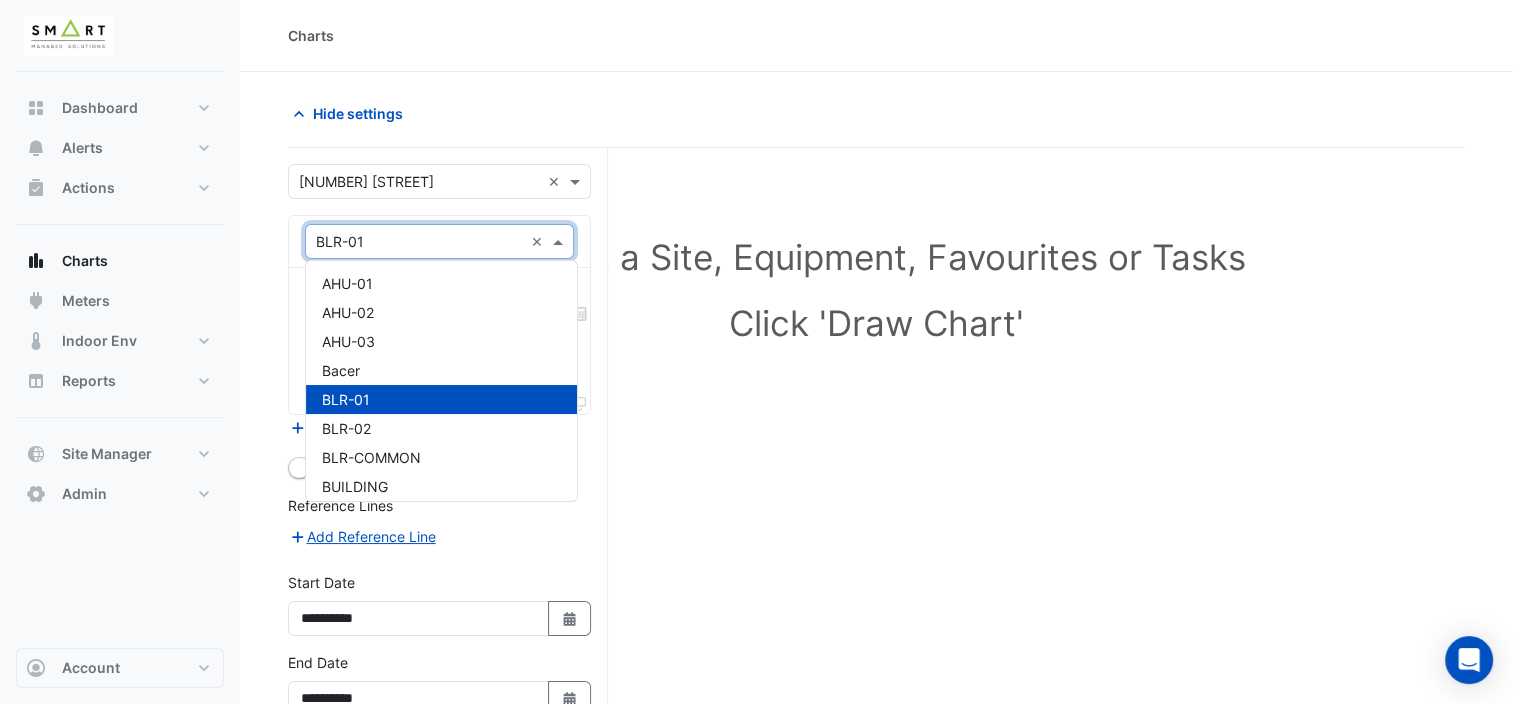 click at bounding box center [560, 241] 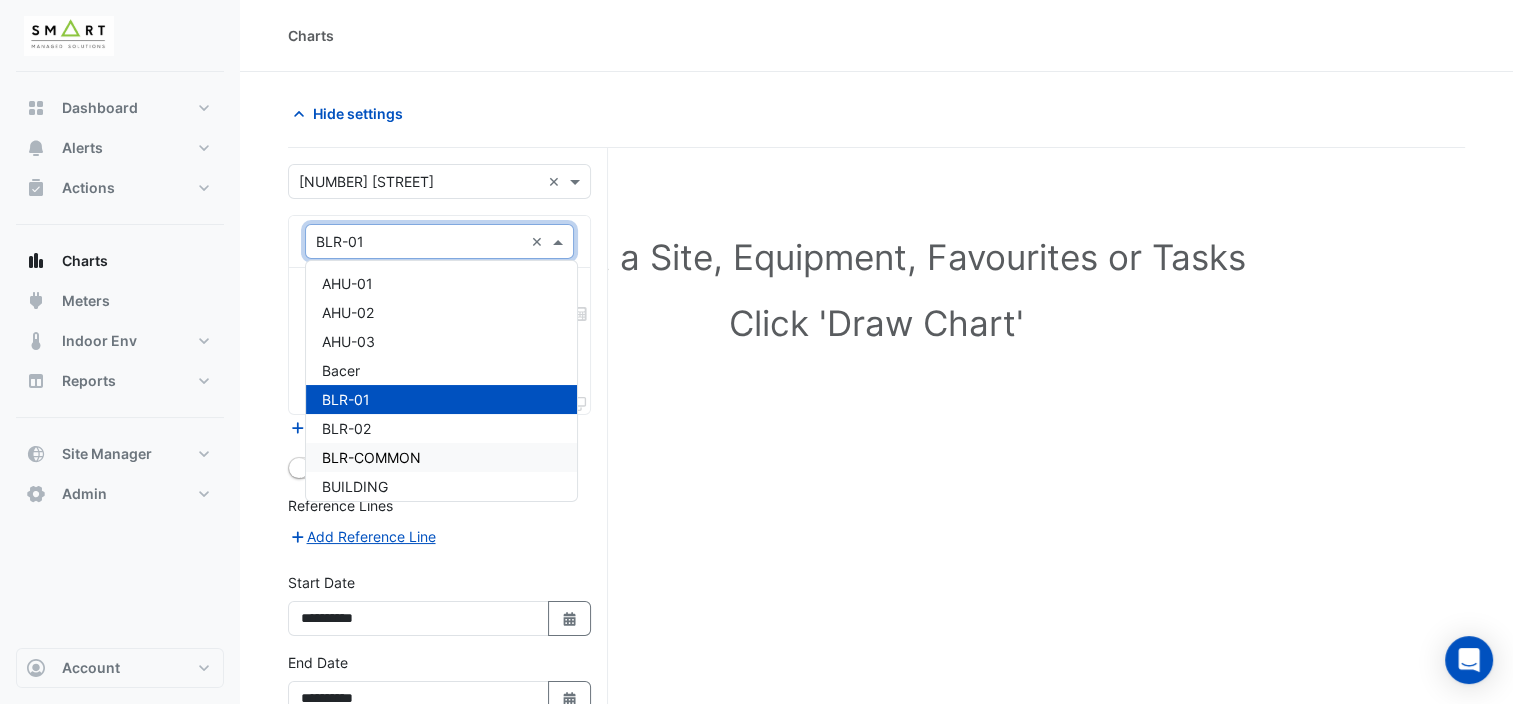 click on "BLR-COMMON" at bounding box center [441, 457] 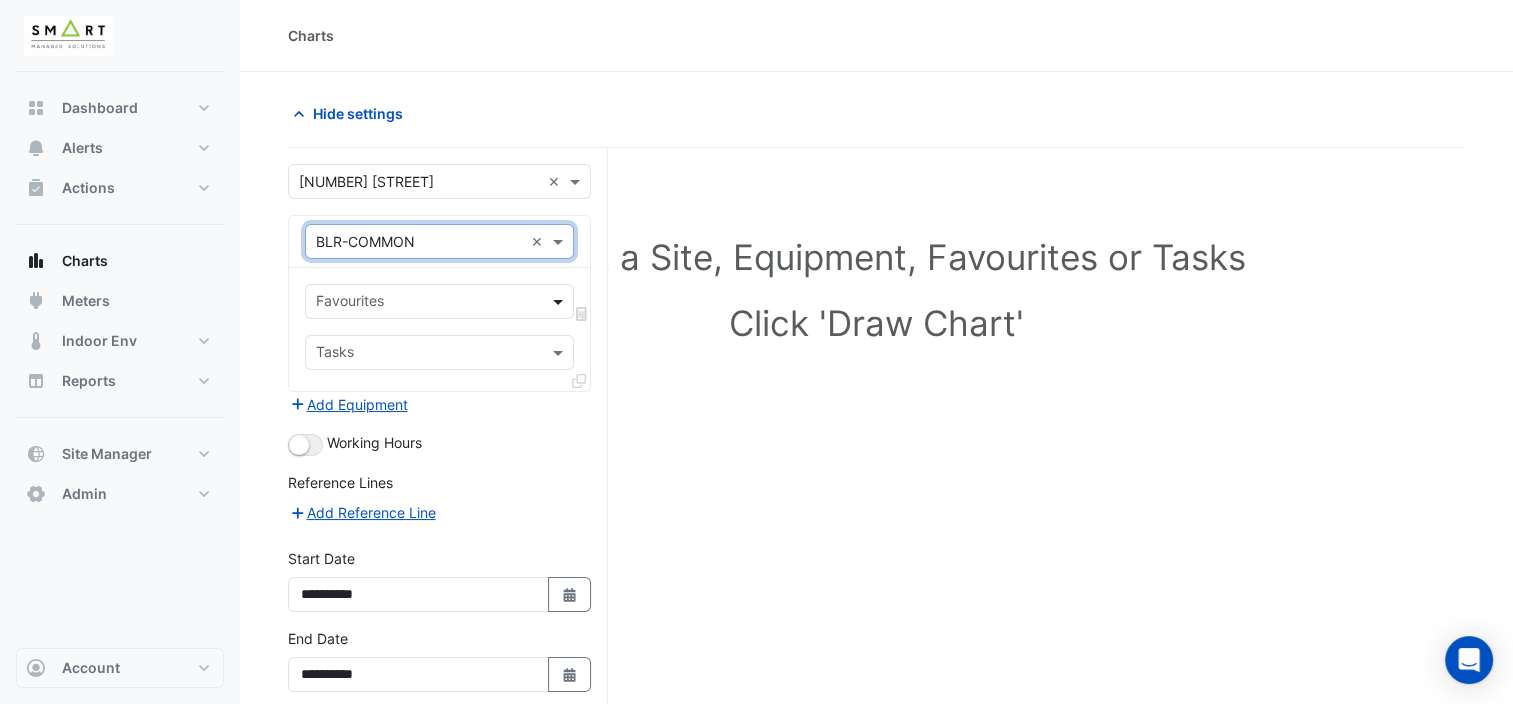 click at bounding box center [560, 301] 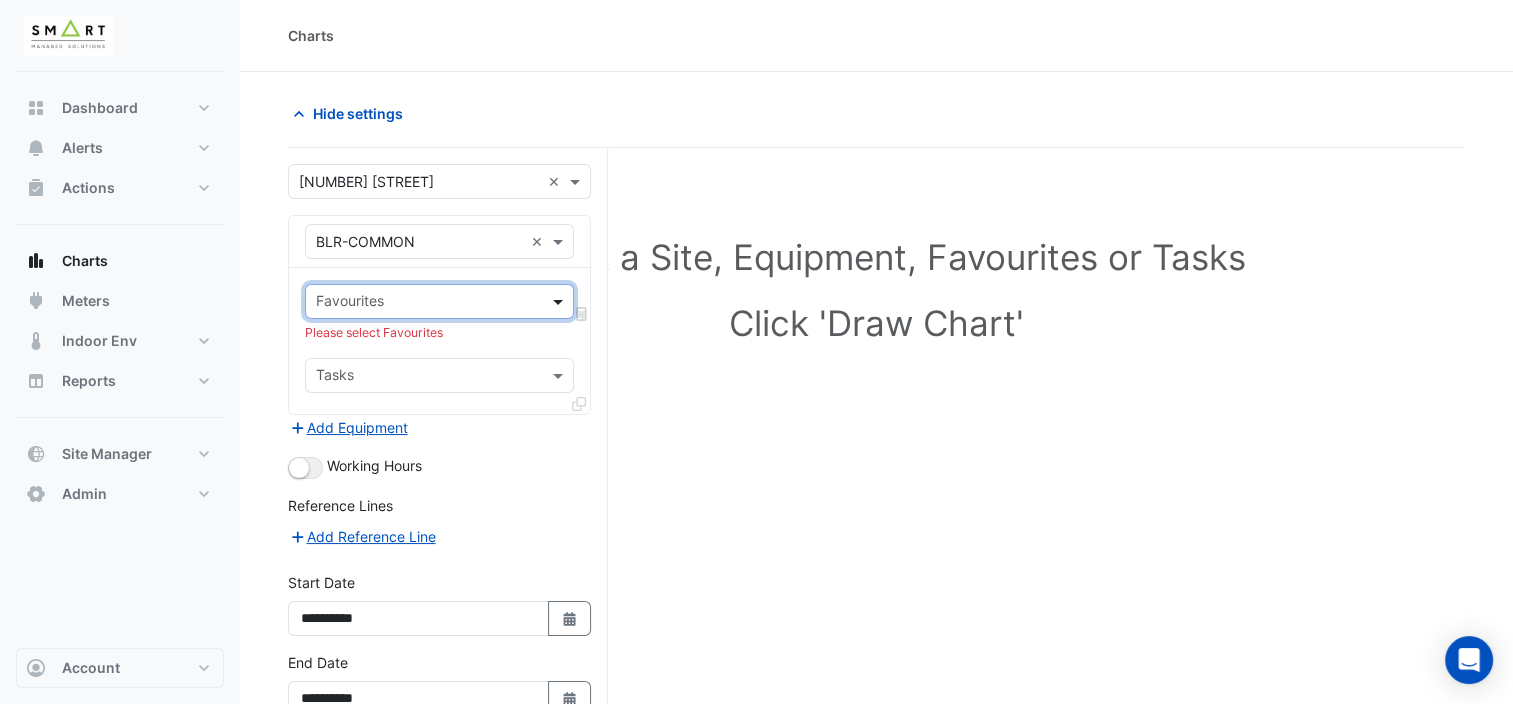 click at bounding box center [560, 301] 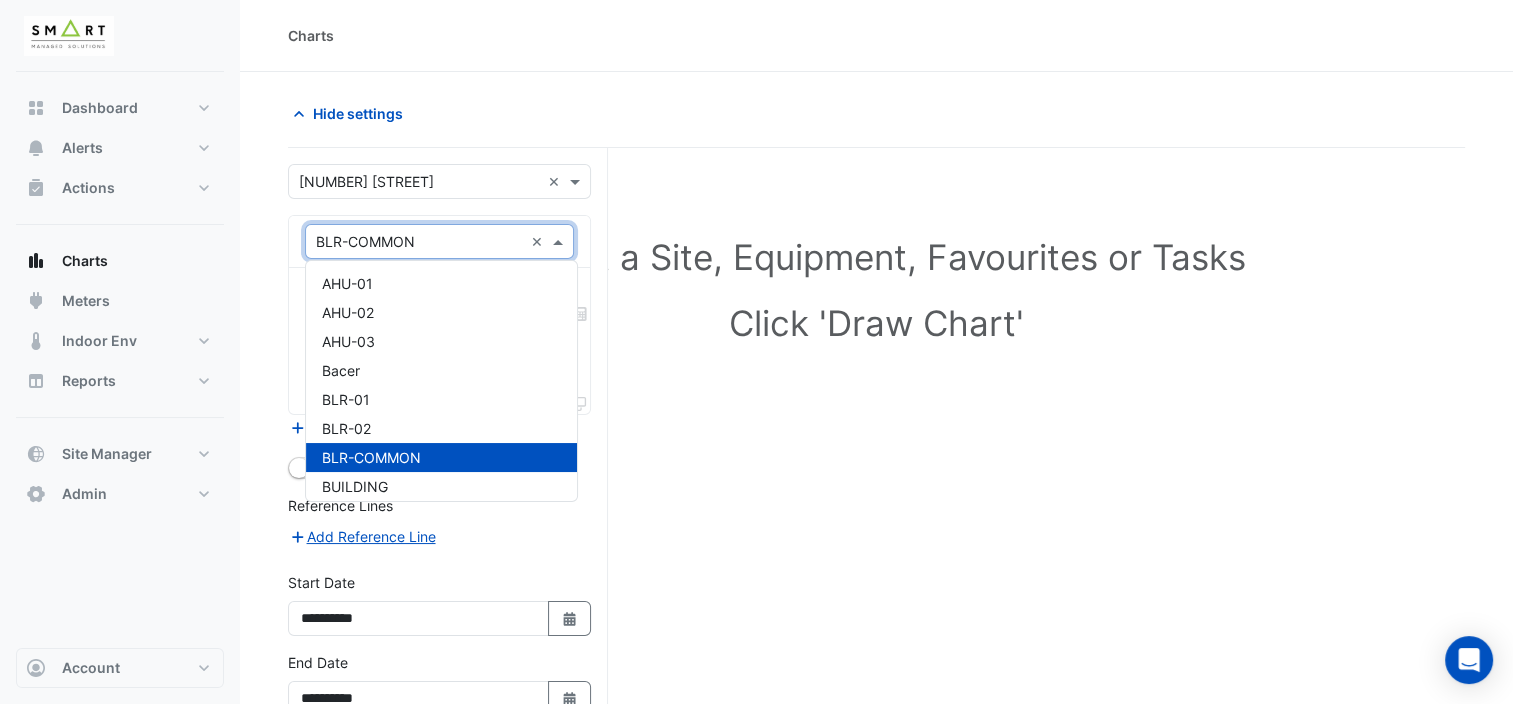 click at bounding box center (560, 241) 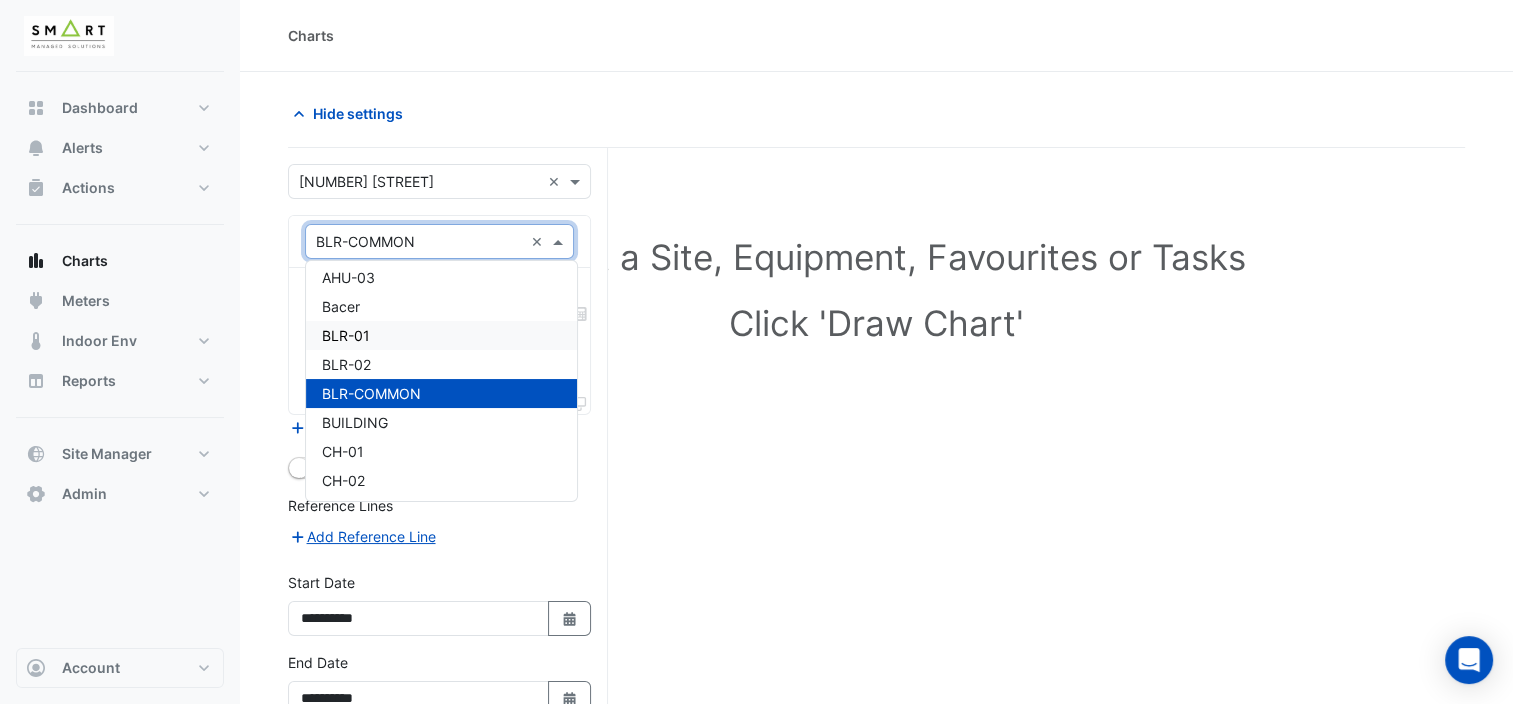 scroll, scrollTop: 100, scrollLeft: 0, axis: vertical 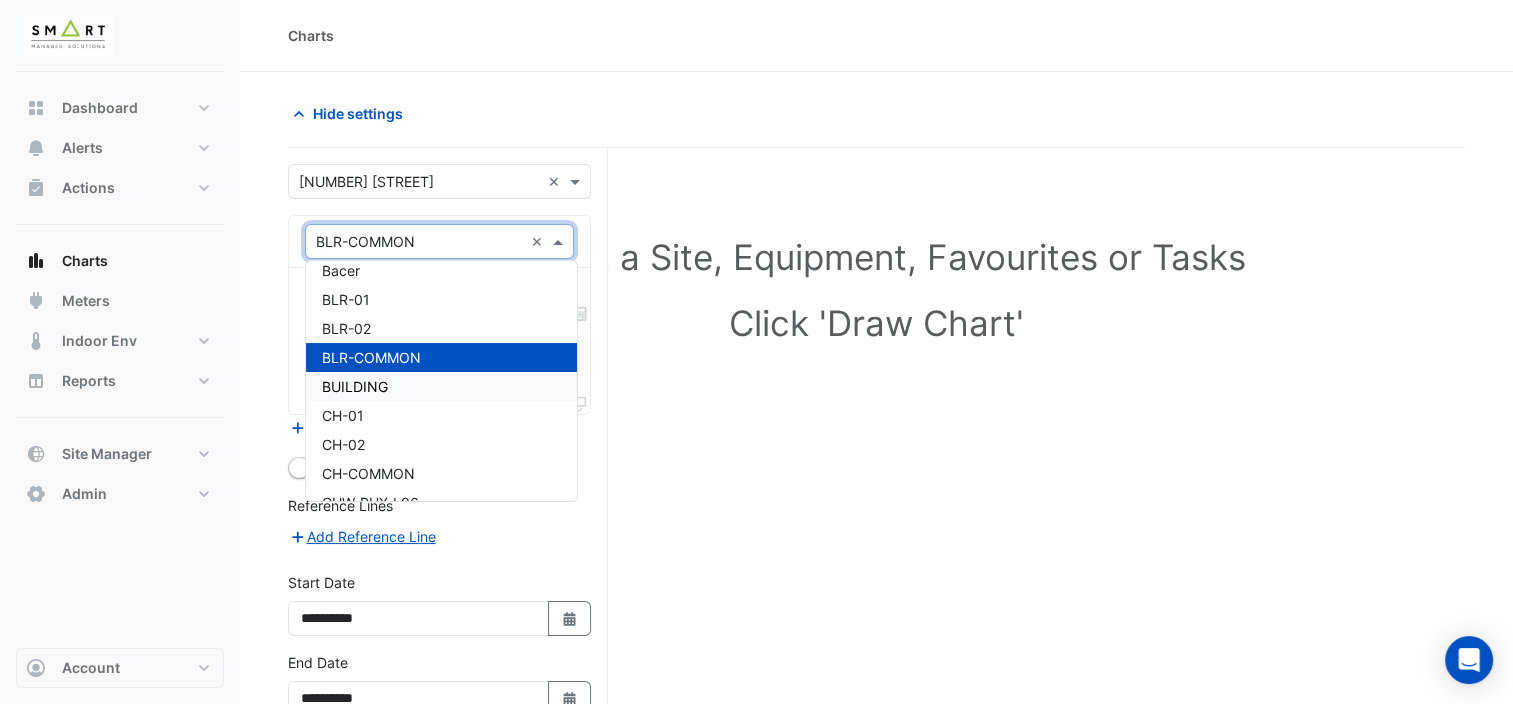 click on "BUILDING" at bounding box center (441, 386) 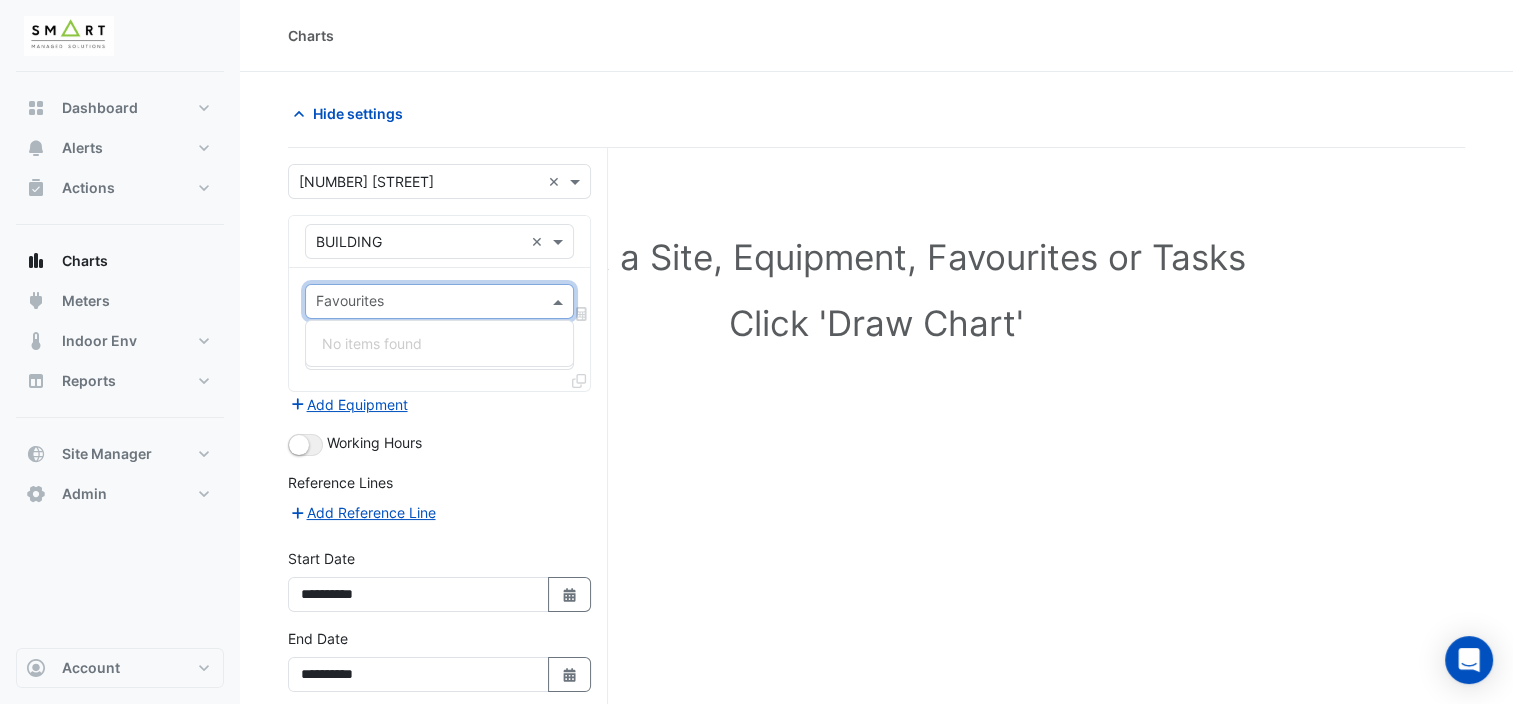 click at bounding box center (560, 301) 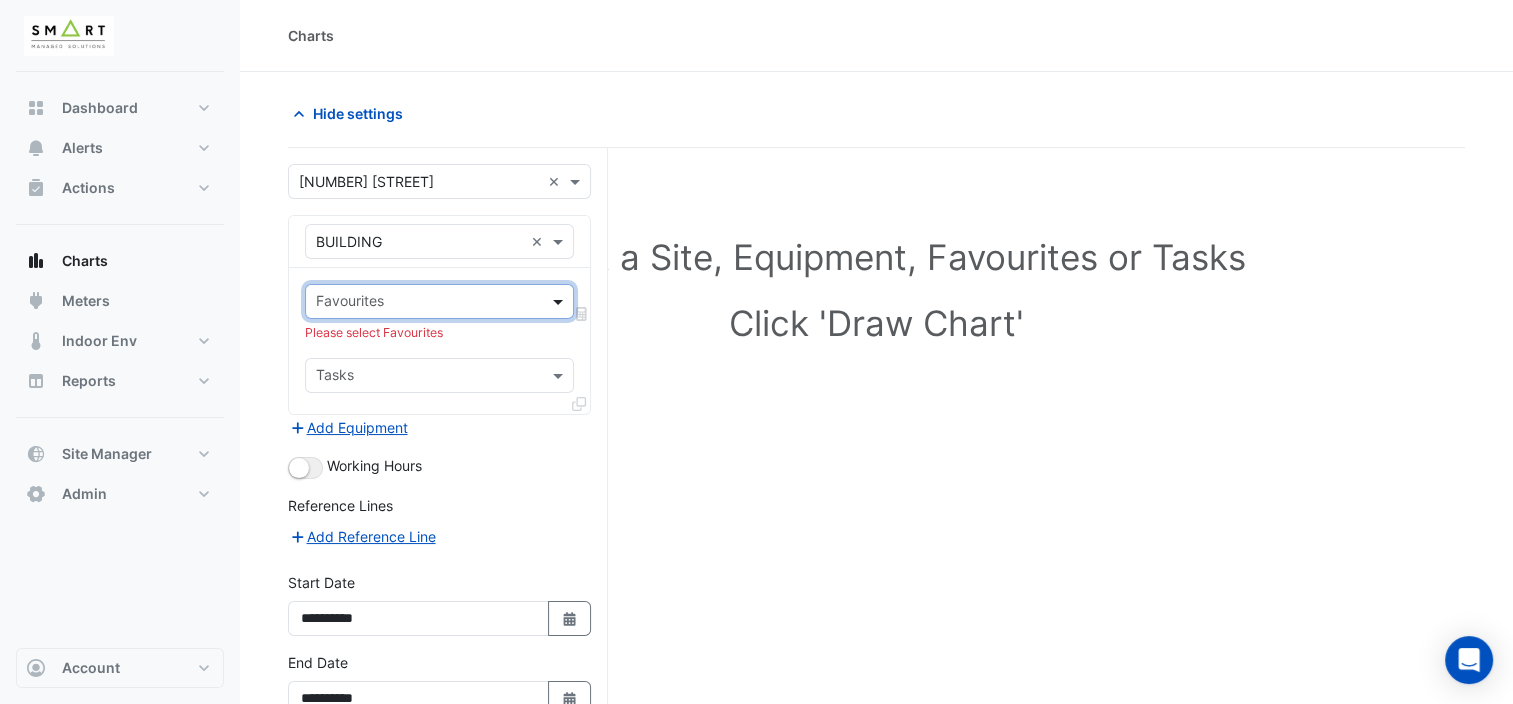 click at bounding box center [560, 301] 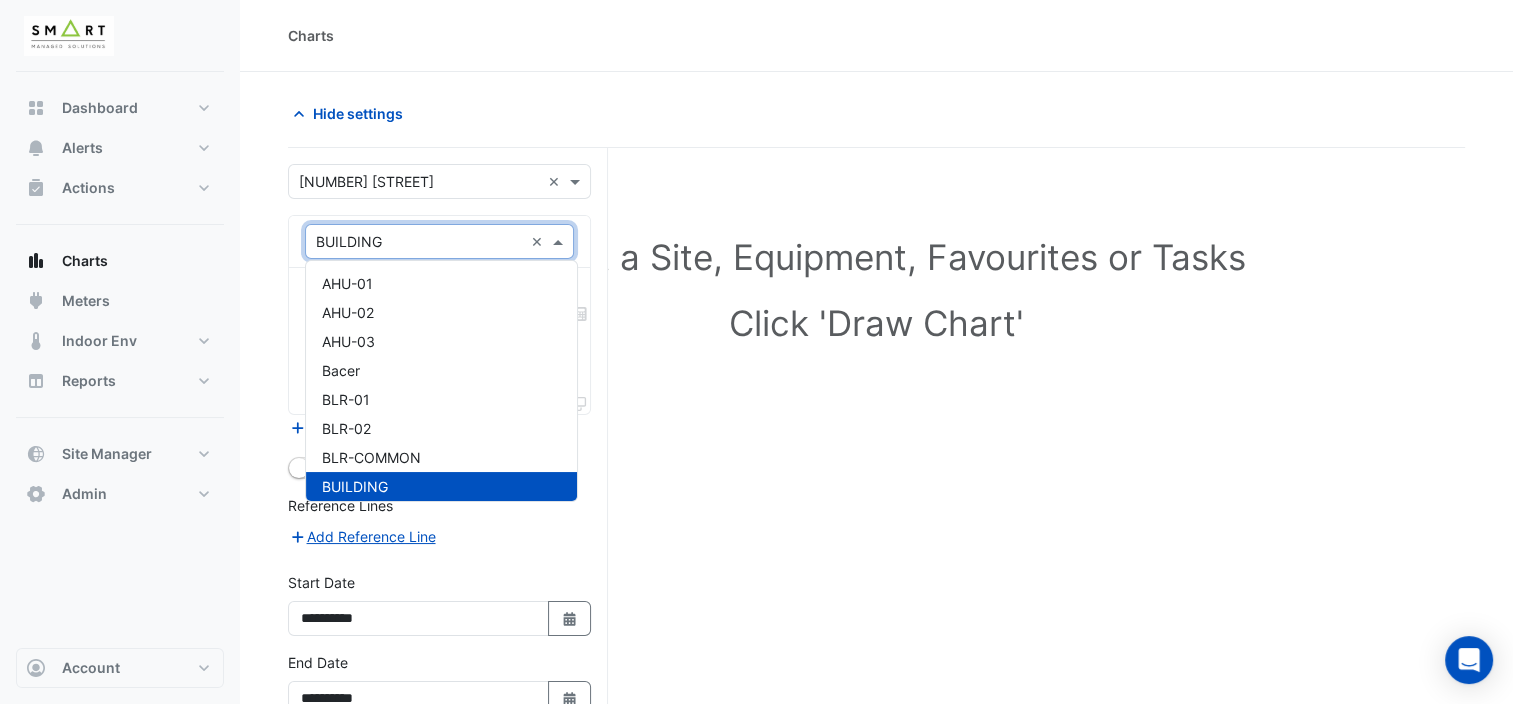 click at bounding box center (560, 241) 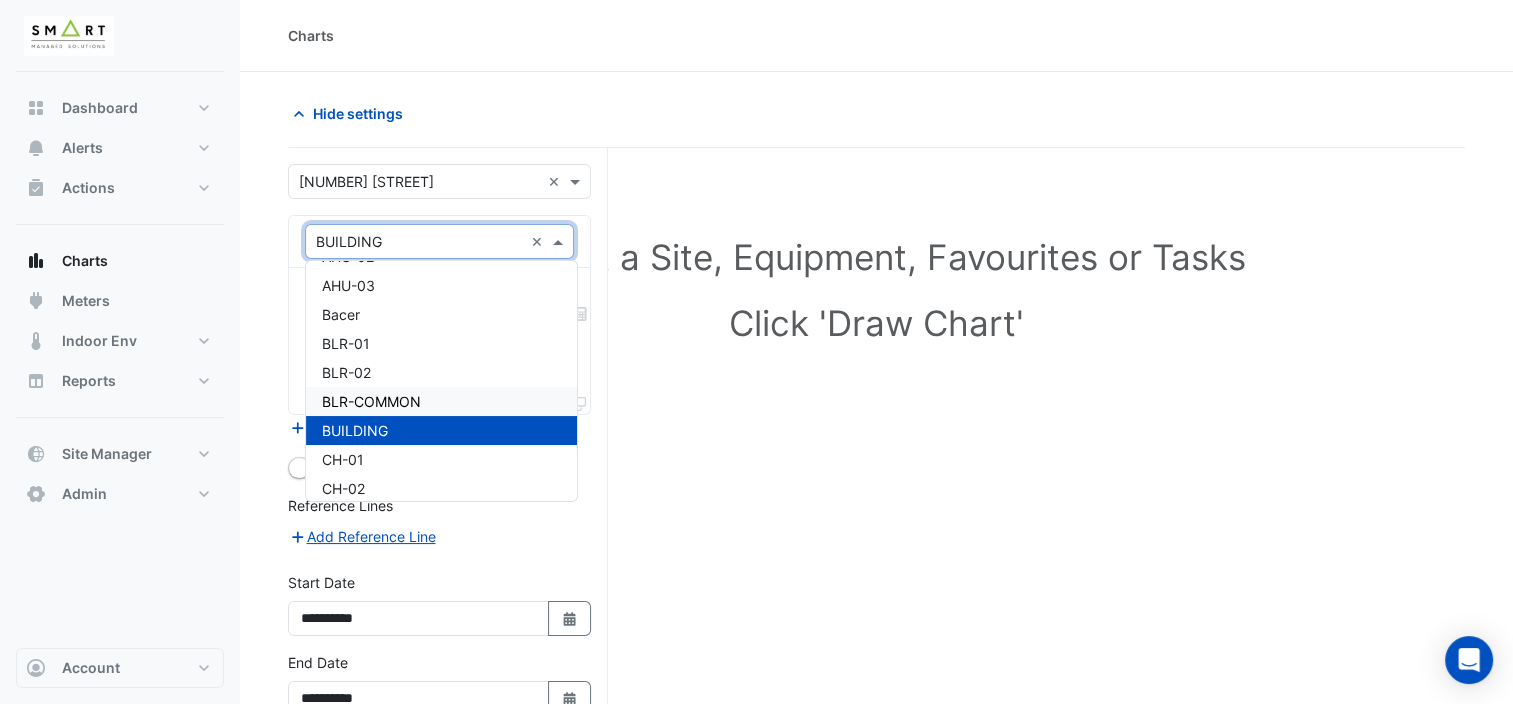 scroll, scrollTop: 100, scrollLeft: 0, axis: vertical 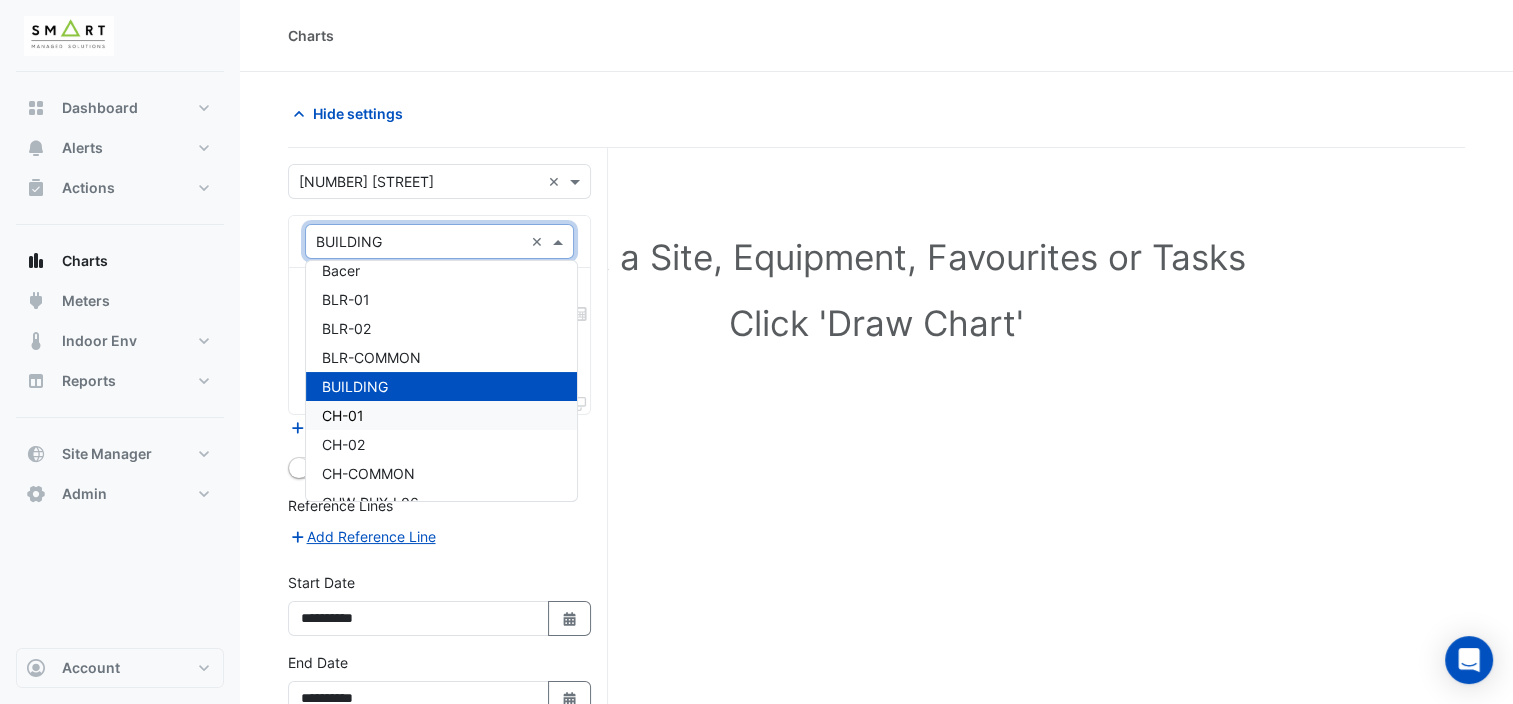 click on "CH-01" at bounding box center (441, 415) 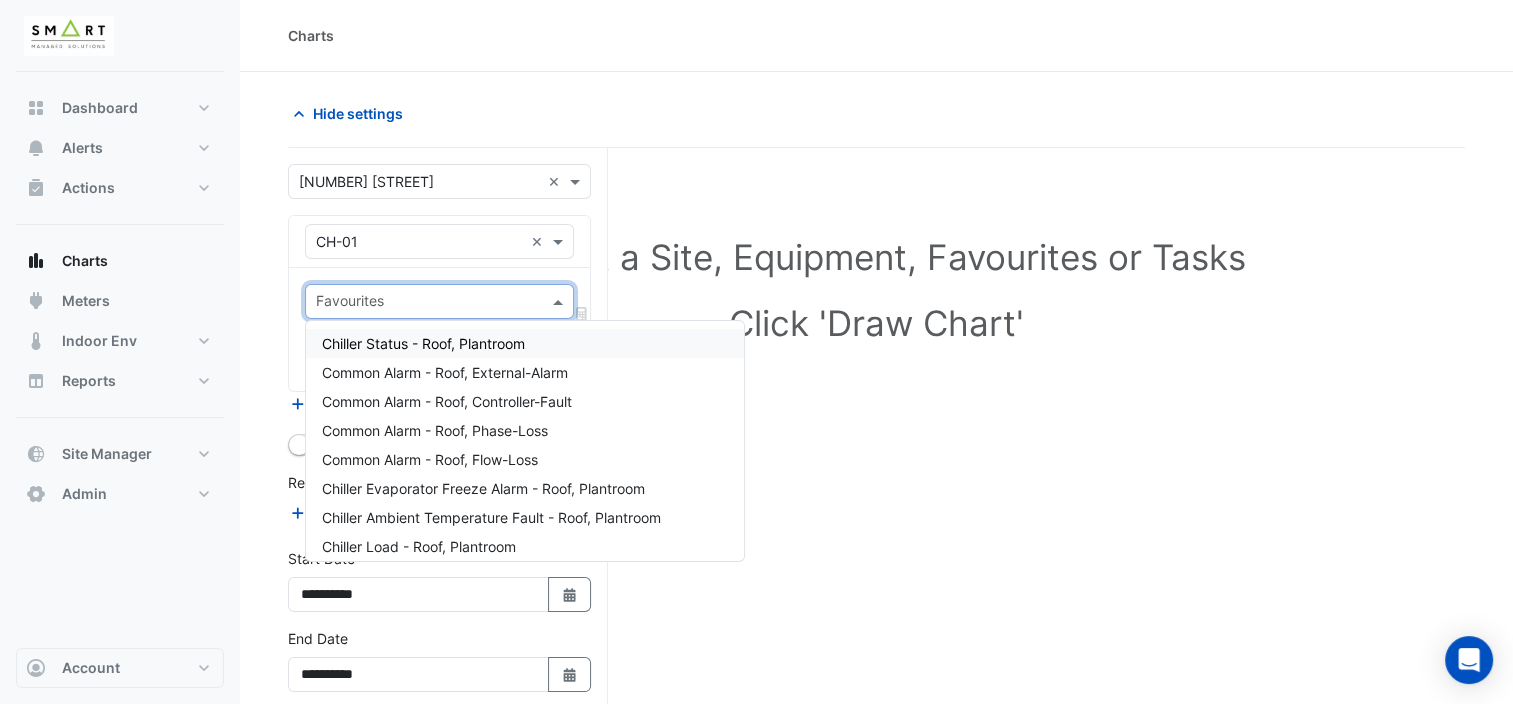 click at bounding box center (560, 301) 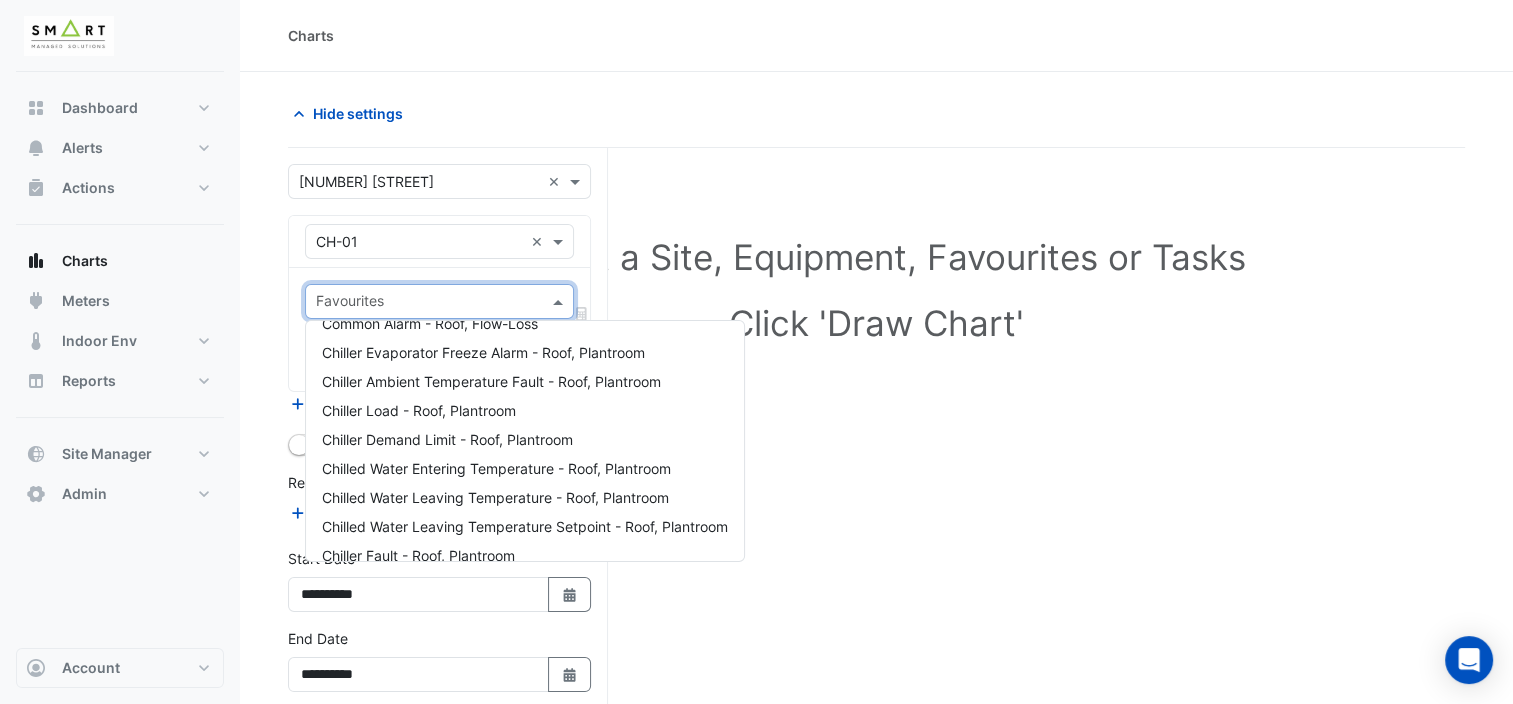 scroll, scrollTop: 0, scrollLeft: 0, axis: both 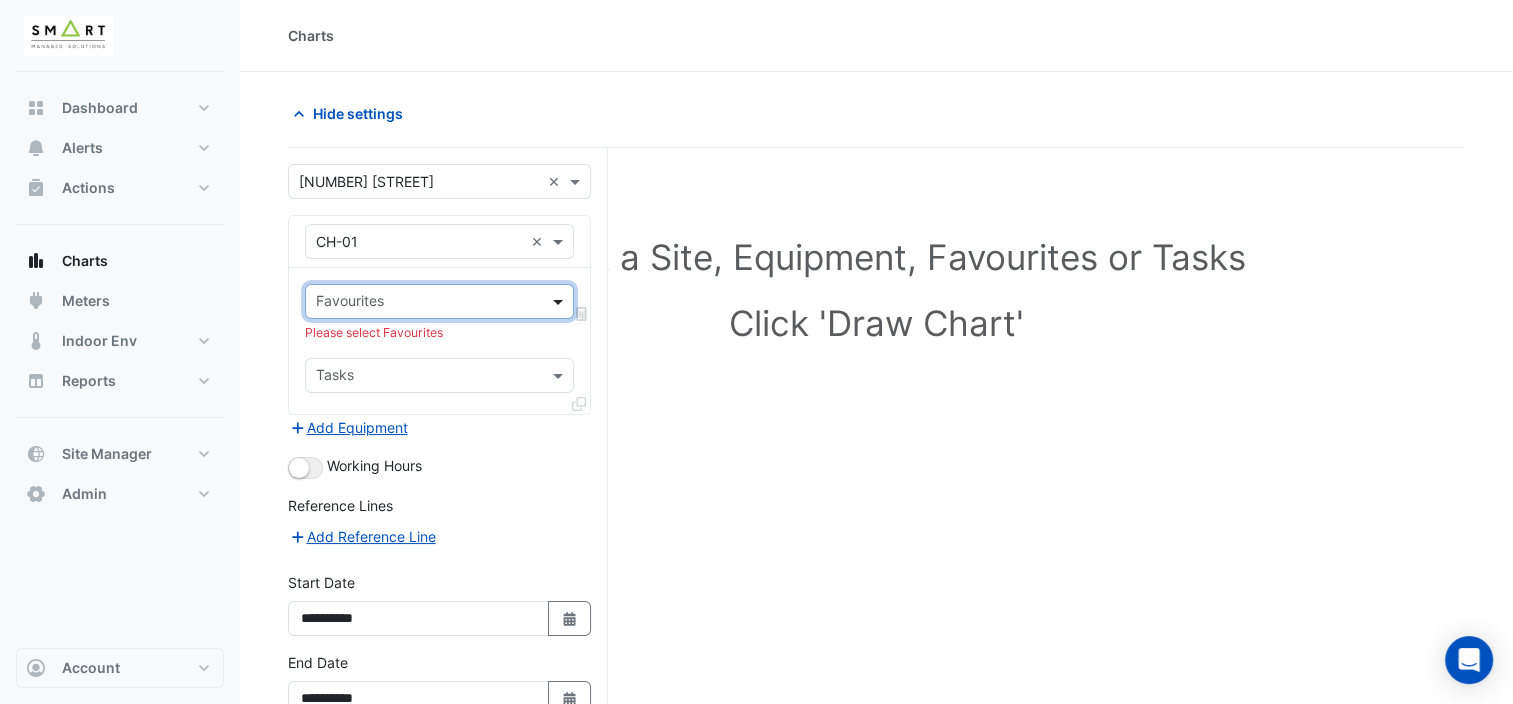 click at bounding box center (560, 301) 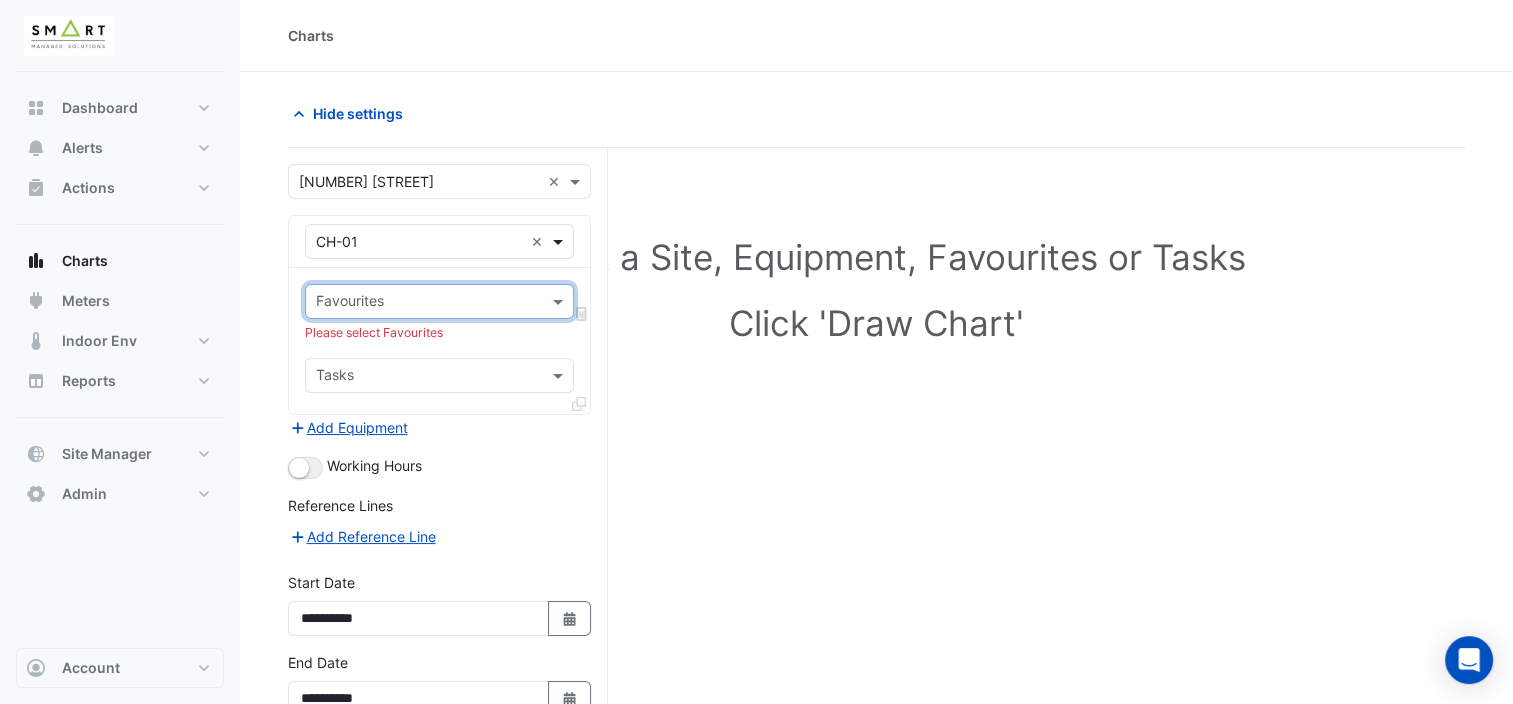 click at bounding box center [560, 241] 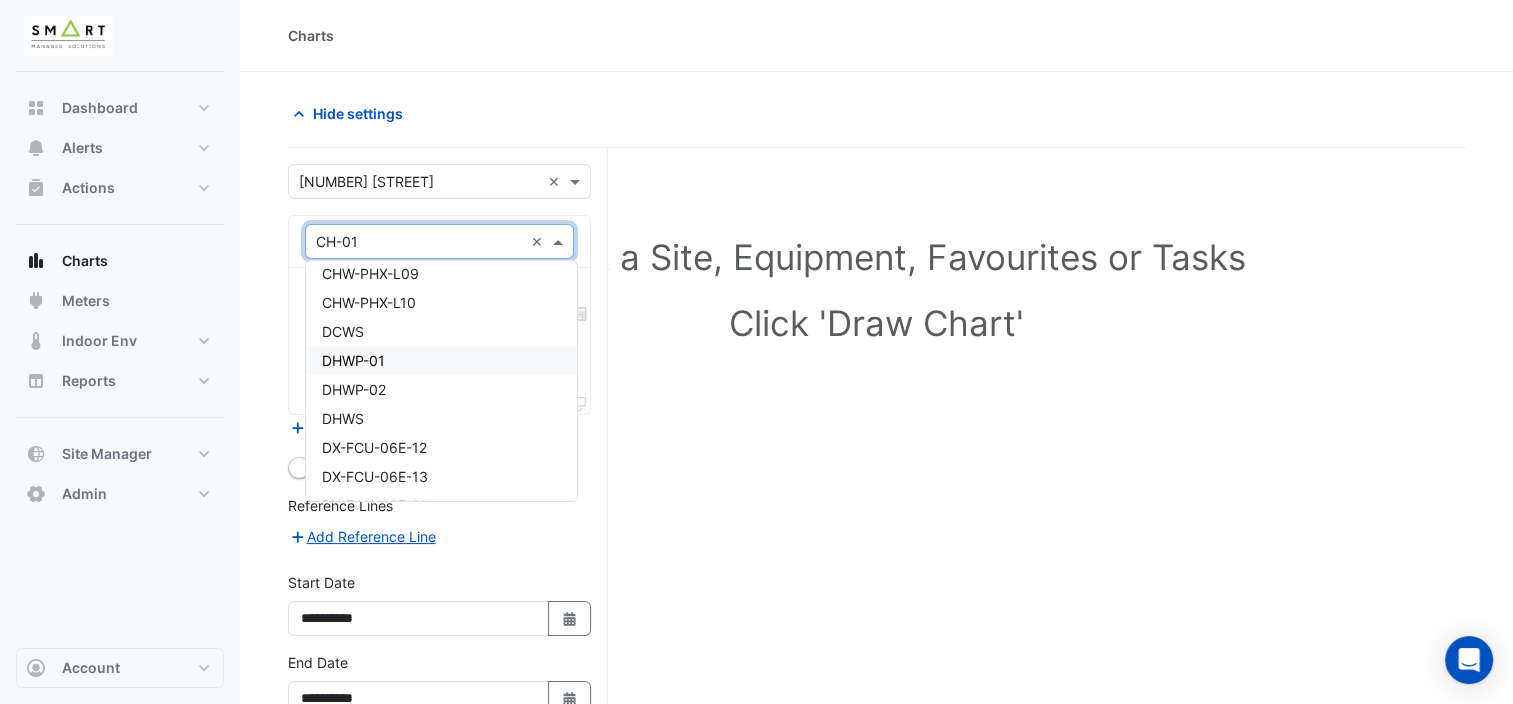 scroll, scrollTop: 440, scrollLeft: 0, axis: vertical 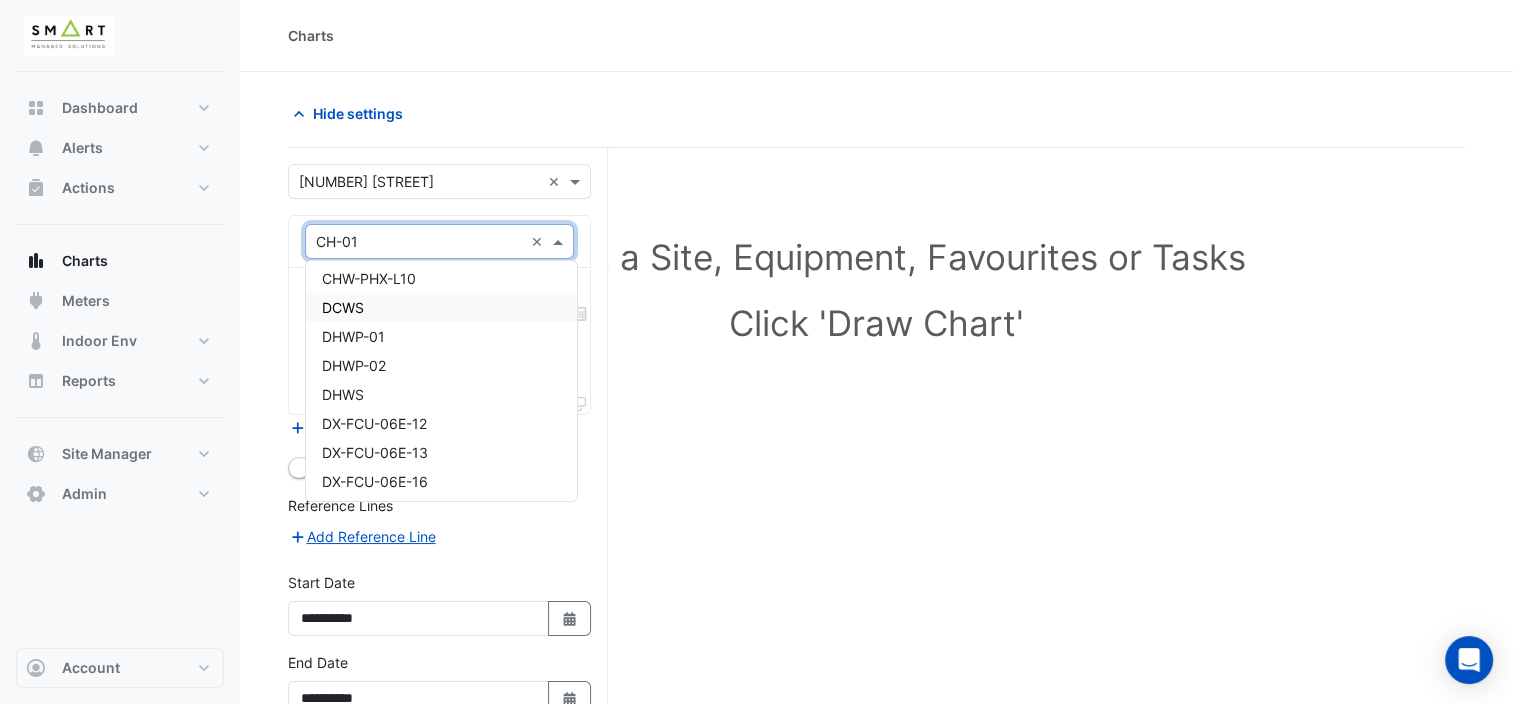 click on "DCWS" at bounding box center [441, 307] 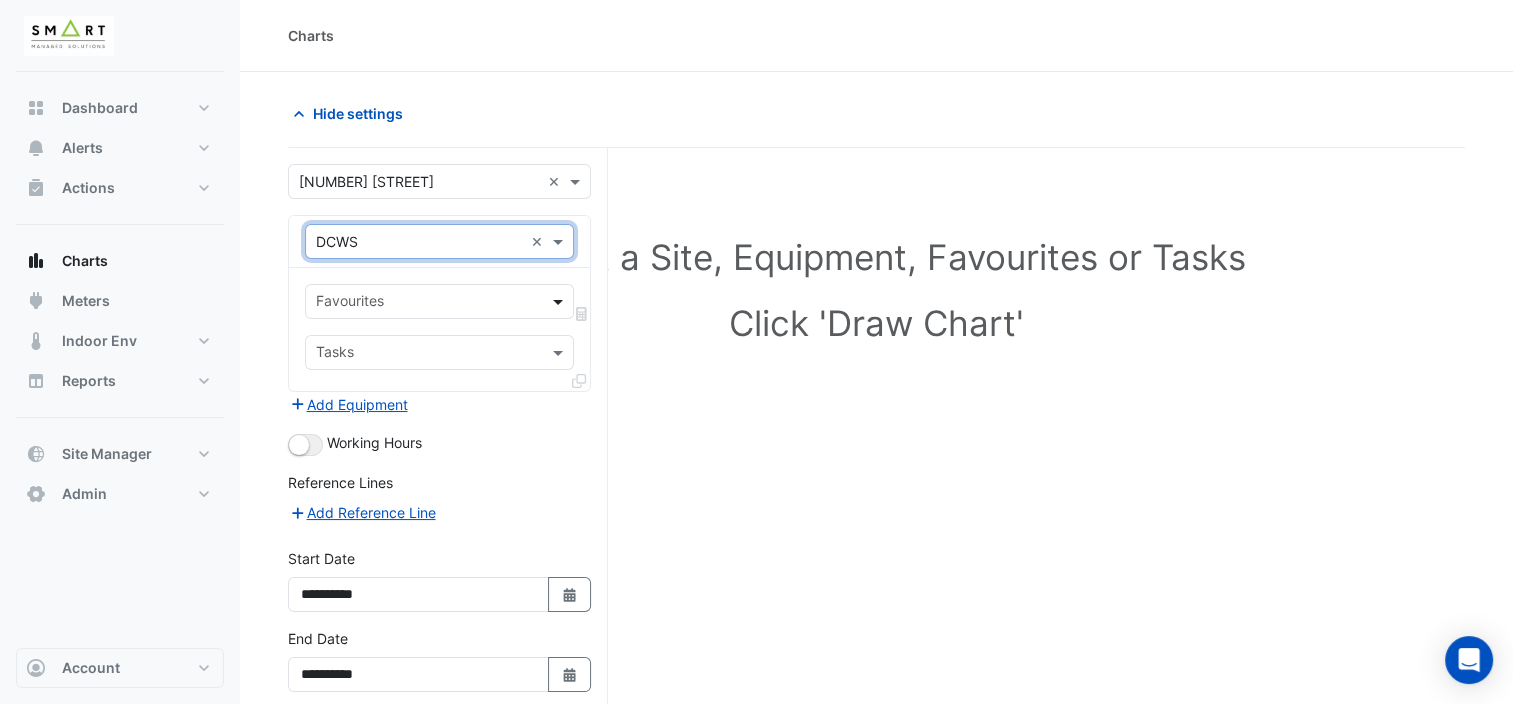 click at bounding box center [560, 301] 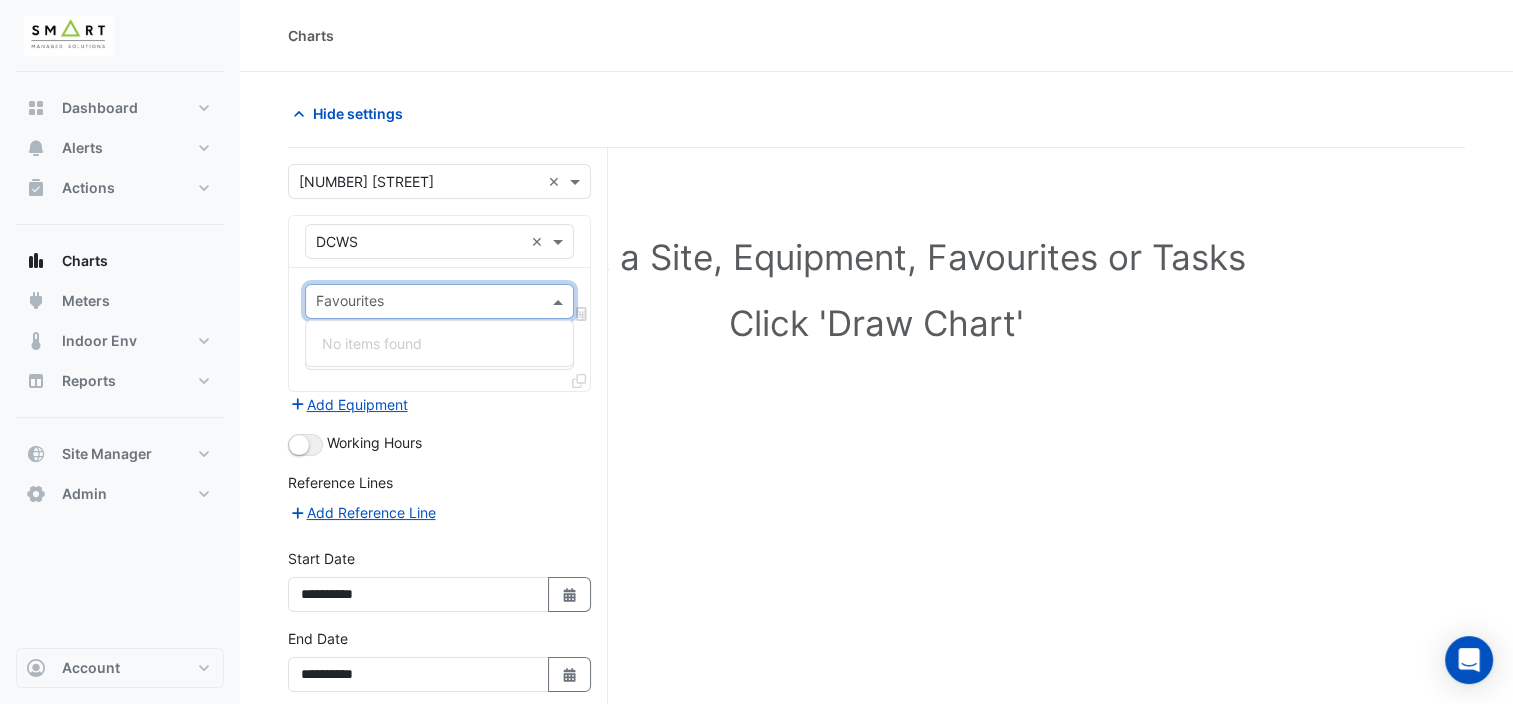 click at bounding box center (560, 301) 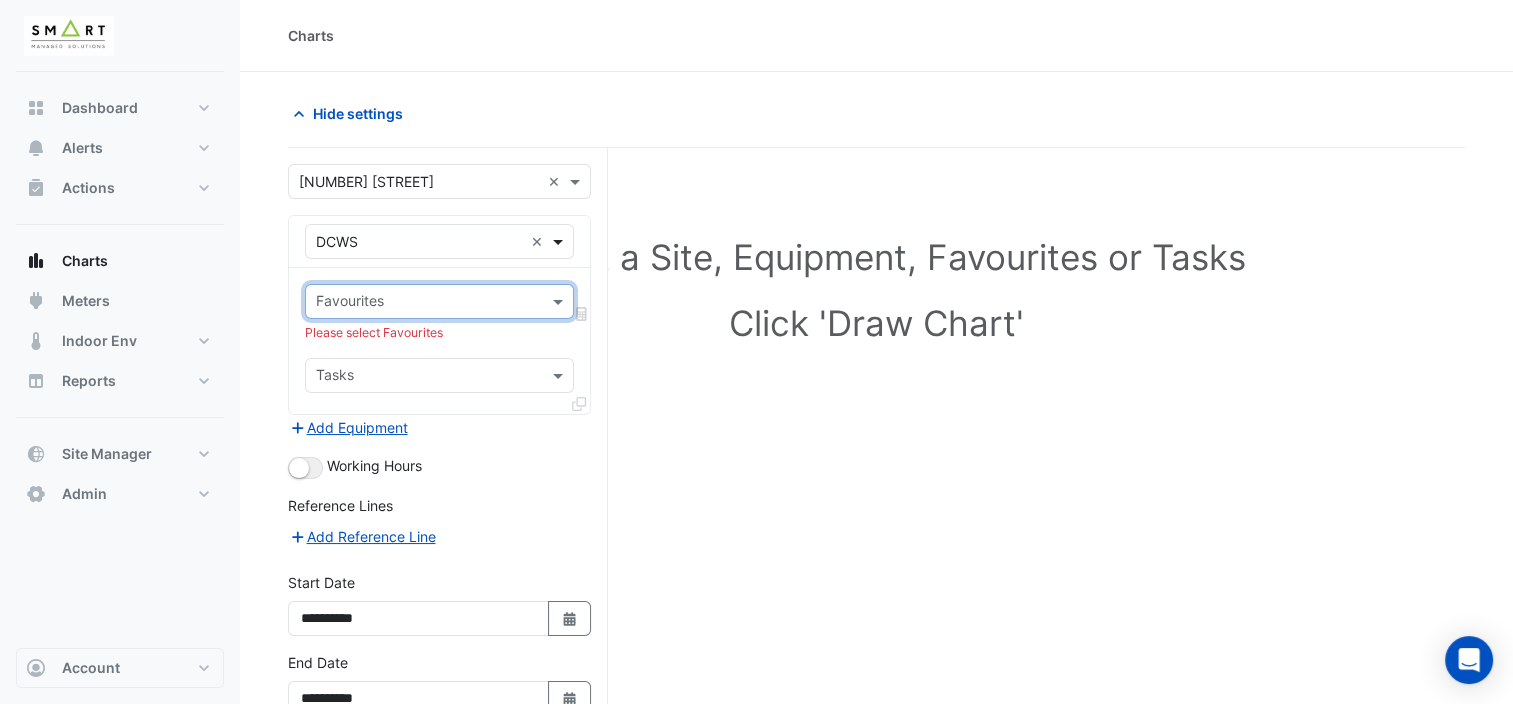 click at bounding box center [560, 241] 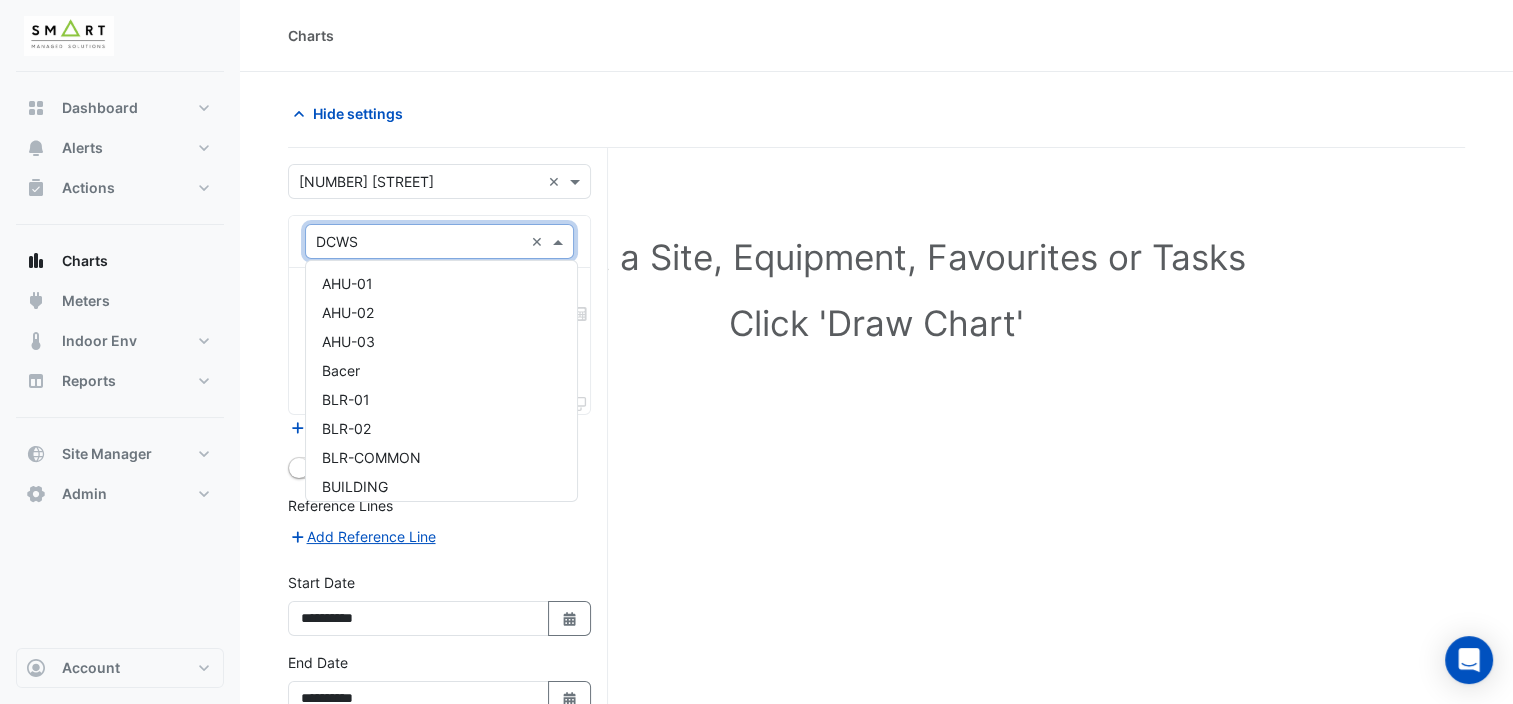 scroll, scrollTop: 472, scrollLeft: 0, axis: vertical 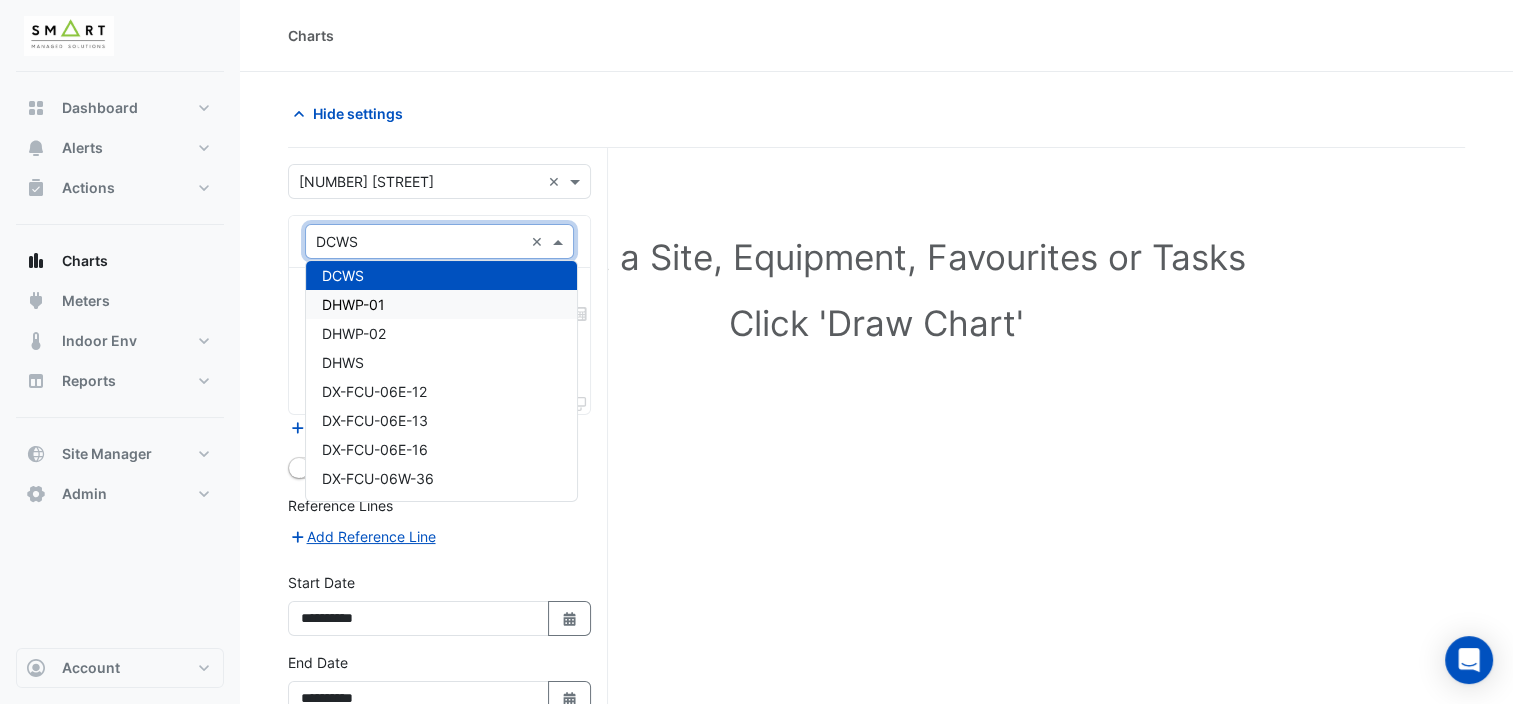 click on "DHWP-01" at bounding box center [441, 304] 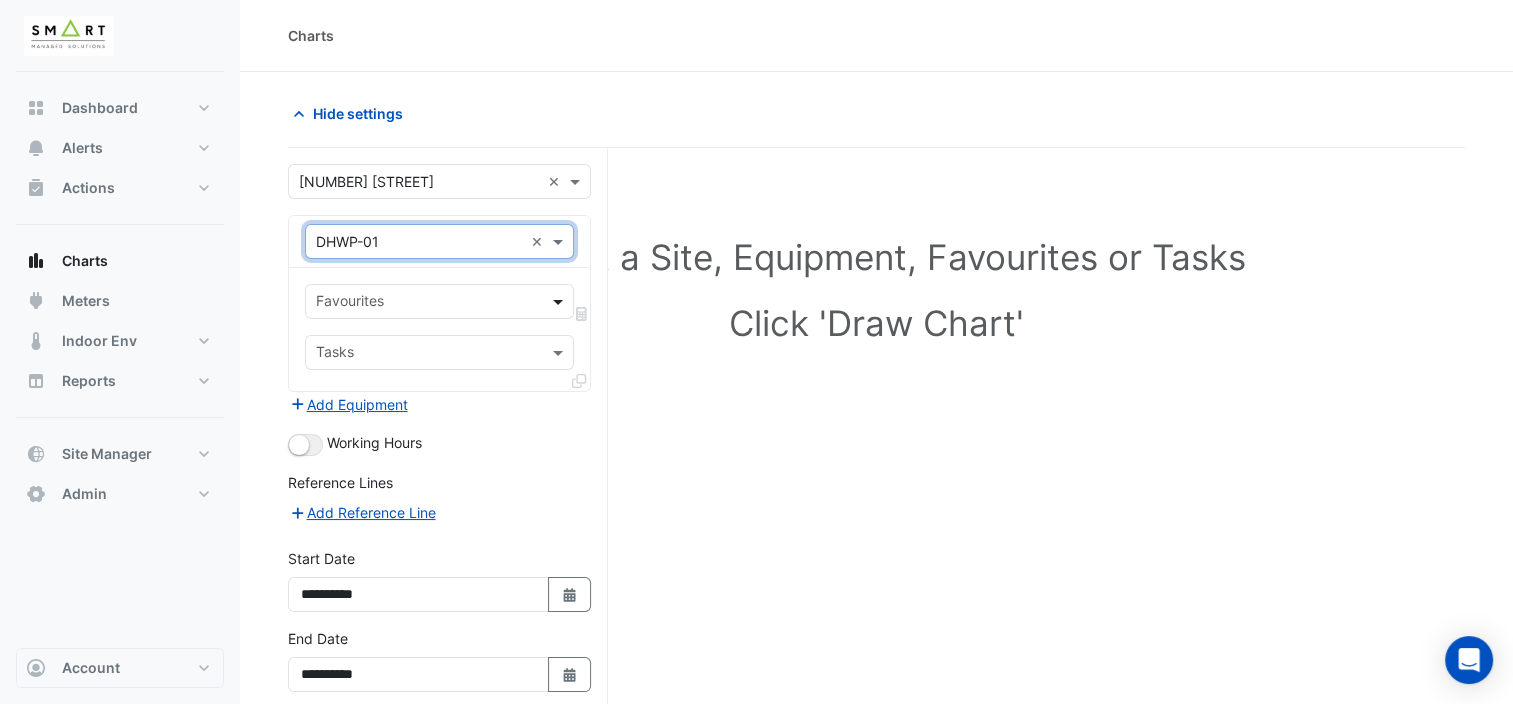 click at bounding box center [560, 301] 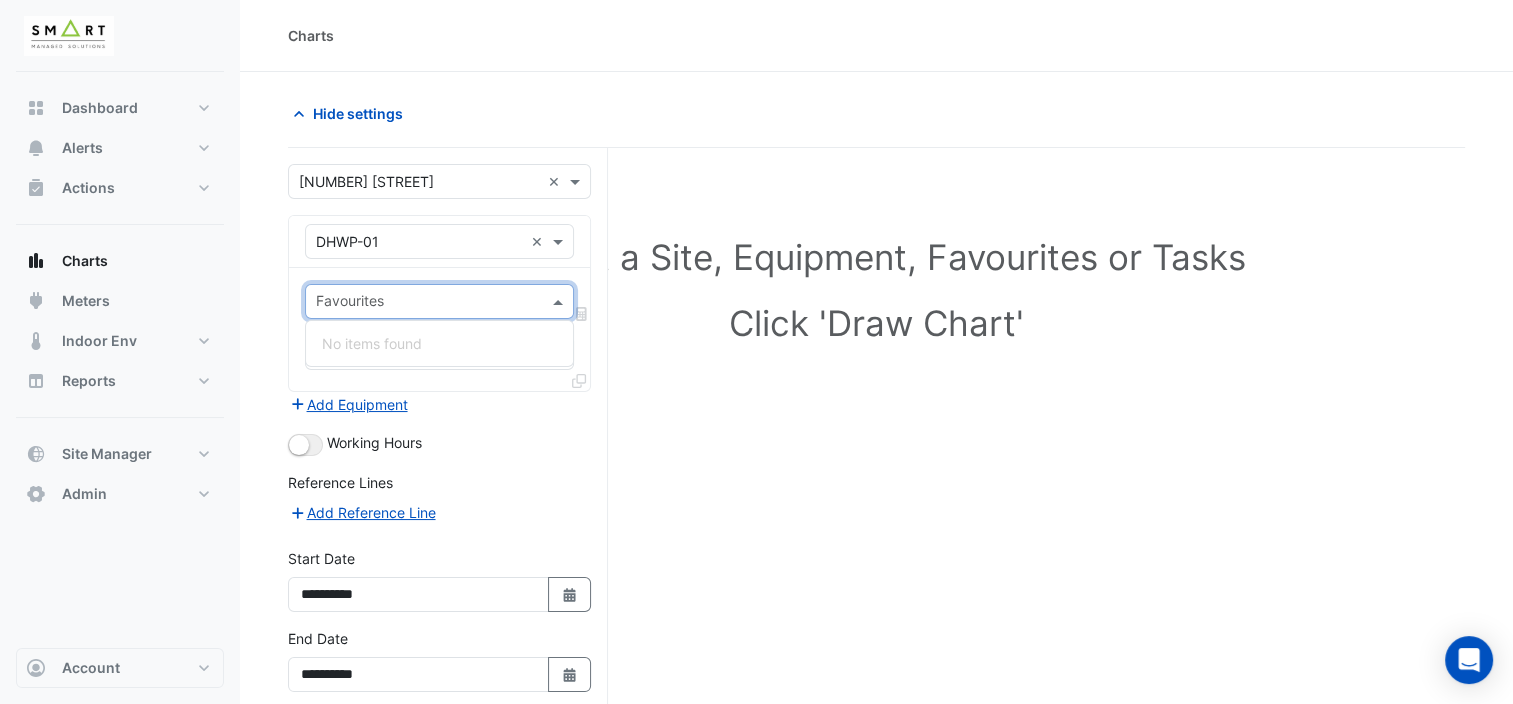 click at bounding box center [560, 301] 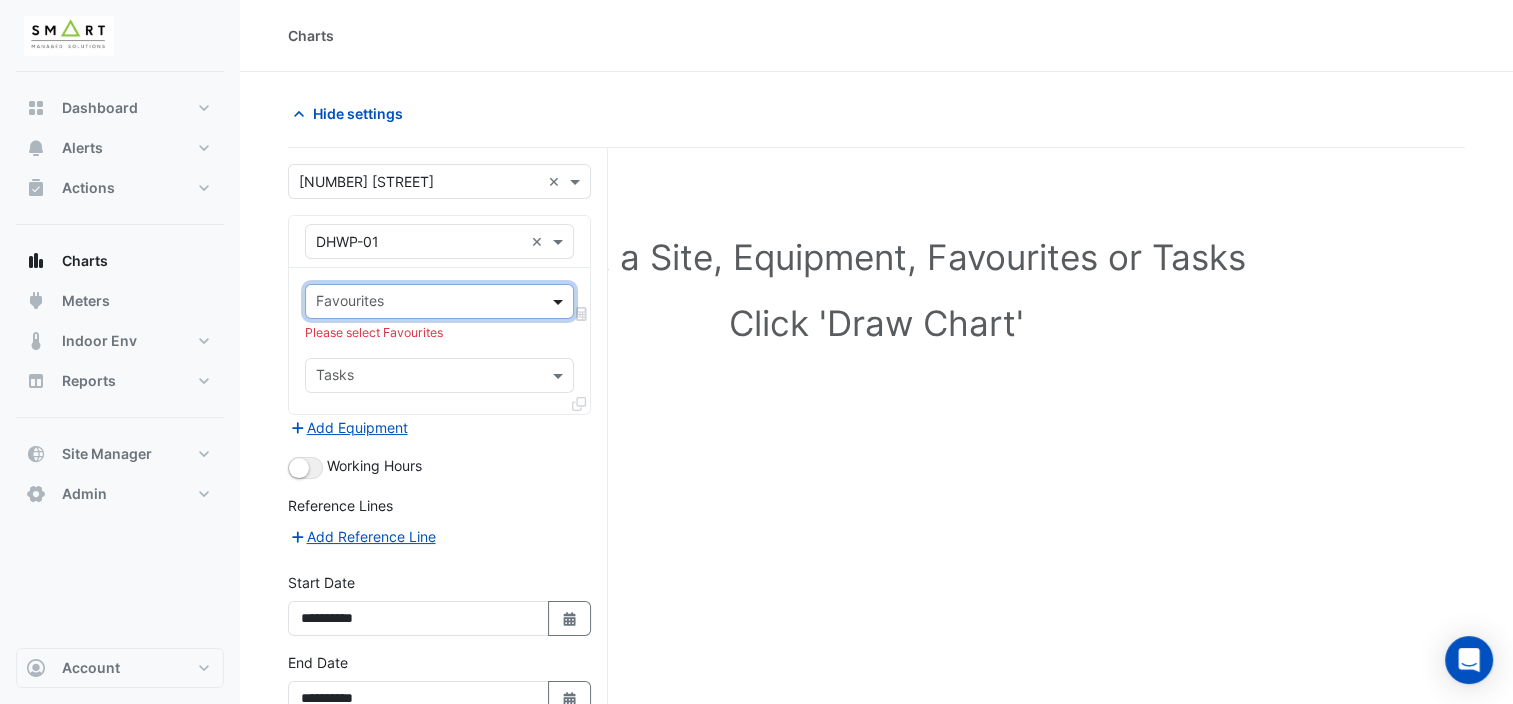 click at bounding box center [560, 301] 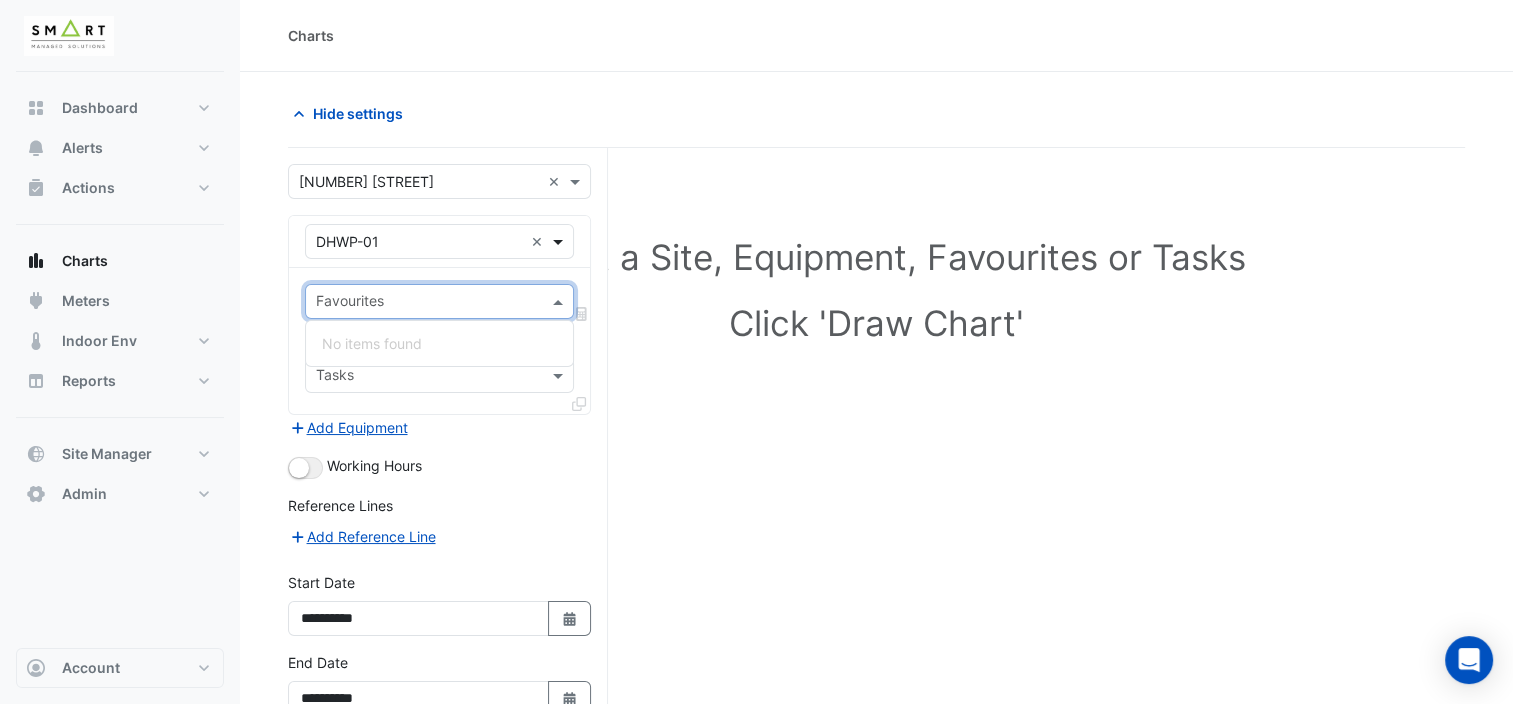 click at bounding box center [560, 241] 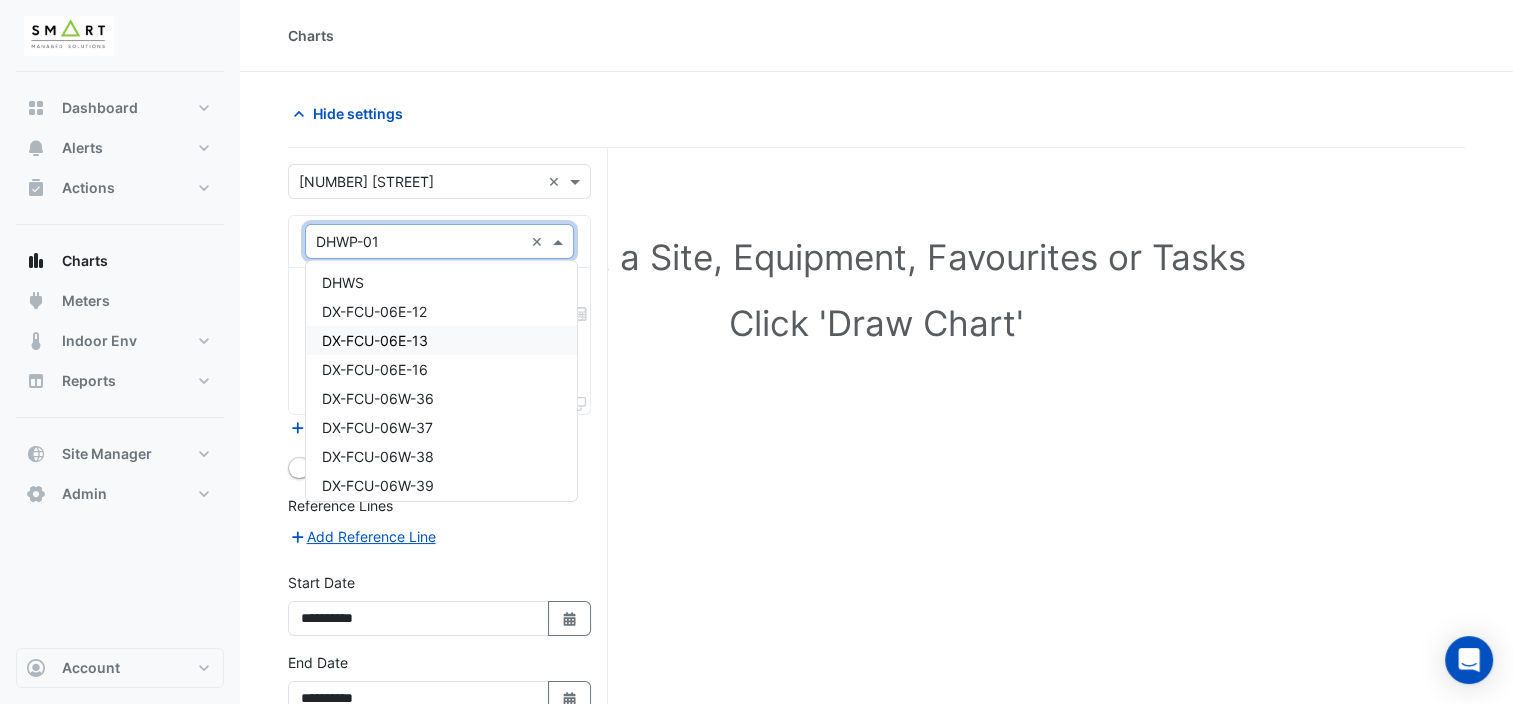 scroll, scrollTop: 600, scrollLeft: 0, axis: vertical 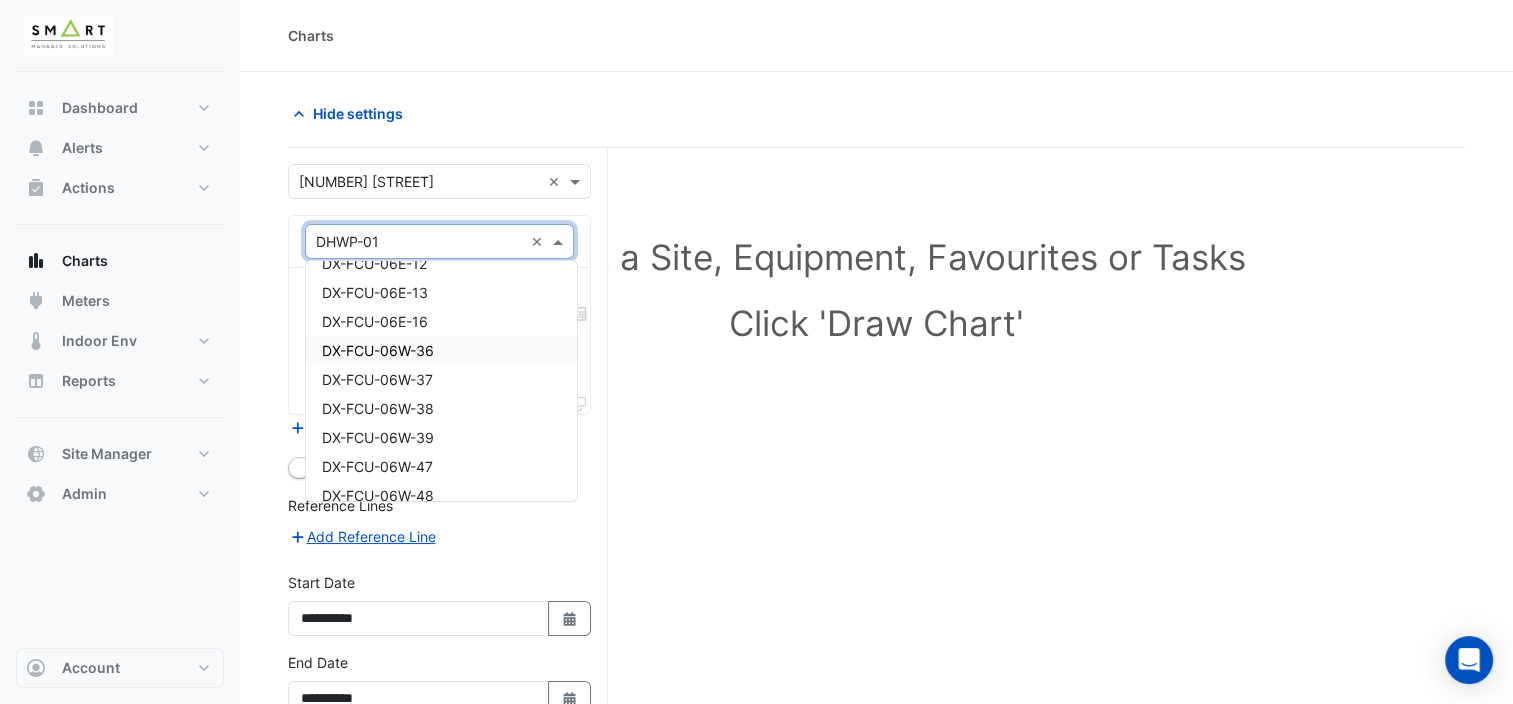 click on "DX-FCU-06W-36" at bounding box center (441, 350) 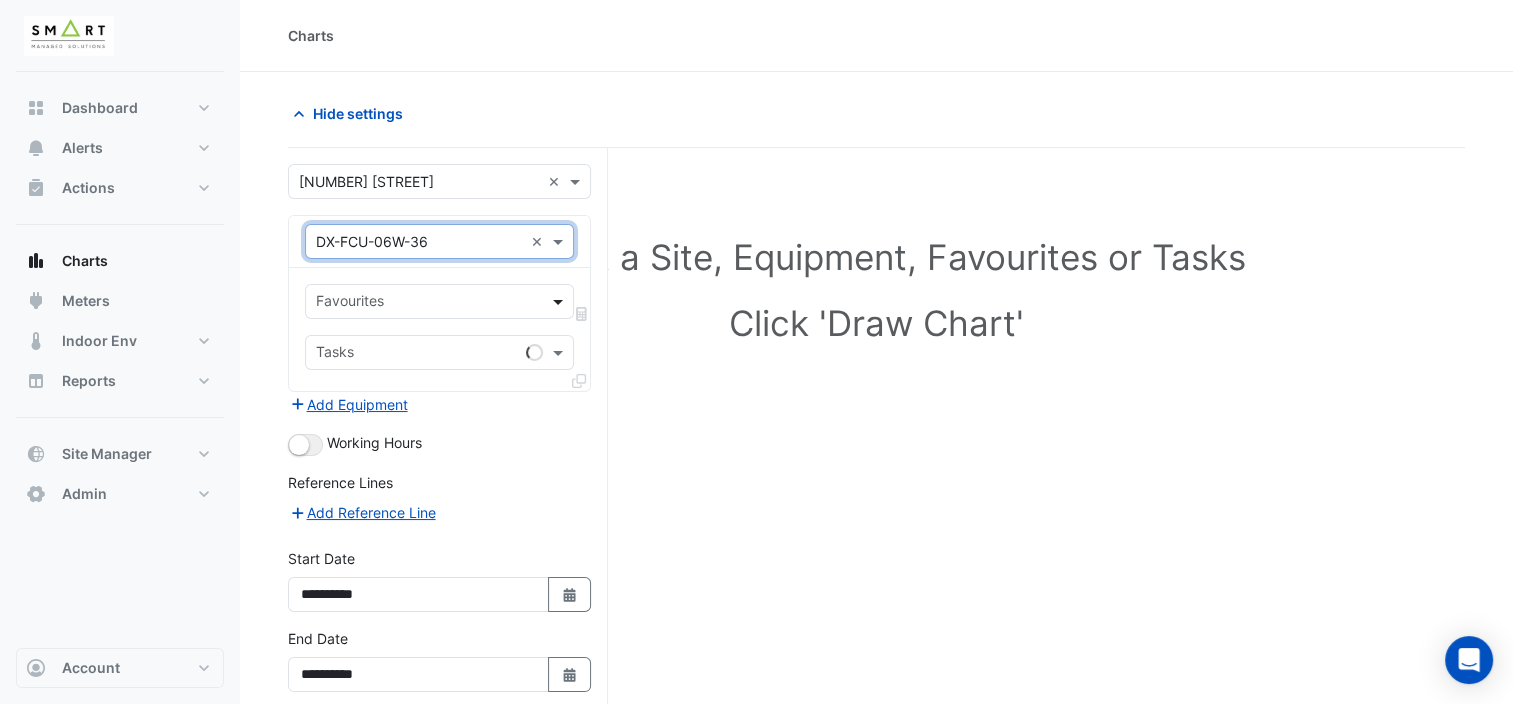 click at bounding box center (560, 301) 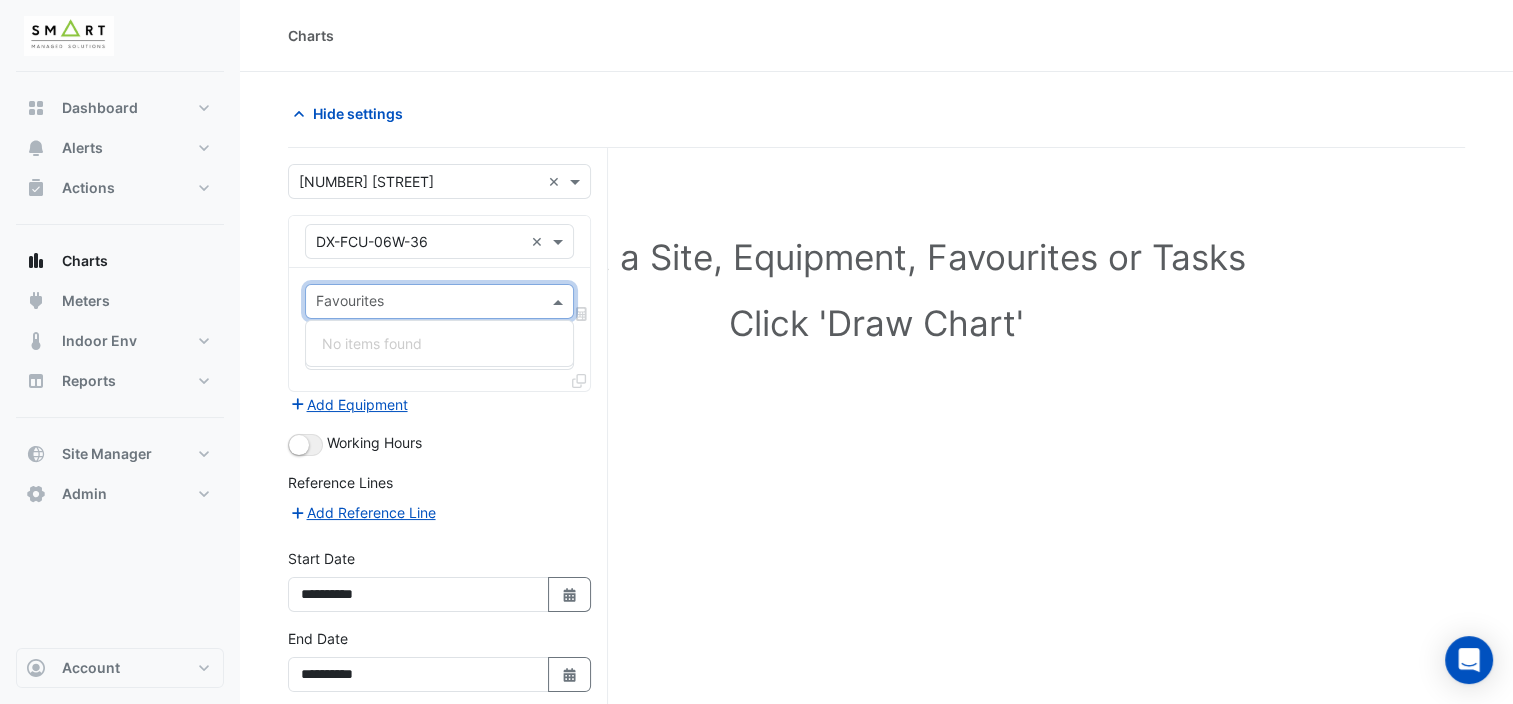 click at bounding box center (560, 301) 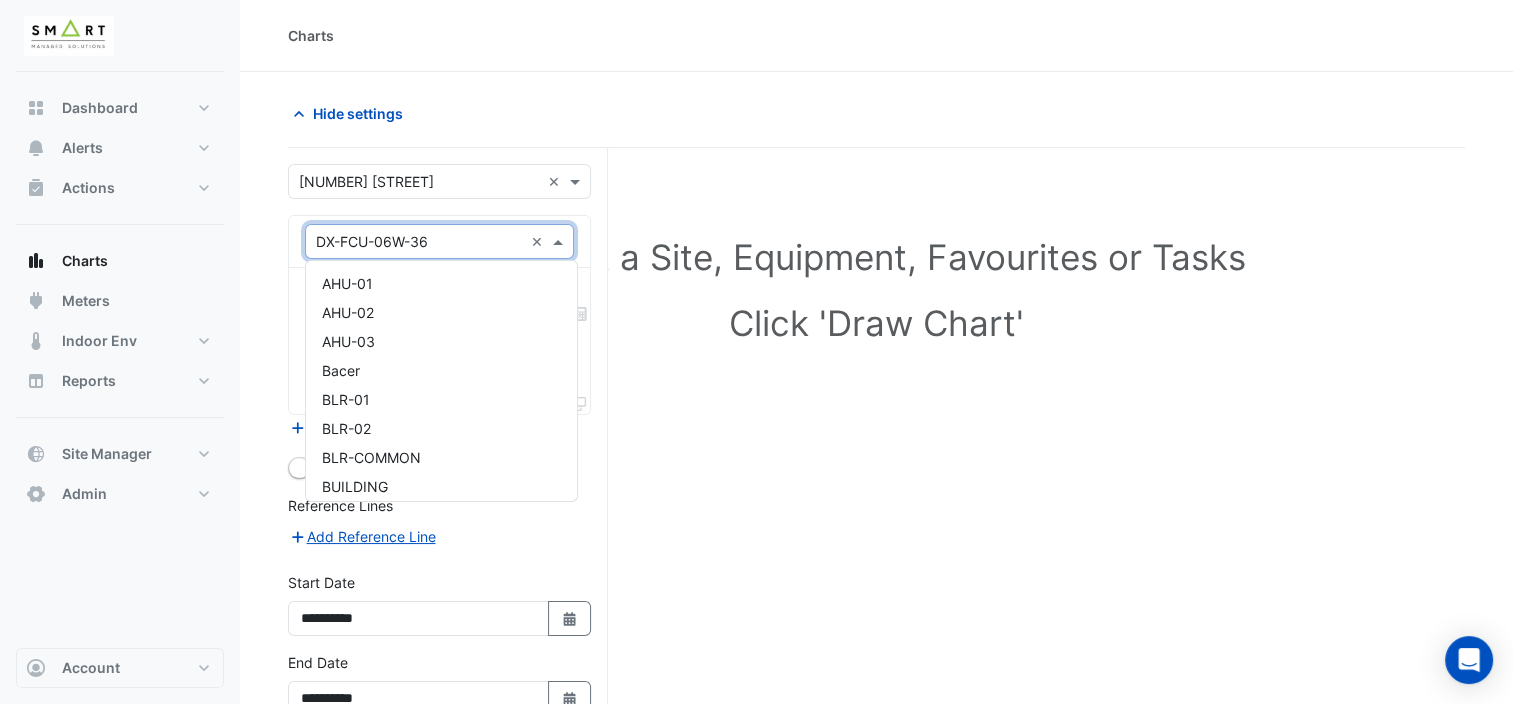 click at bounding box center (560, 241) 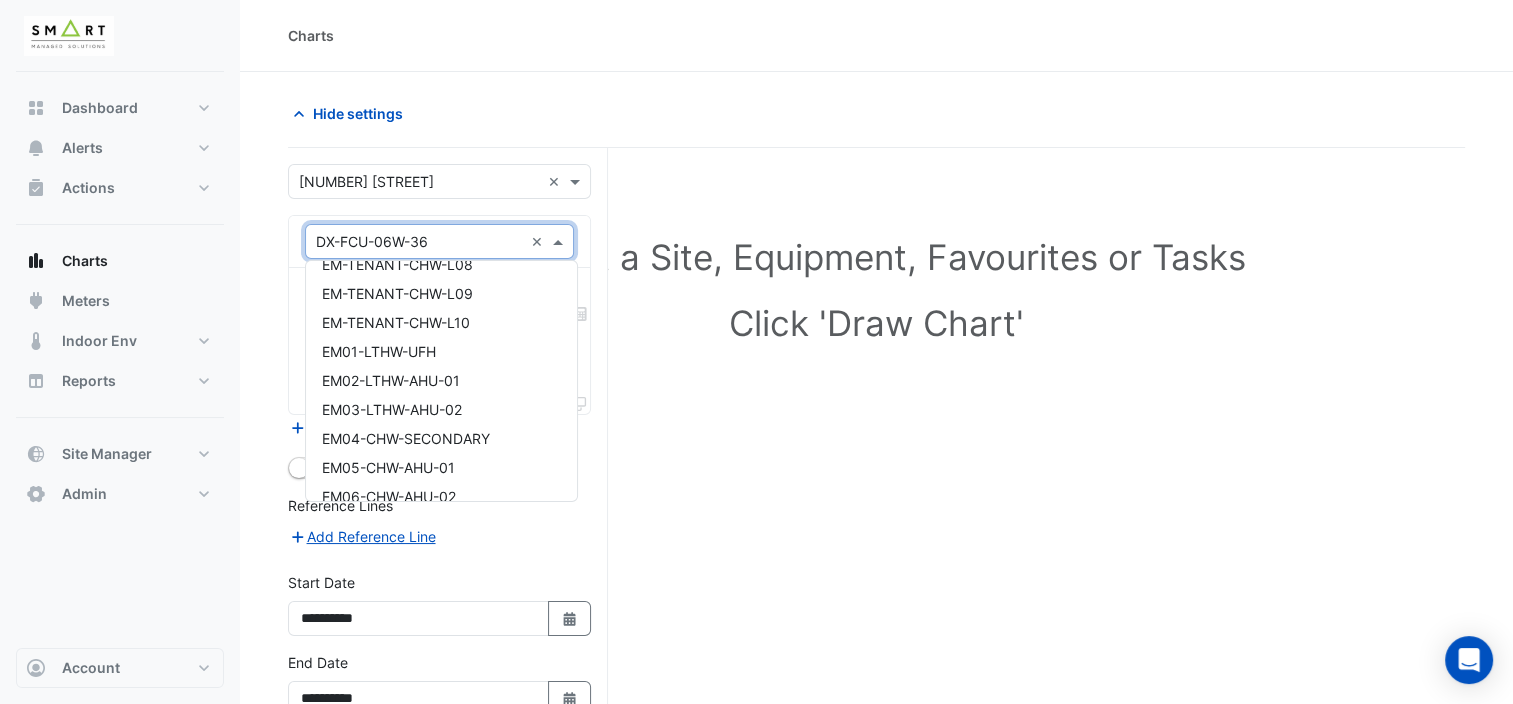 scroll, scrollTop: 1775, scrollLeft: 0, axis: vertical 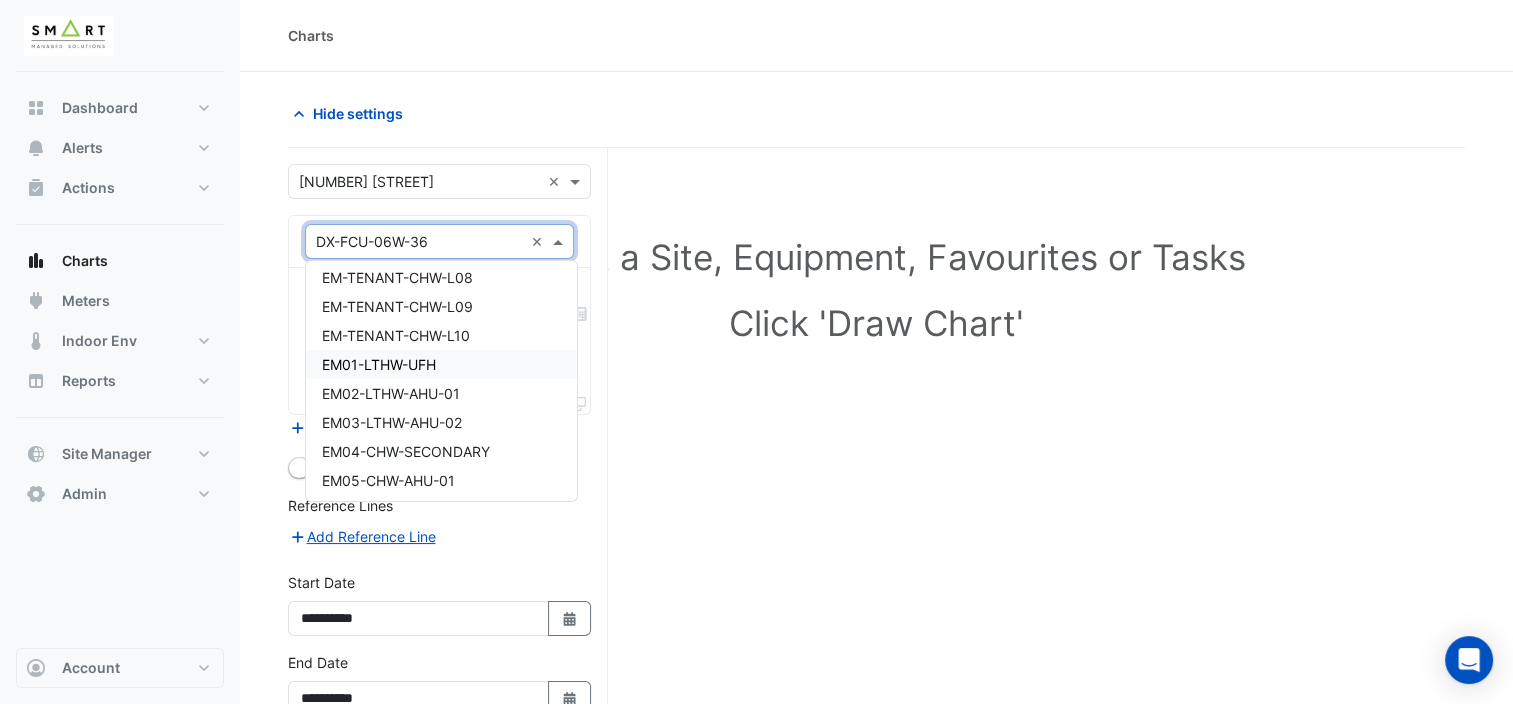 click on "EM01-LTHW-UFH" at bounding box center (379, 364) 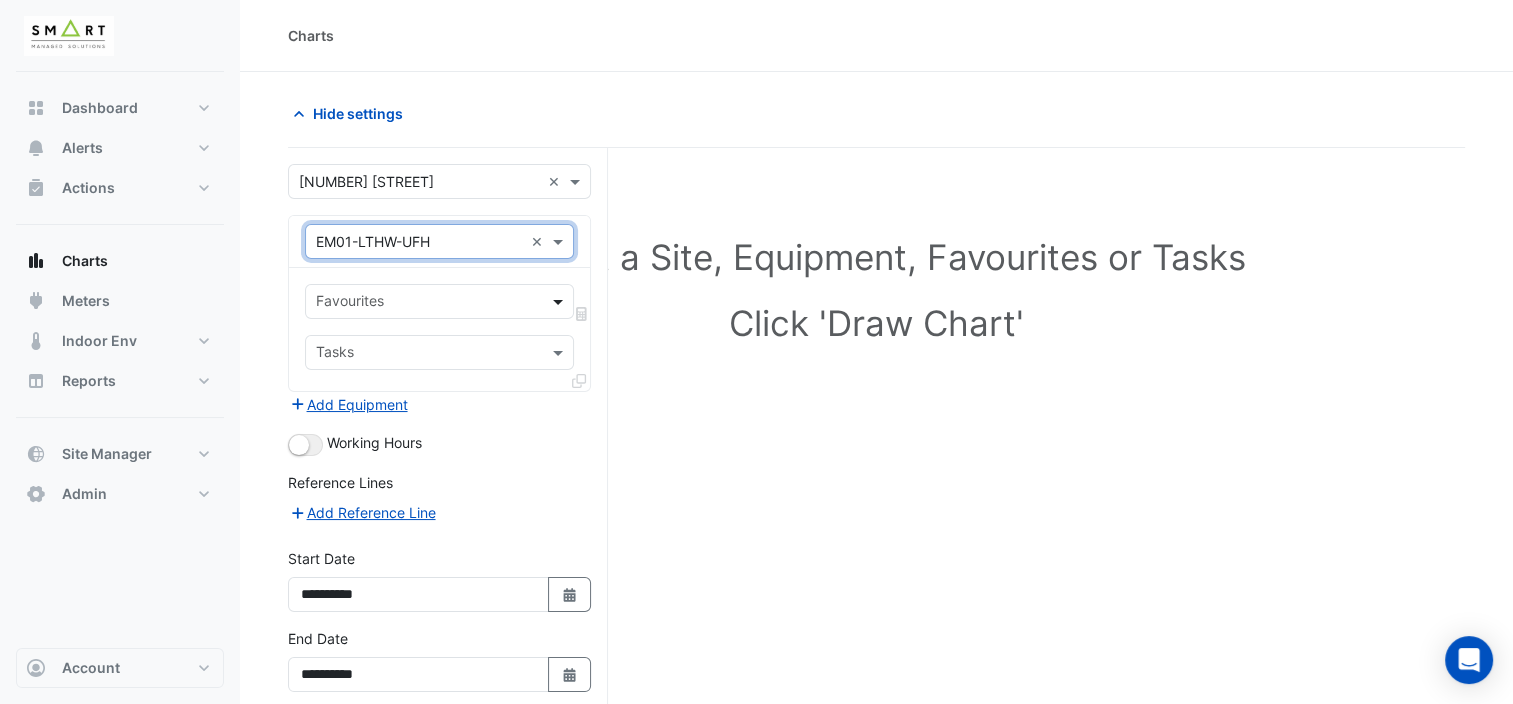 click at bounding box center [560, 301] 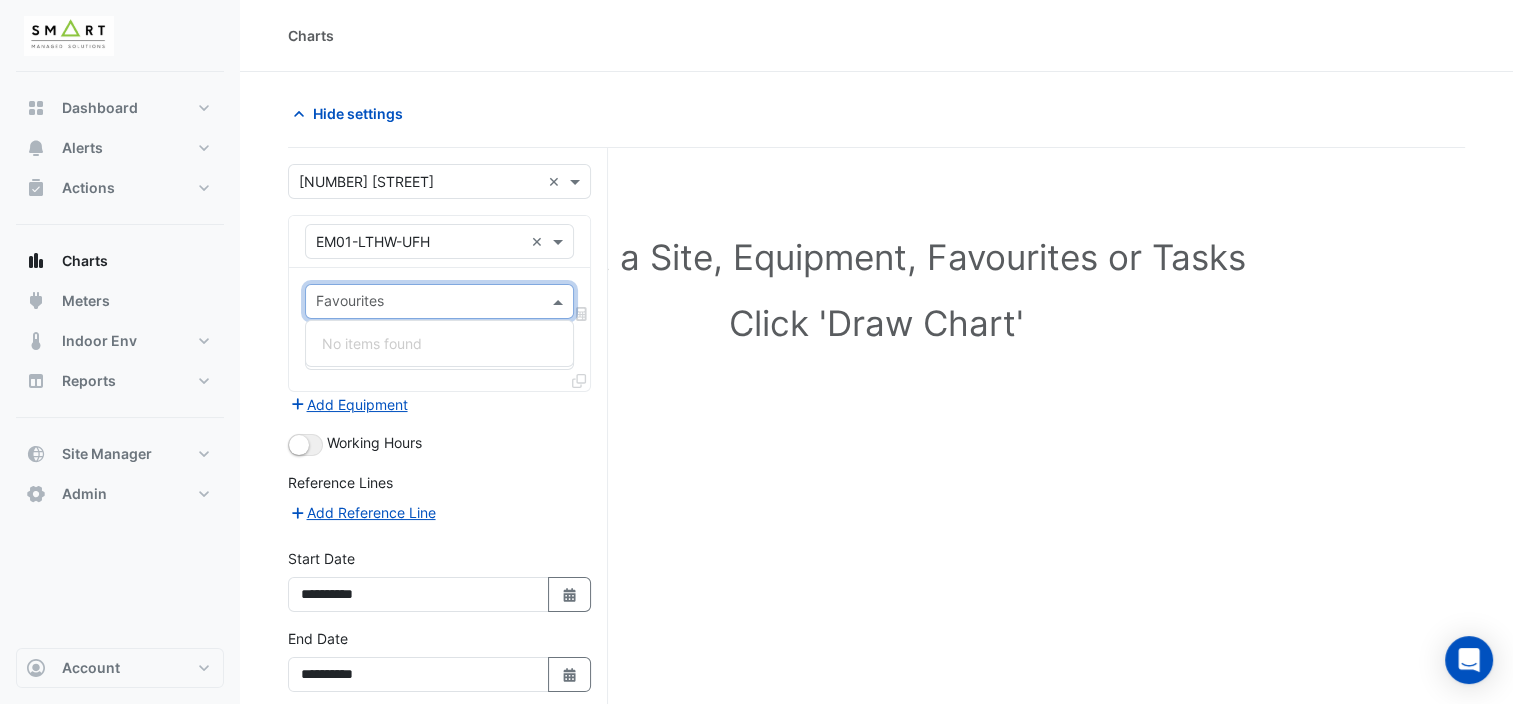 click at bounding box center [560, 301] 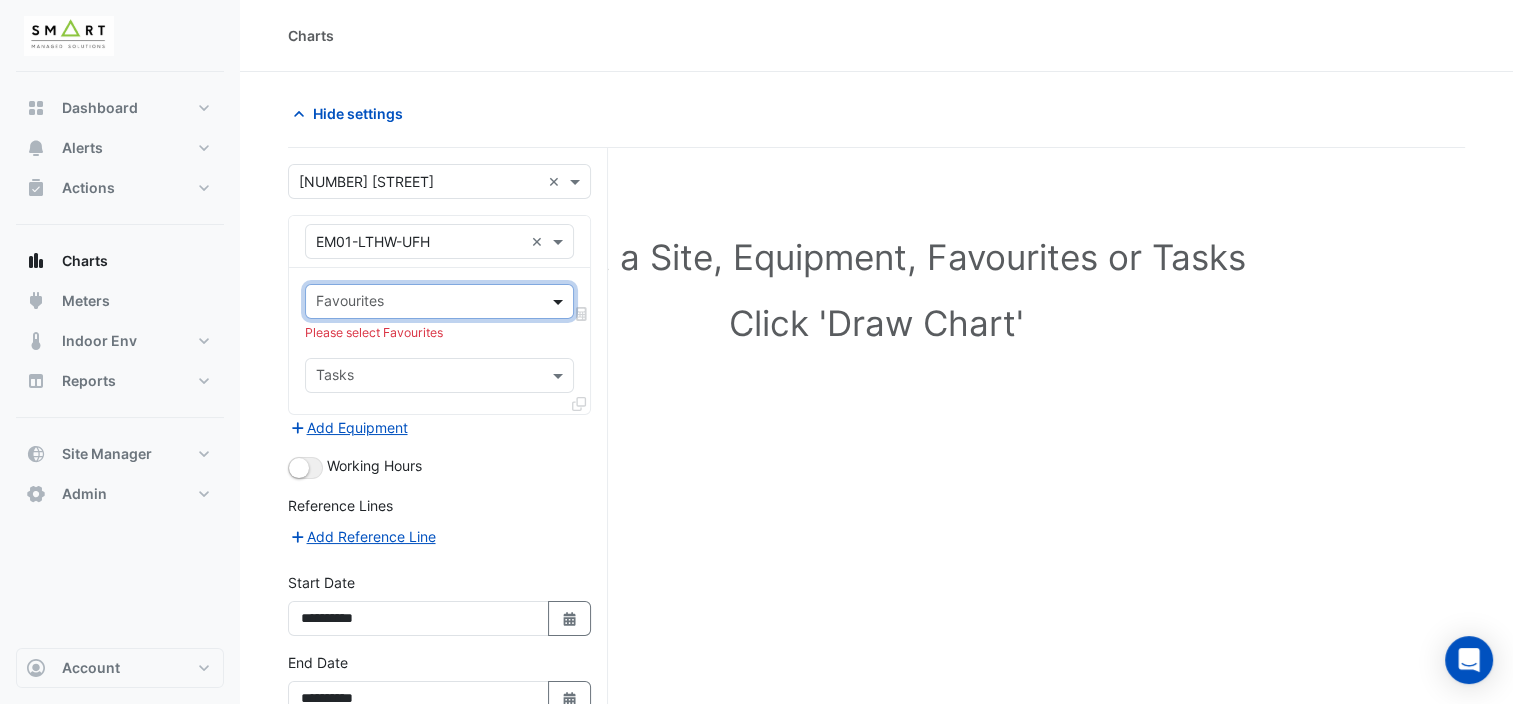 click at bounding box center (560, 301) 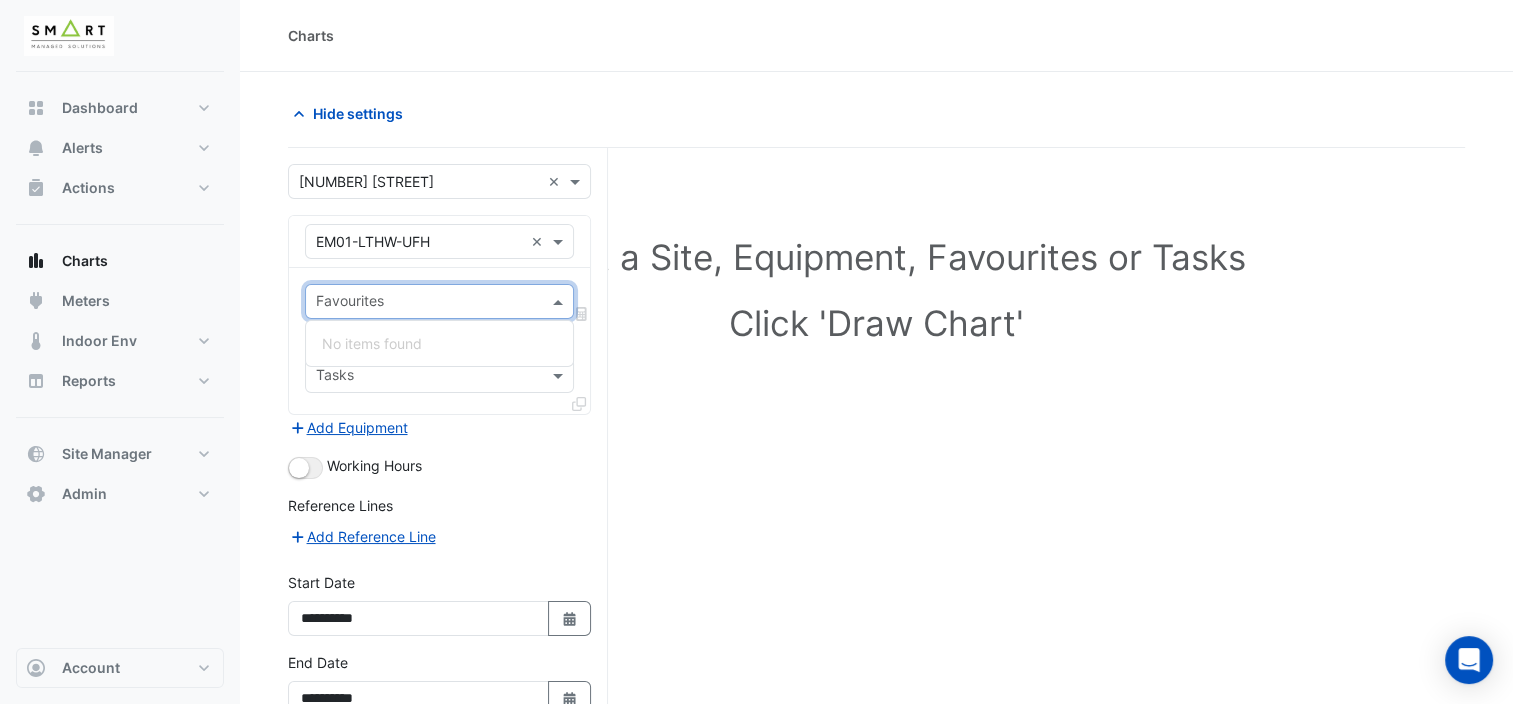 click on "No items found" at bounding box center (440, 343) 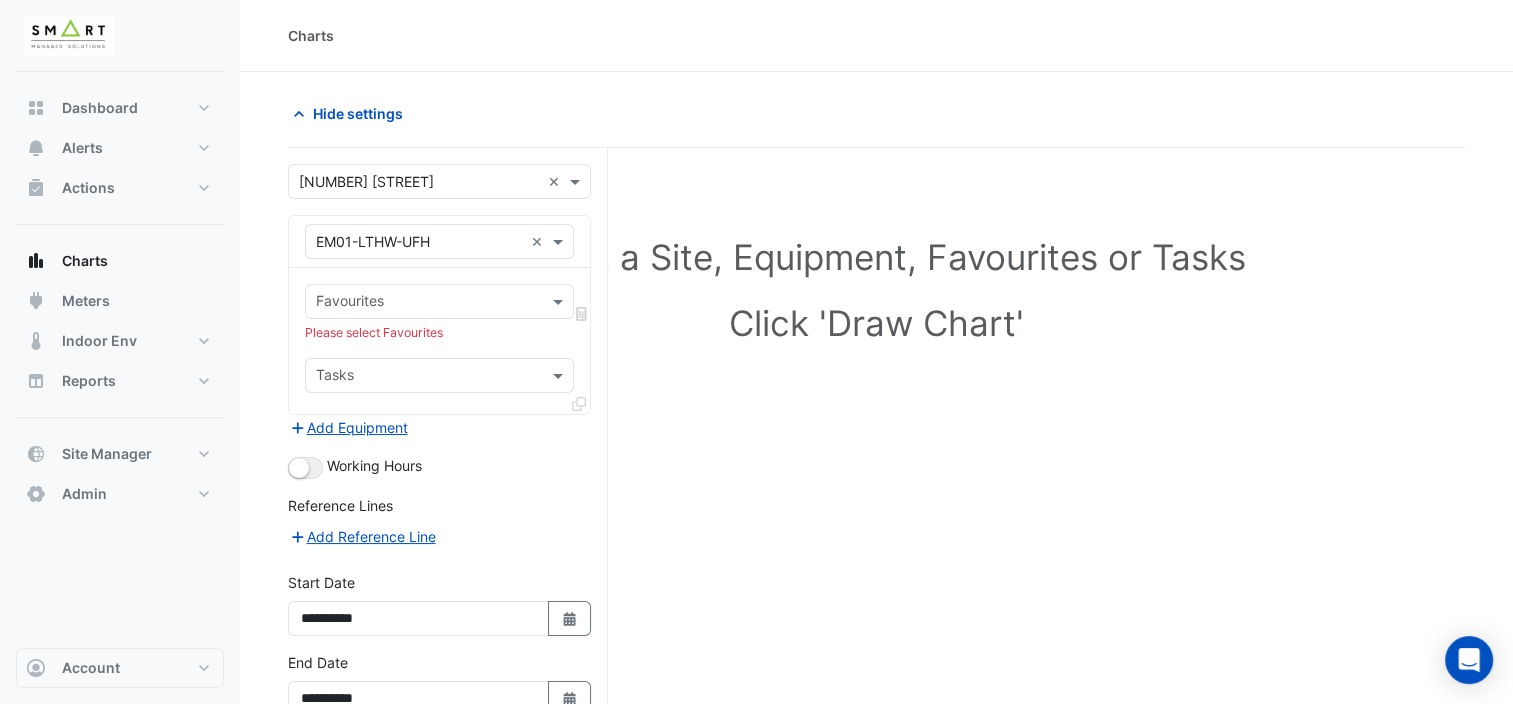 click 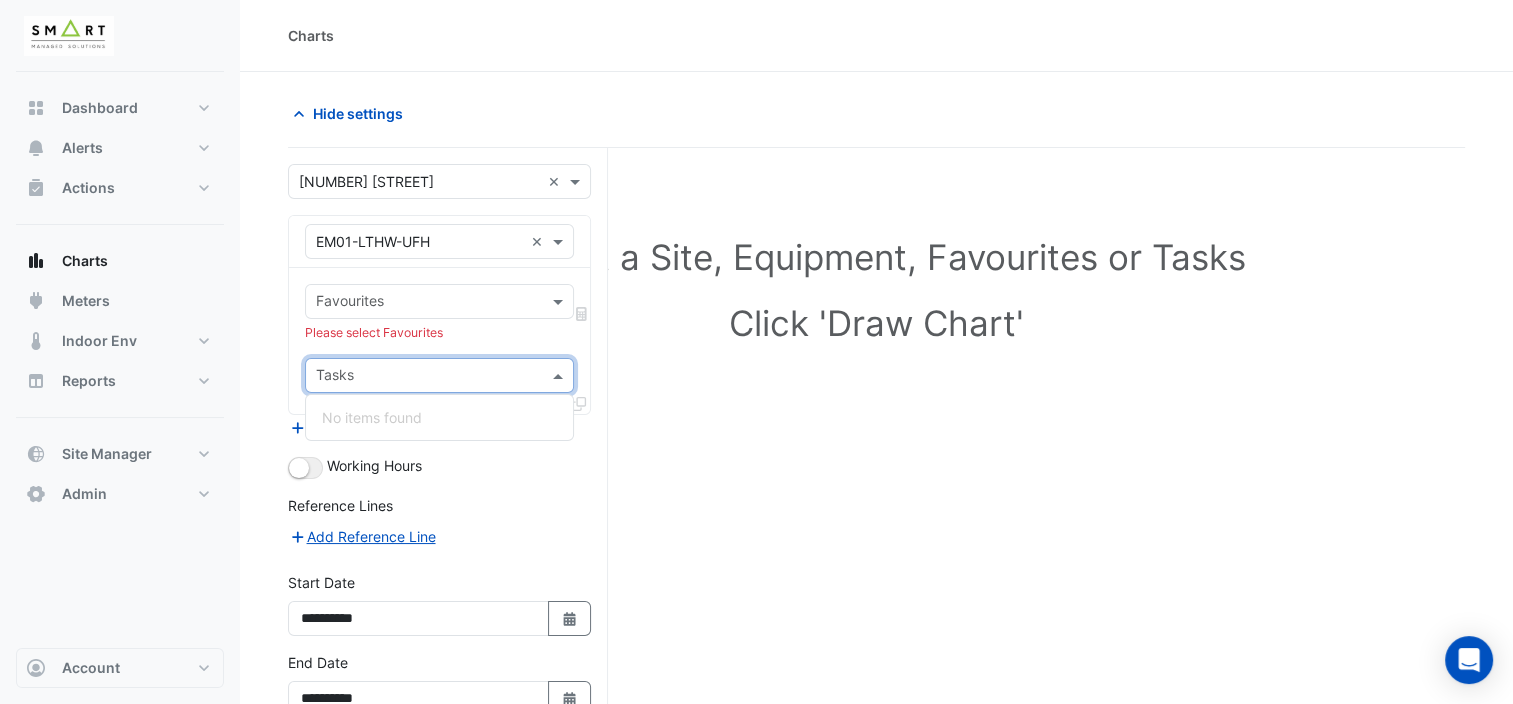 click 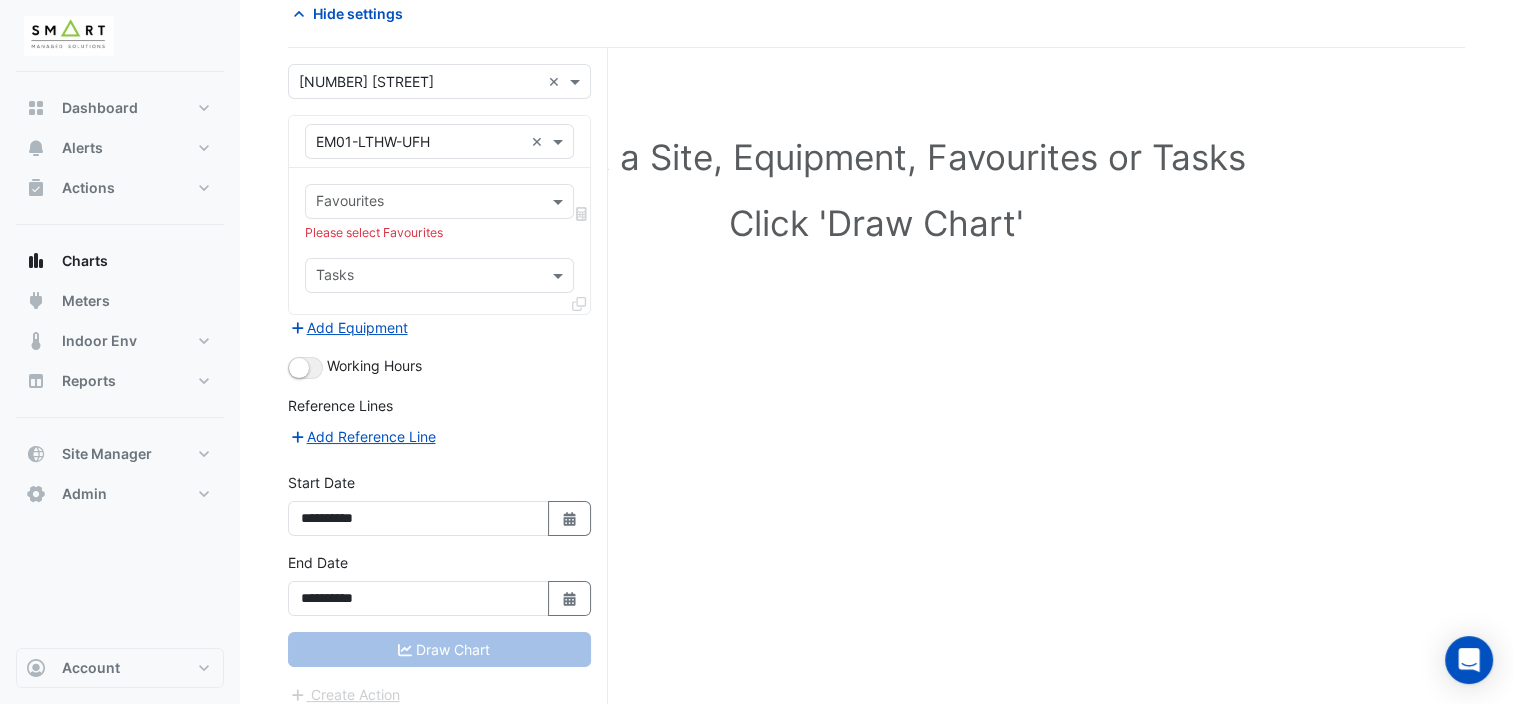 scroll, scrollTop: 0, scrollLeft: 0, axis: both 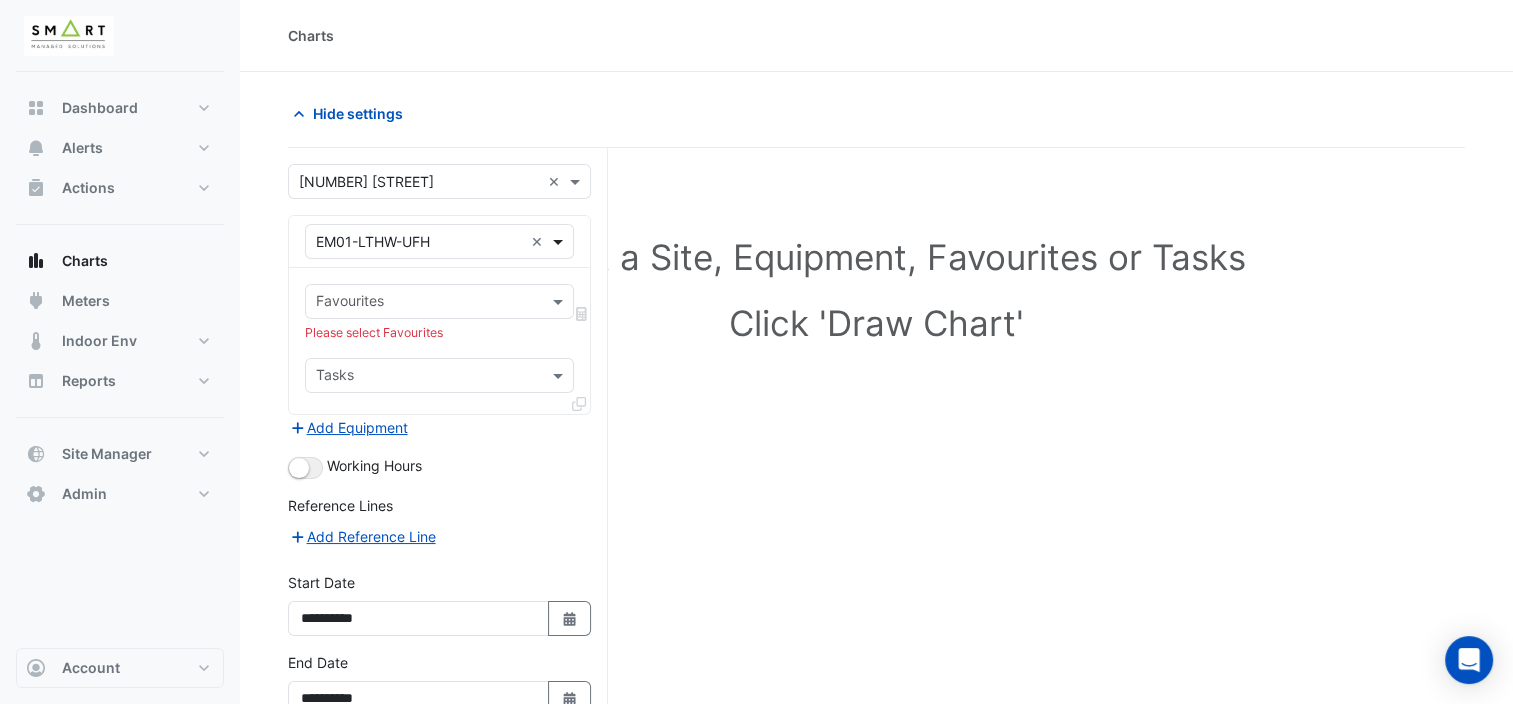 click at bounding box center [560, 241] 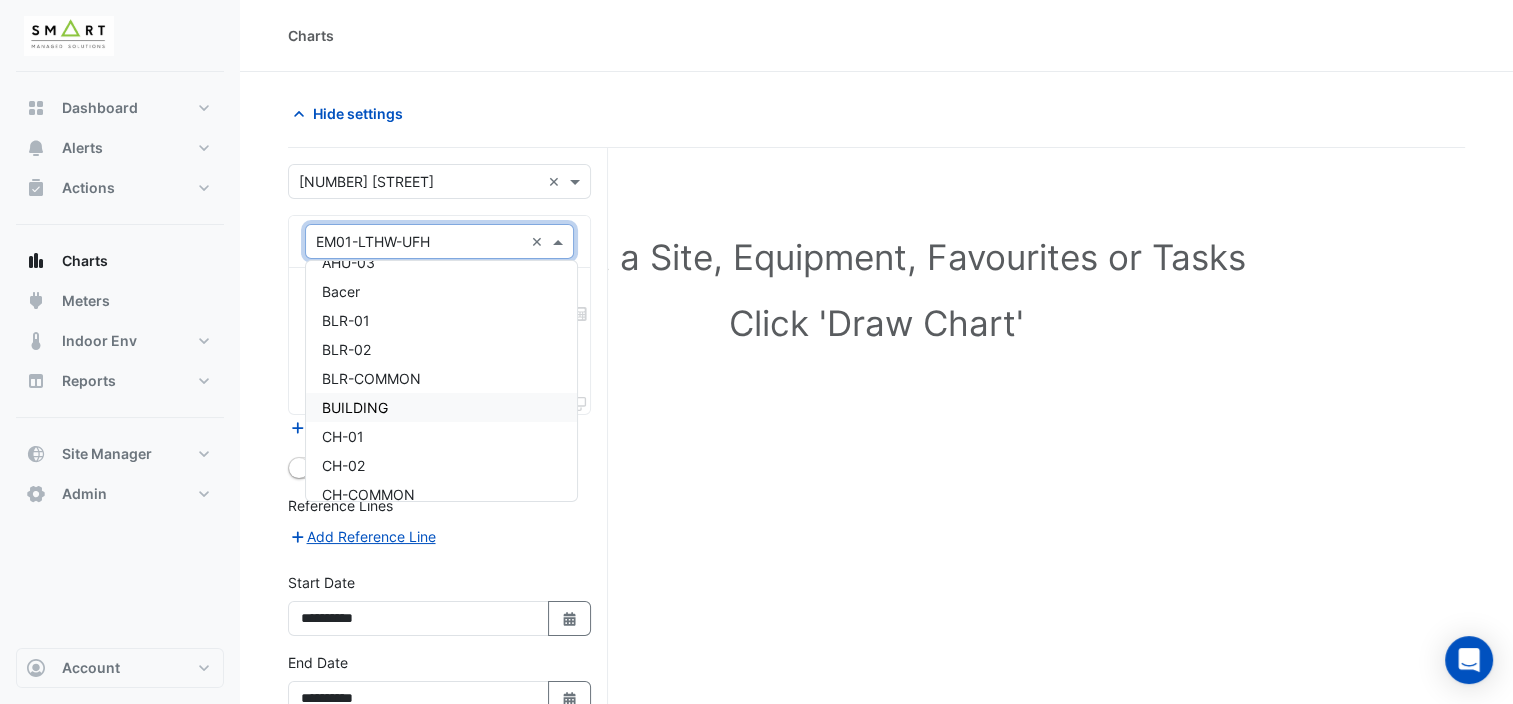 scroll, scrollTop: 0, scrollLeft: 0, axis: both 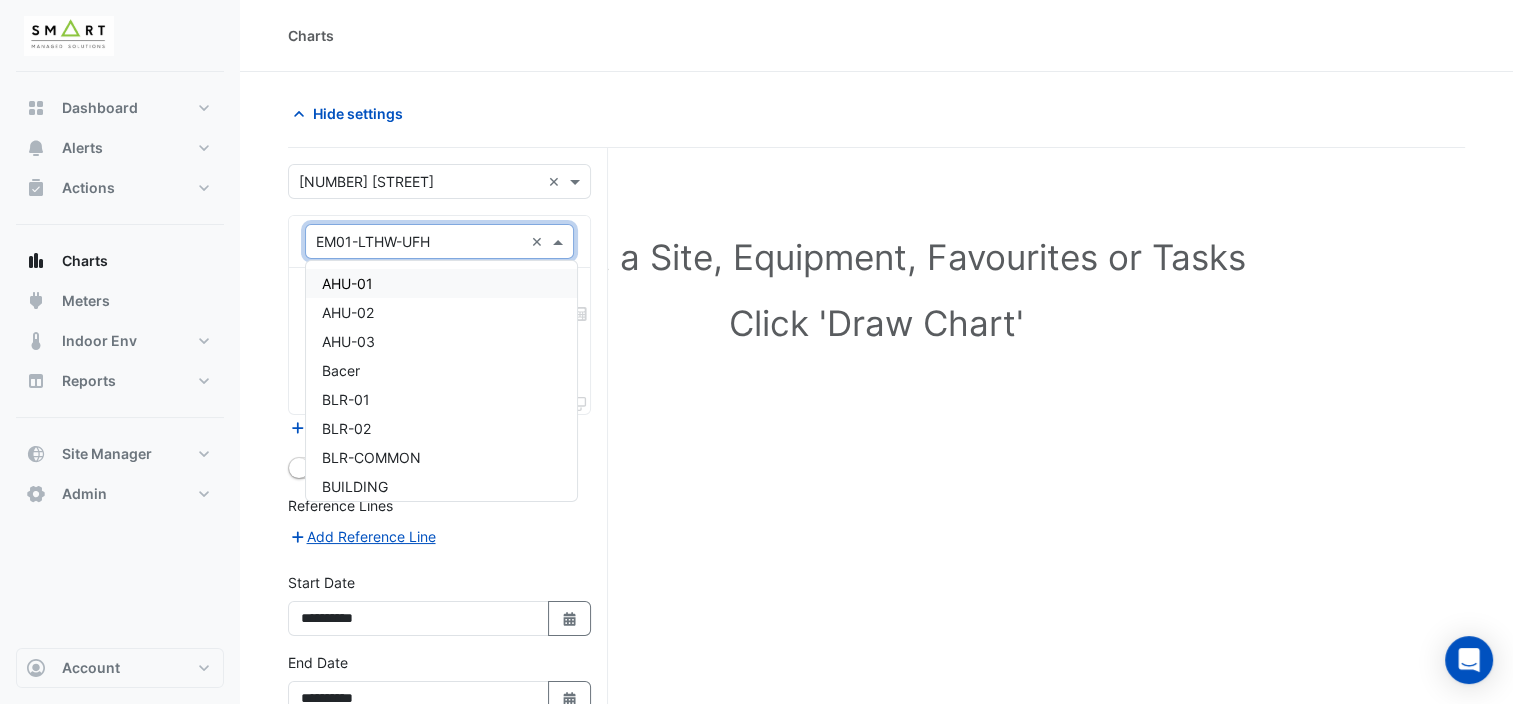 click on "AHU-01" at bounding box center [441, 283] 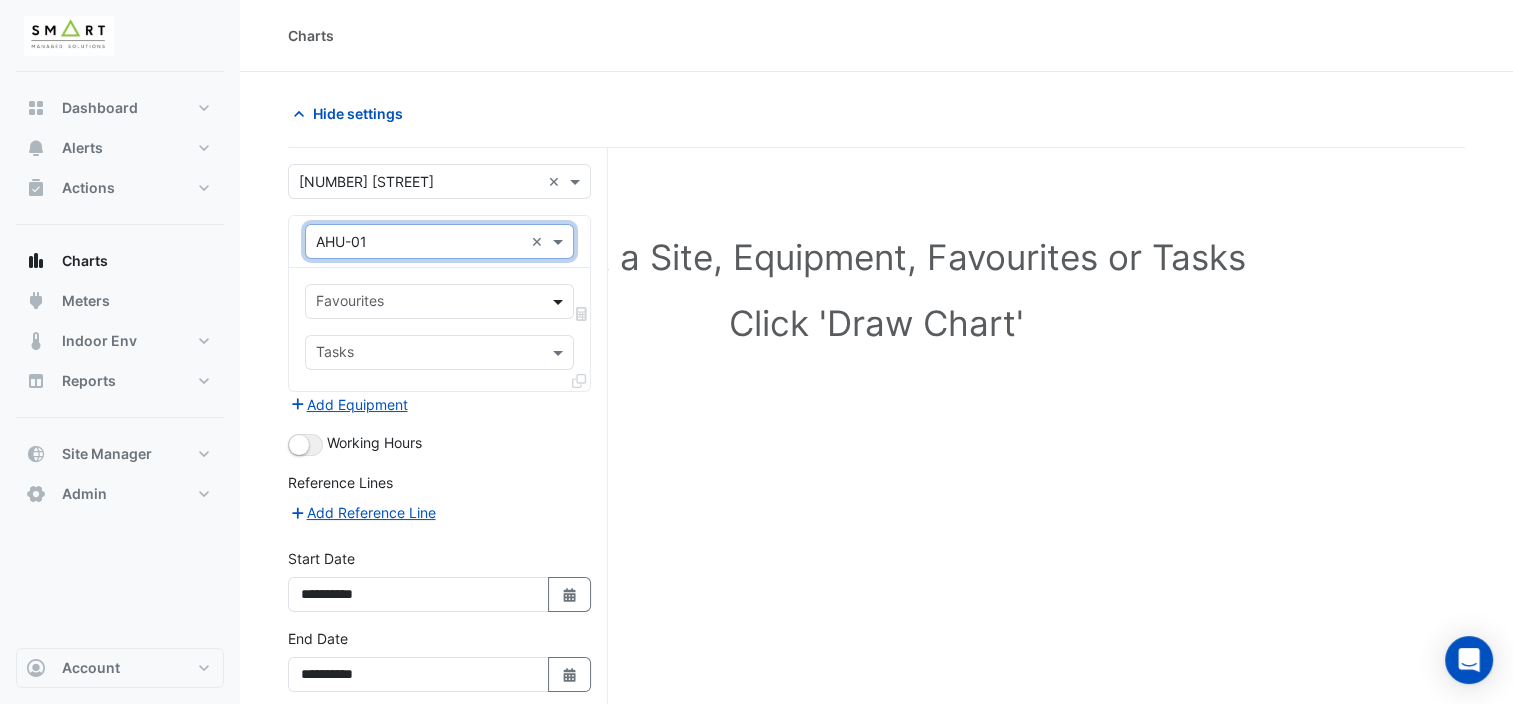 click at bounding box center (560, 301) 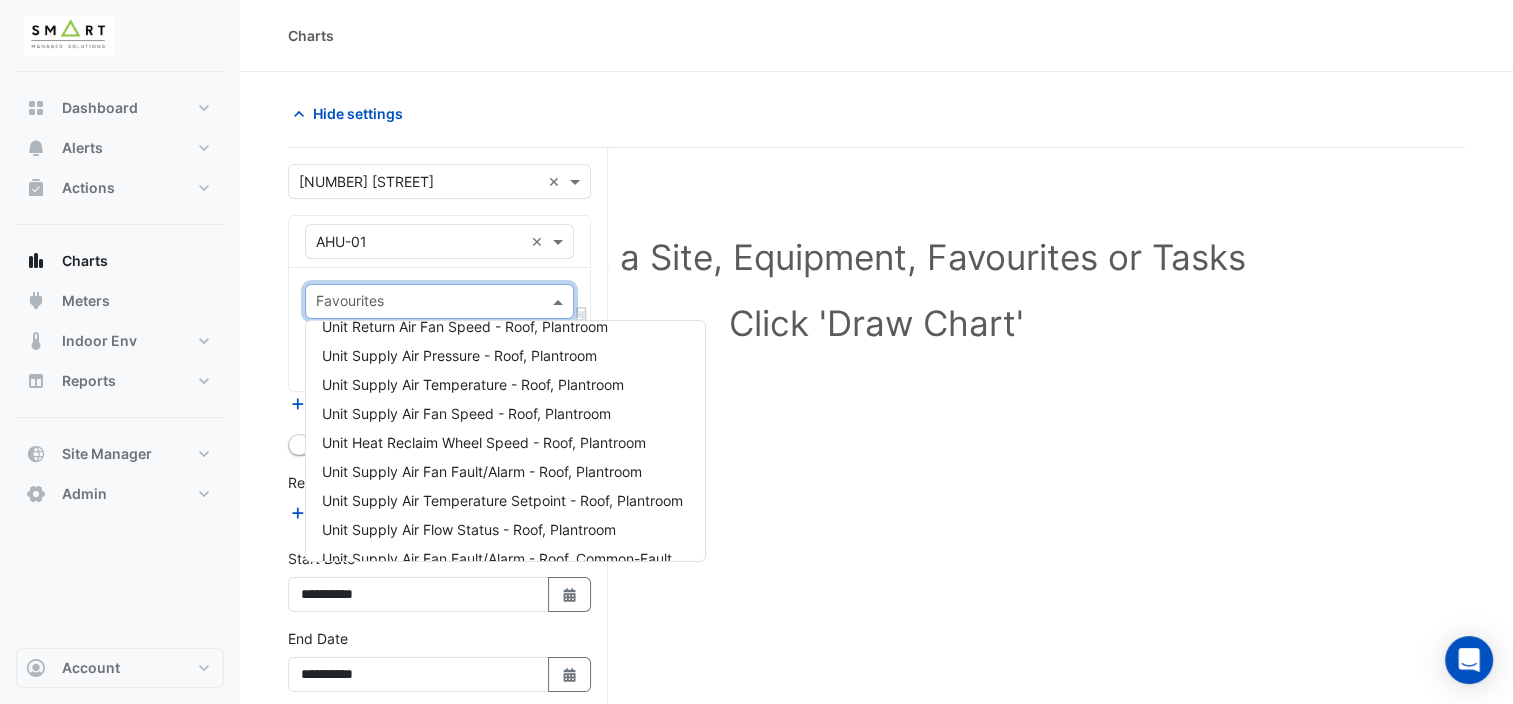 scroll, scrollTop: 384, scrollLeft: 0, axis: vertical 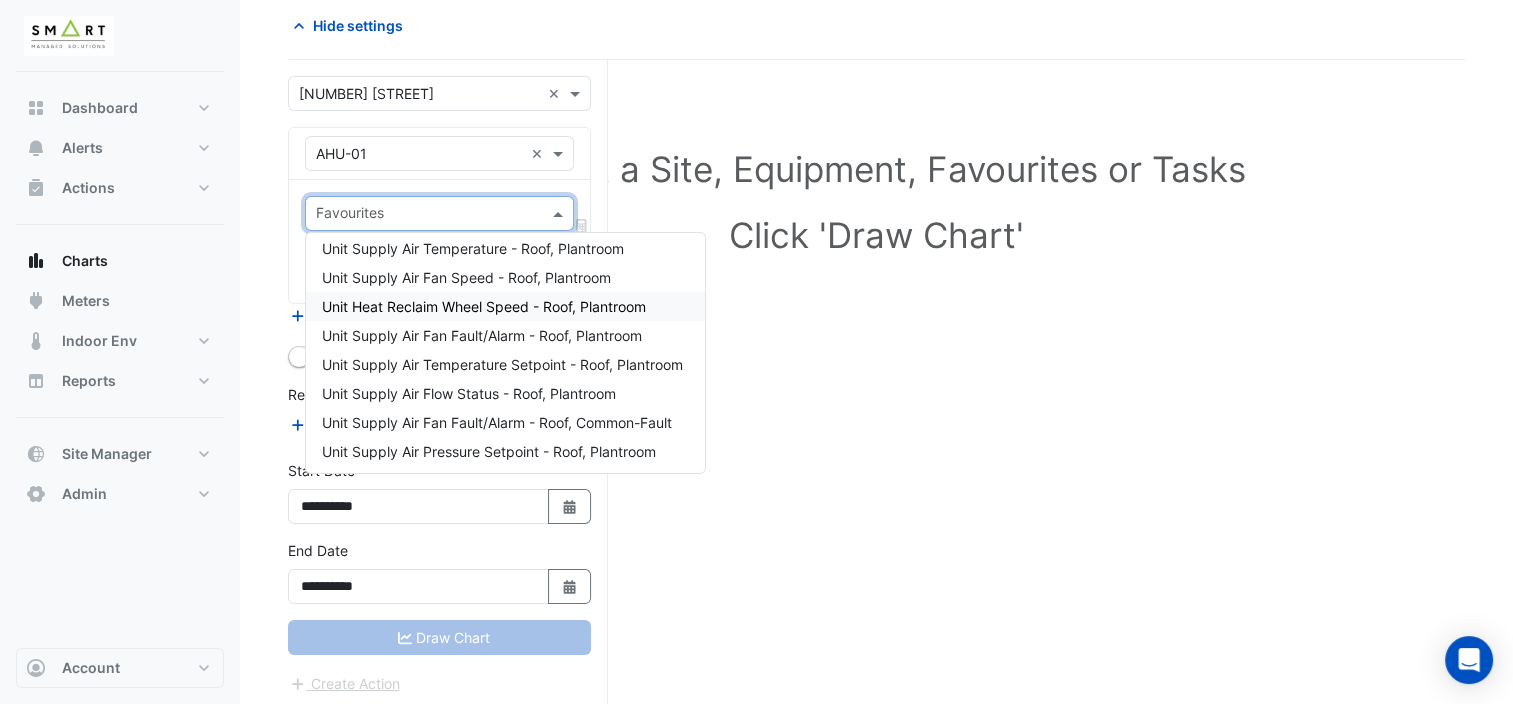 click on "Unit Heat Reclaim Wheel Speed - Roof, Plantroom" at bounding box center [484, 306] 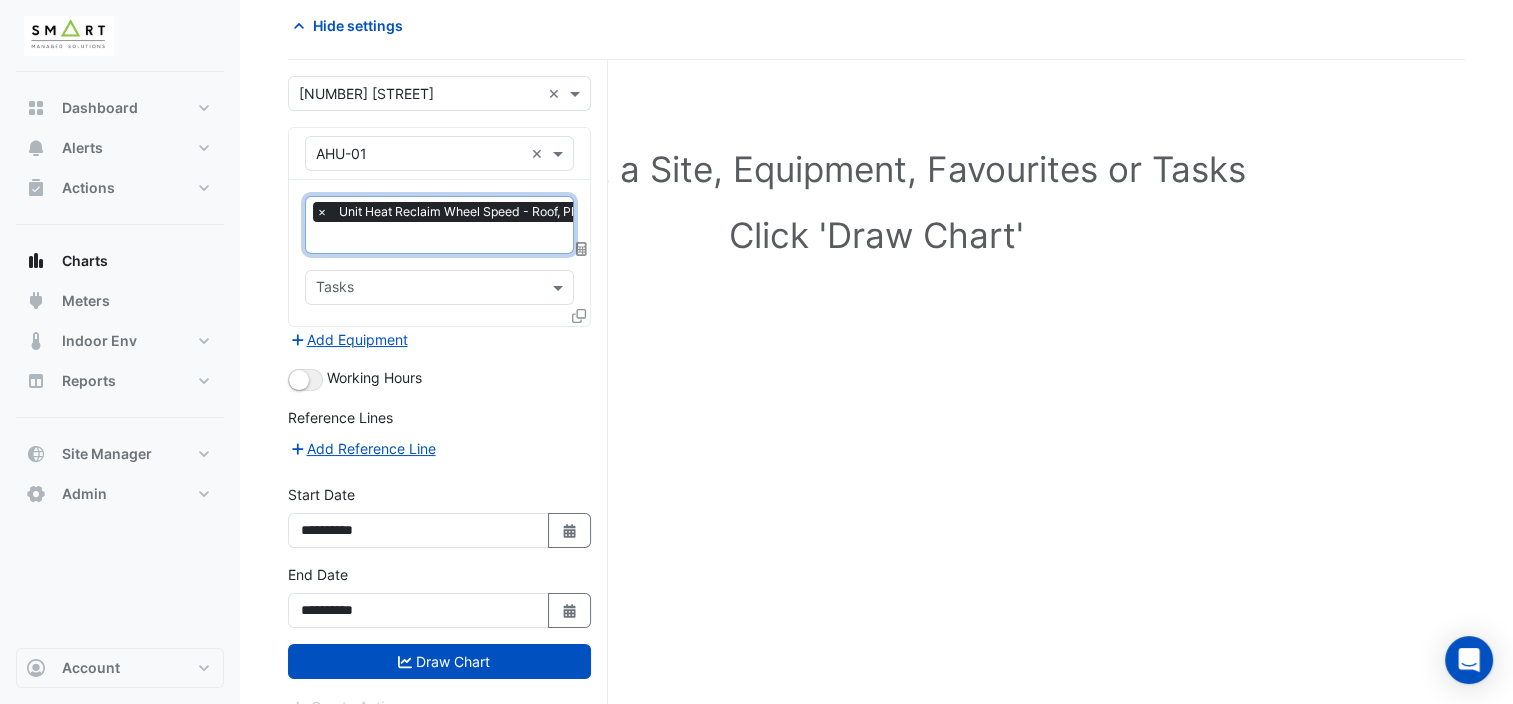 click on "Favourites
×
Unit Heat Reclaim Wheel Speed - Roof, Plantroom
×
Tasks" at bounding box center [439, 253] 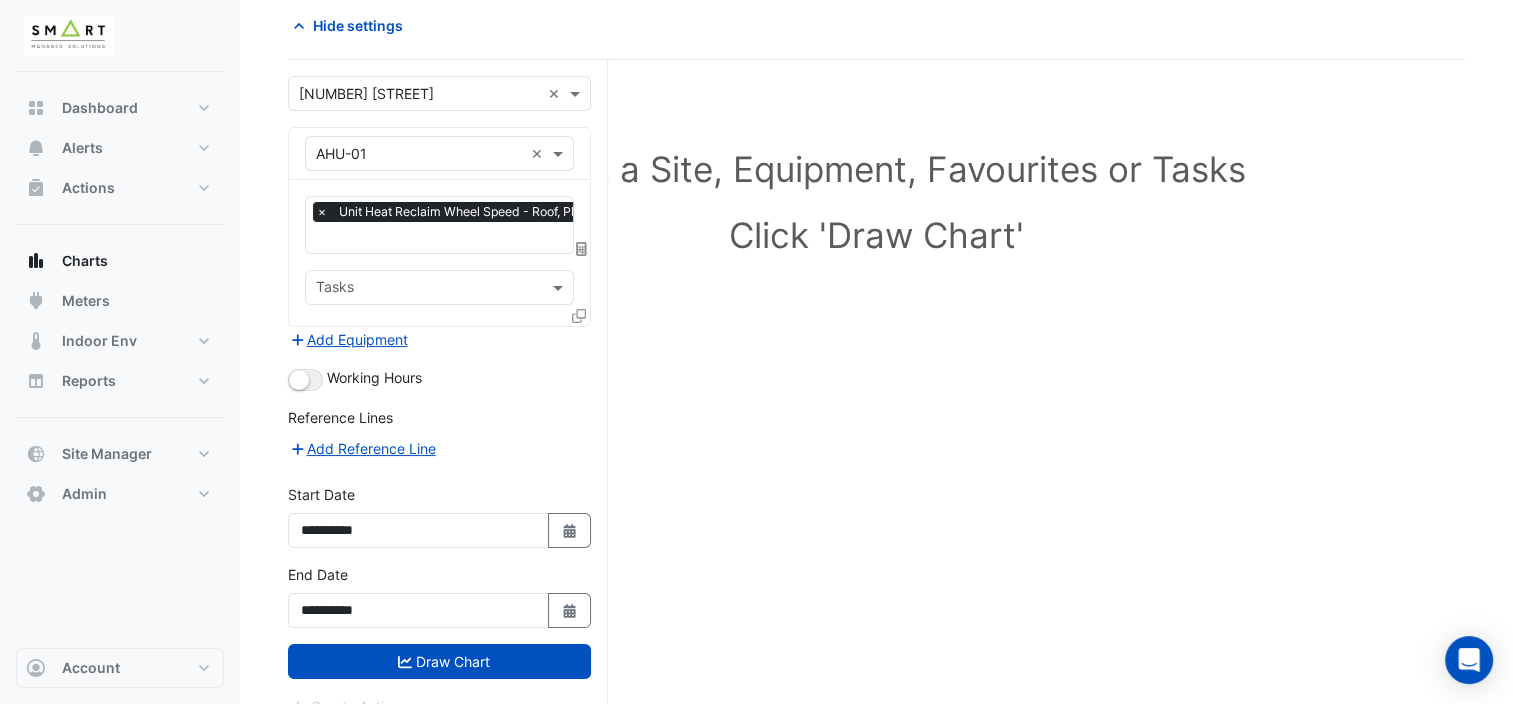 scroll, scrollTop: 0, scrollLeft: 10, axis: horizontal 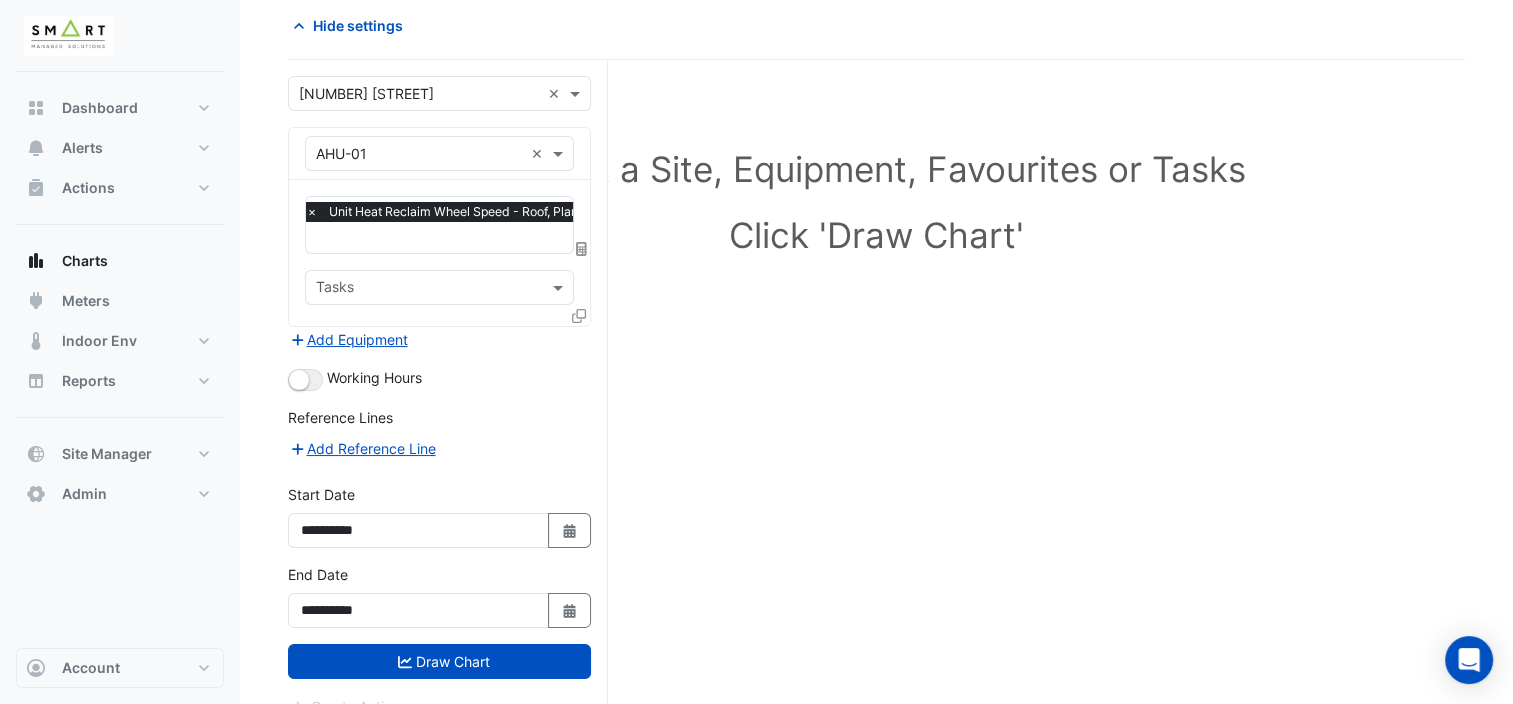 click at bounding box center [464, 239] 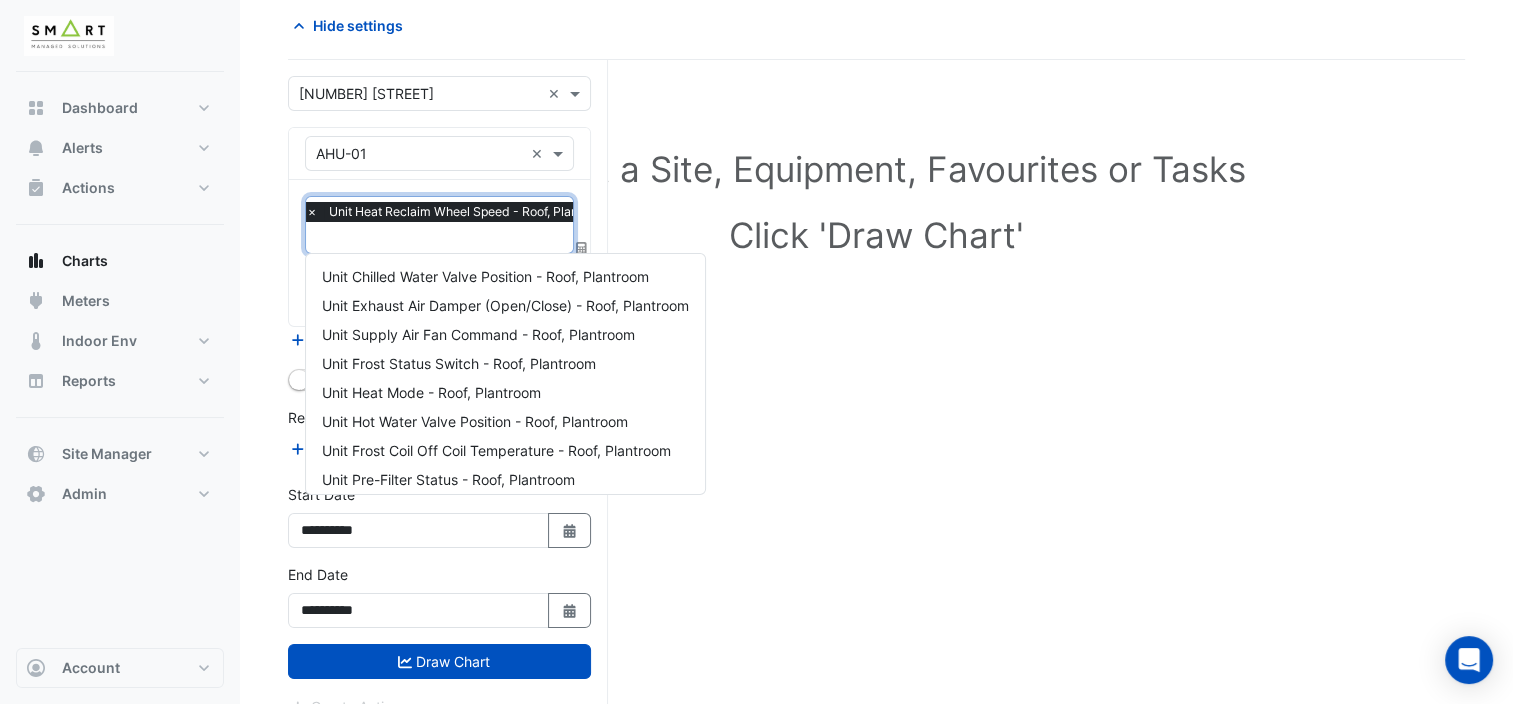 scroll, scrollTop: 384, scrollLeft: 0, axis: vertical 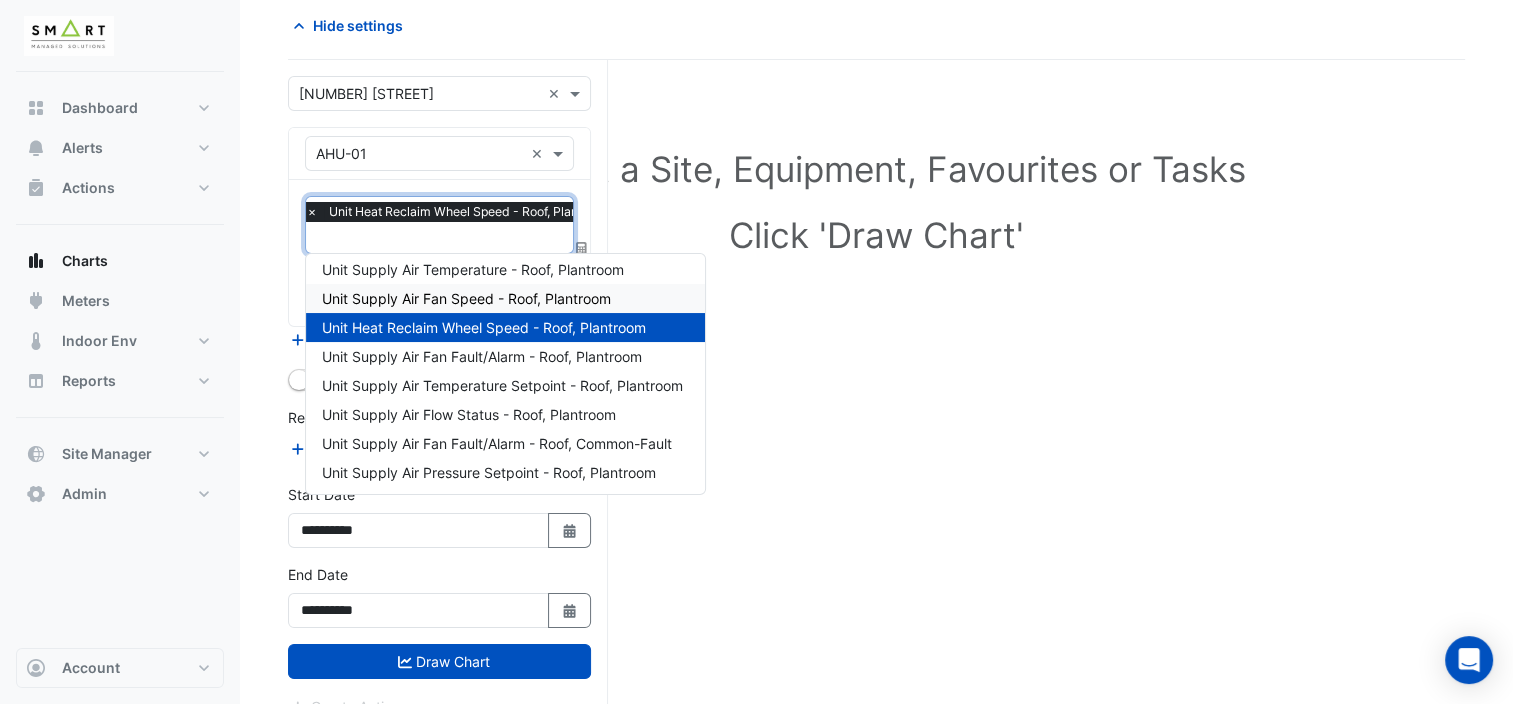 click on "Unit Supply Air Fan Speed - Roof, Plantroom" at bounding box center [466, 298] 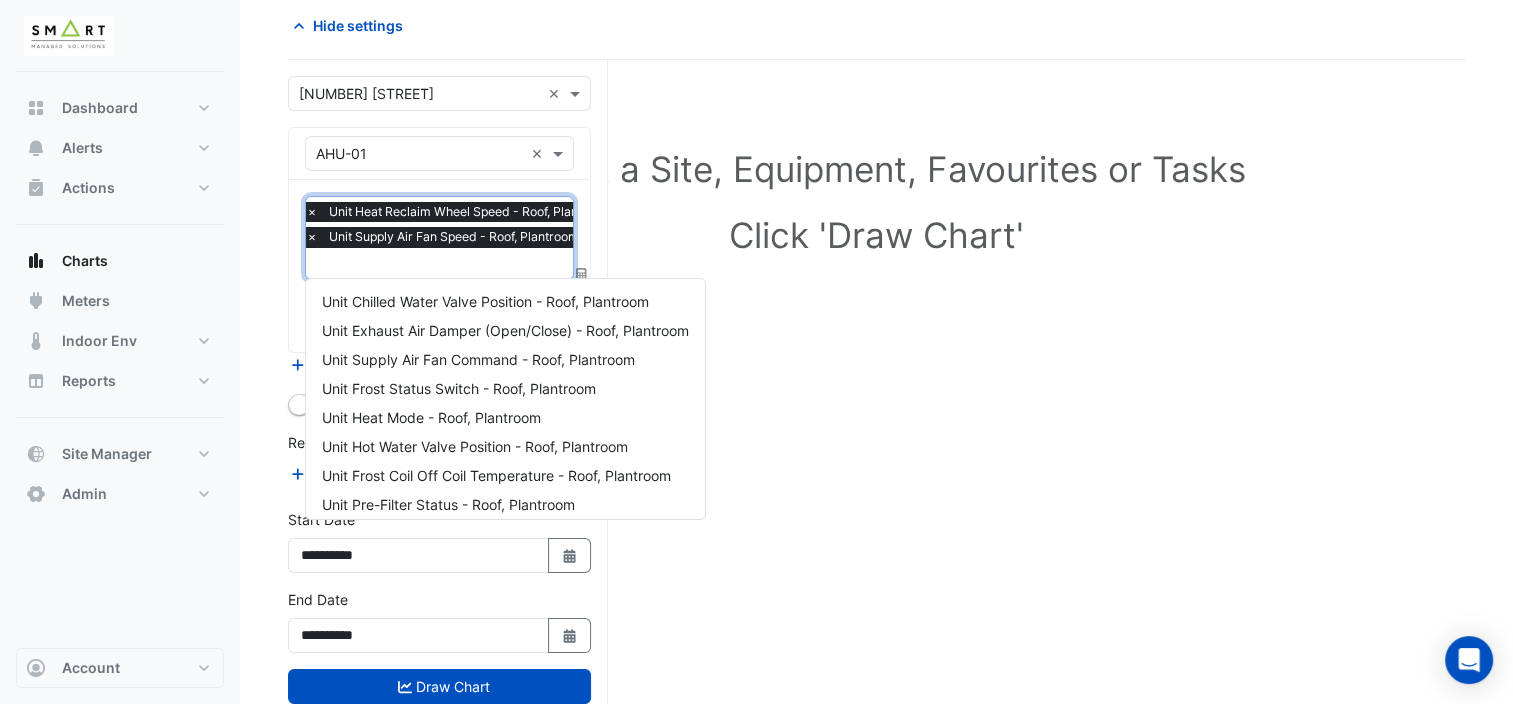 click at bounding box center [464, 265] 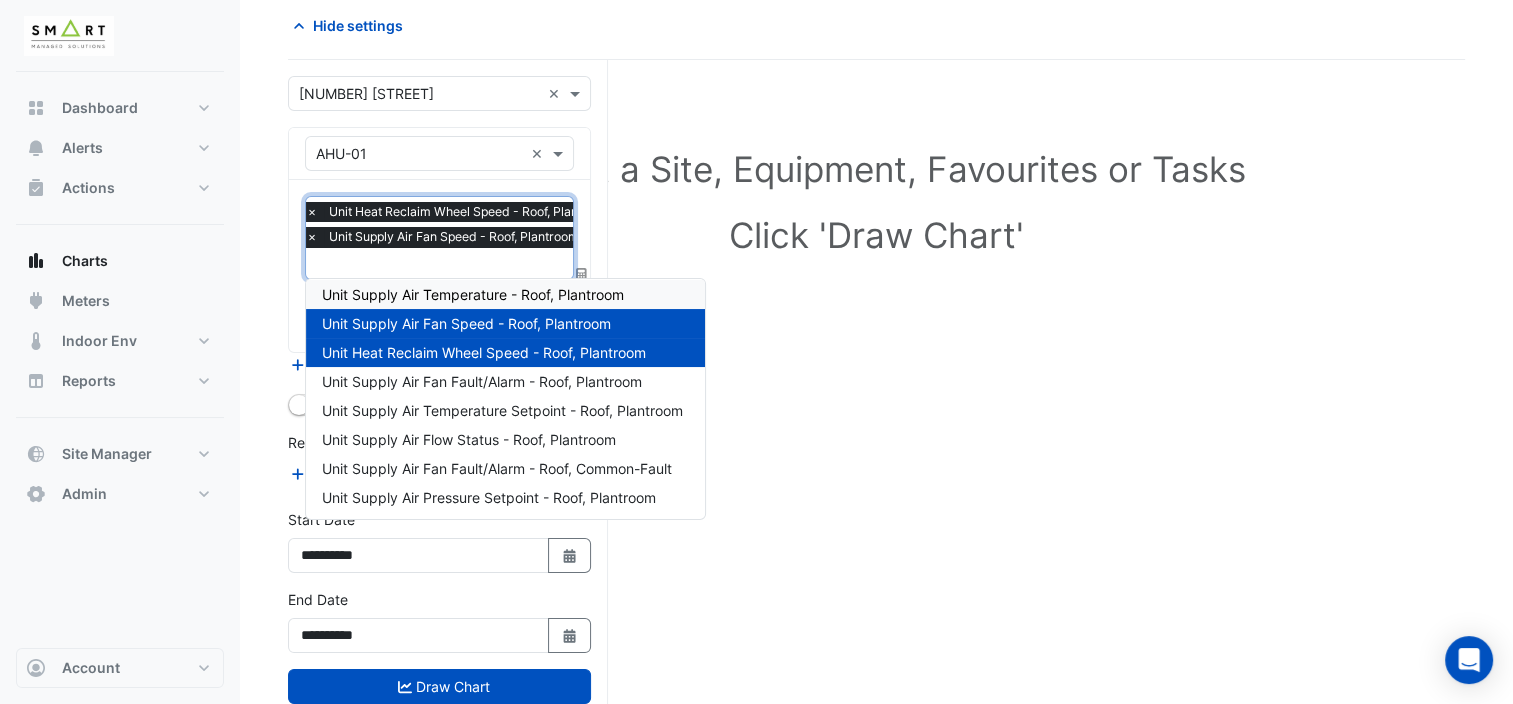 click on "Unit Supply Air Temperature - Roof, Plantroom" at bounding box center (473, 294) 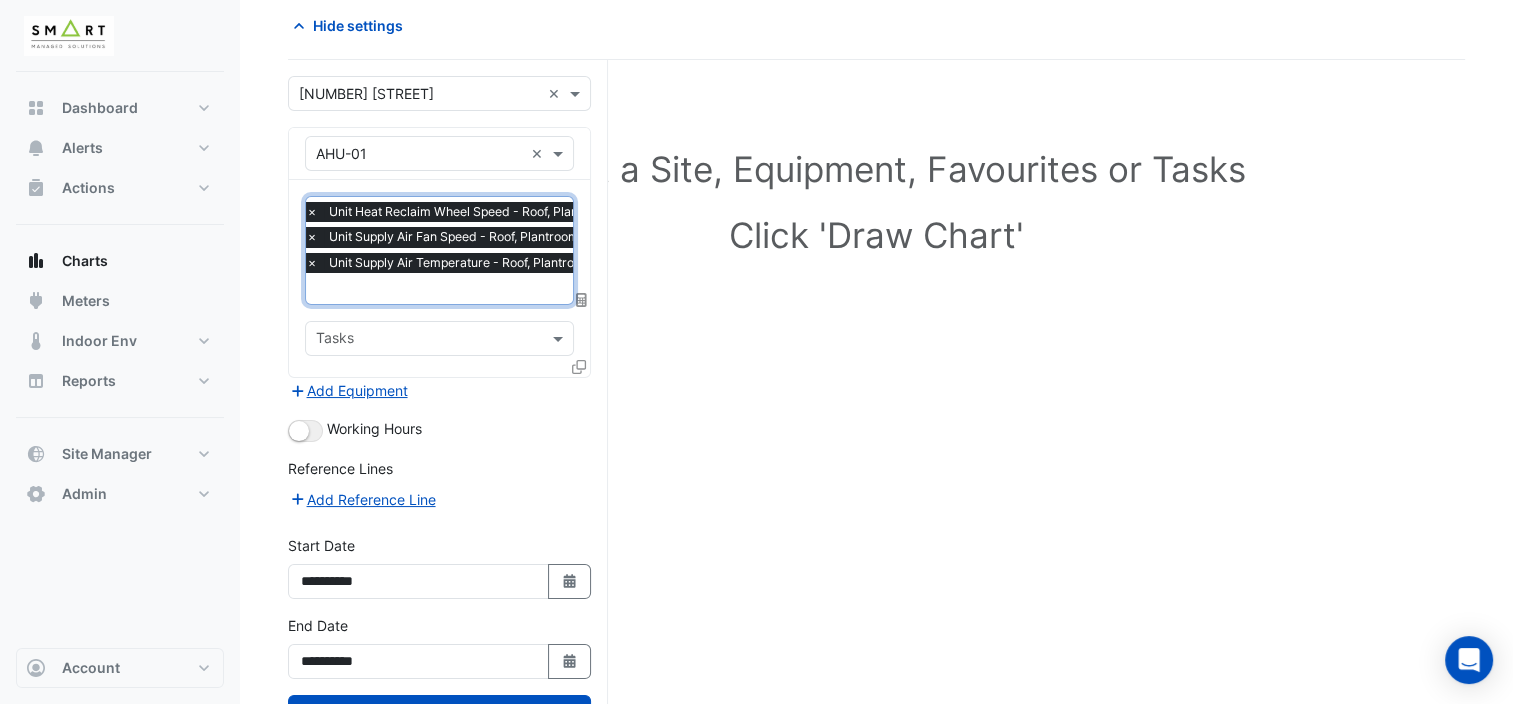 click on "Unit Supply Air Temperature - Roof, Plantroom" at bounding box center (460, 263) 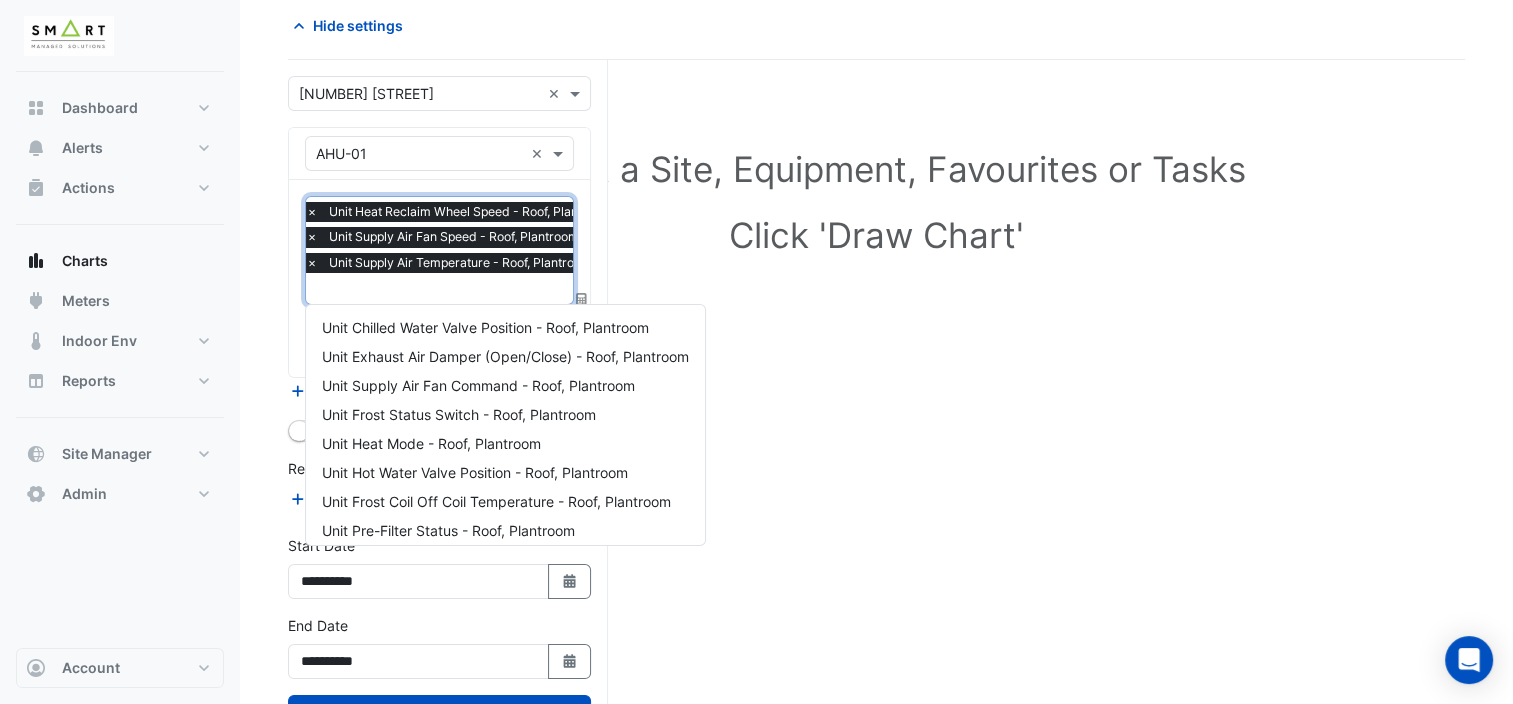 scroll, scrollTop: 384, scrollLeft: 0, axis: vertical 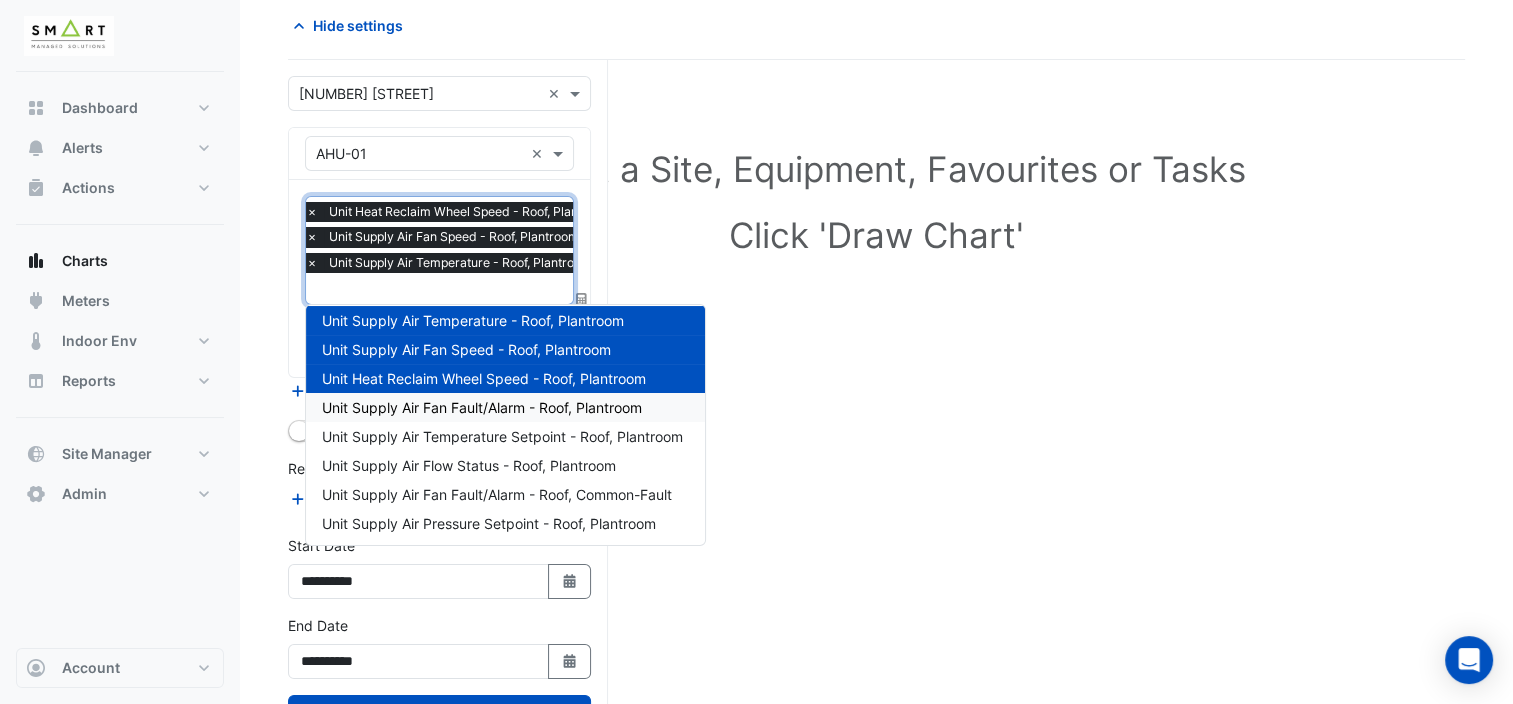 click on "Unit Supply Air Fan Fault/Alarm - Roof, Plantroom" at bounding box center [482, 407] 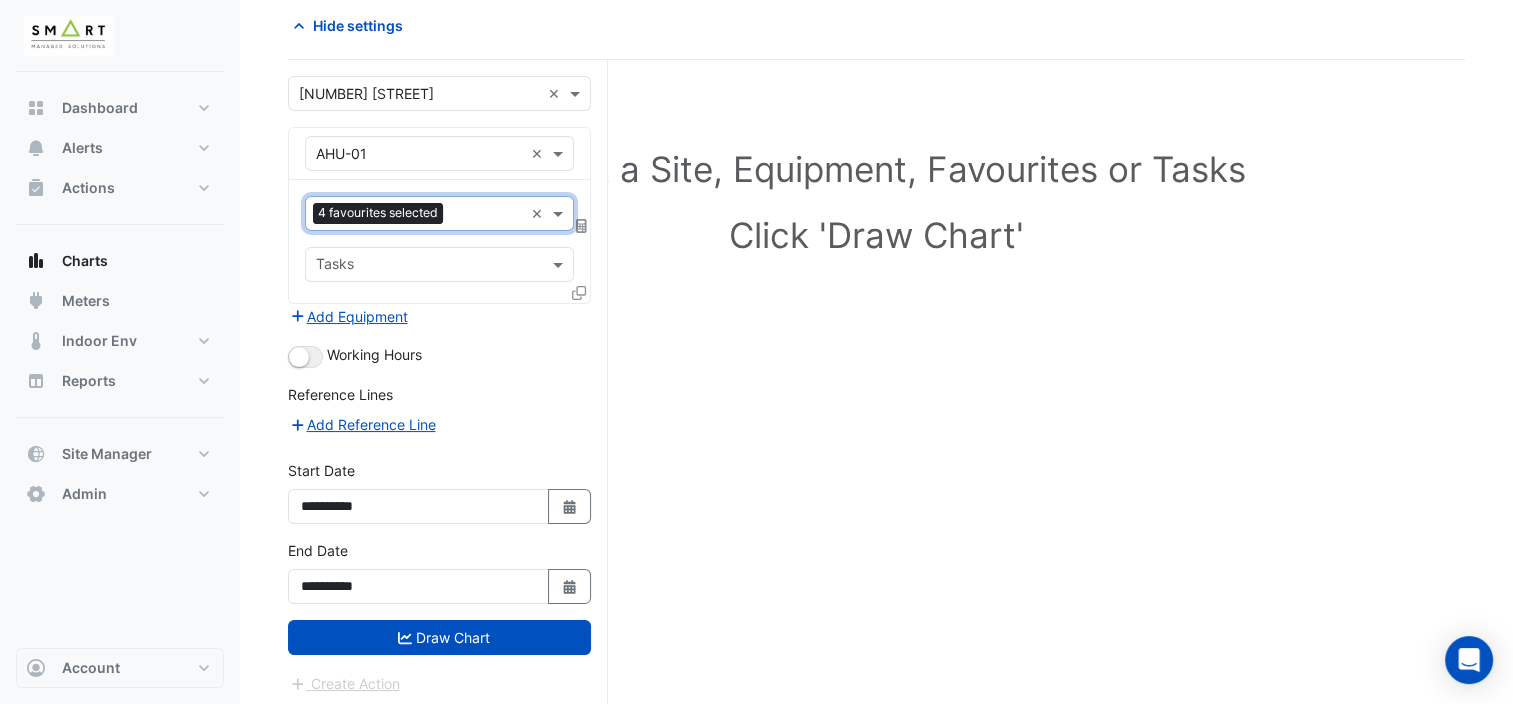 click 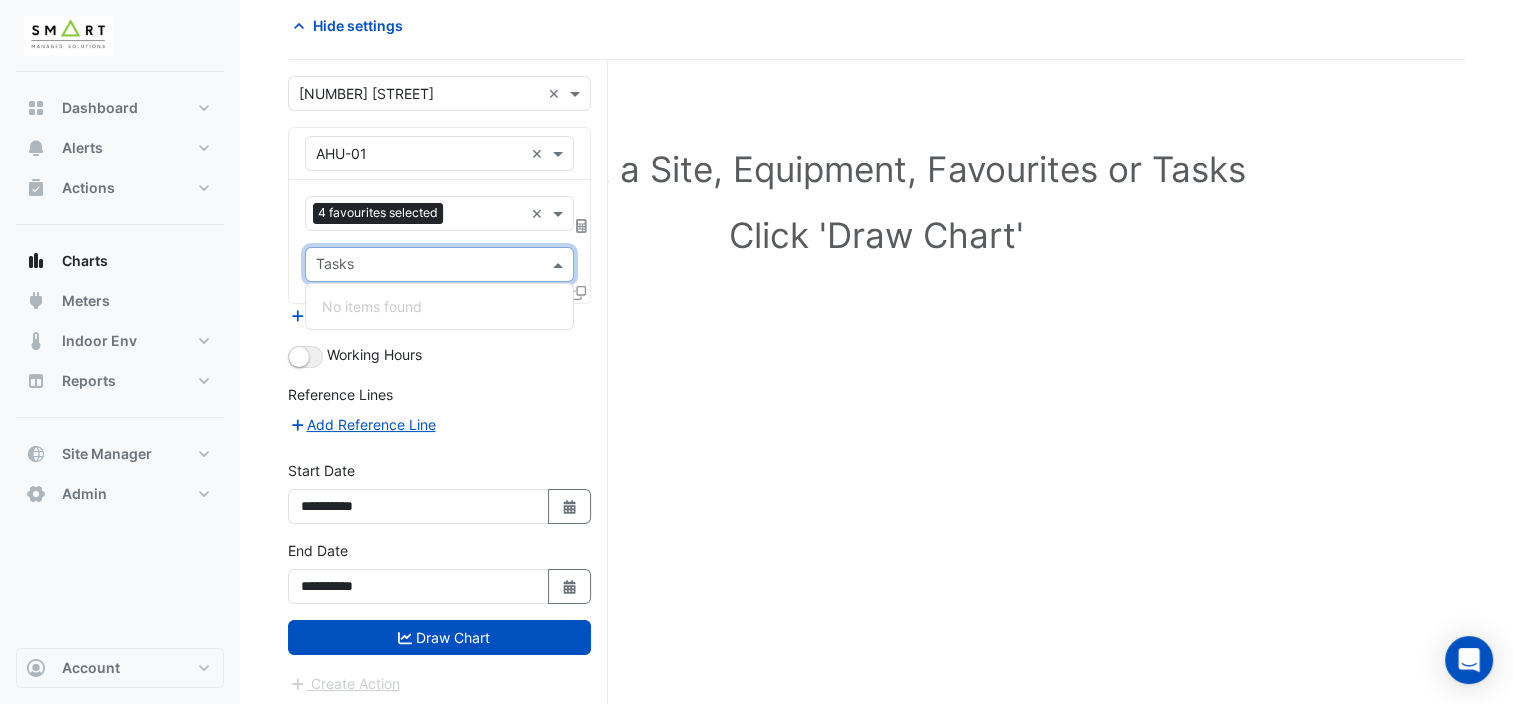 click 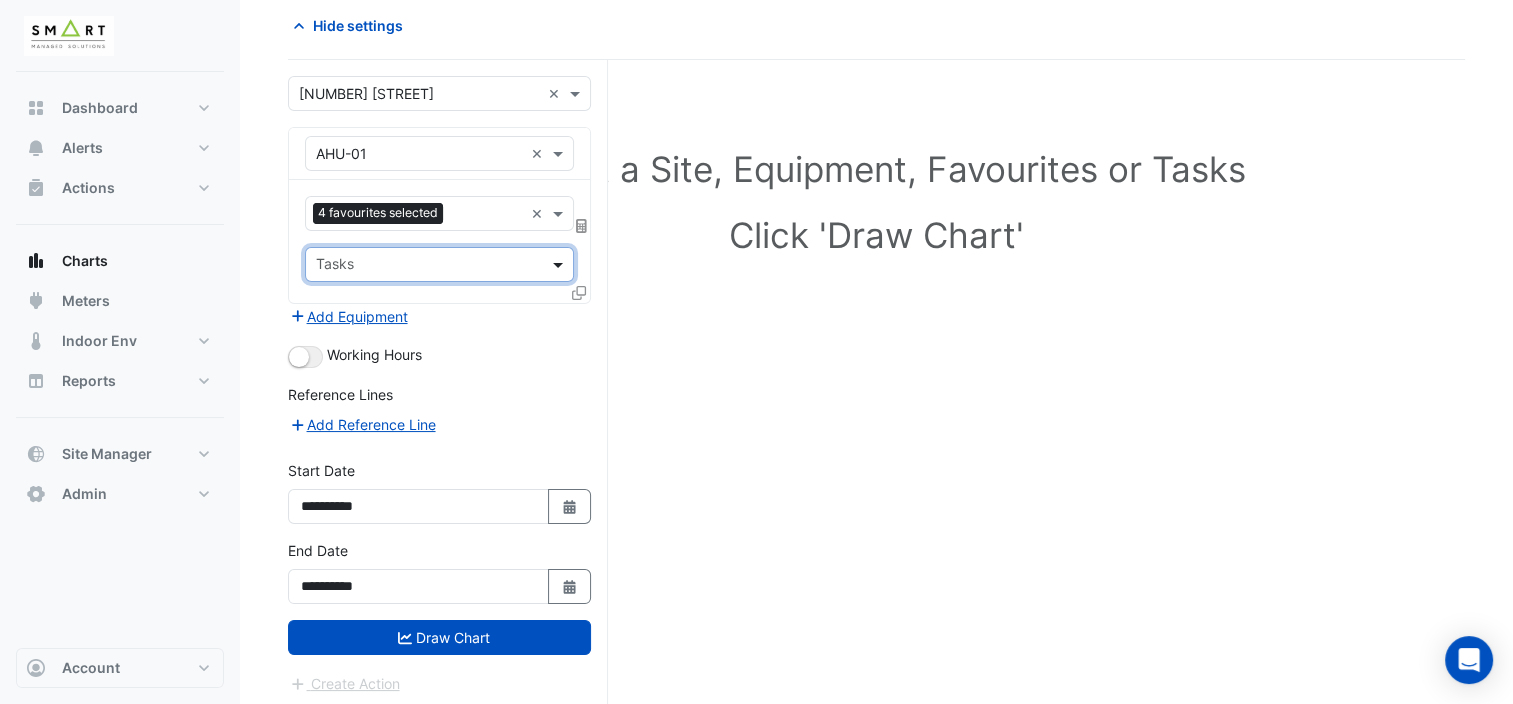 click 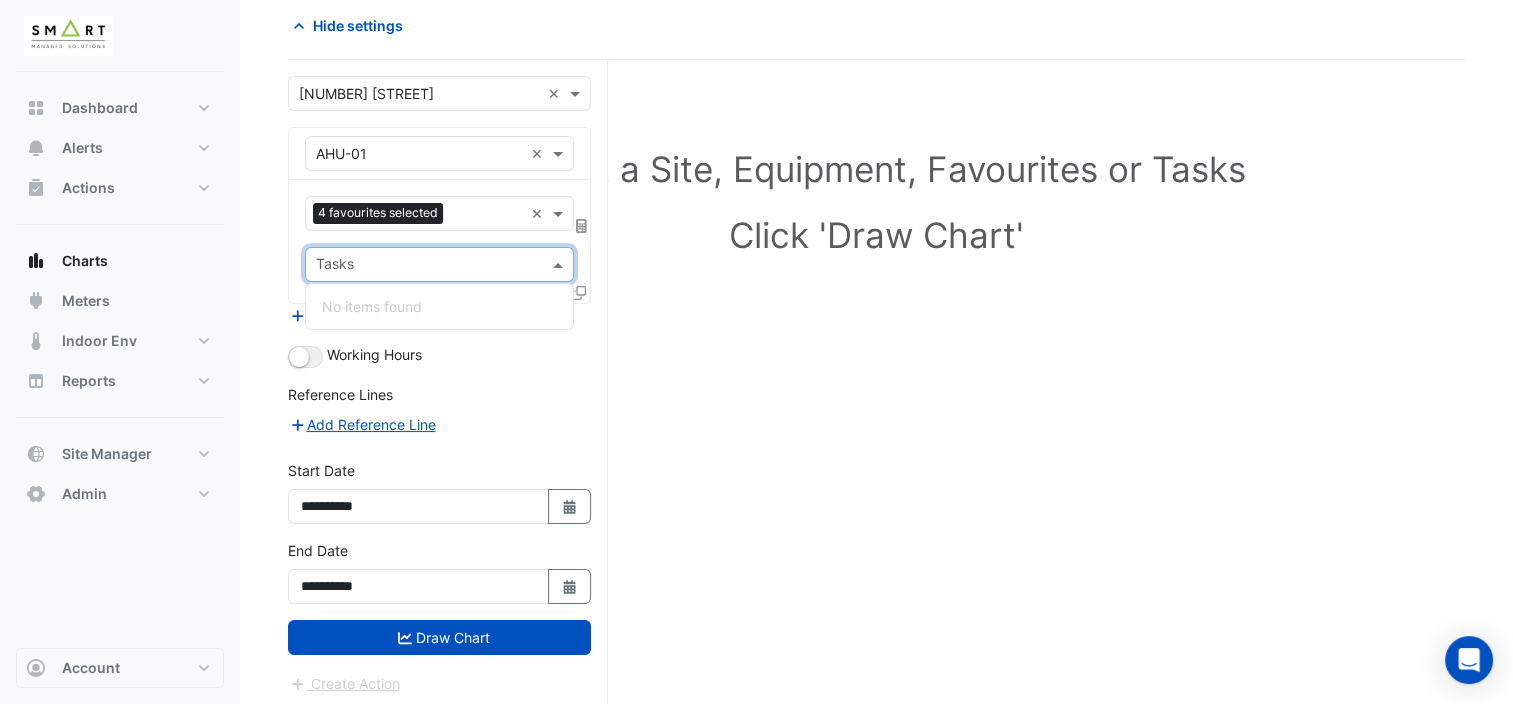 click on "No items found" at bounding box center [440, 306] 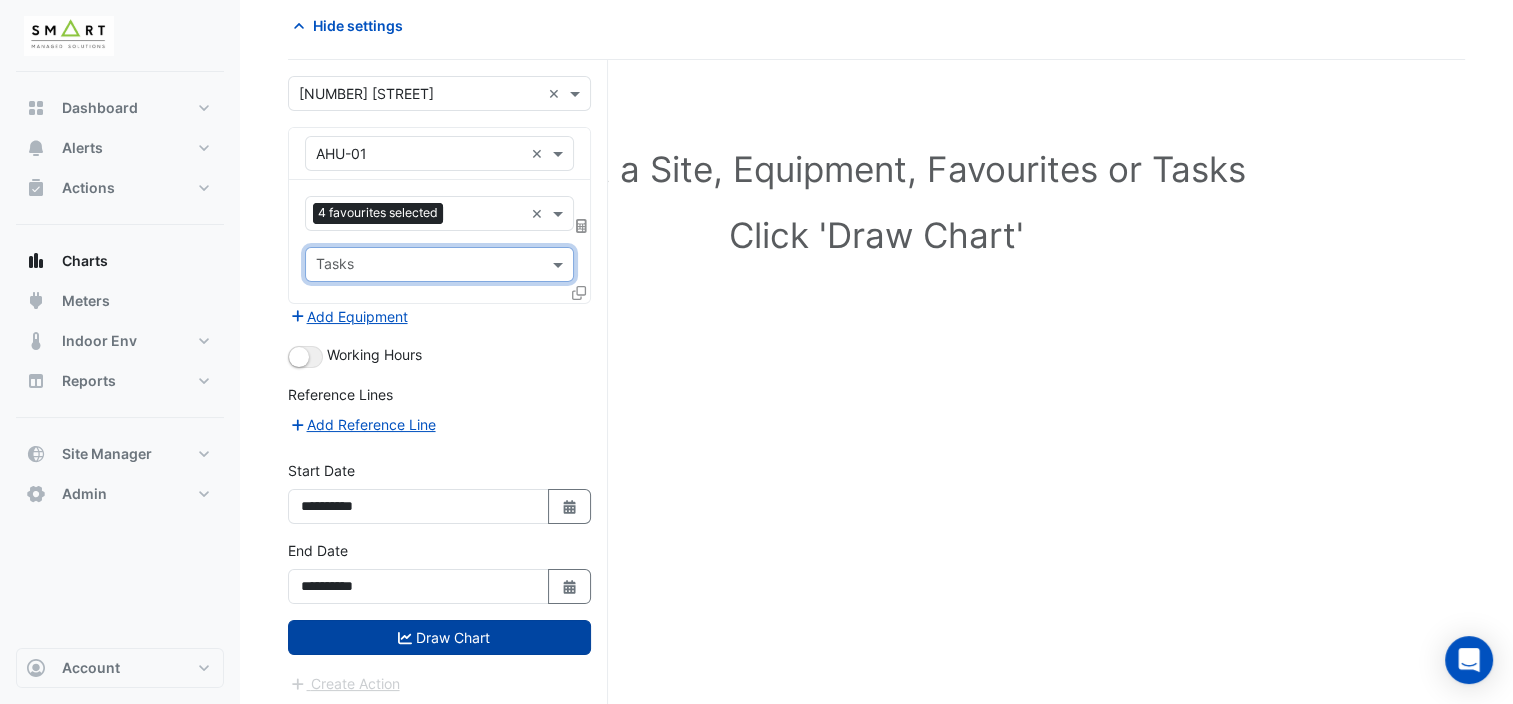 click on "Draw Chart" at bounding box center [439, 637] 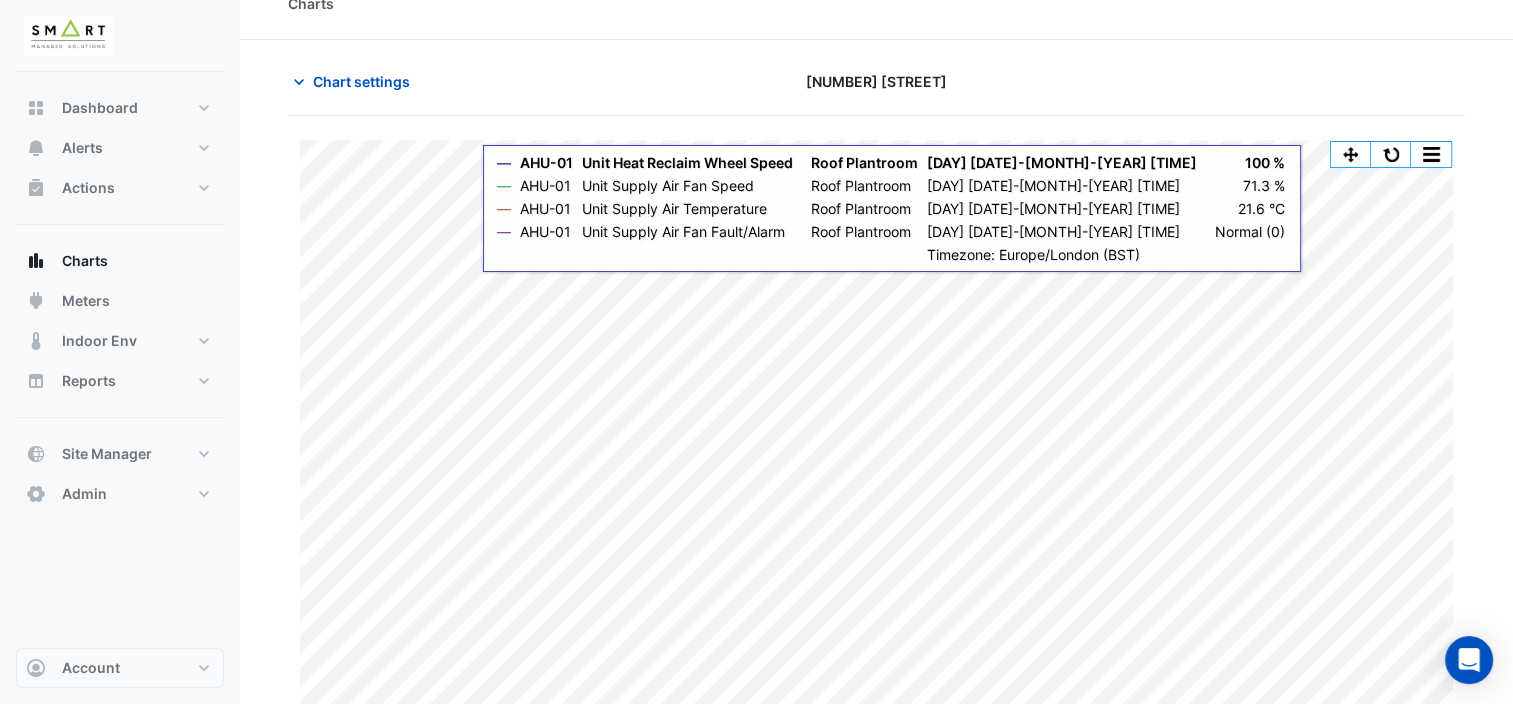 scroll, scrollTop: 48, scrollLeft: 0, axis: vertical 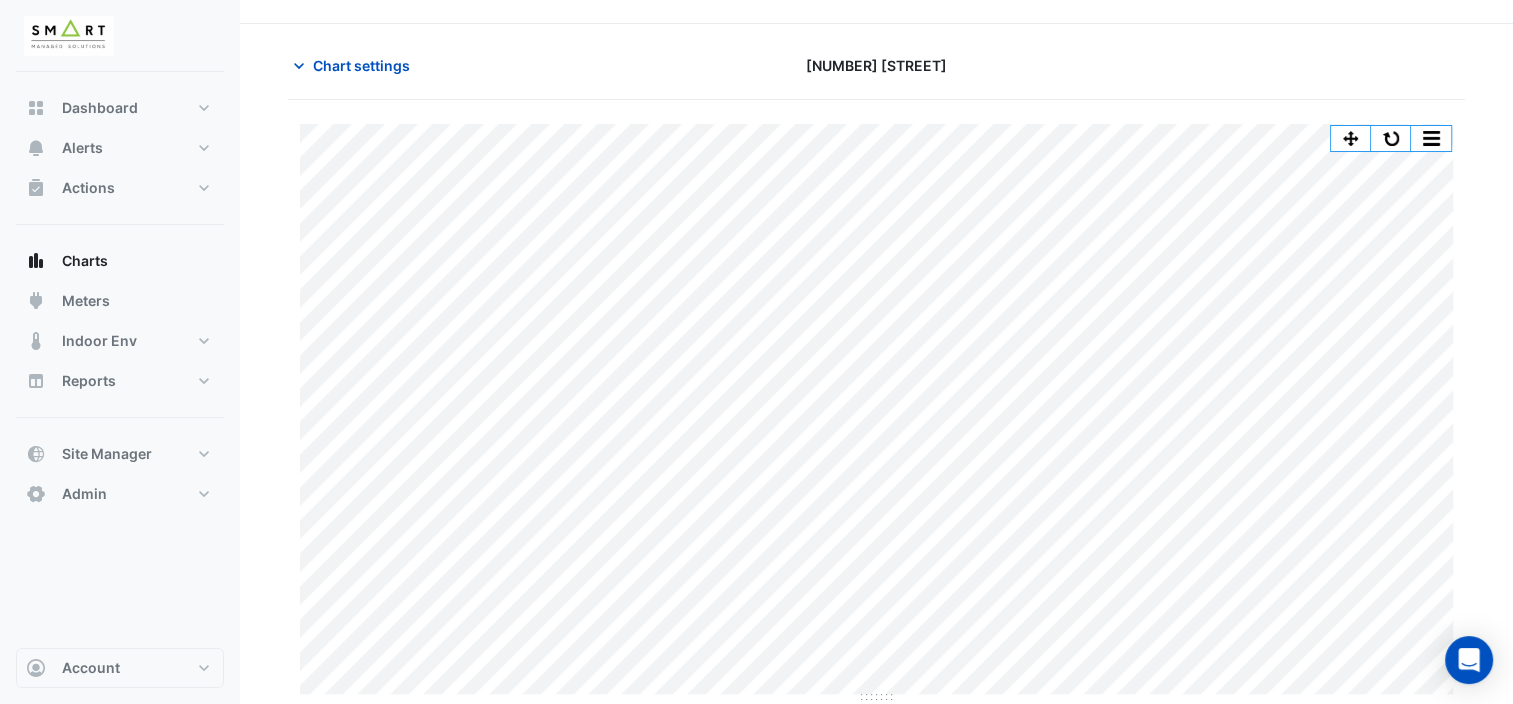 click 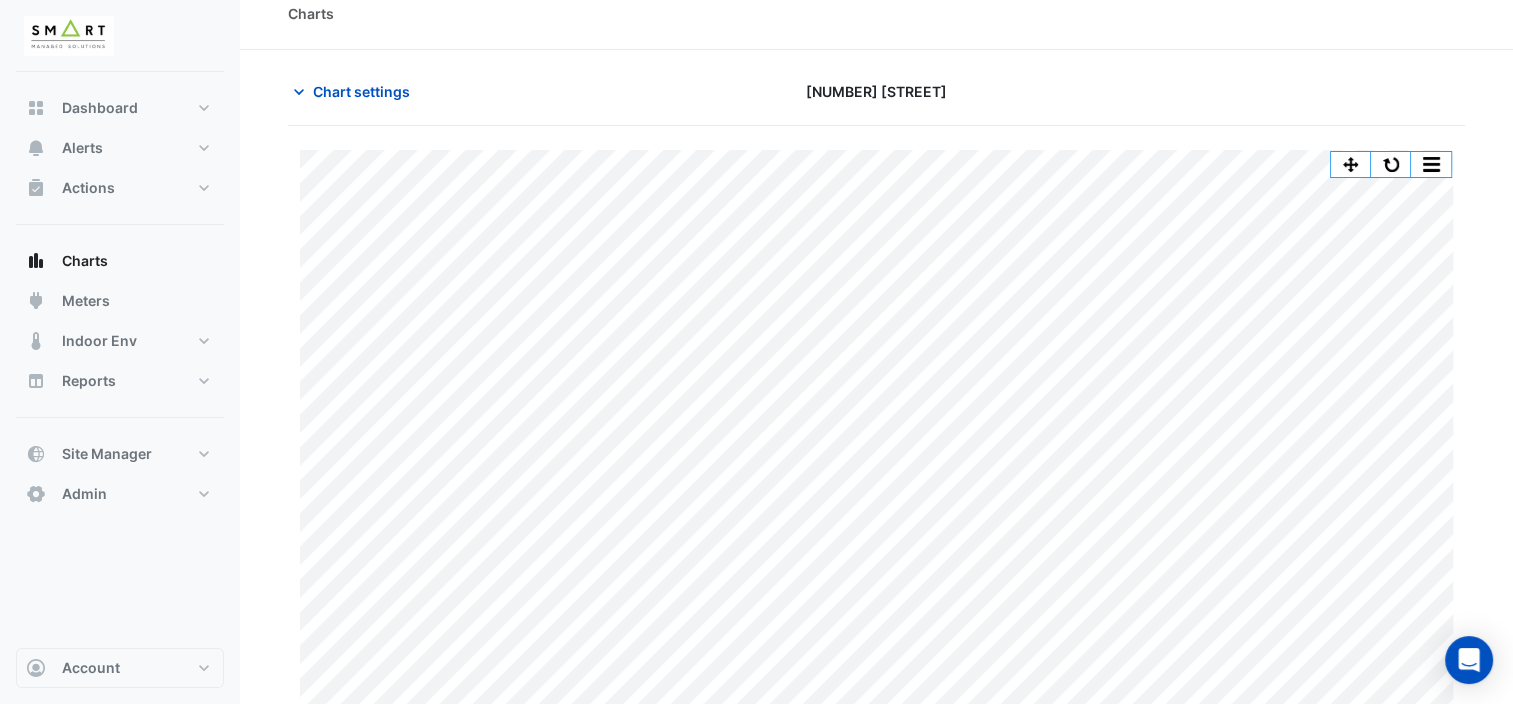 scroll, scrollTop: 0, scrollLeft: 0, axis: both 